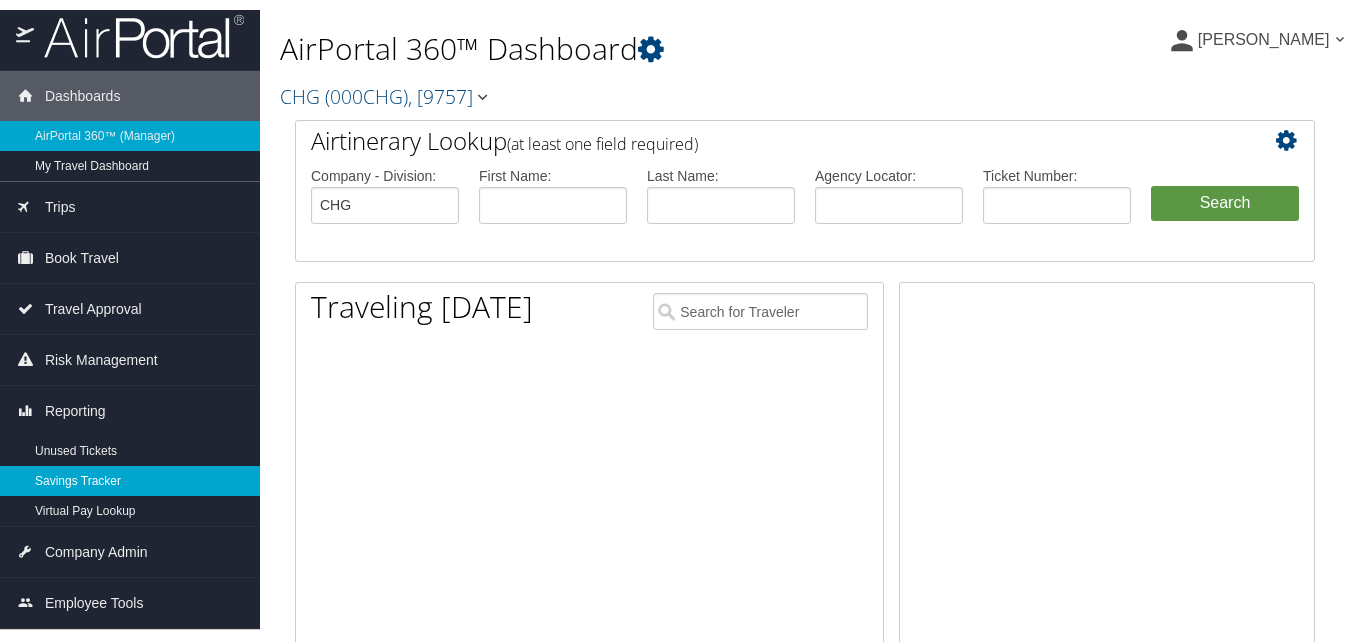 scroll, scrollTop: 0, scrollLeft: 0, axis: both 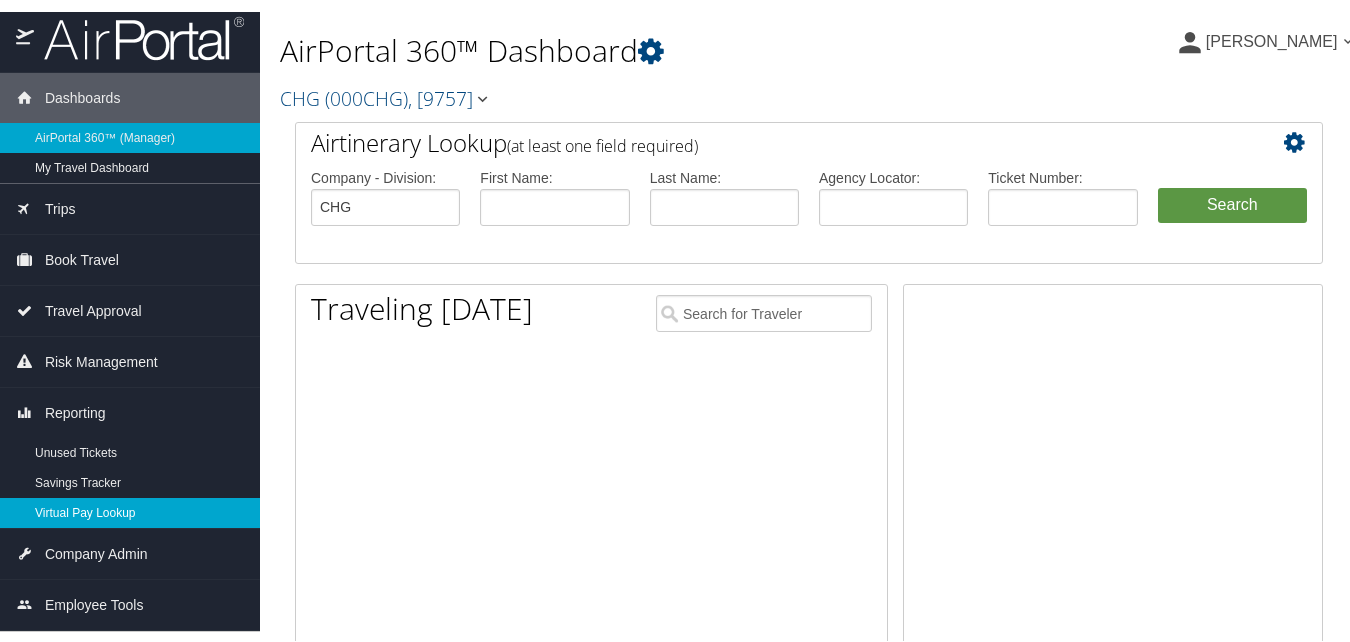 click on "Virtual Pay Lookup" at bounding box center (130, 511) 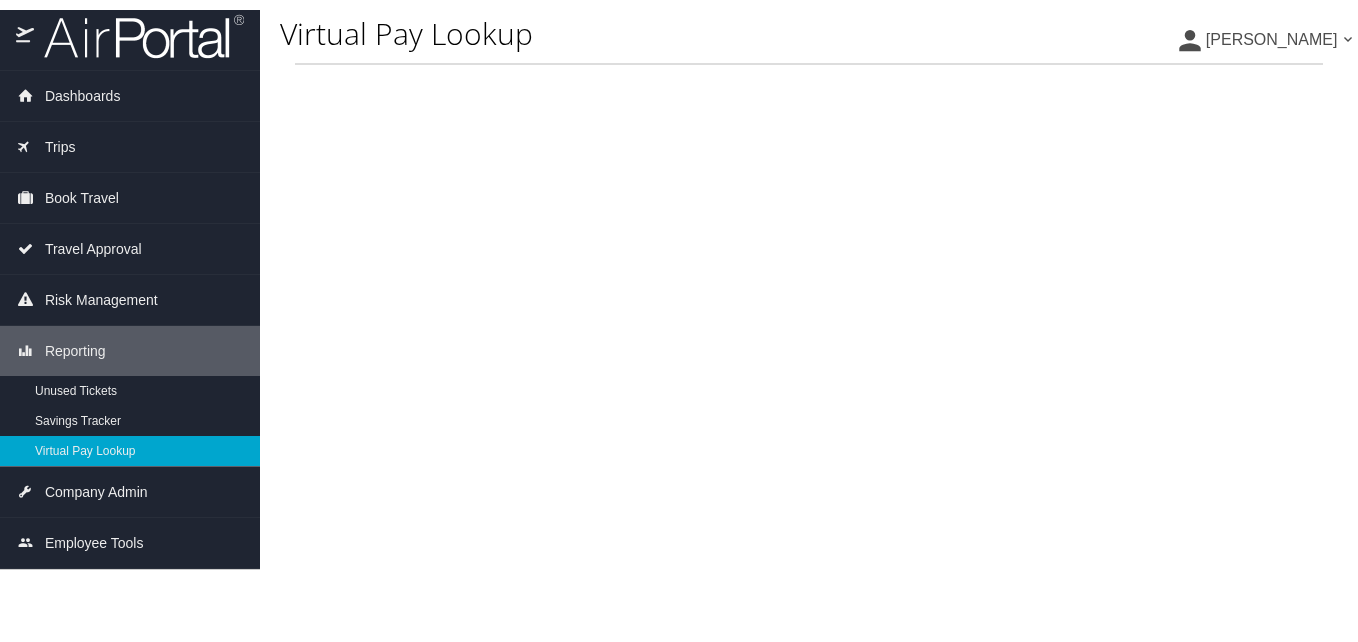 scroll, scrollTop: 0, scrollLeft: 0, axis: both 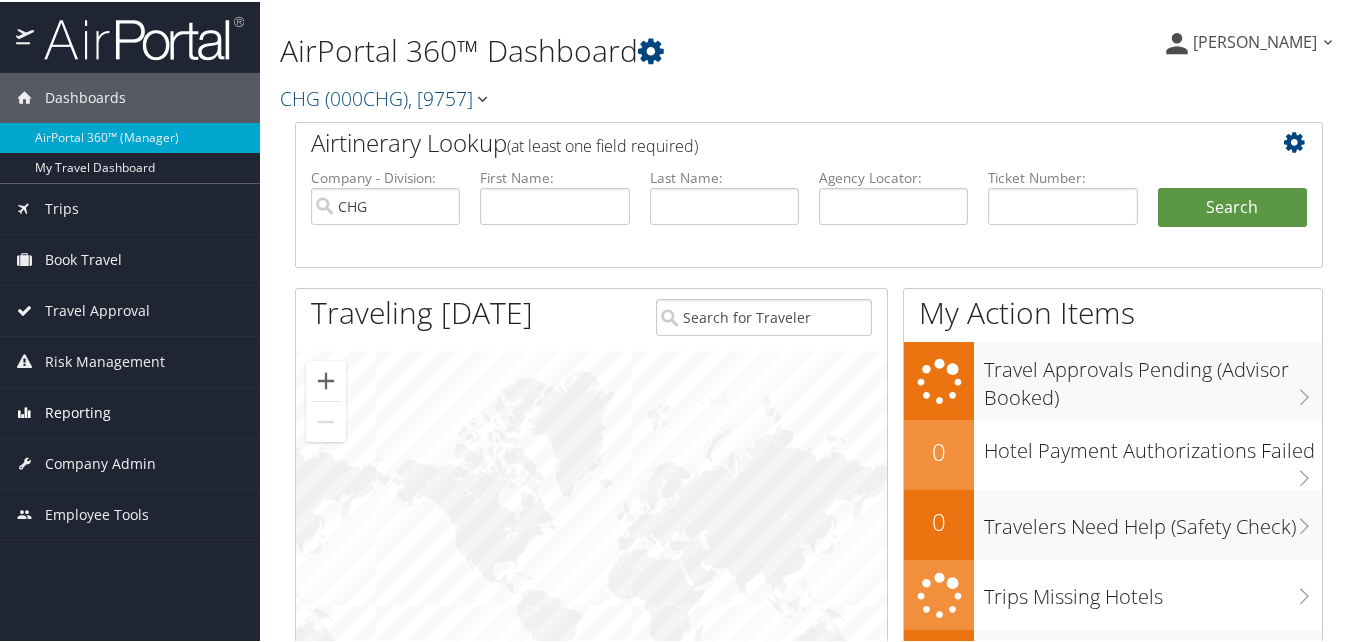 click on "Reporting" at bounding box center [78, 411] 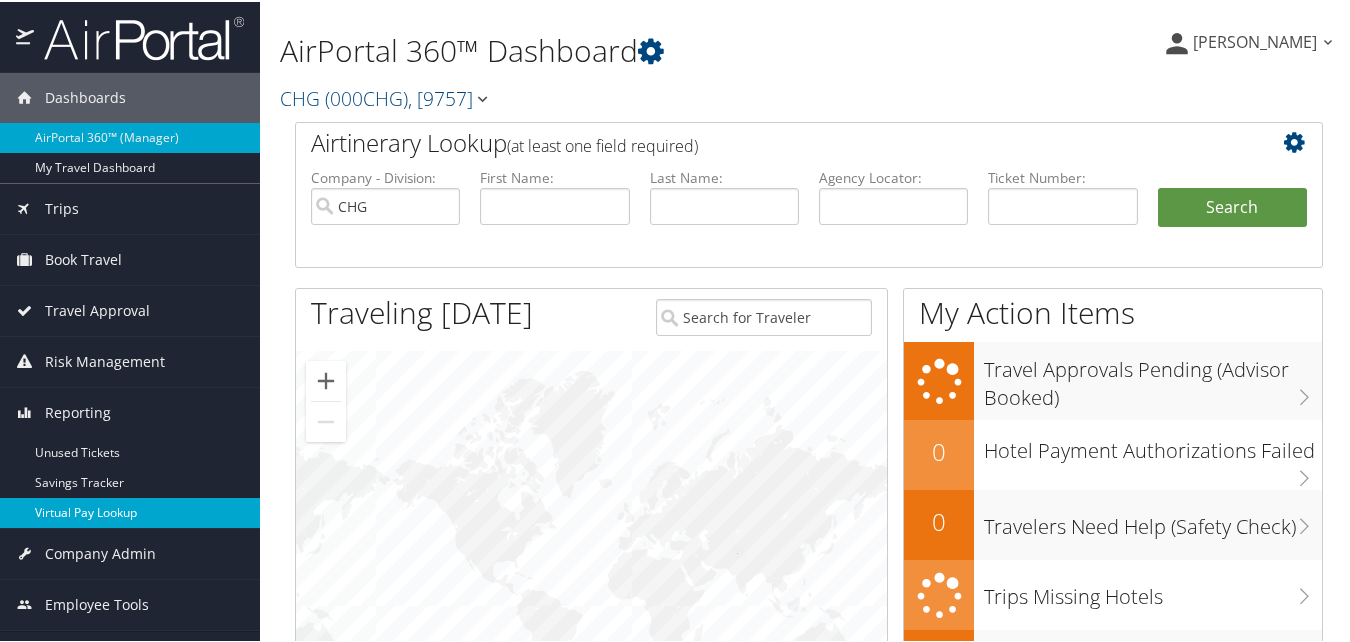 click on "Virtual Pay Lookup" at bounding box center (130, 511) 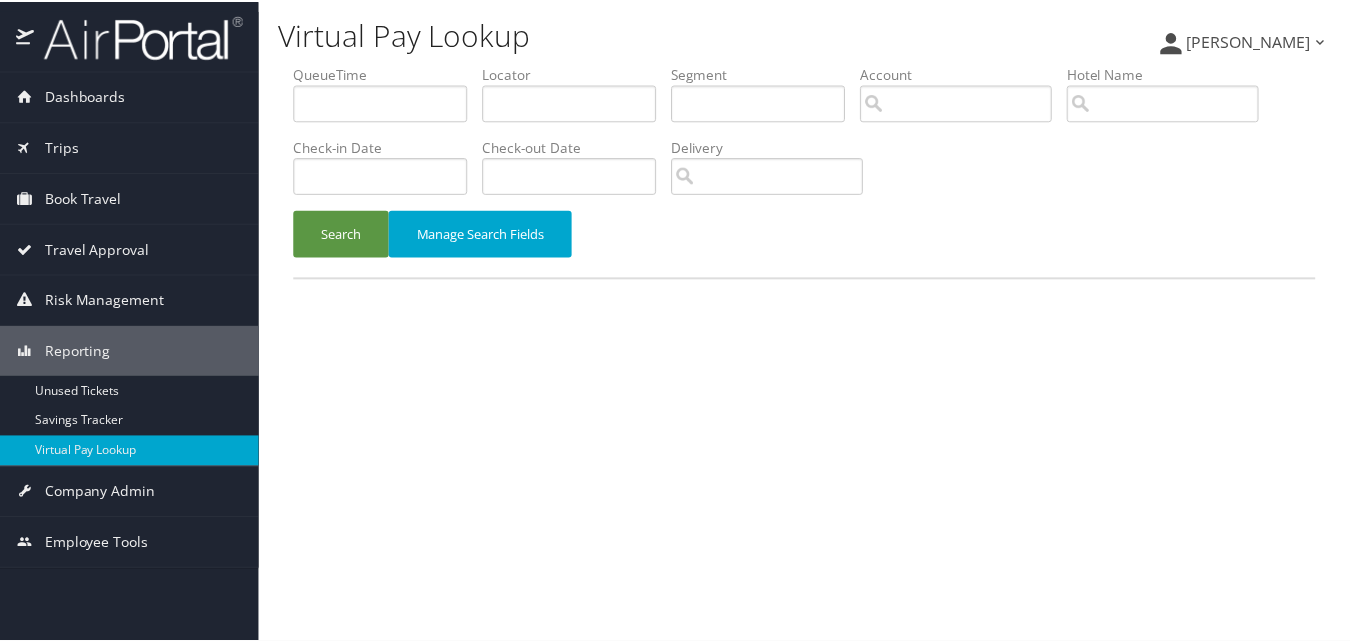 scroll, scrollTop: 0, scrollLeft: 0, axis: both 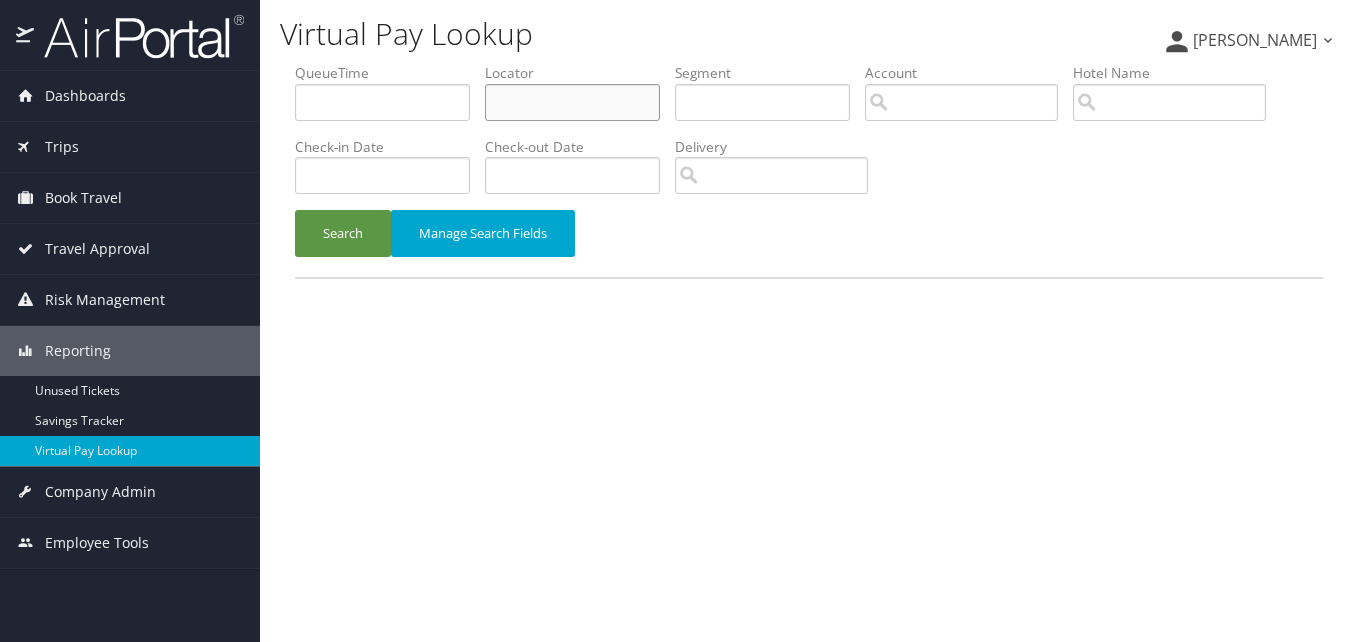 click at bounding box center (572, 102) 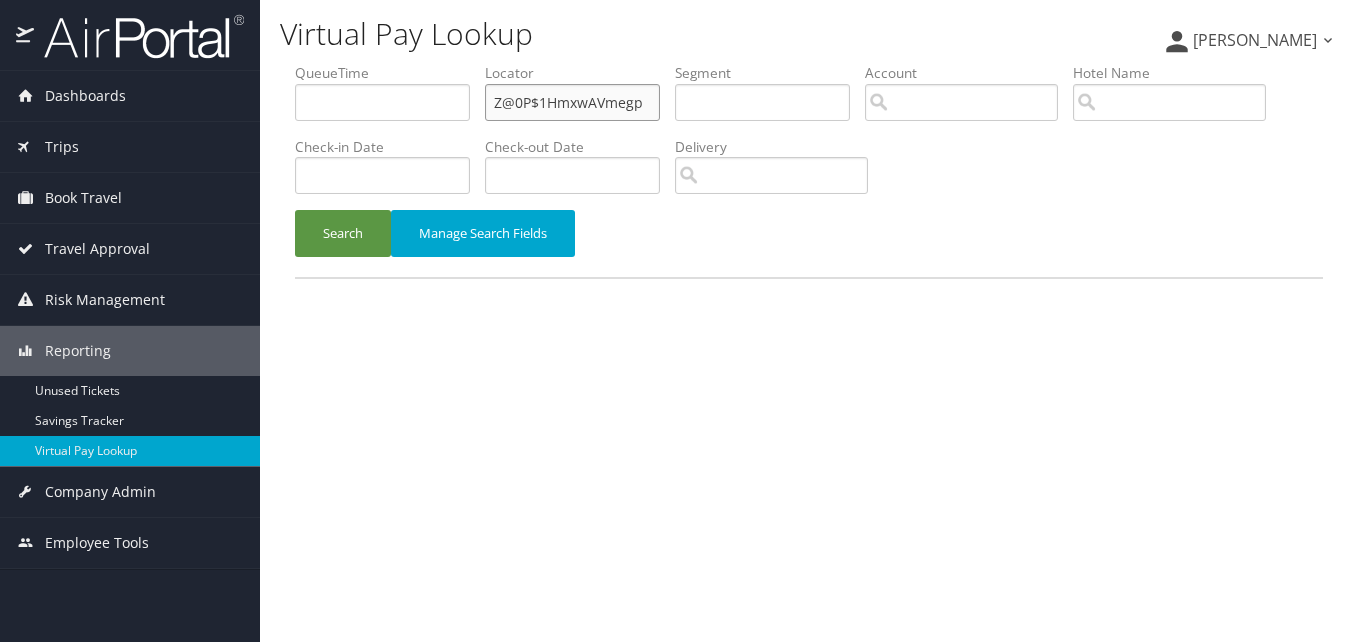 drag, startPoint x: 661, startPoint y: 101, endPoint x: 274, endPoint y: 115, distance: 387.25314 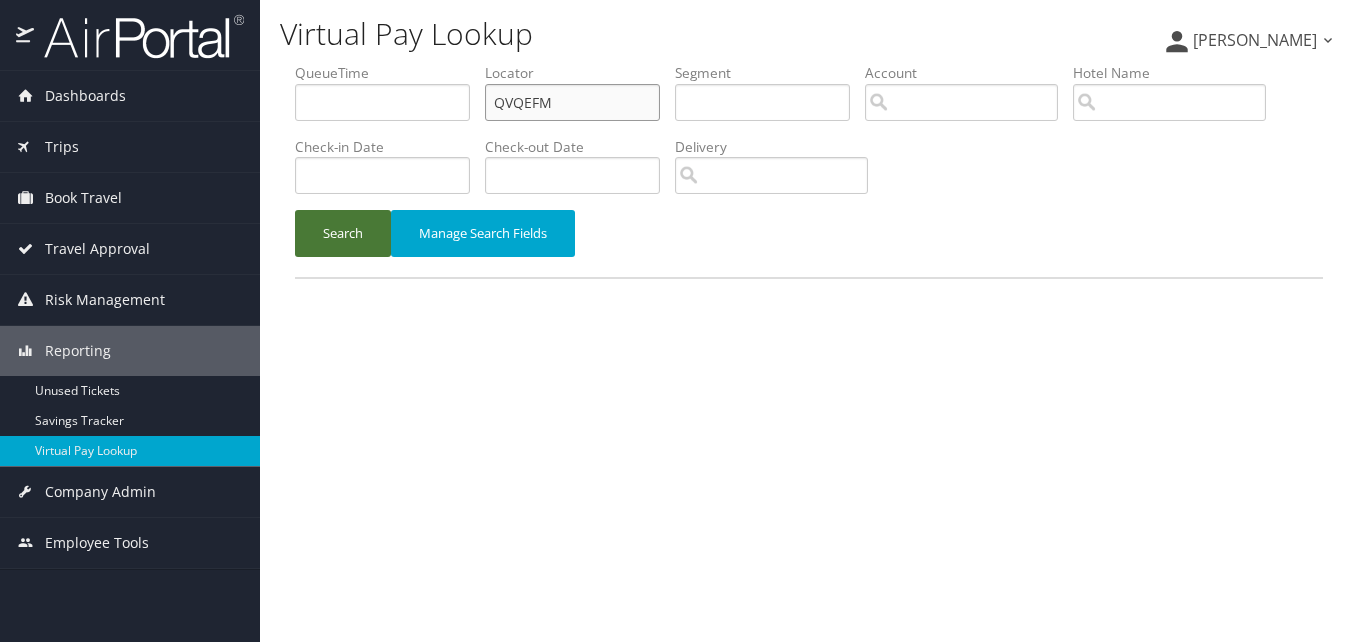 type on "QVQEFM" 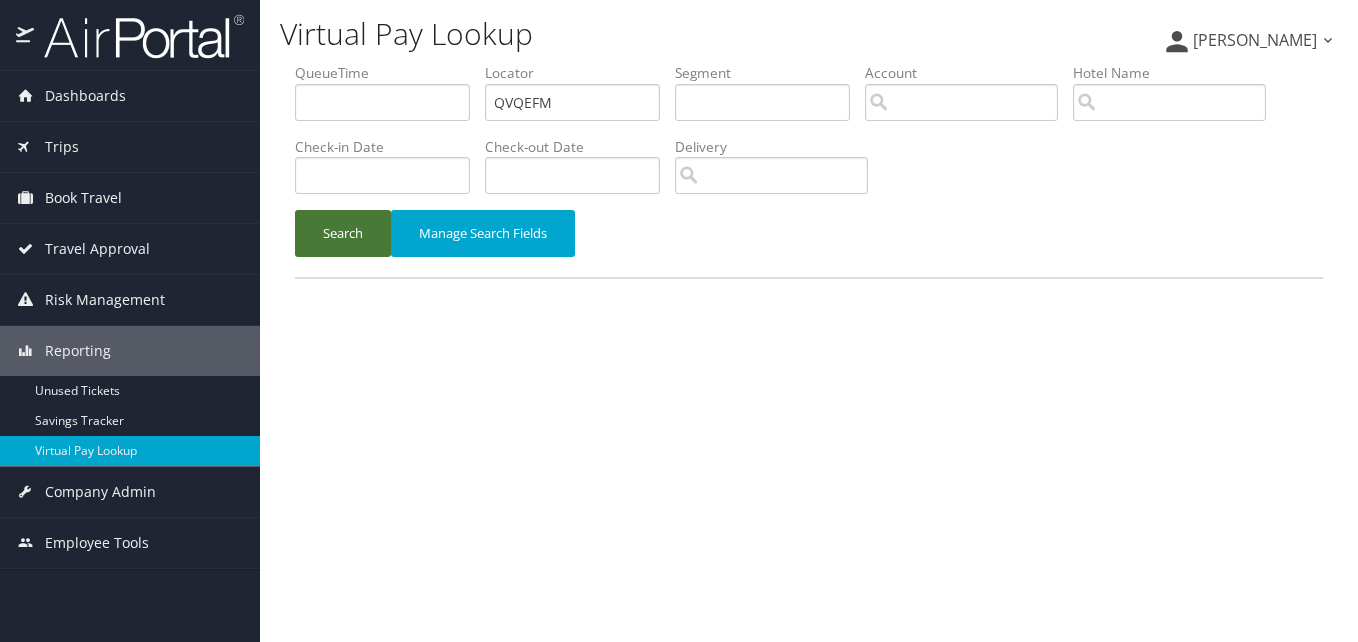 click on "Search" at bounding box center [343, 233] 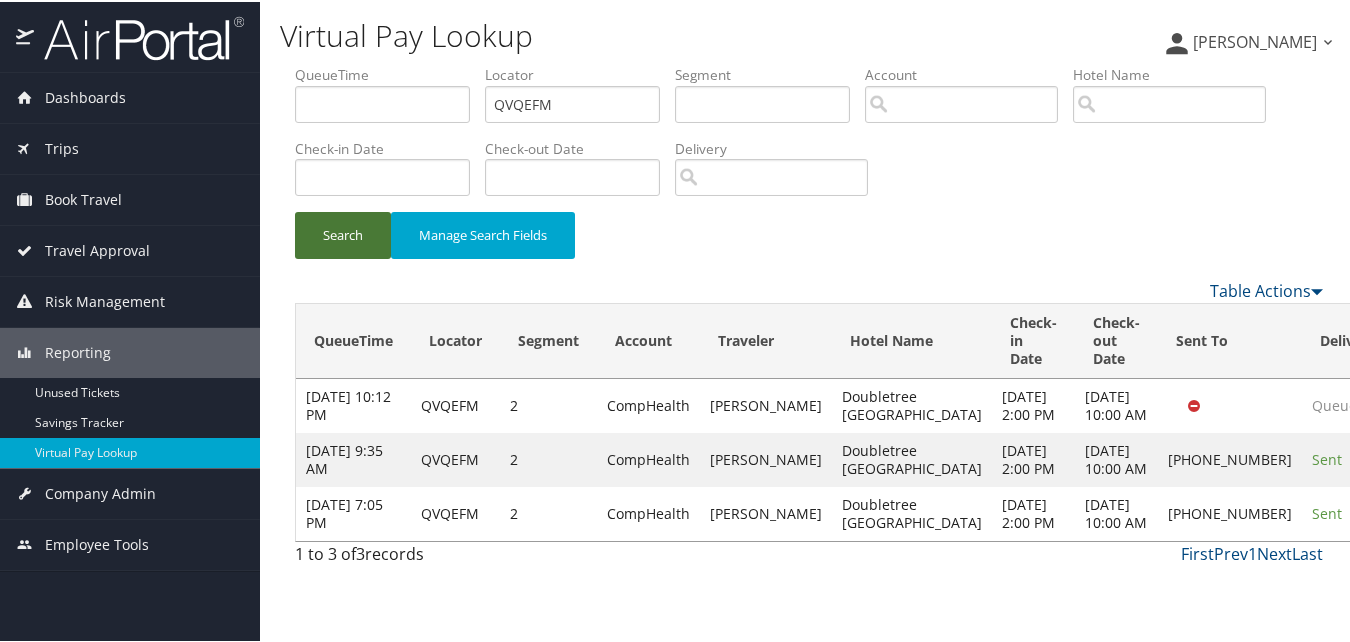 scroll, scrollTop: 22, scrollLeft: 0, axis: vertical 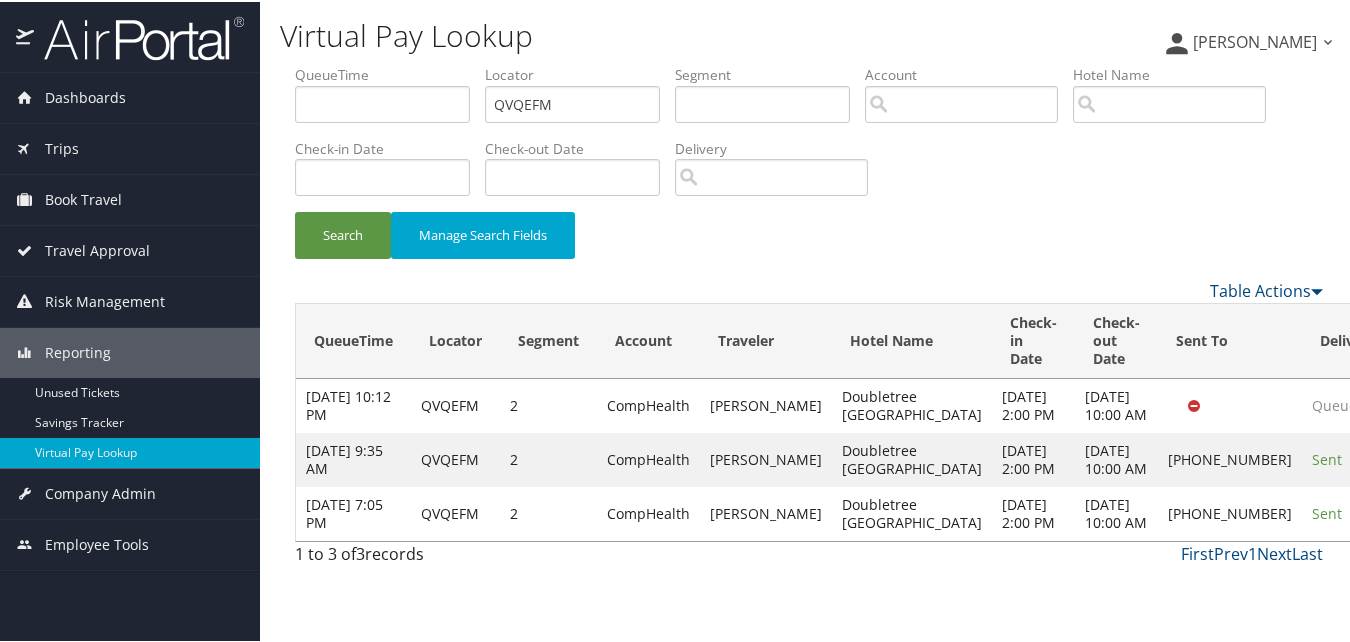 click on "Actions" at bounding box center [1433, 511] 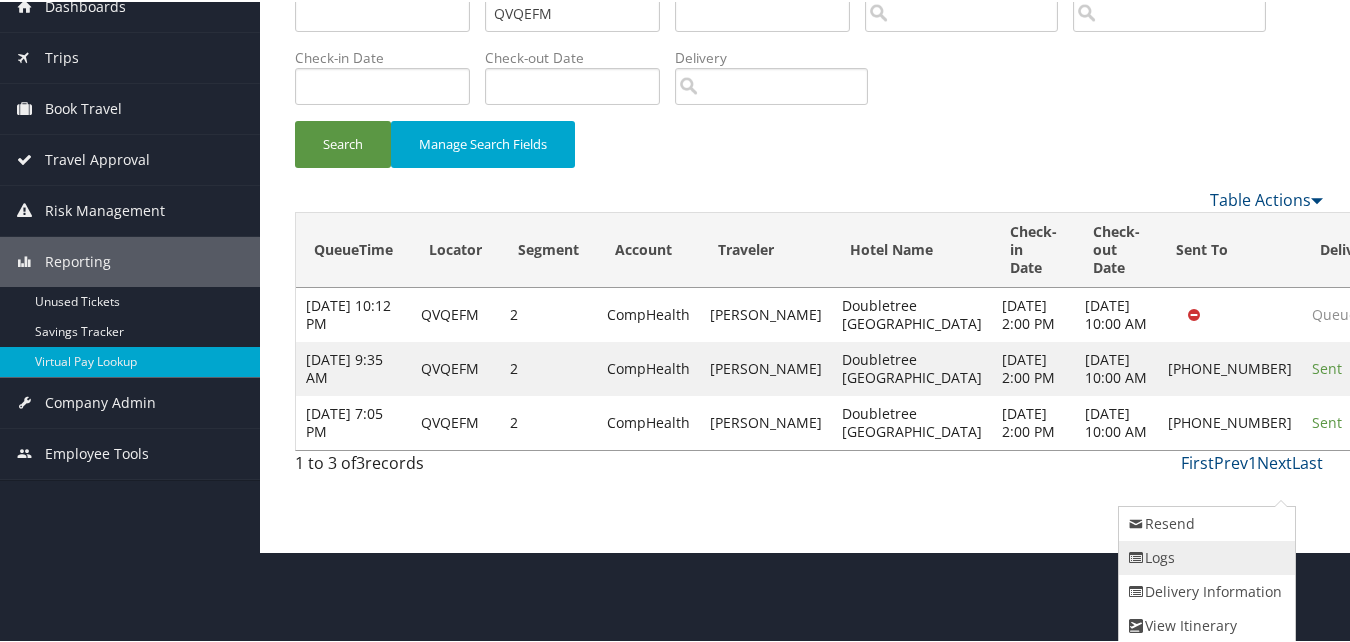 click on "Logs" at bounding box center [1204, 556] 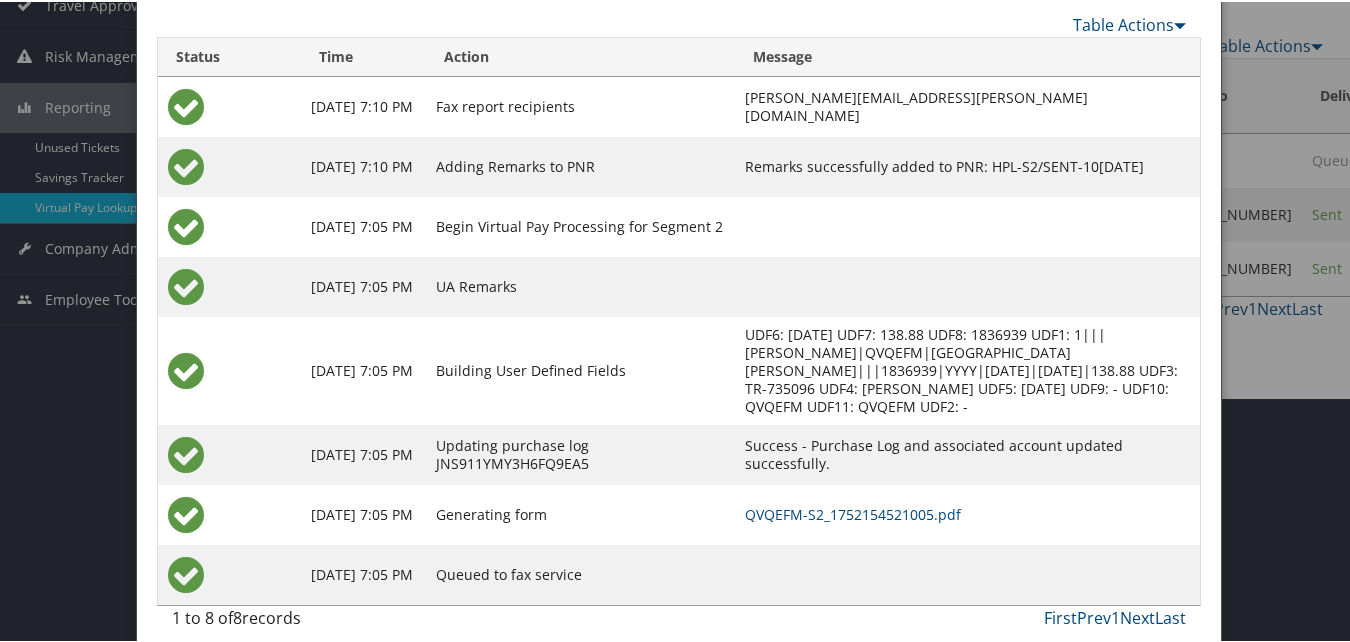 scroll, scrollTop: 262, scrollLeft: 0, axis: vertical 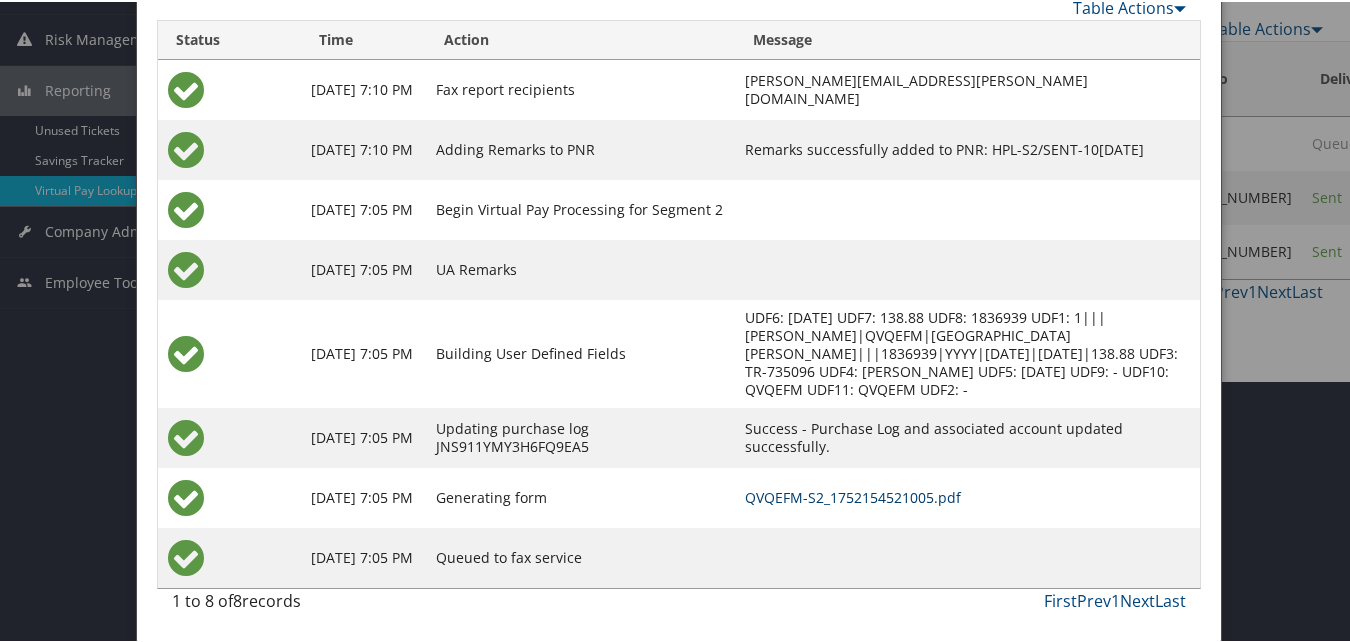 drag, startPoint x: 820, startPoint y: 501, endPoint x: 699, endPoint y: 467, distance: 125.68612 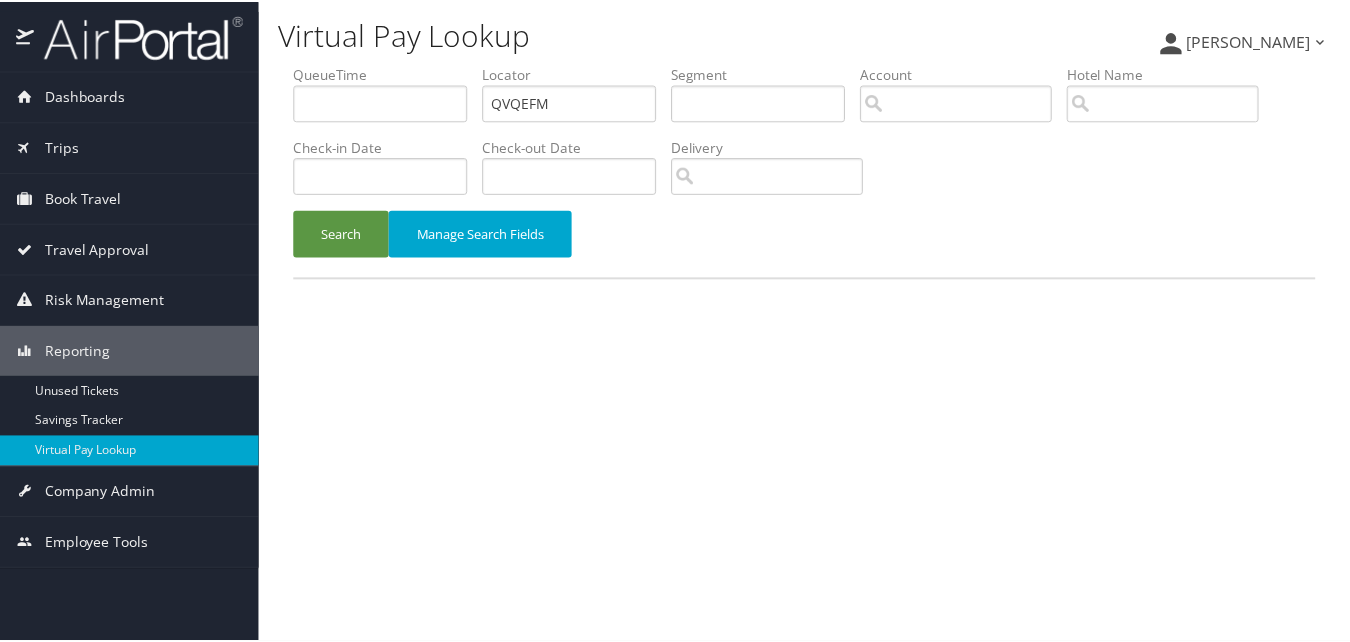 scroll, scrollTop: 0, scrollLeft: 0, axis: both 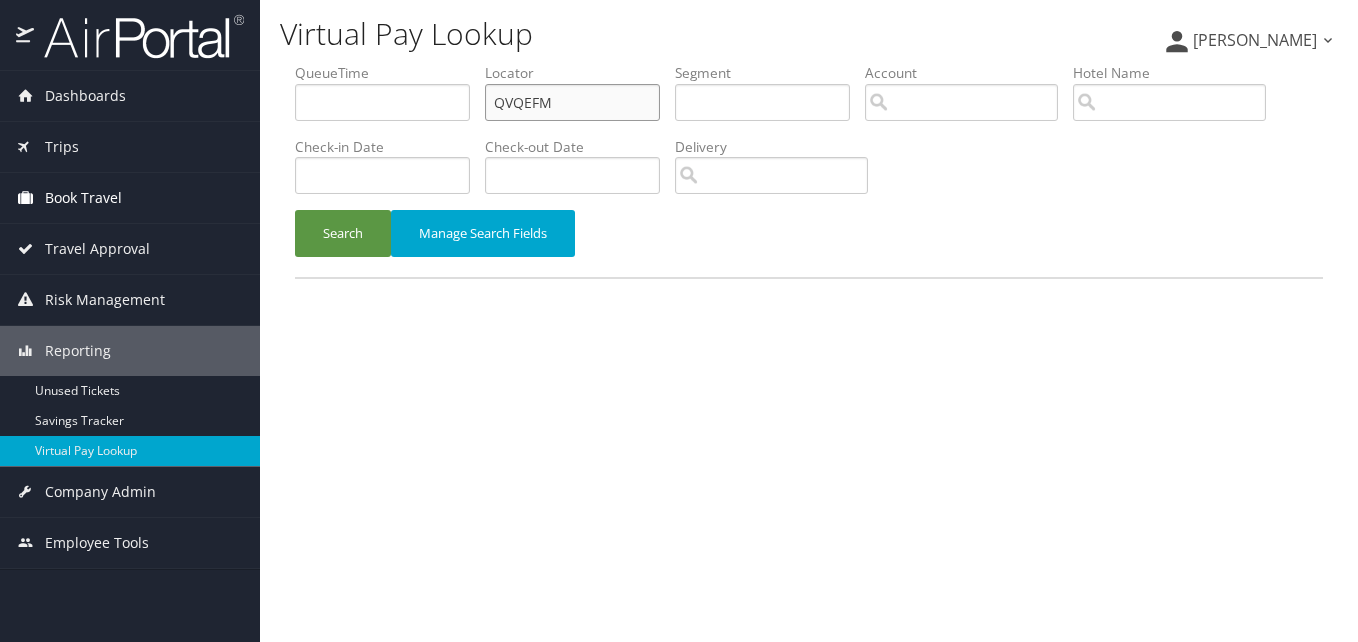drag, startPoint x: 587, startPoint y: 109, endPoint x: 45, endPoint y: 173, distance: 545.7655 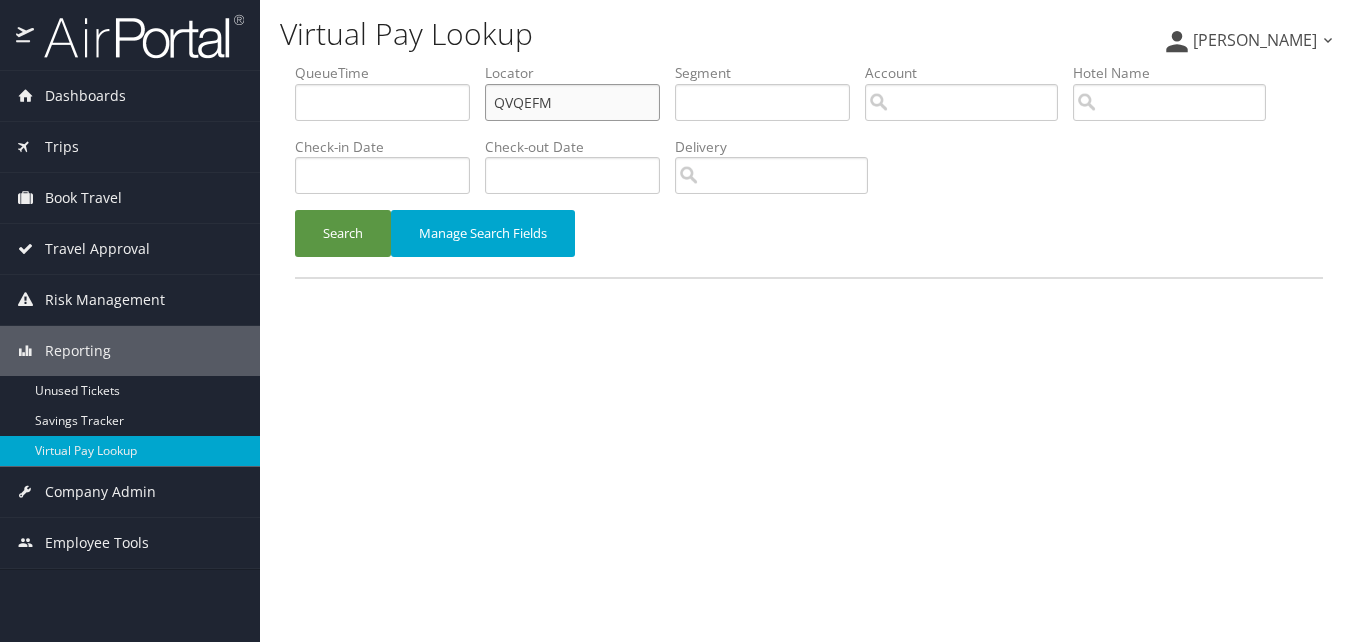 paste on "UPEAQZ" 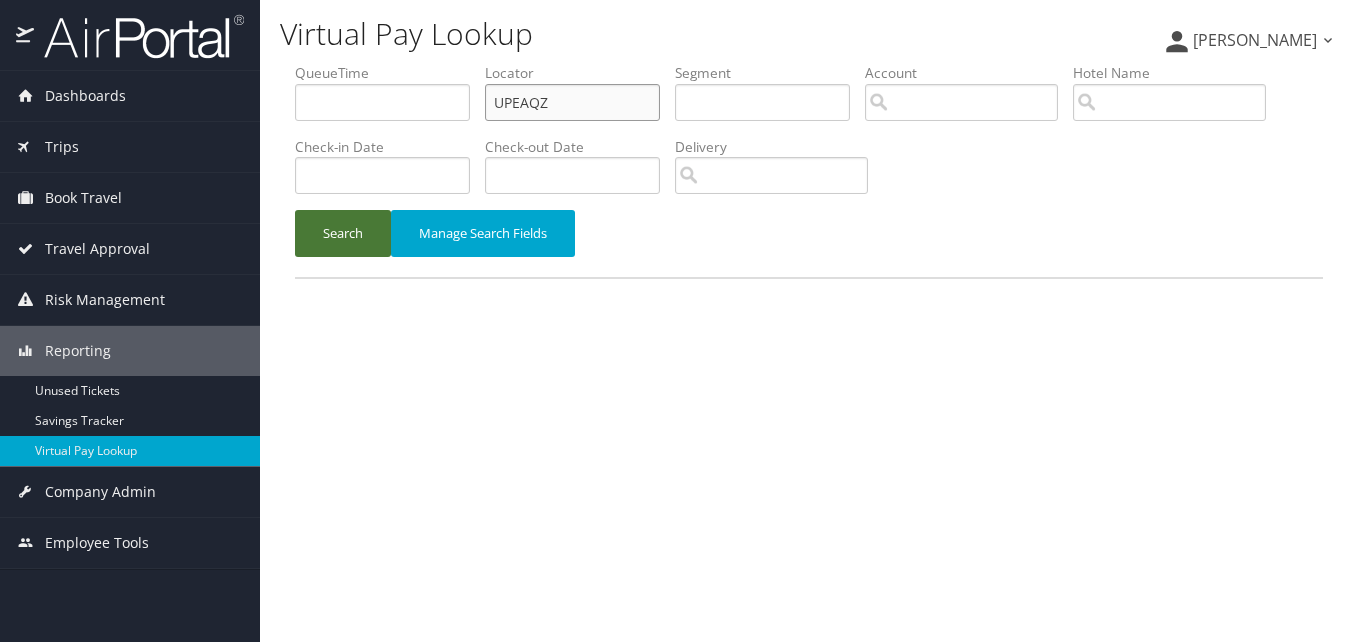 type on "UPEAQZ" 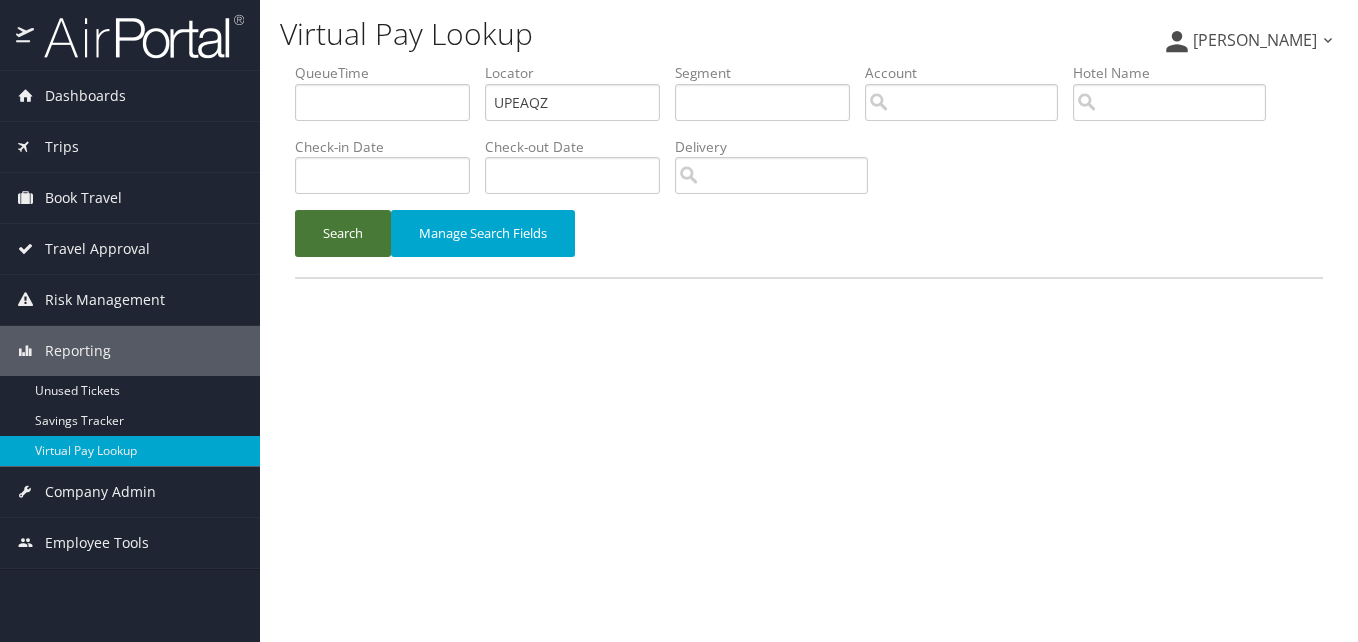 click on "Search" at bounding box center (343, 233) 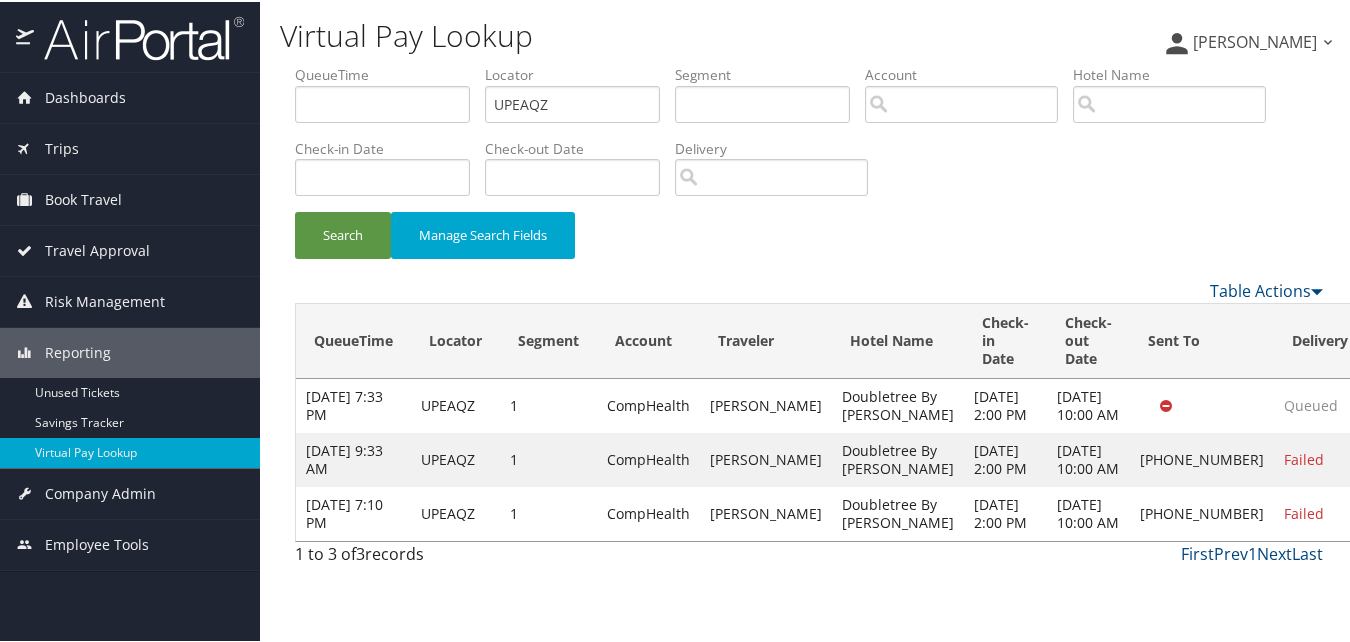 click on "Actions" at bounding box center [1405, 511] 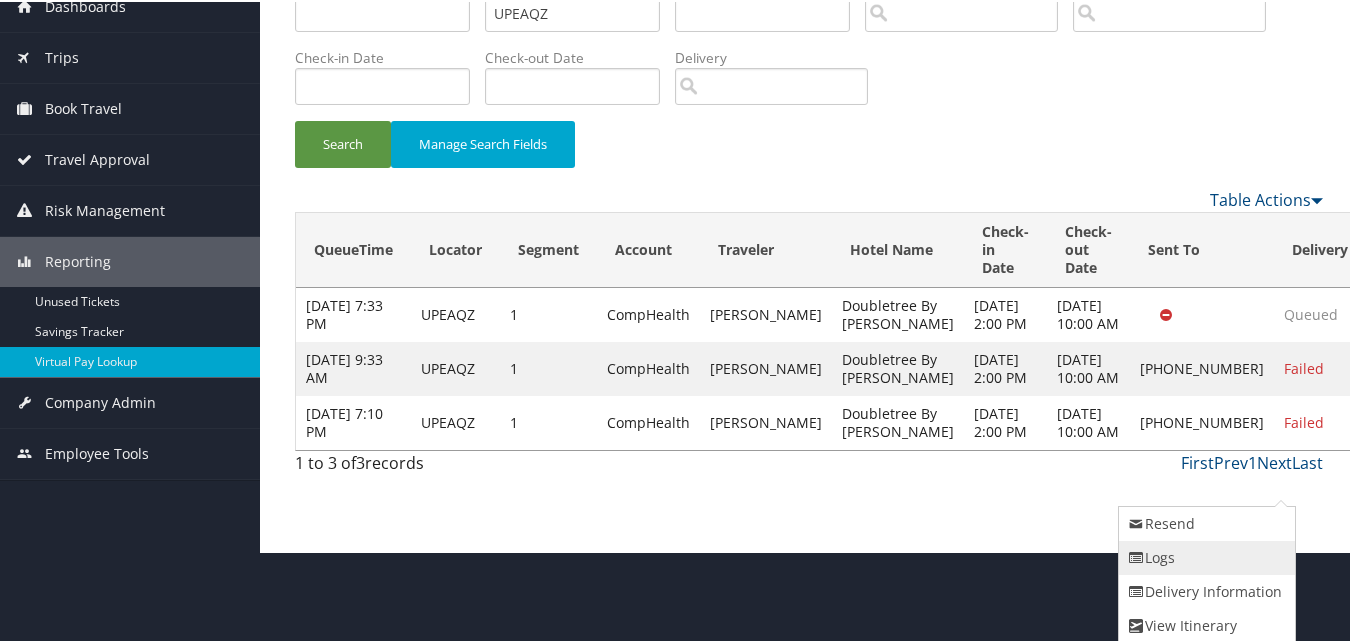 click on "Logs" at bounding box center (1204, 556) 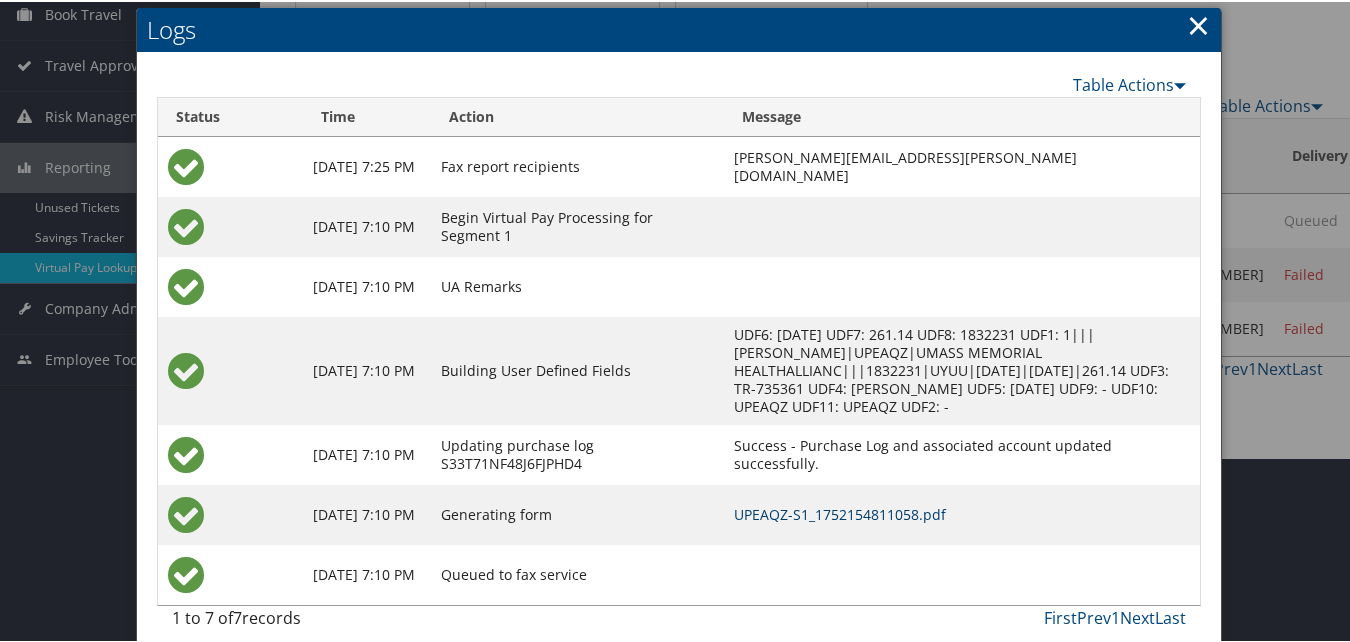 scroll, scrollTop: 202, scrollLeft: 0, axis: vertical 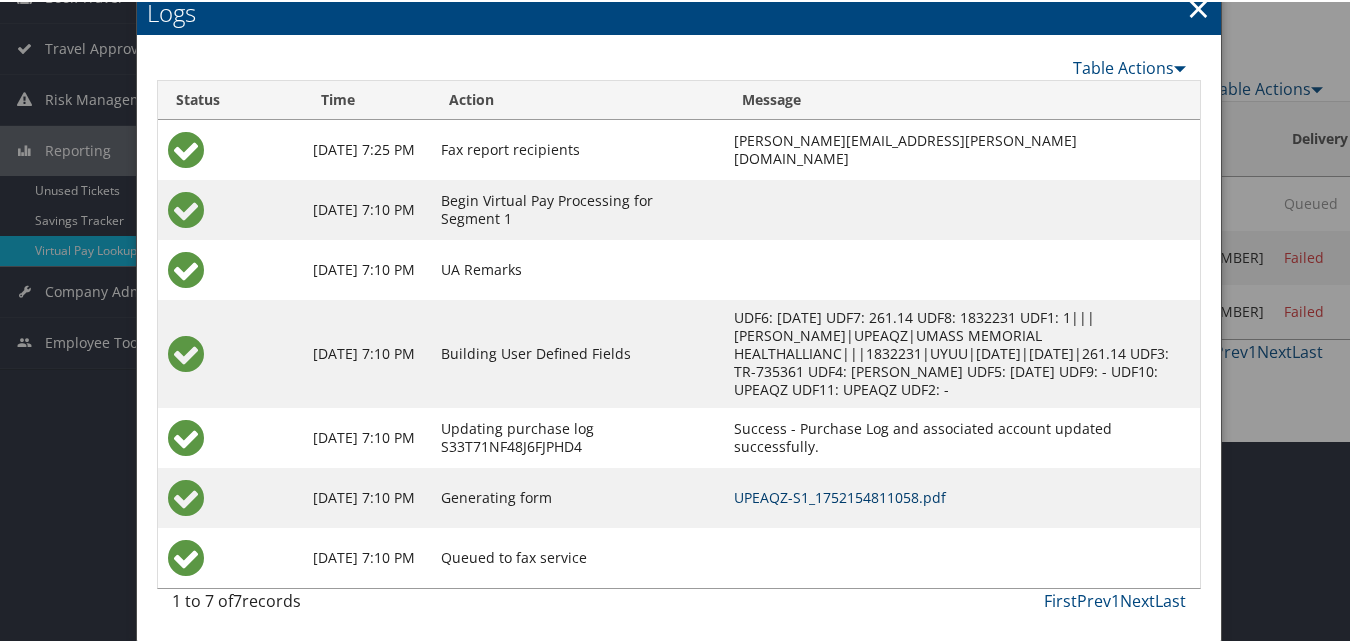click on "UPEAQZ-S1_1752154811058.pdf" at bounding box center (840, 495) 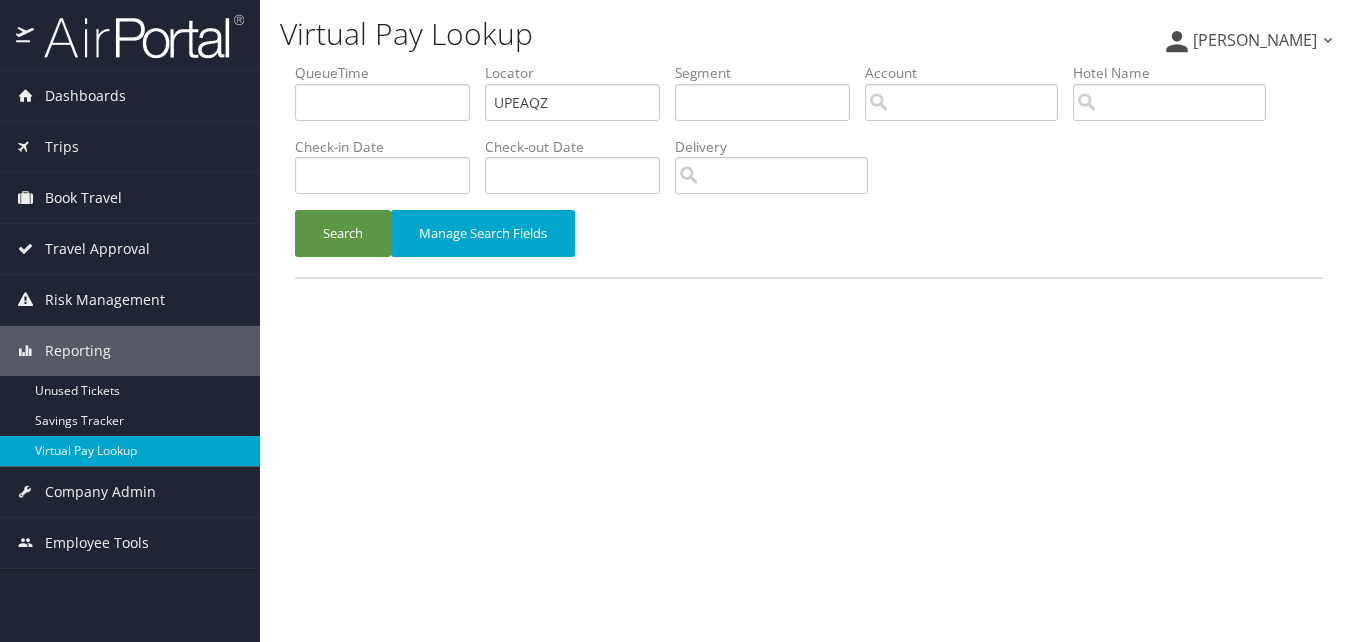 scroll, scrollTop: 0, scrollLeft: 0, axis: both 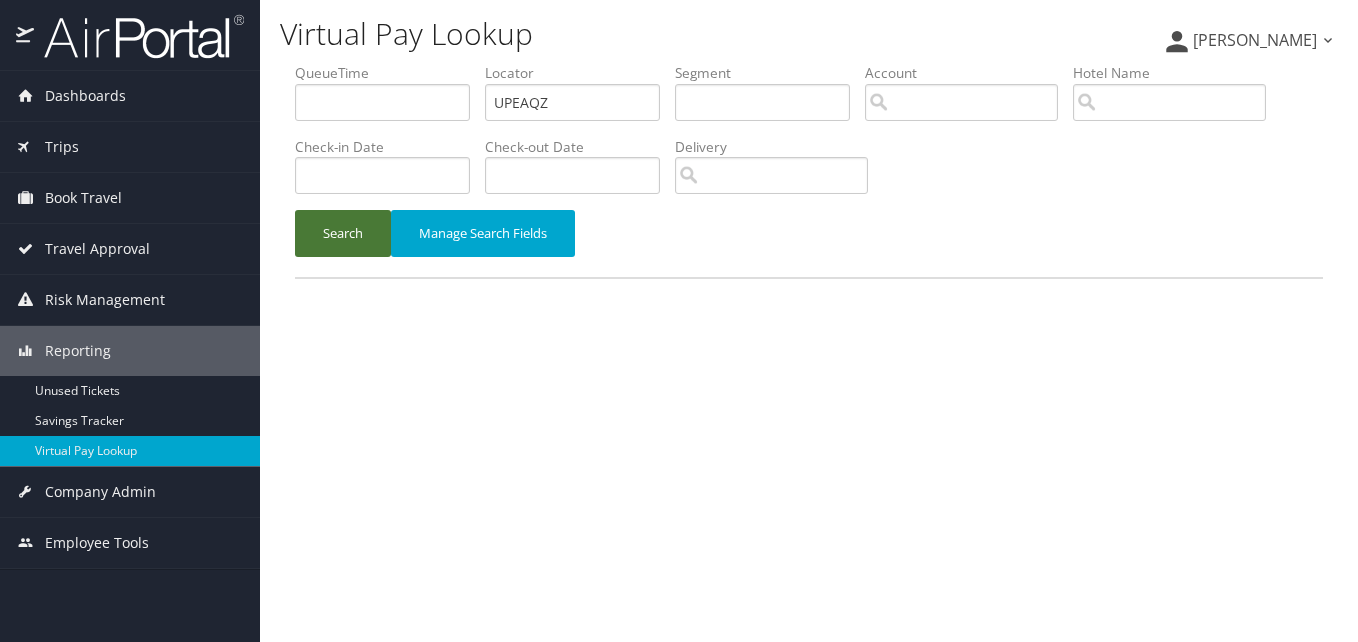 drag, startPoint x: 343, startPoint y: 227, endPoint x: 380, endPoint y: 242, distance: 39.92493 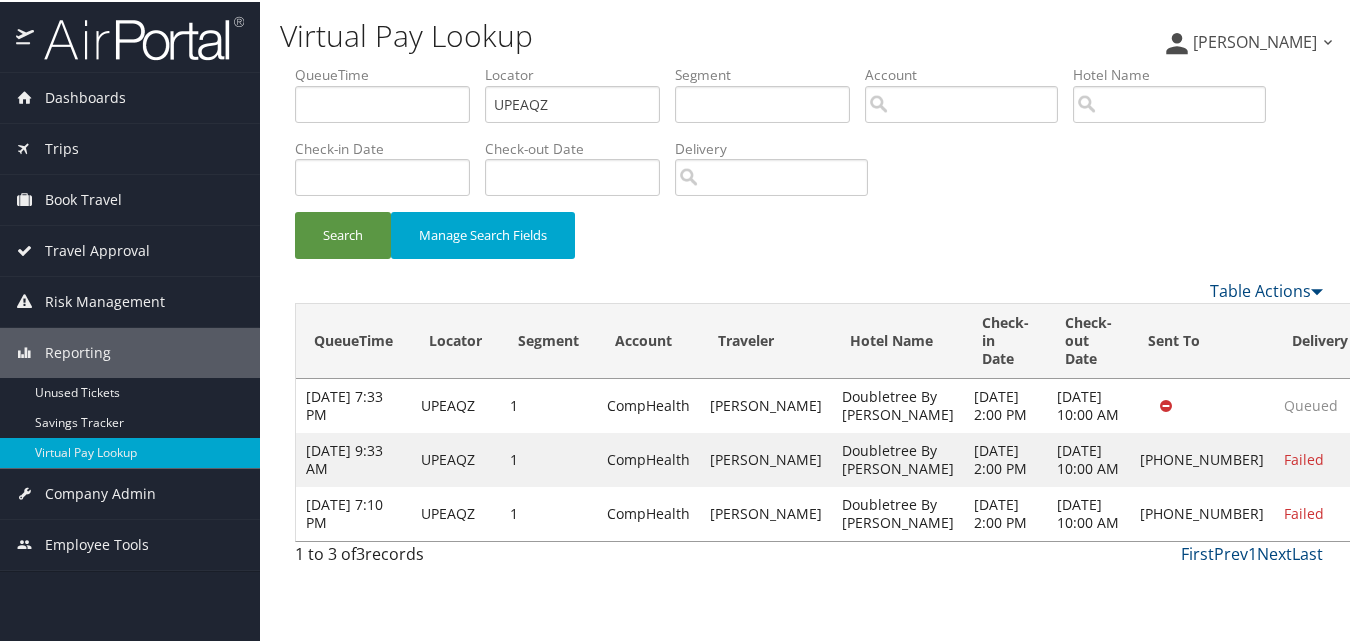 click on "Actions" at bounding box center [1405, 511] 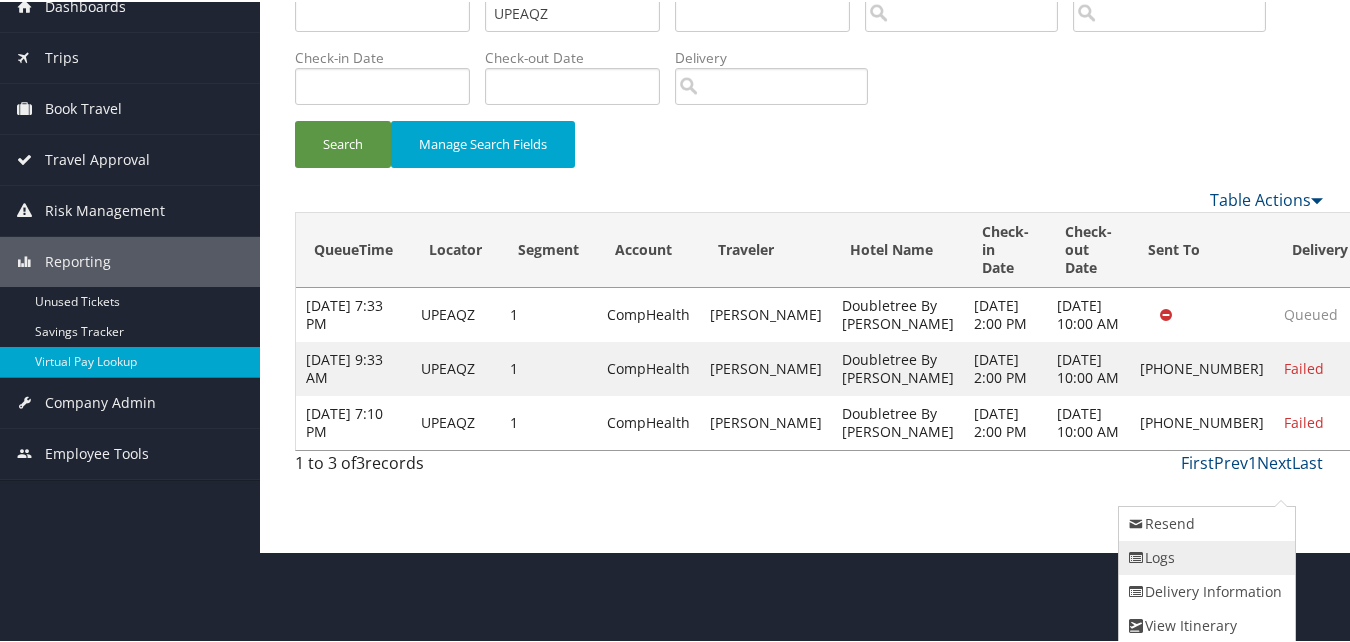 click on "Logs" at bounding box center [1204, 556] 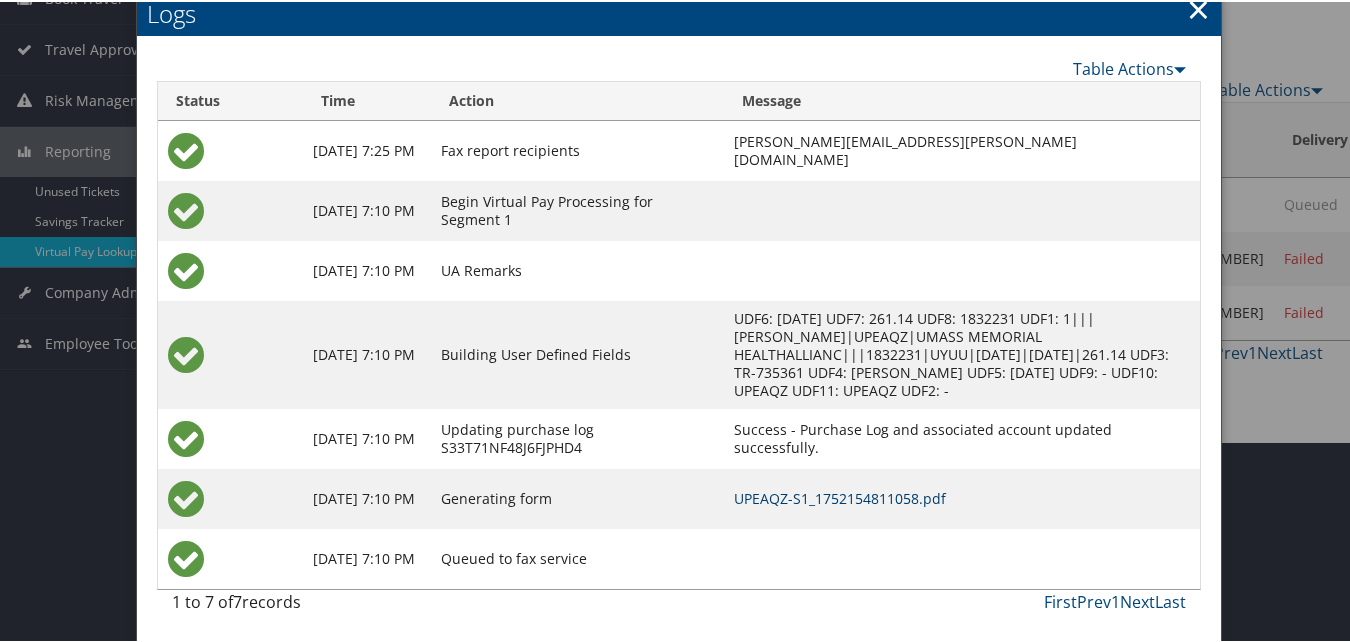 scroll, scrollTop: 202, scrollLeft: 0, axis: vertical 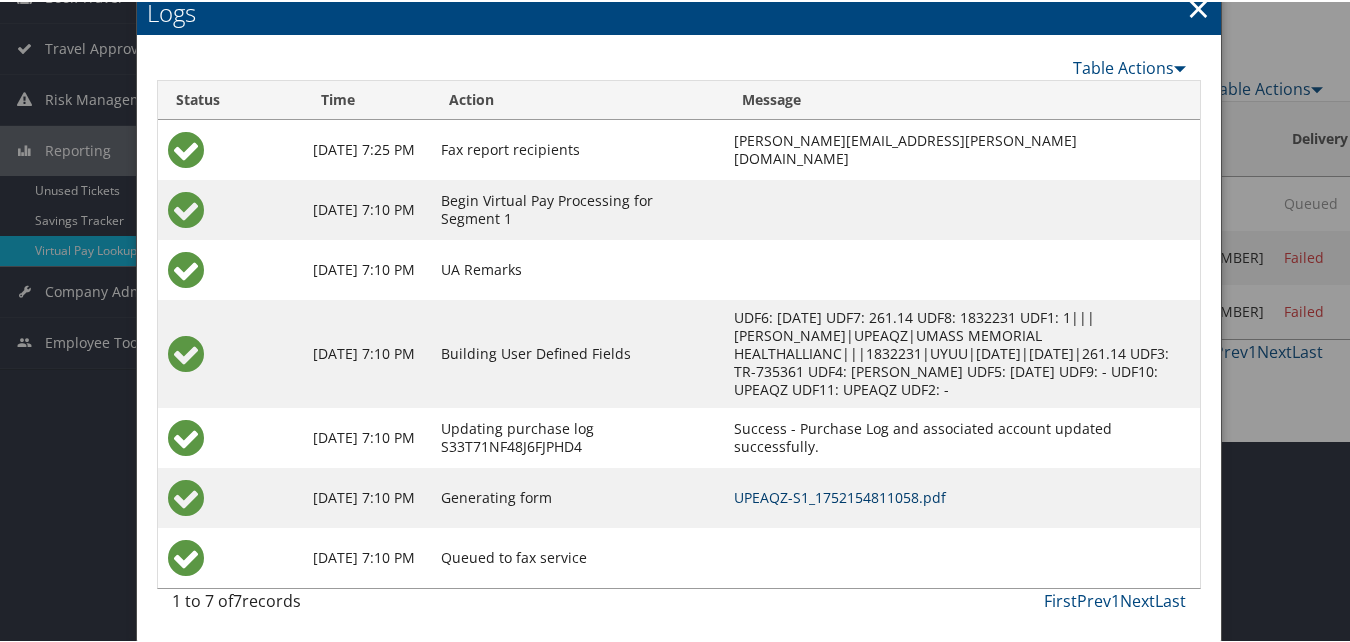 click on "UPEAQZ-S1_1752154811058.pdf" at bounding box center [840, 495] 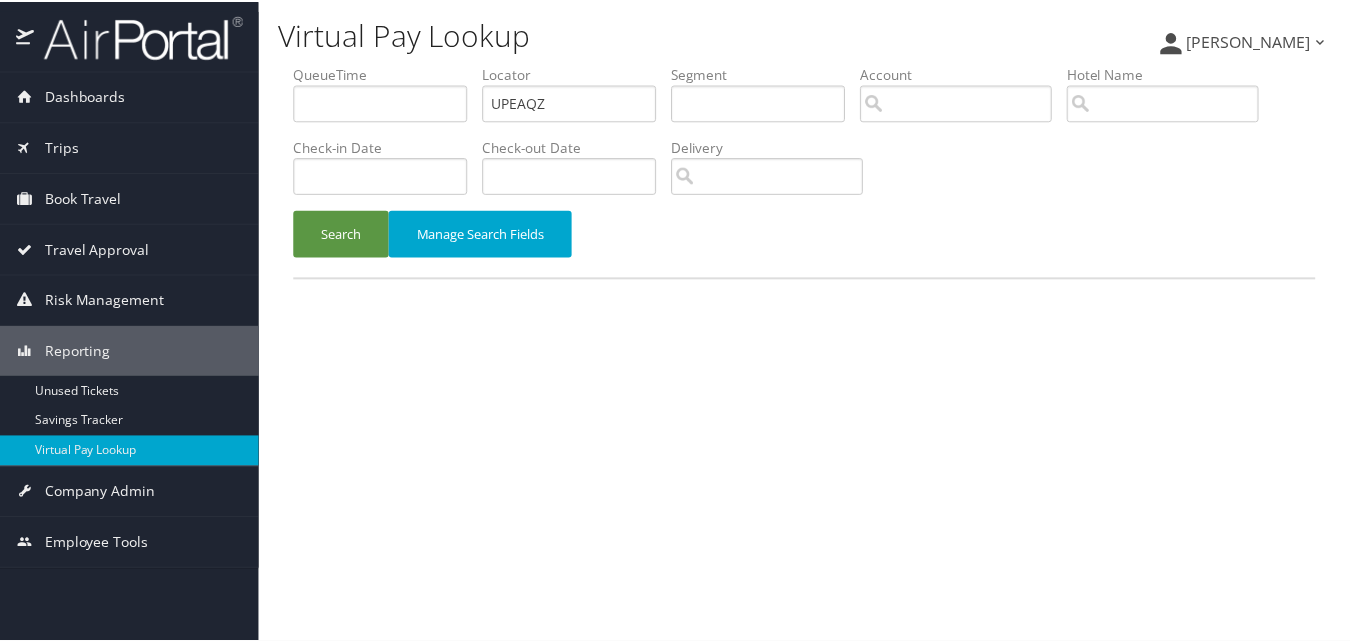 scroll, scrollTop: 0, scrollLeft: 0, axis: both 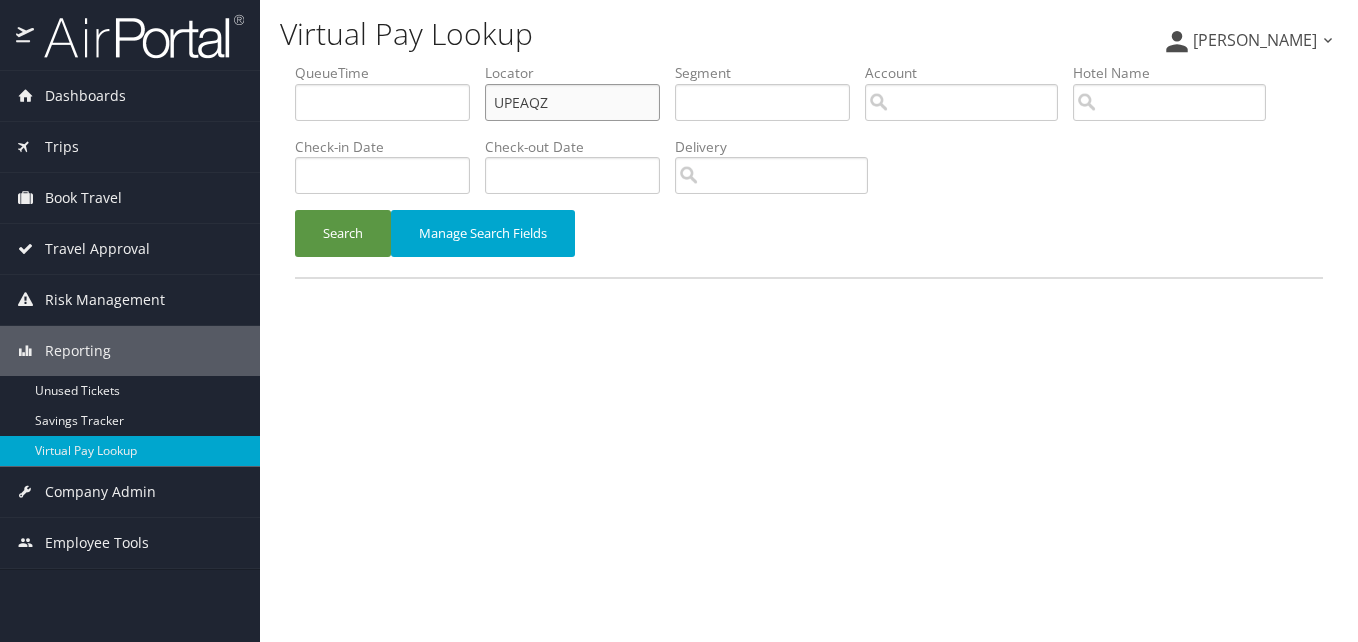 drag, startPoint x: 404, startPoint y: 116, endPoint x: 369, endPoint y: 116, distance: 35 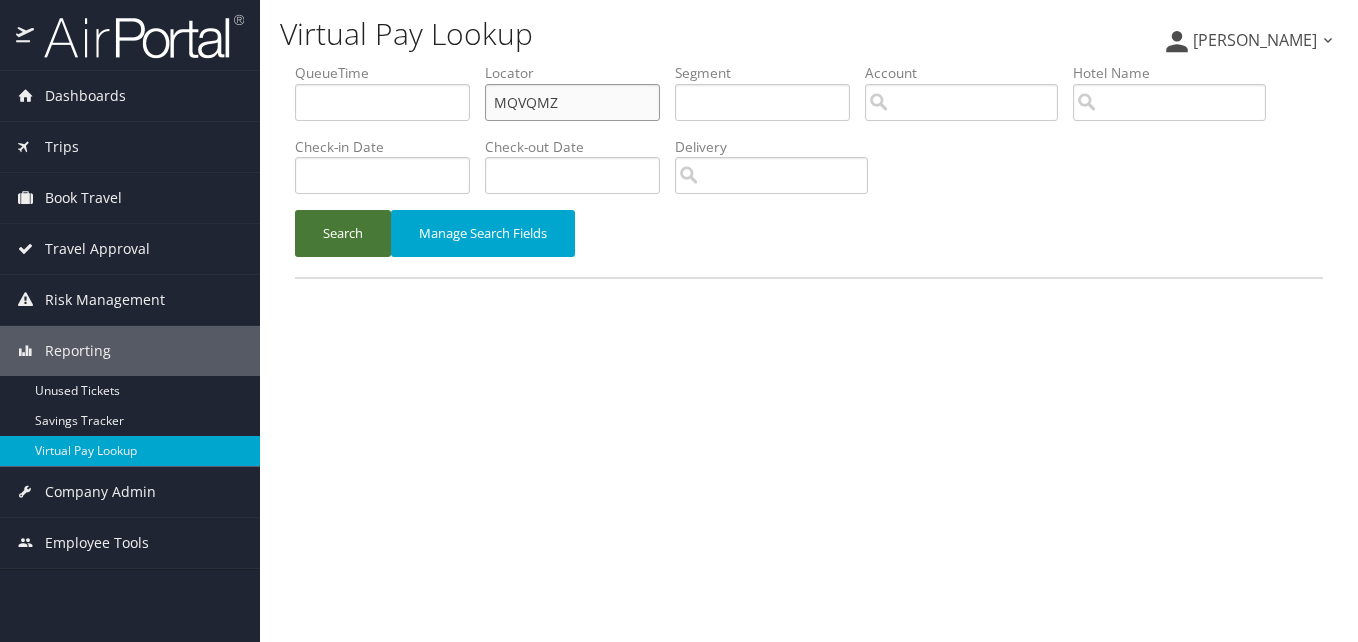 type on "MQVQMZ" 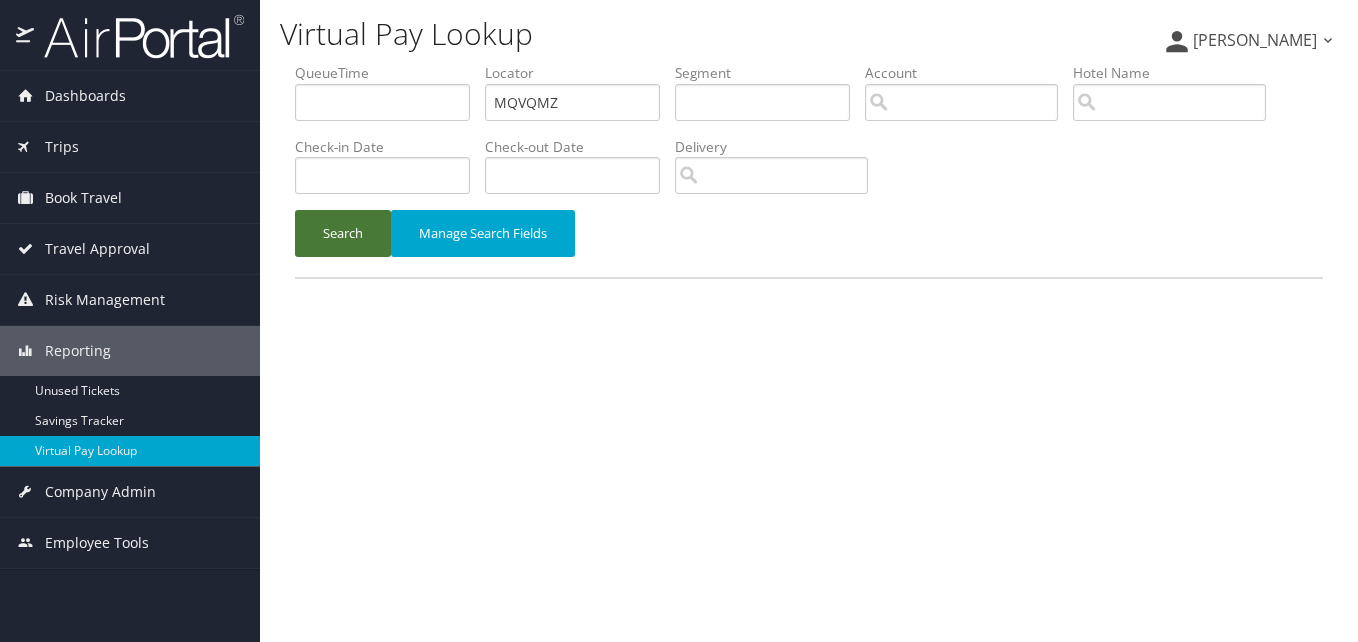 click on "Search" at bounding box center [343, 233] 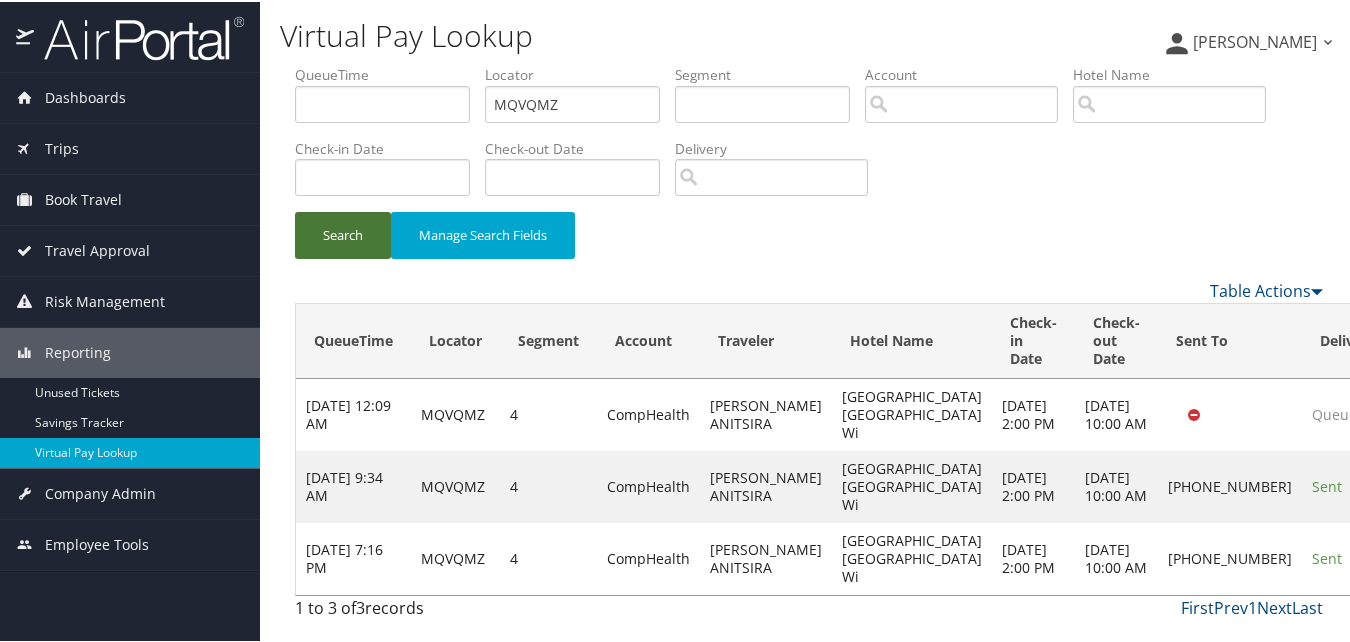 scroll, scrollTop: 94, scrollLeft: 0, axis: vertical 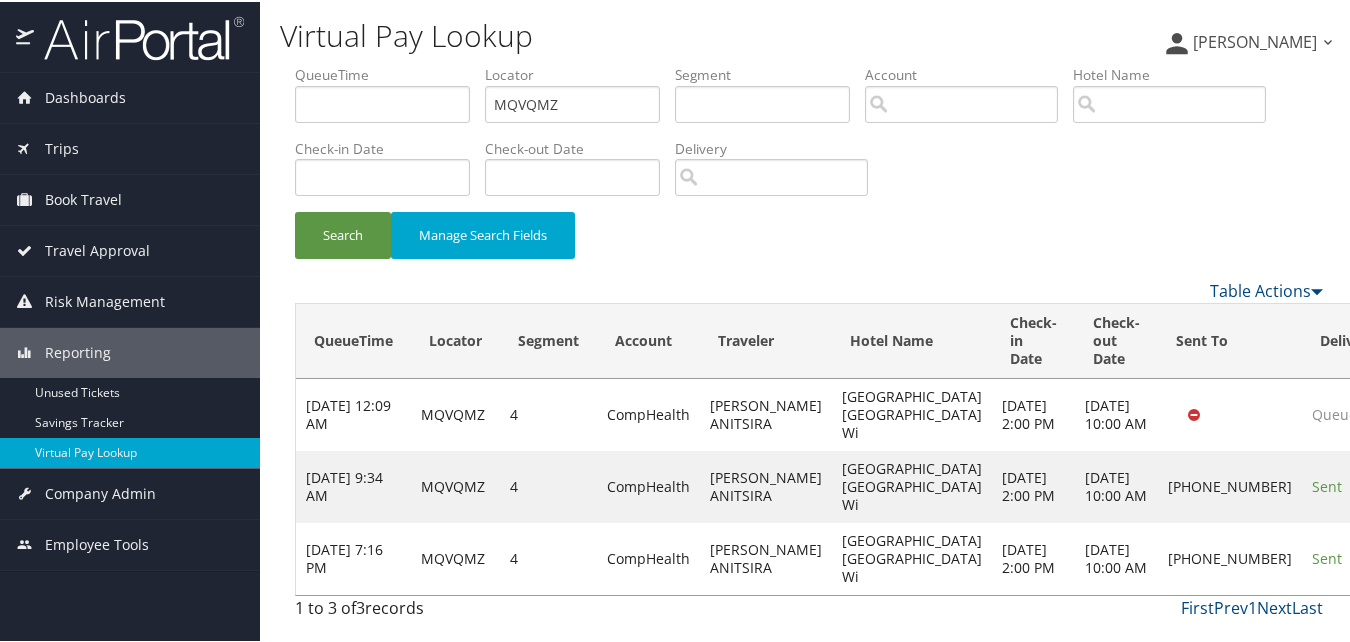 click on "Actions" at bounding box center [1433, 556] 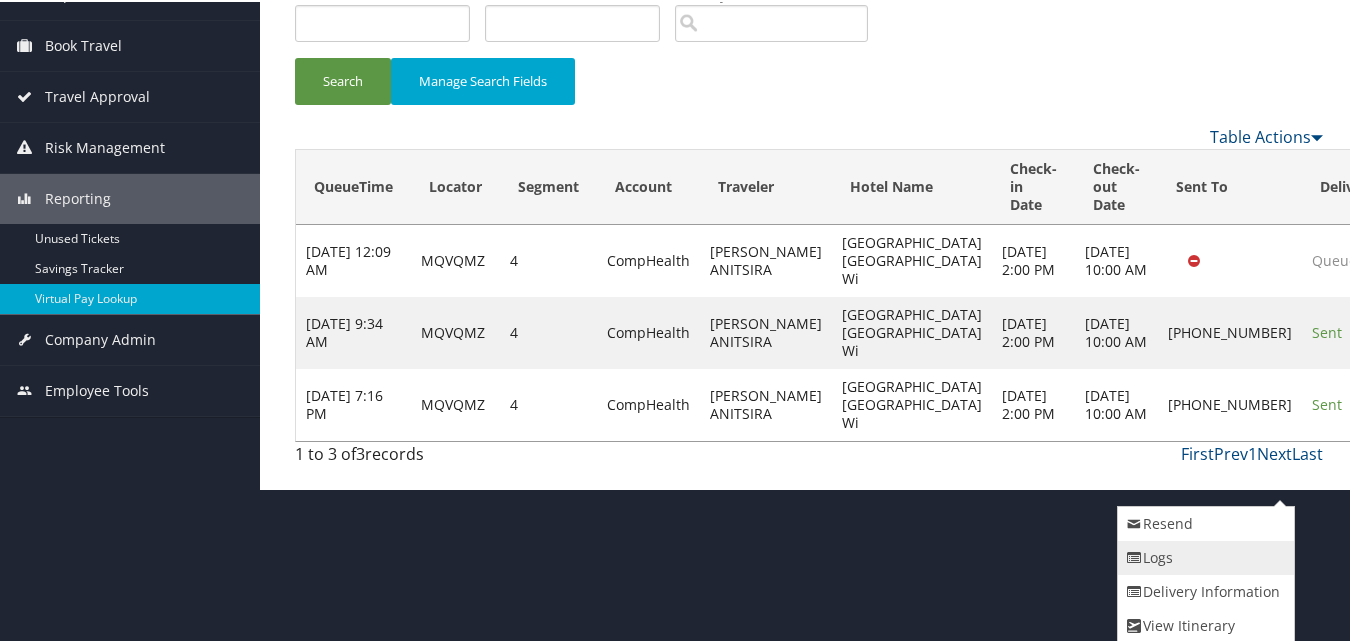 click on "Logs" at bounding box center (1203, 556) 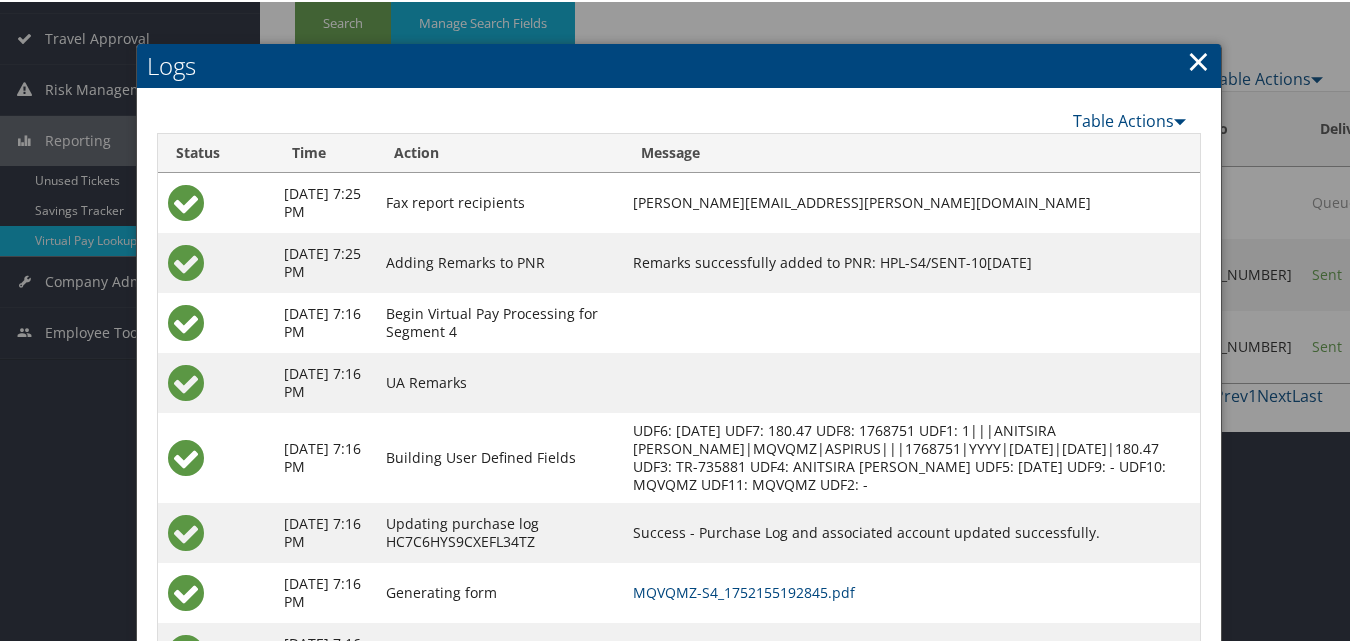 scroll, scrollTop: 307, scrollLeft: 0, axis: vertical 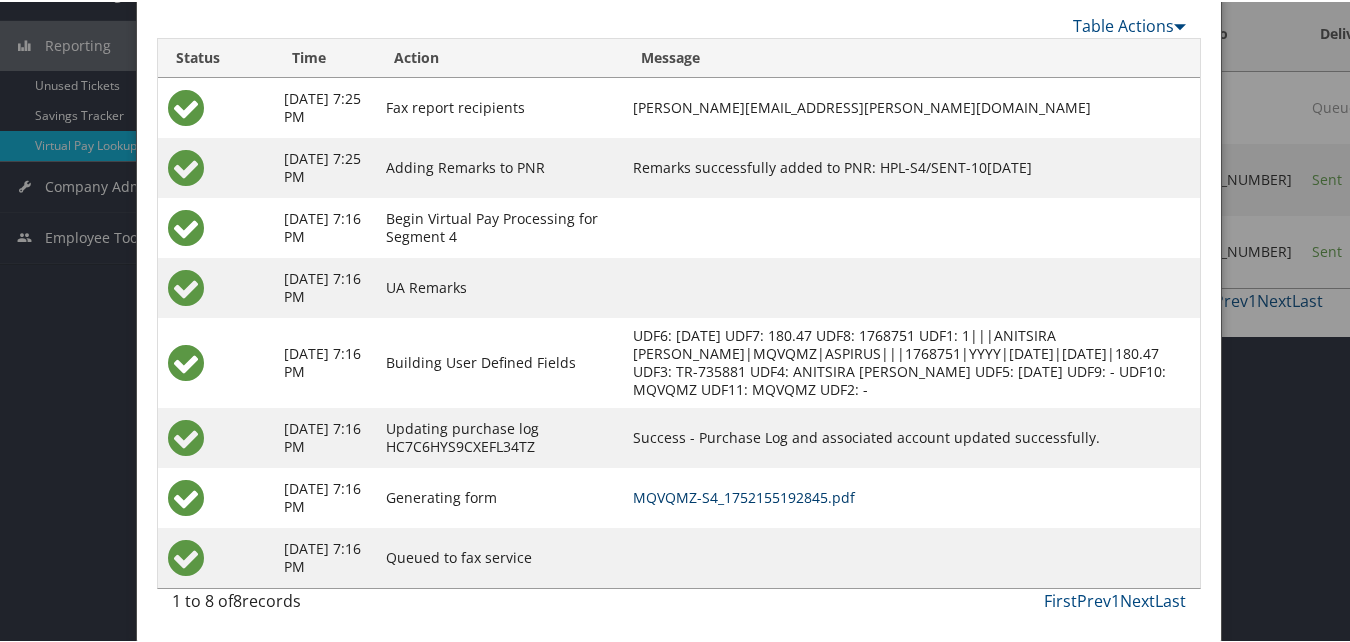click on "MQVQMZ-S4_1752155192845.pdf" at bounding box center (744, 495) 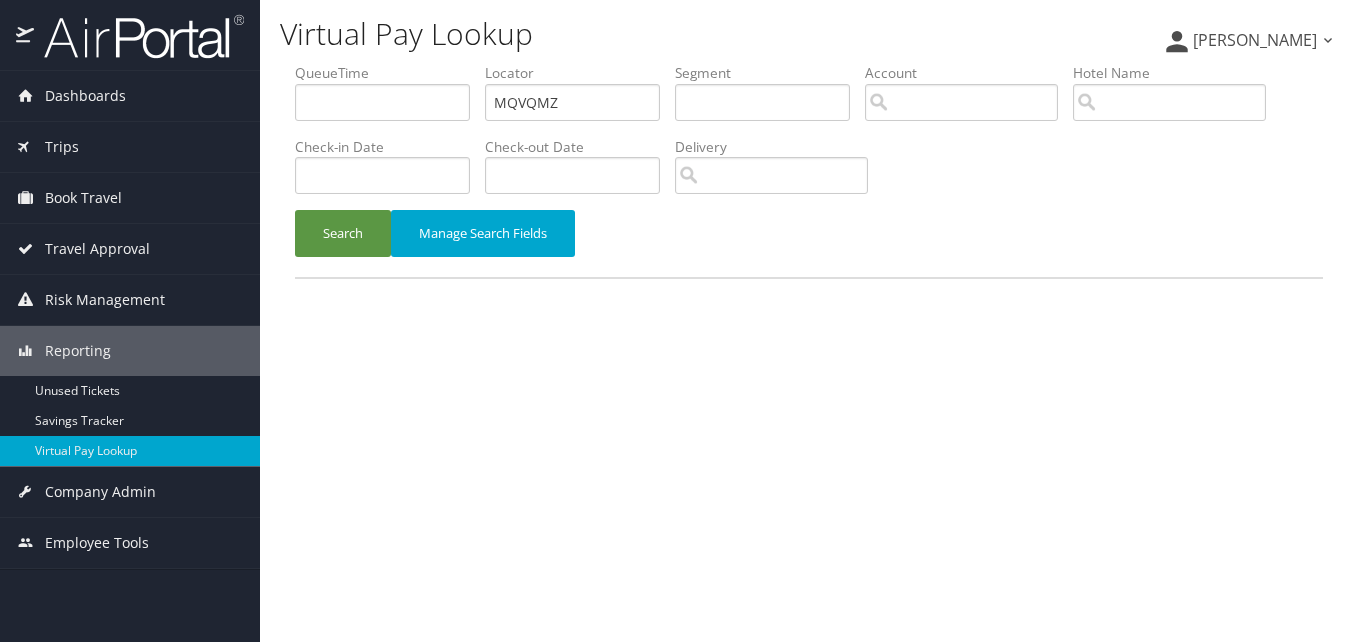 scroll, scrollTop: 0, scrollLeft: 0, axis: both 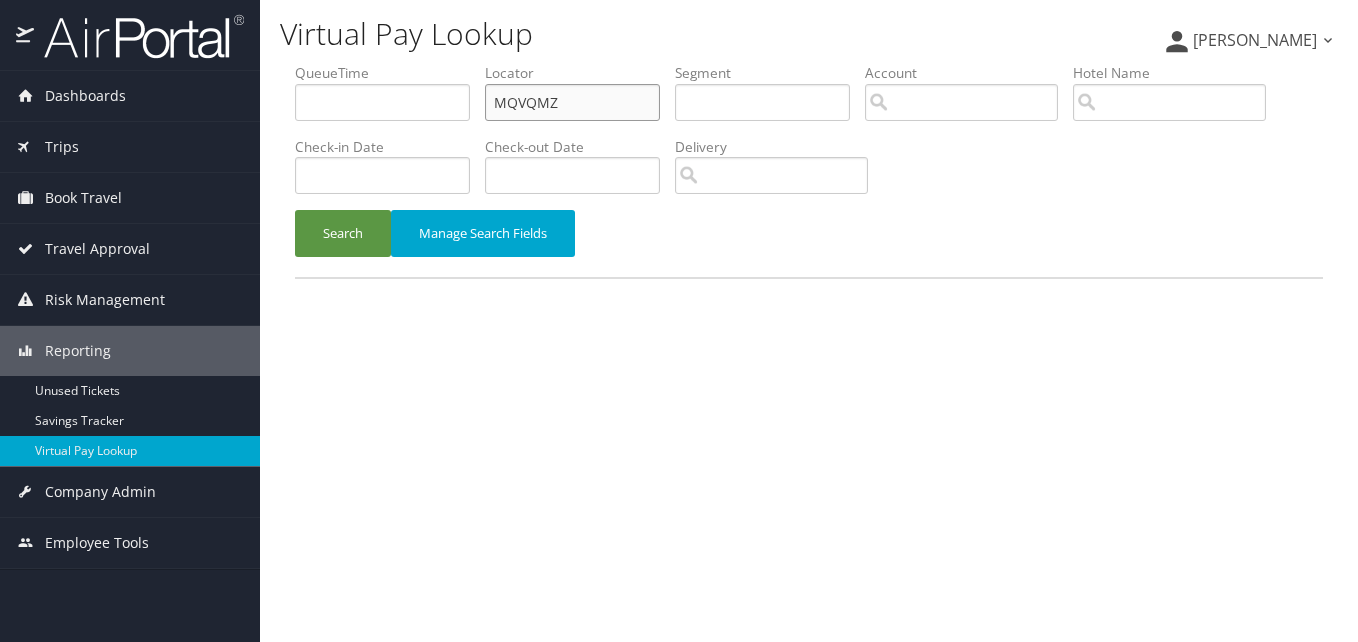 drag, startPoint x: 570, startPoint y: 105, endPoint x: 360, endPoint y: 112, distance: 210.11664 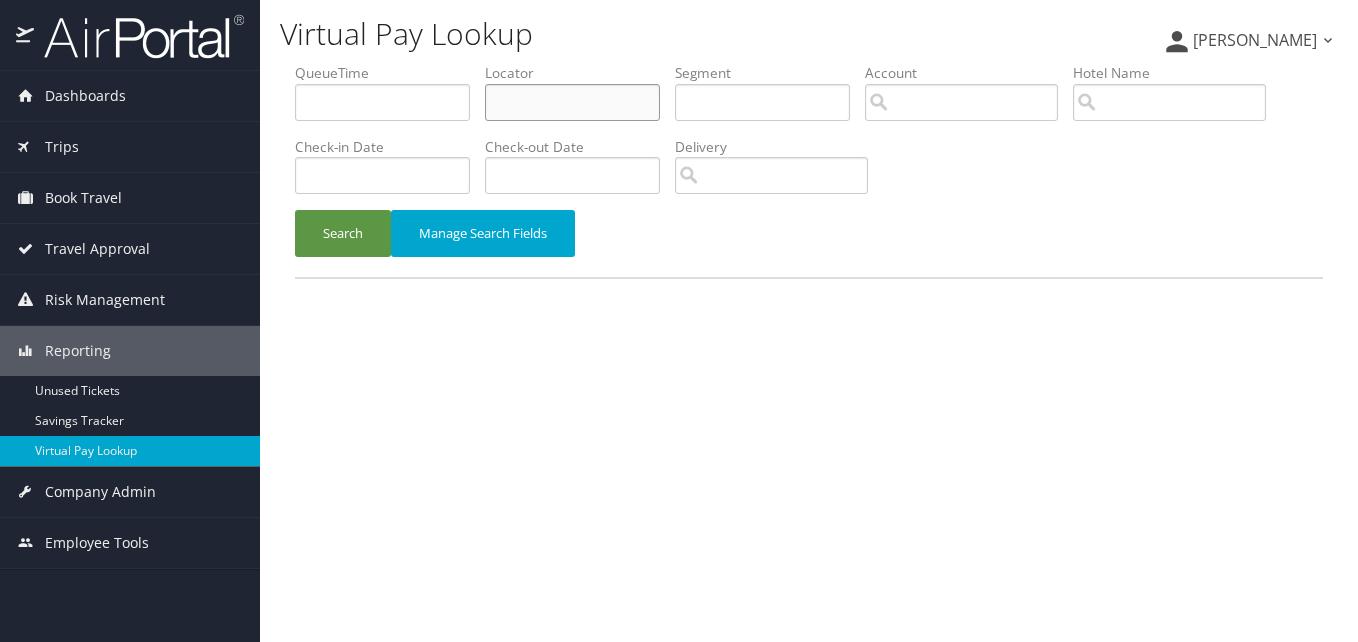 type 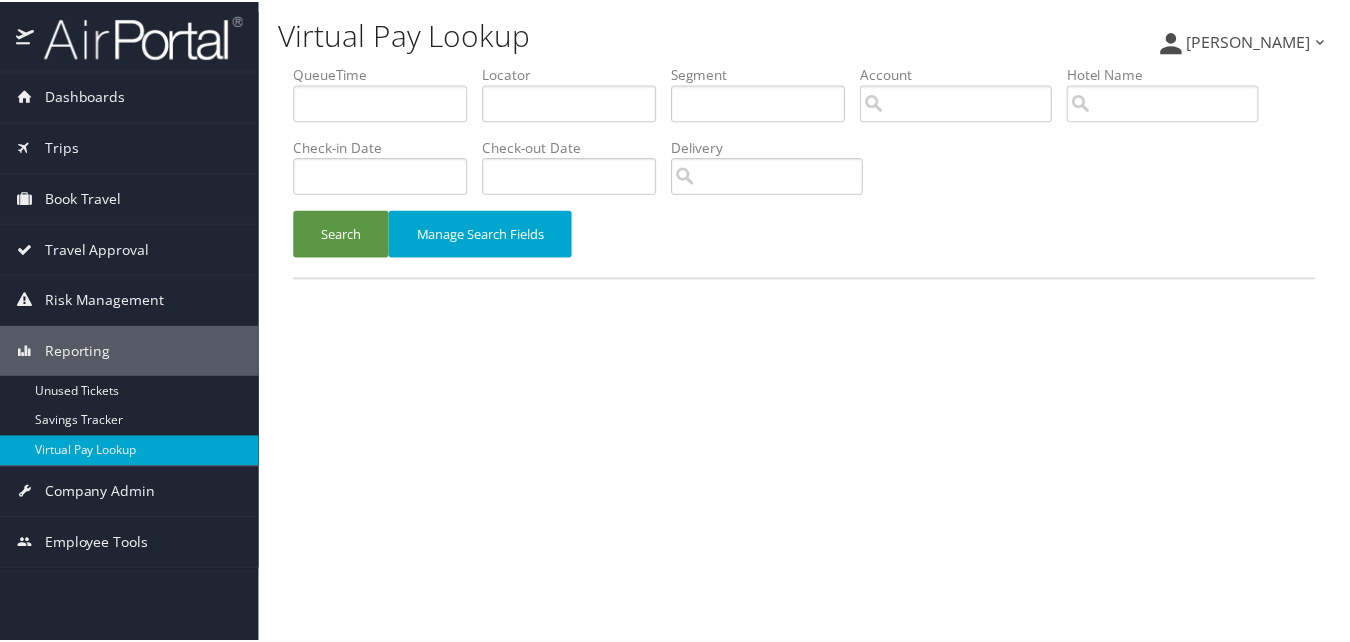 scroll, scrollTop: 0, scrollLeft: 0, axis: both 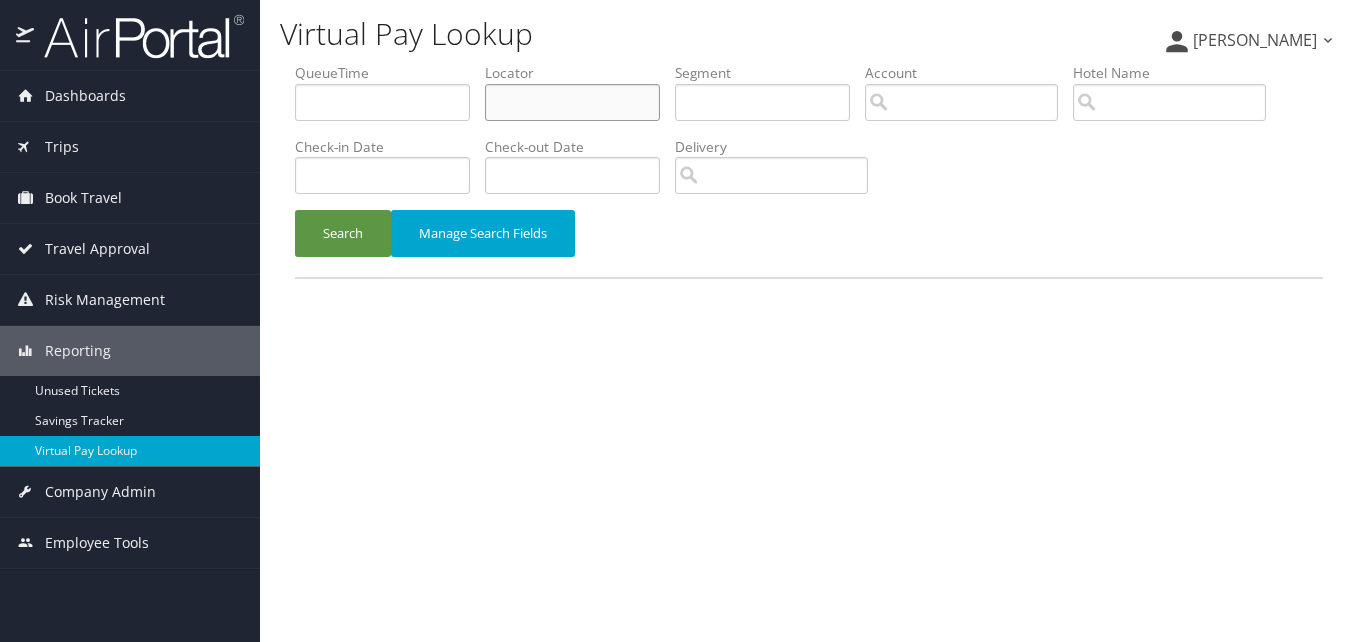 click at bounding box center (572, 102) 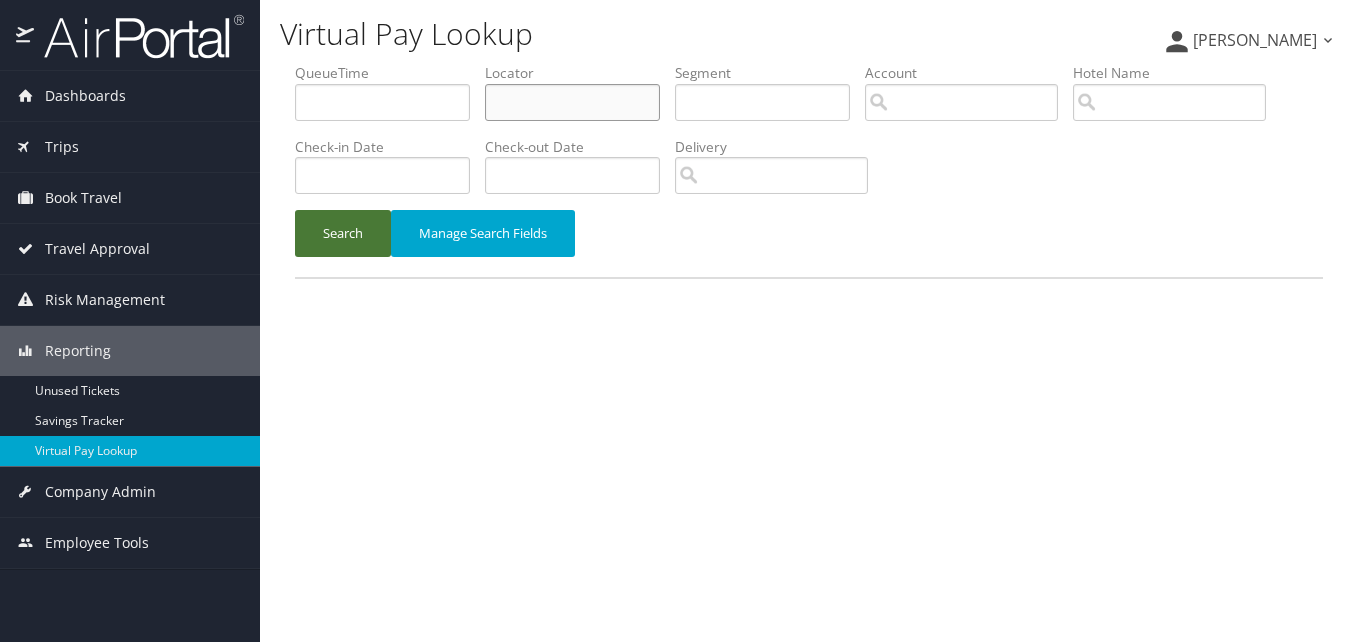 paste on "MQVQMZ" 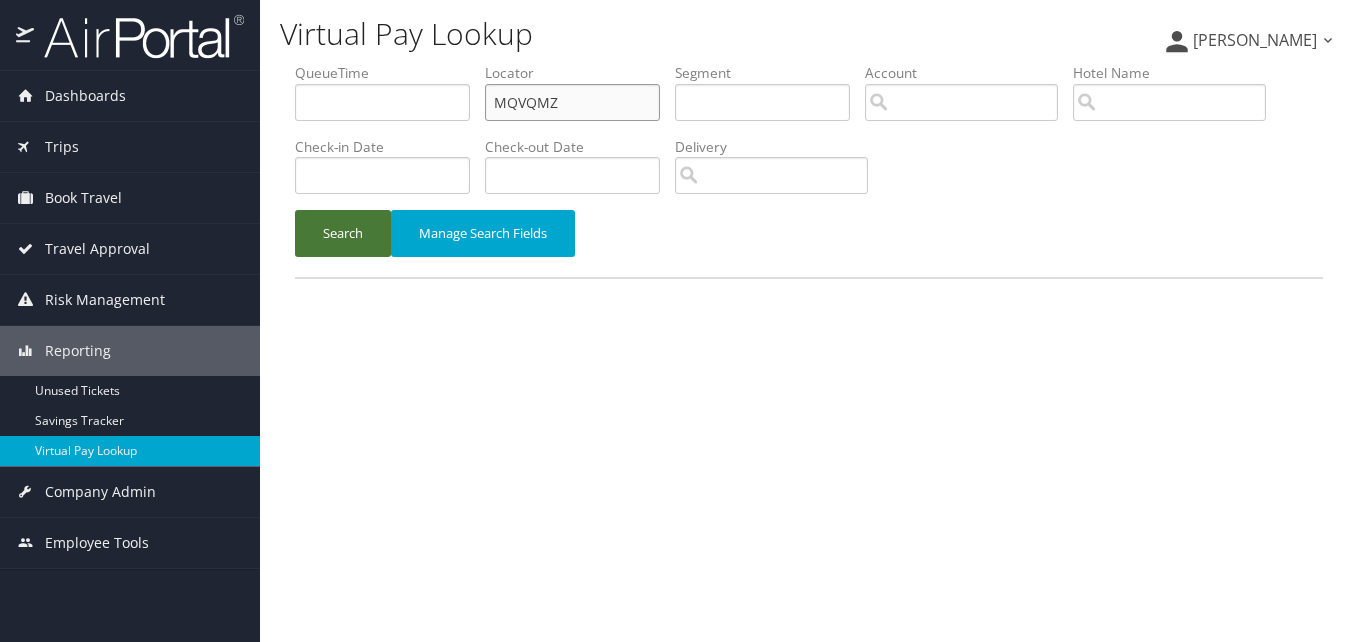 type on "MQVQMZ" 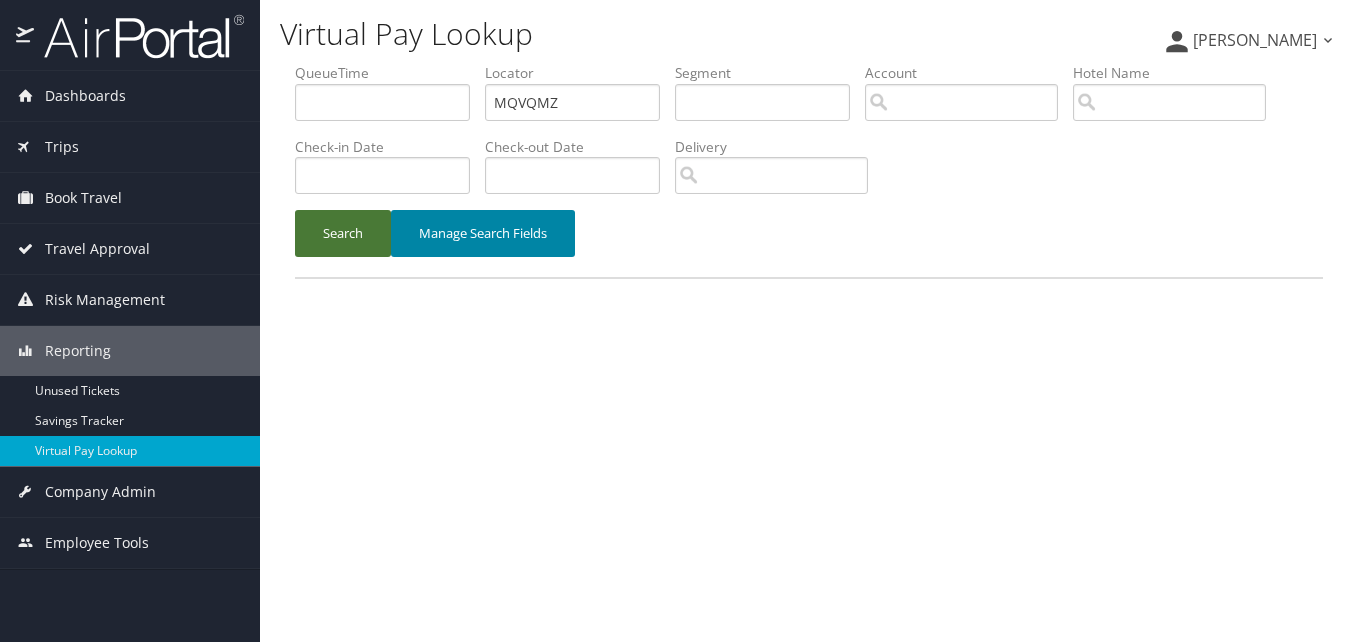 drag, startPoint x: 358, startPoint y: 244, endPoint x: 404, endPoint y: 243, distance: 46.010868 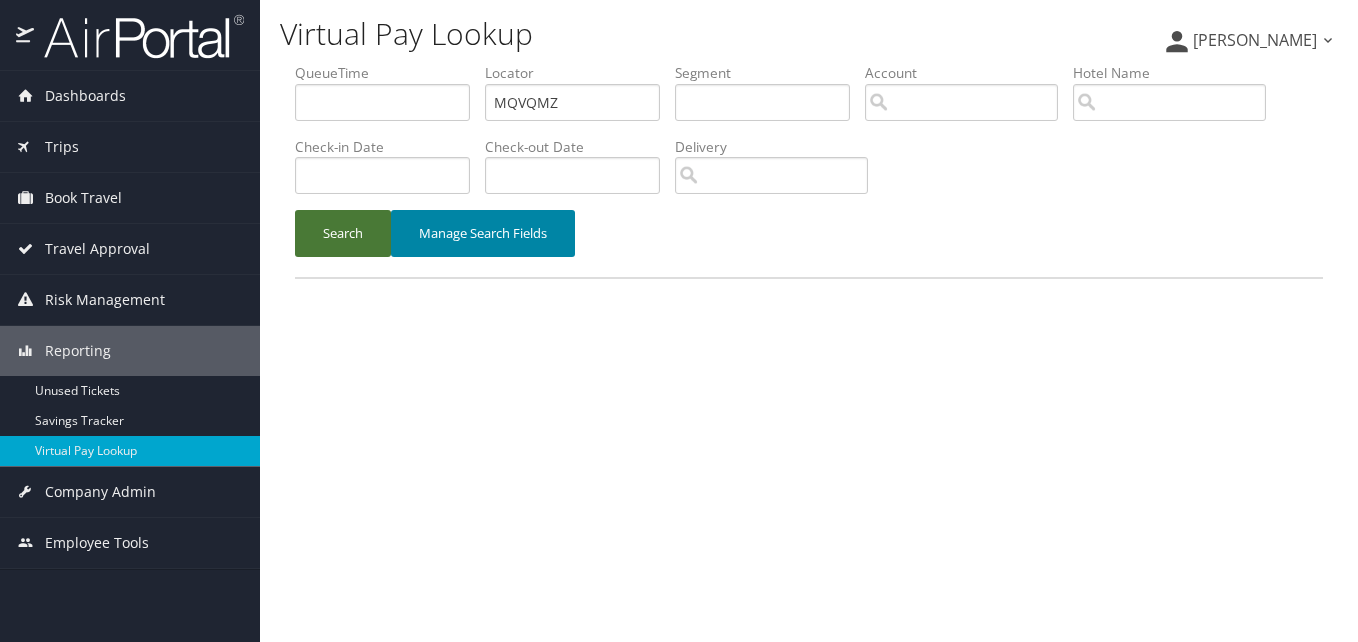 click on "Search" at bounding box center (343, 233) 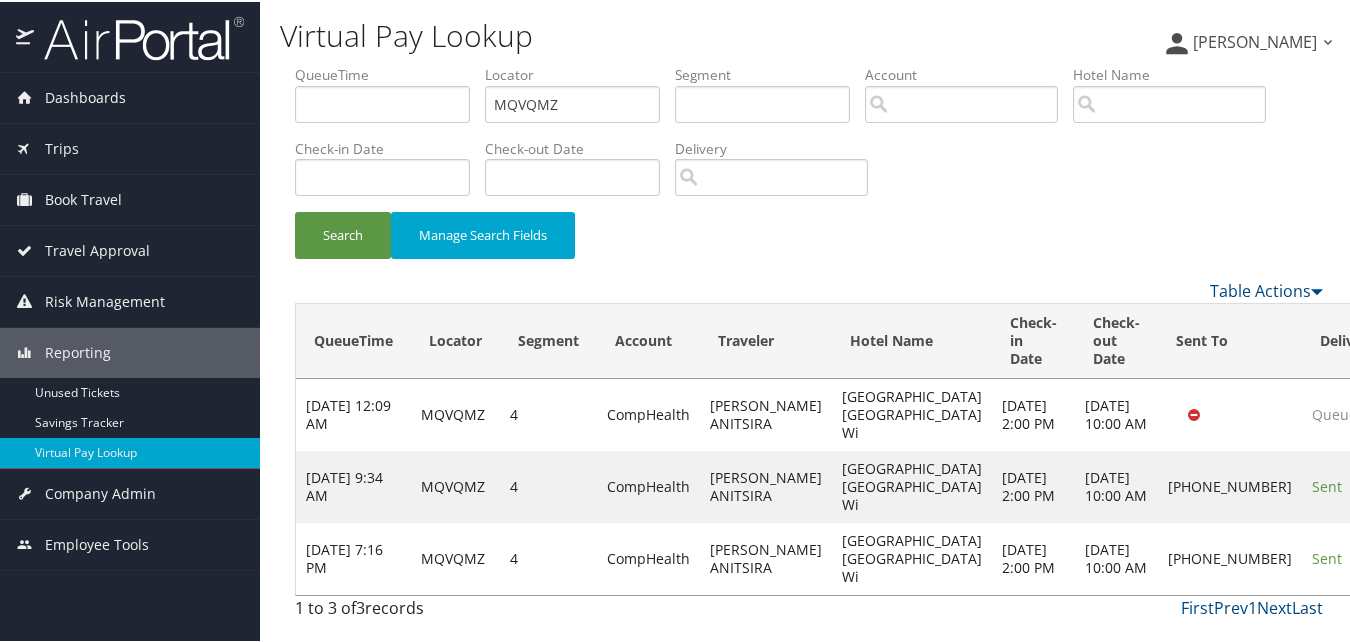 click on "Actions" at bounding box center (1433, 556) 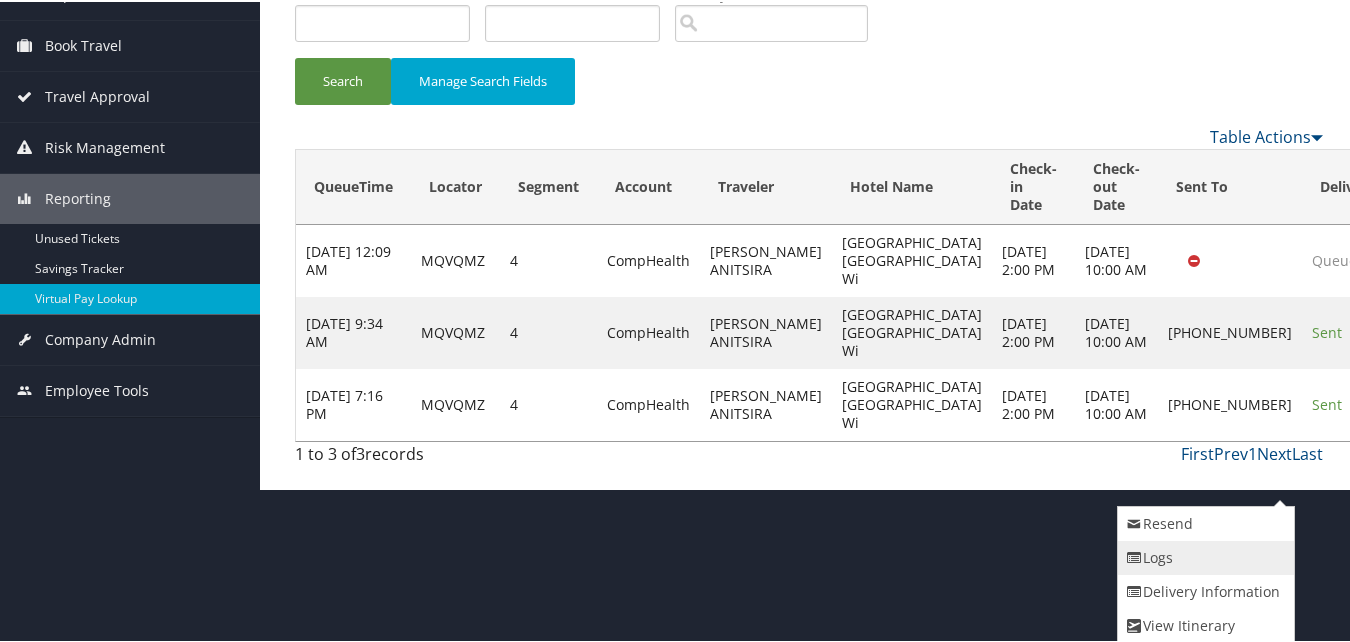 click on "Logs" at bounding box center [1203, 556] 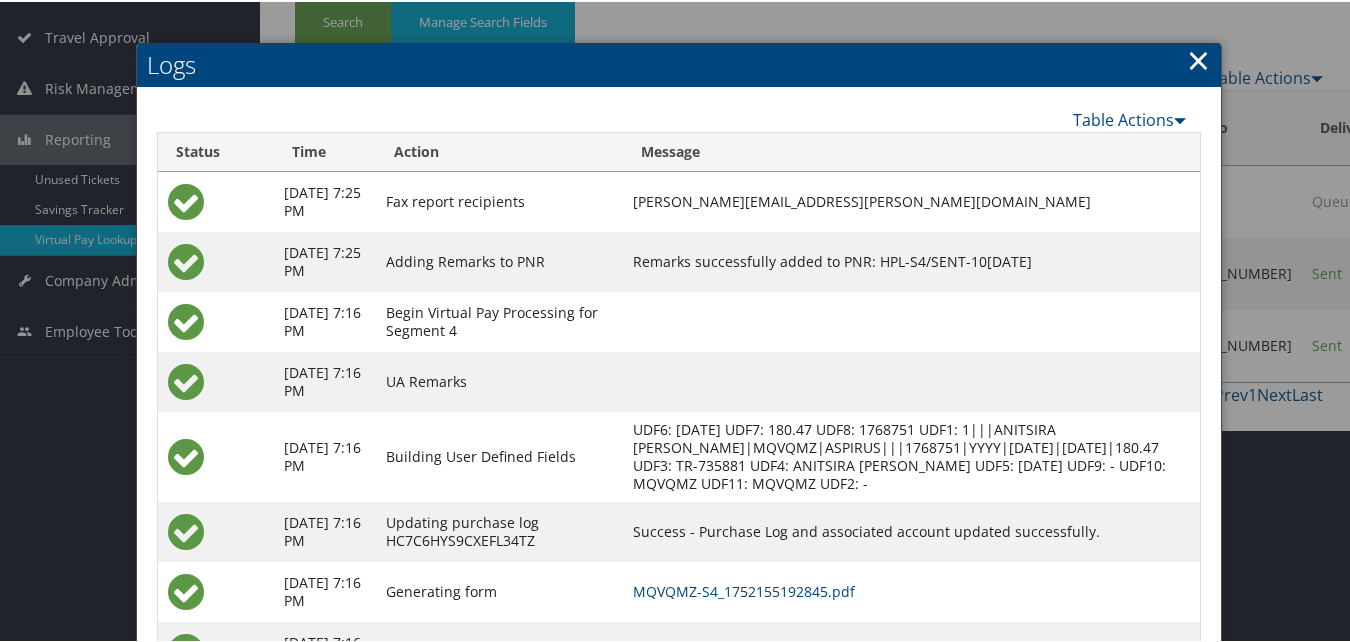scroll, scrollTop: 307, scrollLeft: 0, axis: vertical 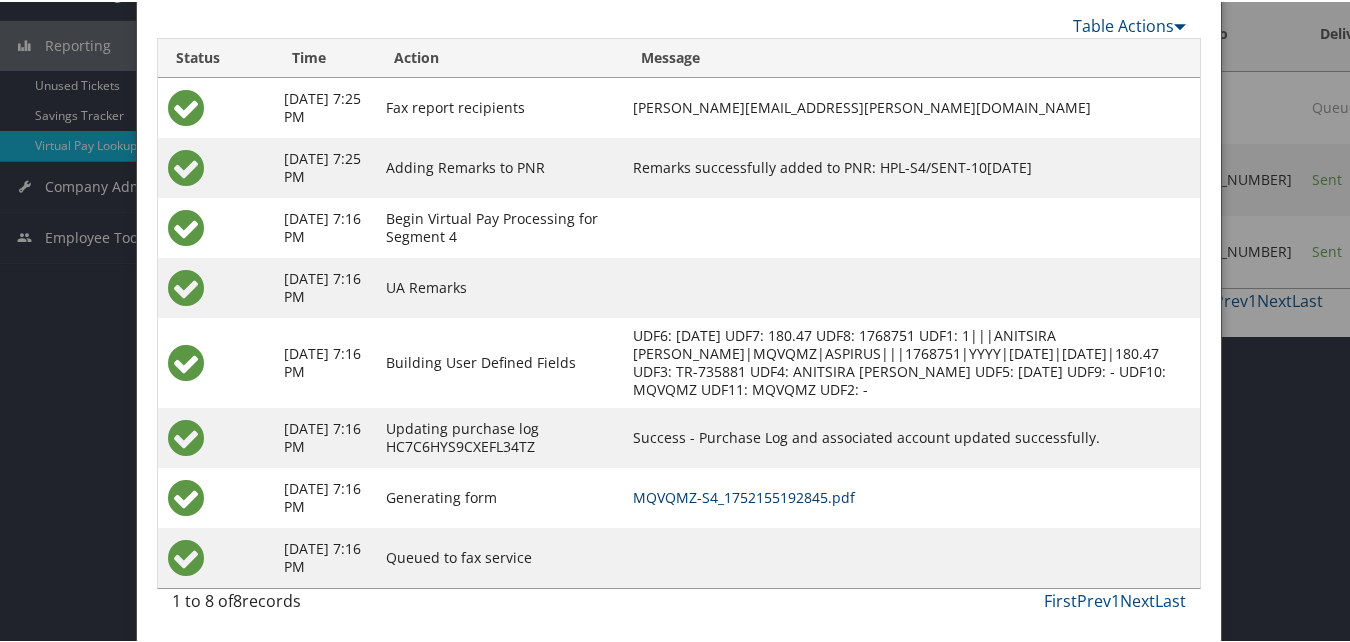 click on "MQVQMZ-S4_1752155192845.pdf" at bounding box center [744, 495] 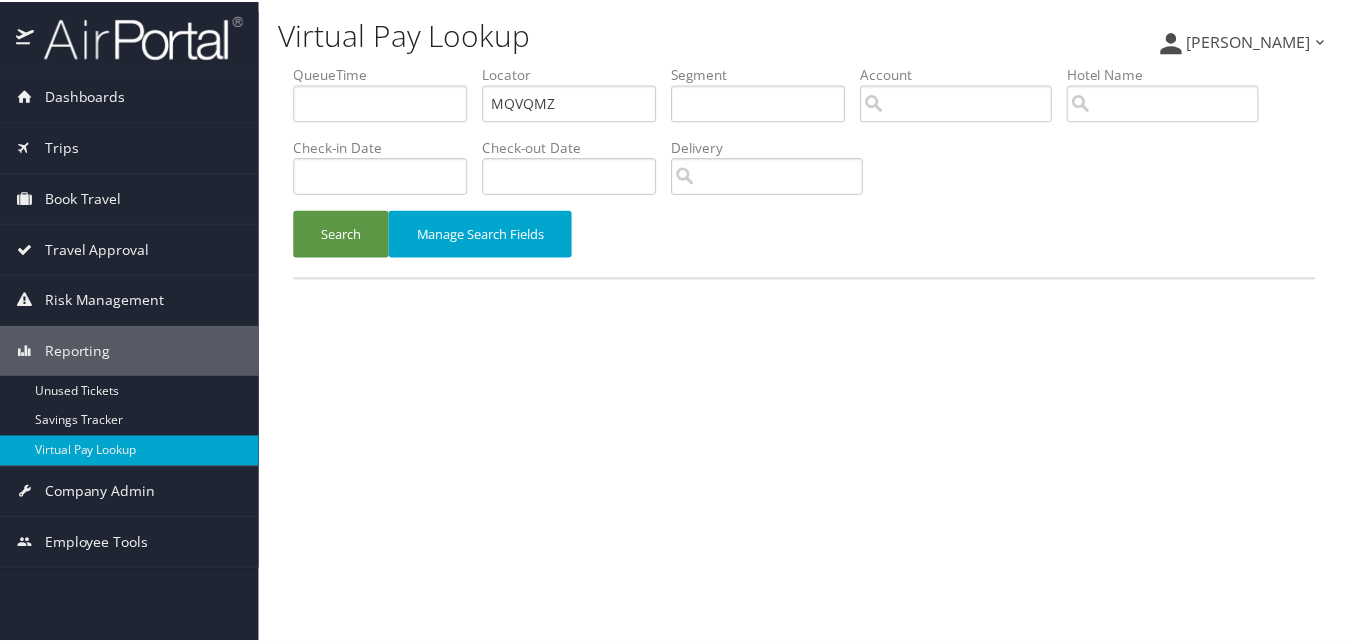 scroll, scrollTop: 0, scrollLeft: 0, axis: both 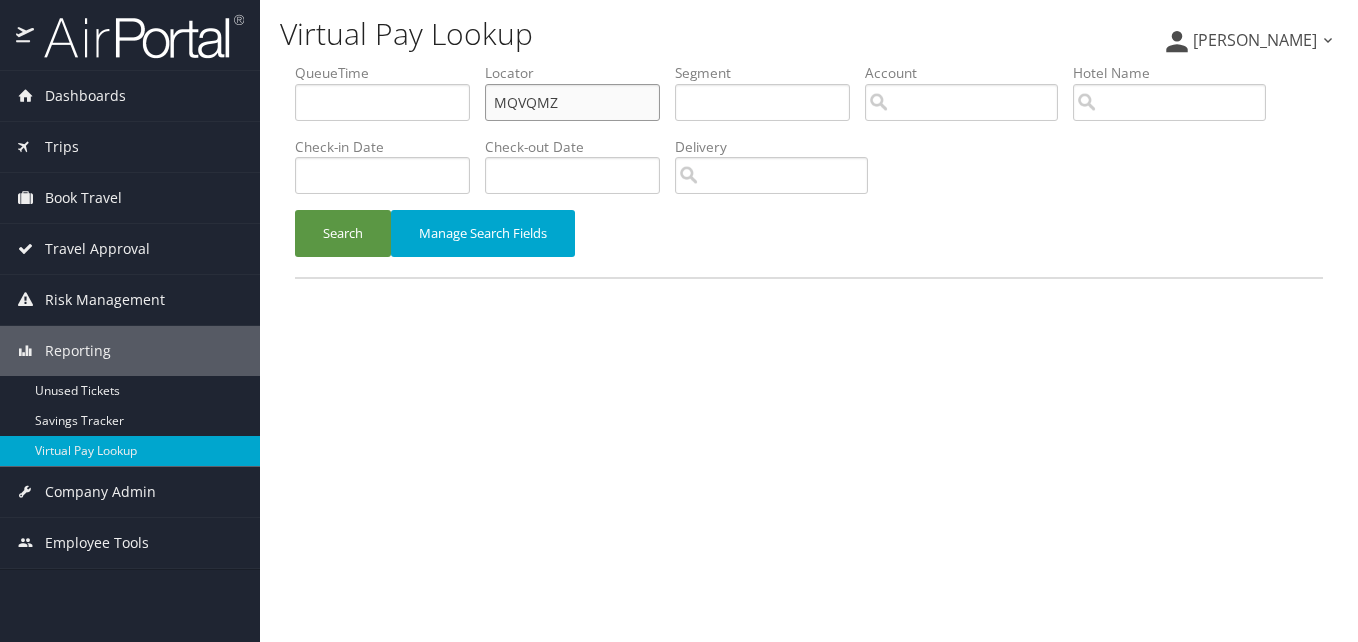 drag, startPoint x: 581, startPoint y: 92, endPoint x: 350, endPoint y: 129, distance: 233.94444 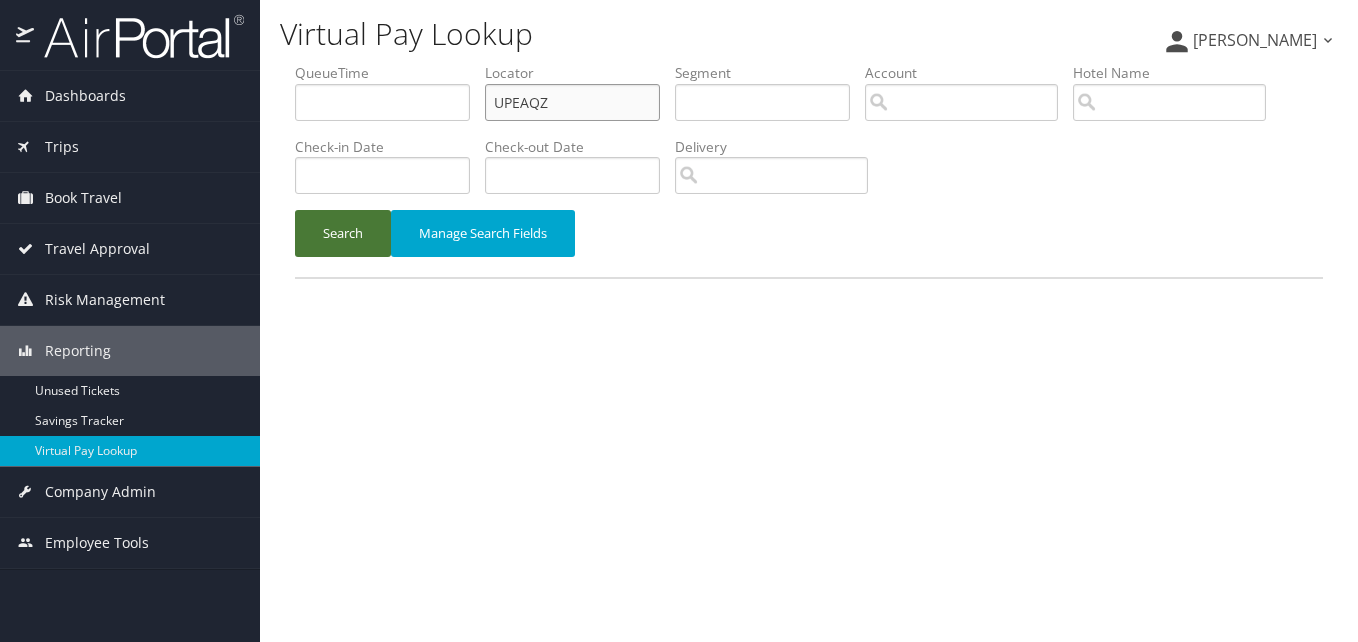 type on "UPEAQZ" 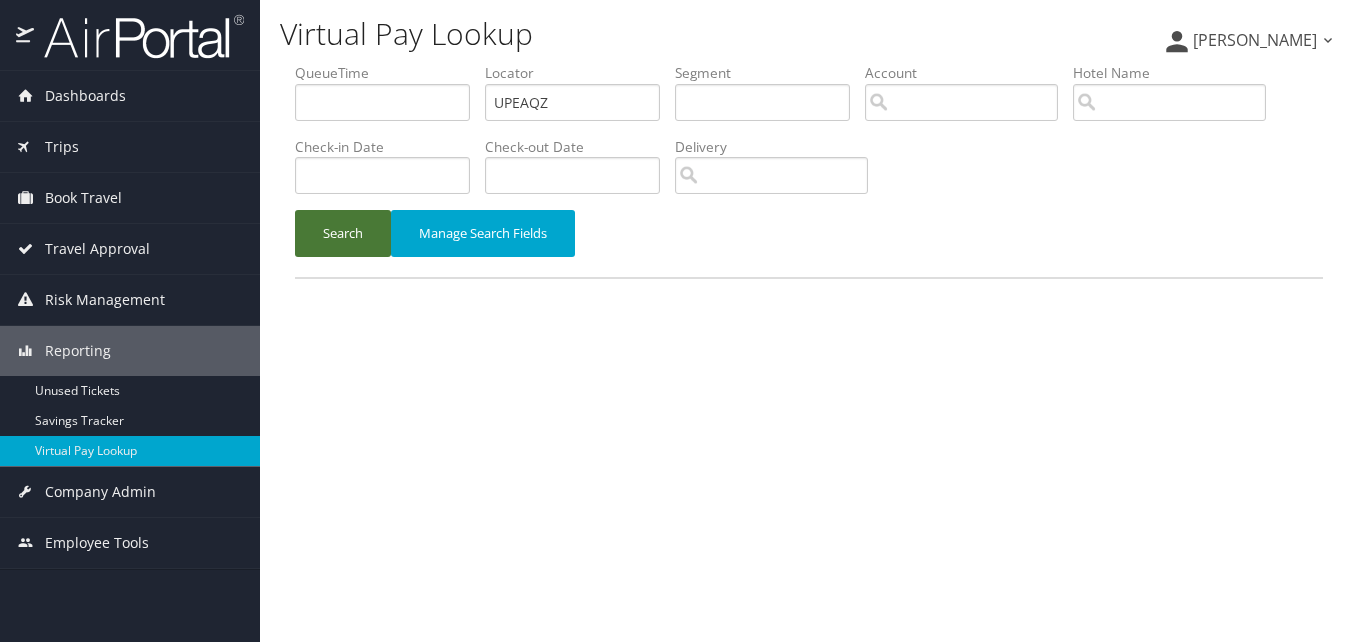 click on "Search" at bounding box center [343, 233] 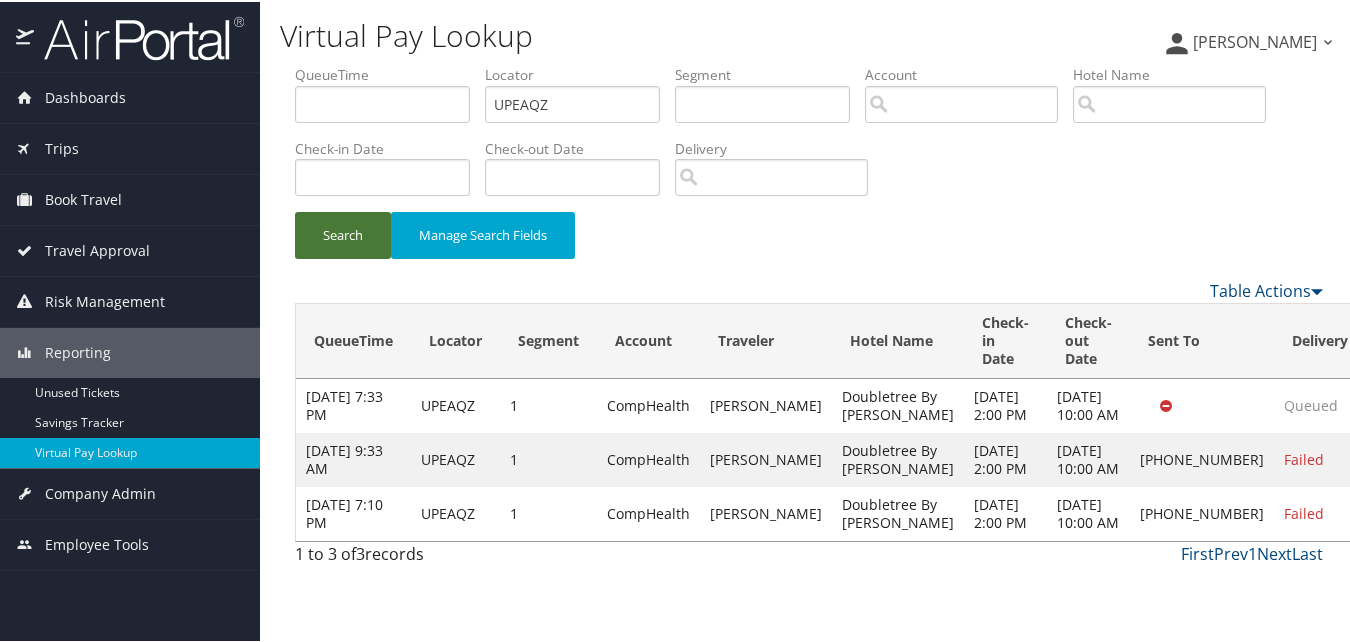 scroll, scrollTop: 22, scrollLeft: 0, axis: vertical 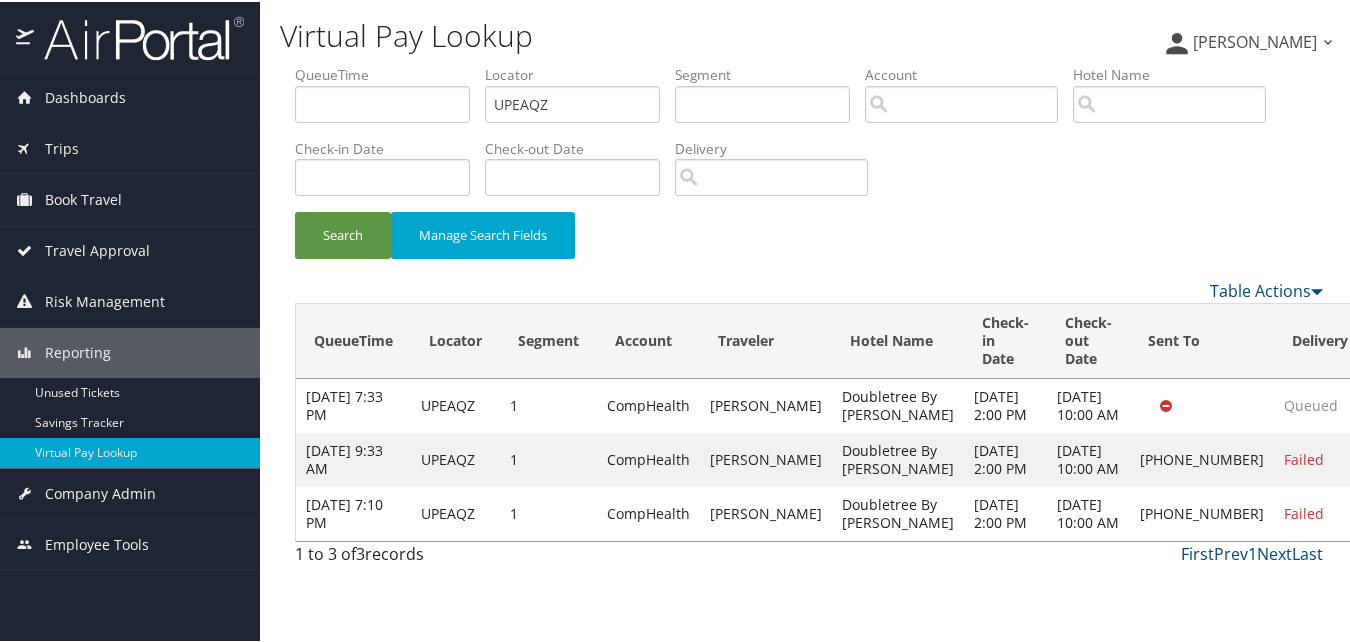 click on "Actions" at bounding box center (1405, 511) 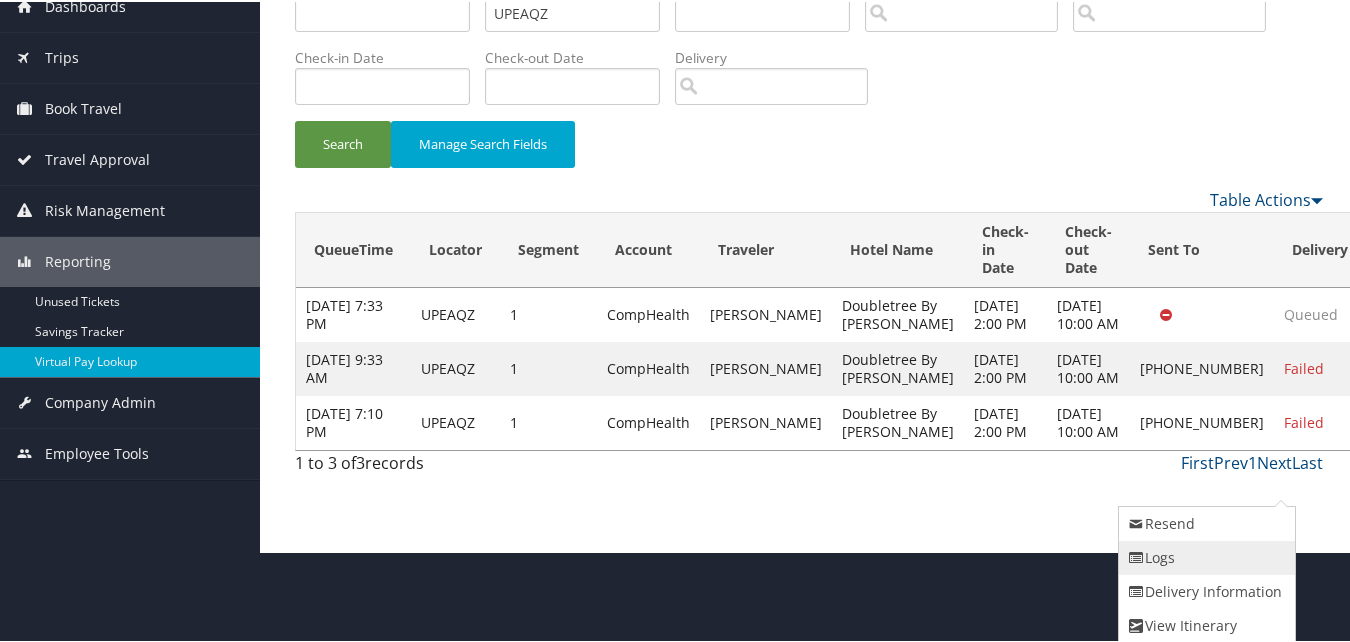 click on "Logs" at bounding box center (1204, 556) 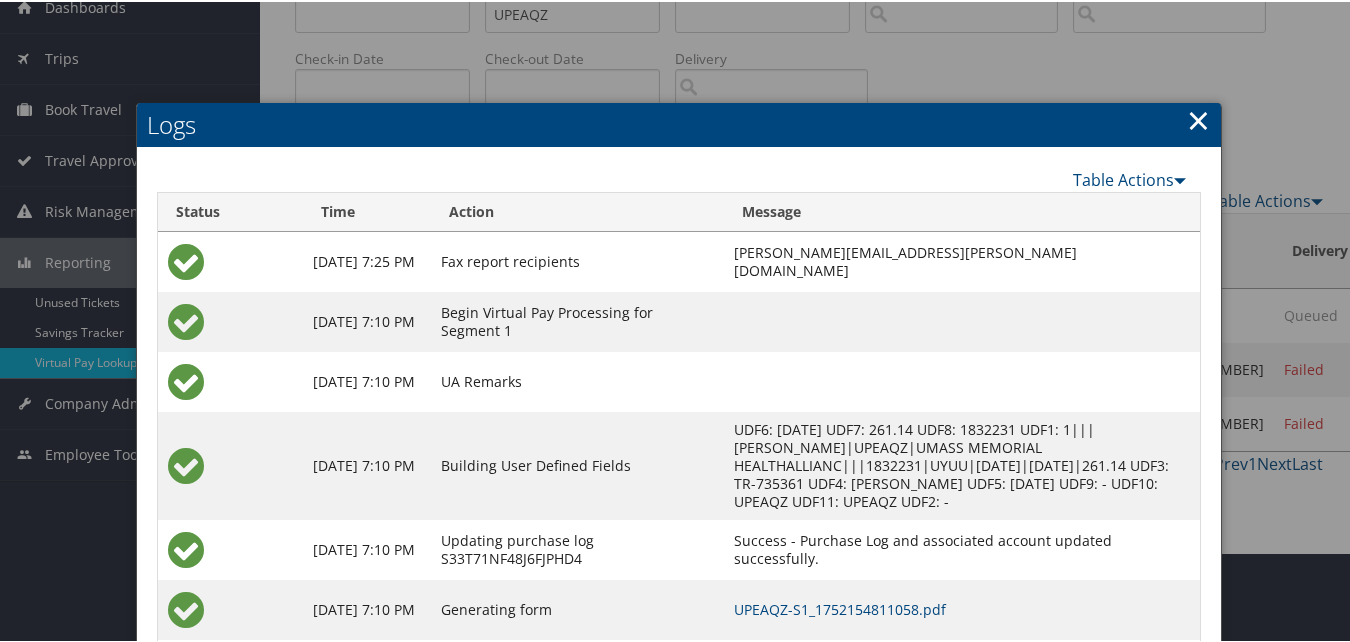 scroll, scrollTop: 202, scrollLeft: 0, axis: vertical 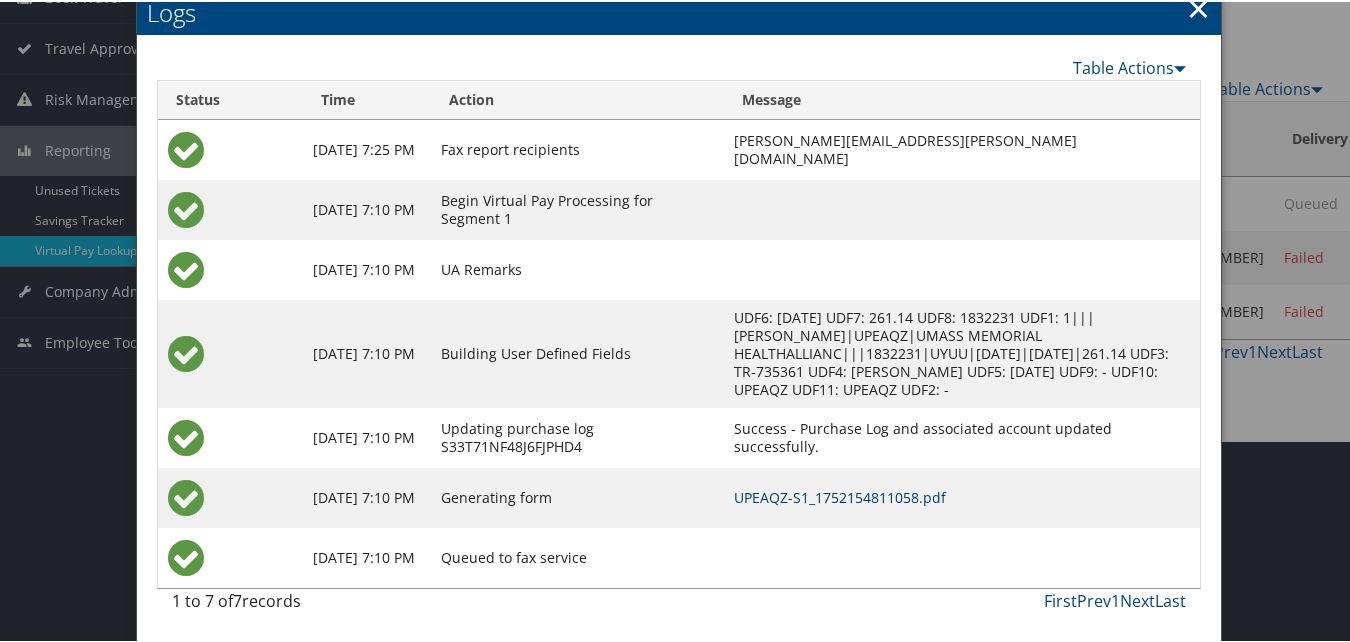 click on "UPEAQZ-S1_1752154811058.pdf" at bounding box center [840, 495] 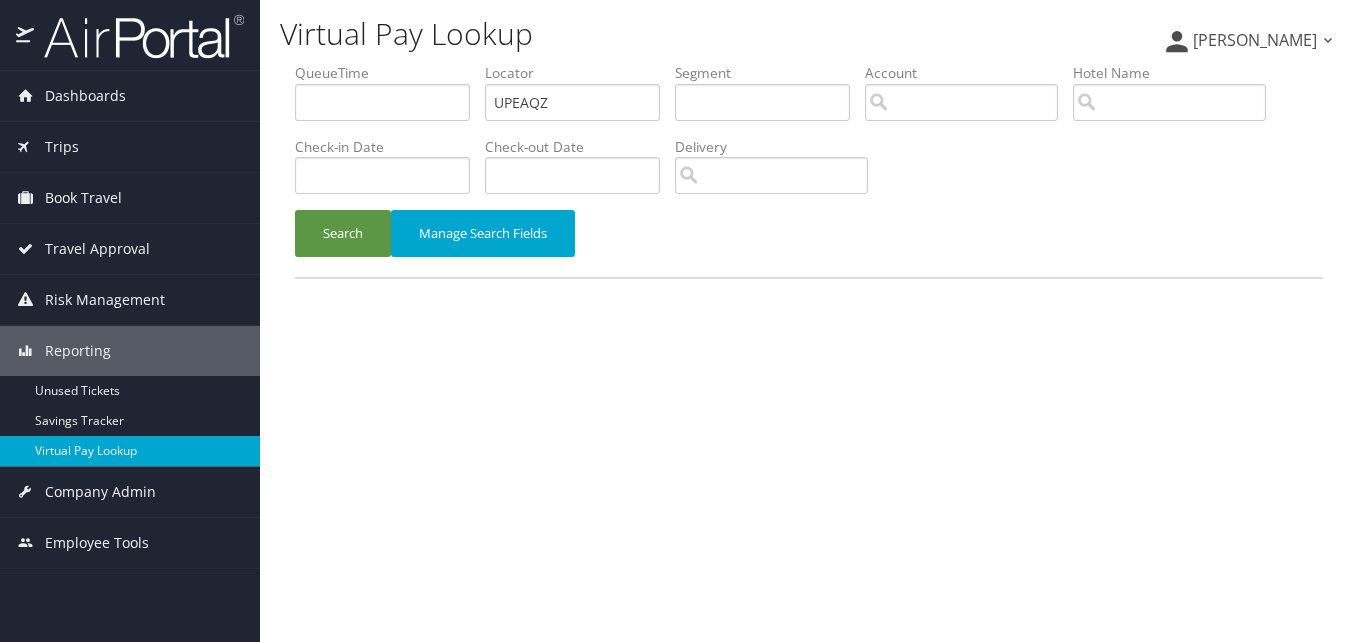 scroll, scrollTop: 0, scrollLeft: 0, axis: both 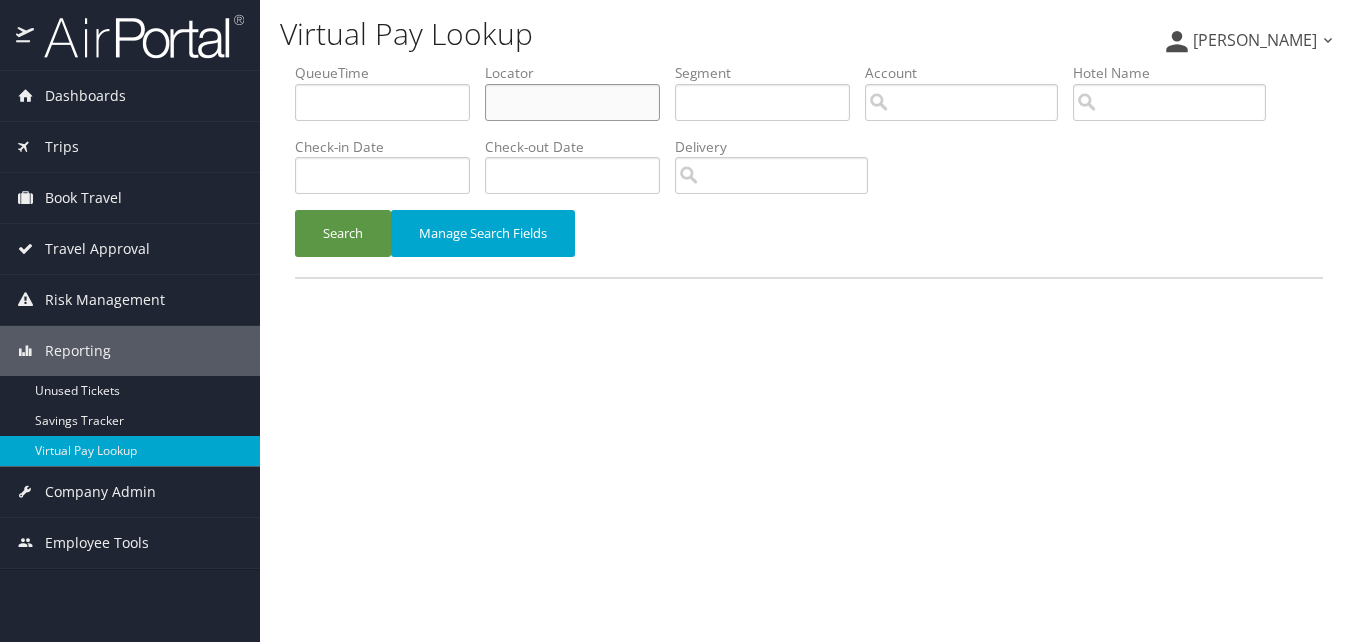 click at bounding box center [572, 102] 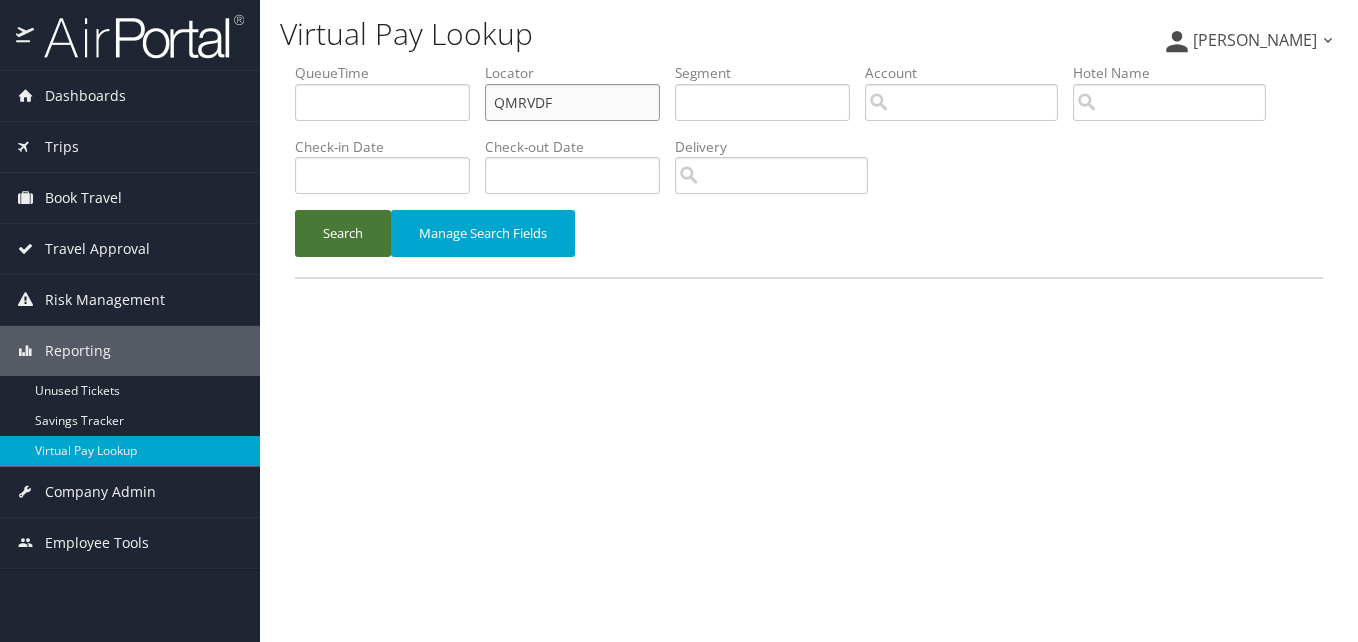 type on "QMRVDF" 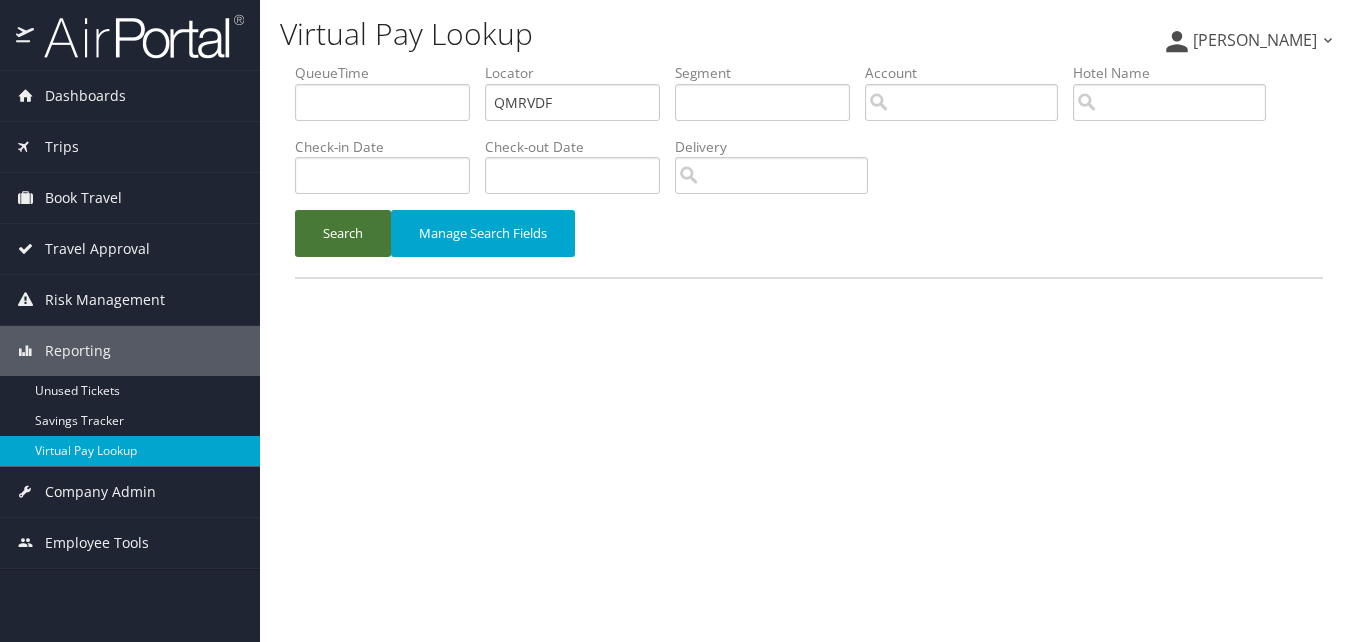 click on "Search" at bounding box center (343, 233) 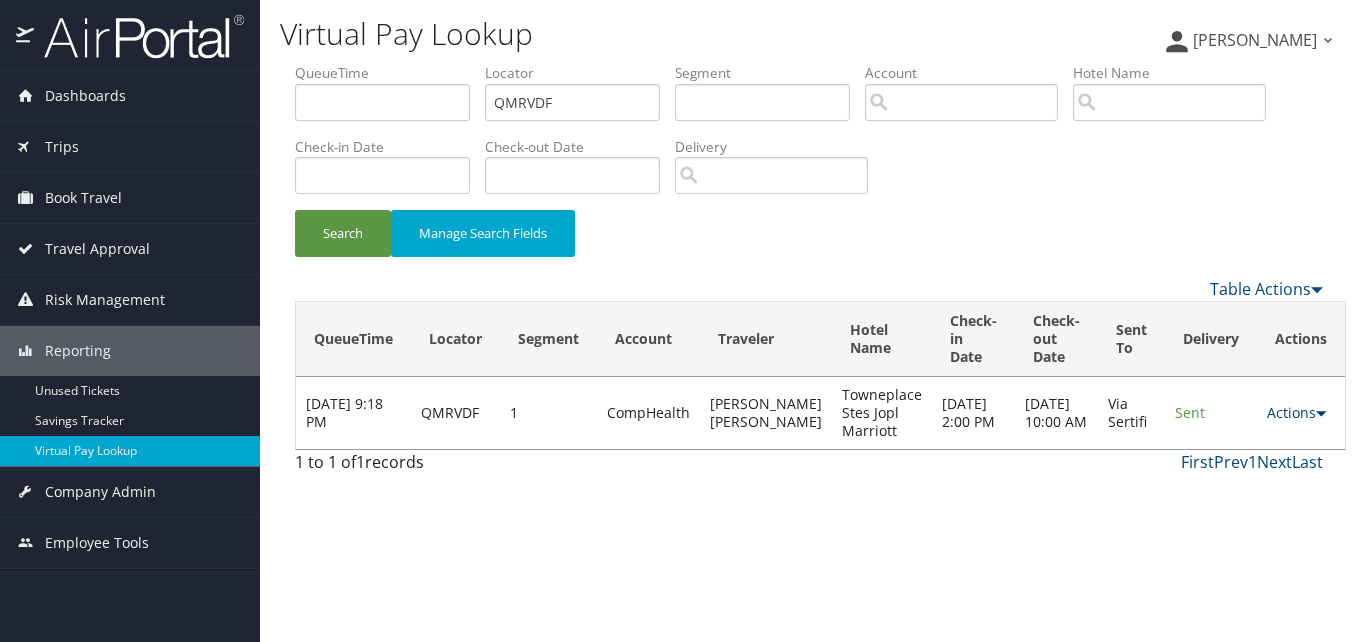 click on "Actions" at bounding box center [1296, 412] 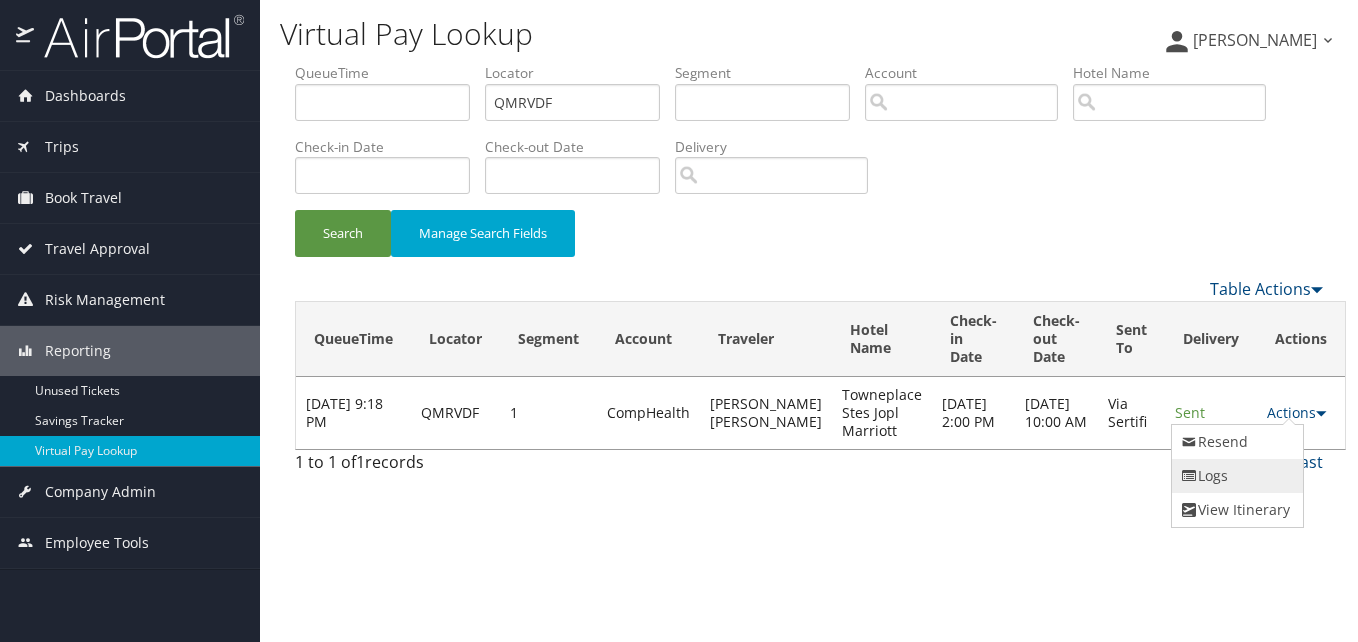click at bounding box center [1189, 476] 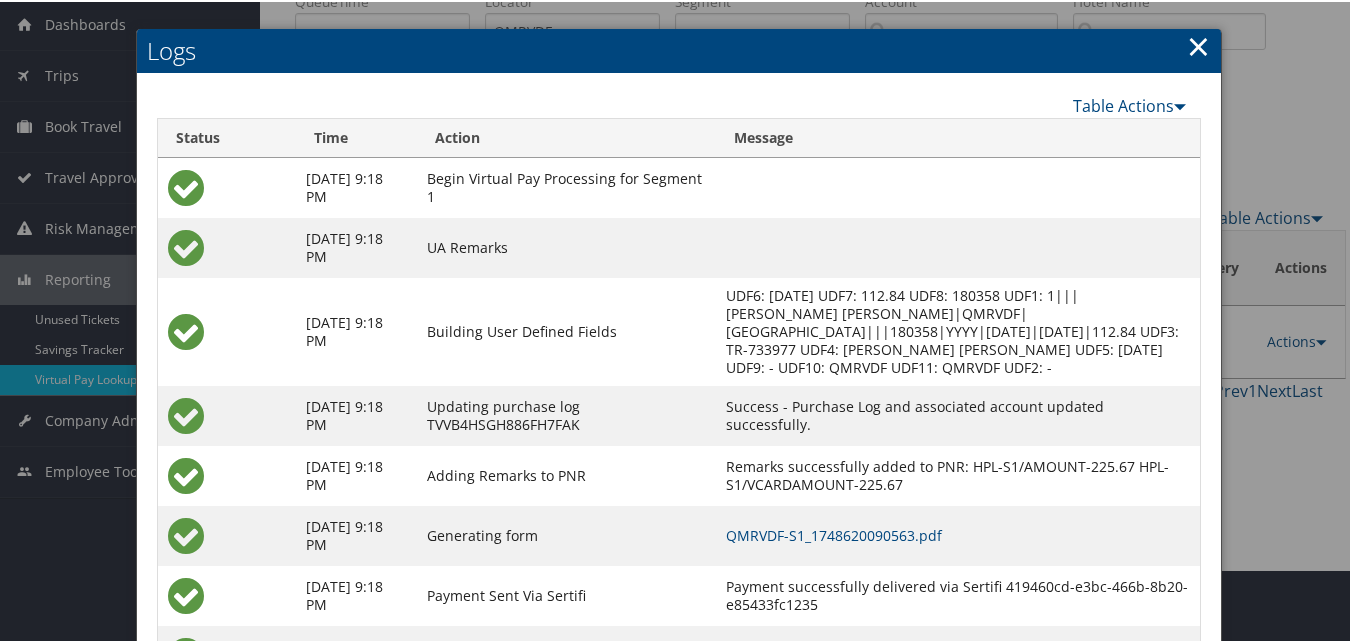 scroll, scrollTop: 171, scrollLeft: 0, axis: vertical 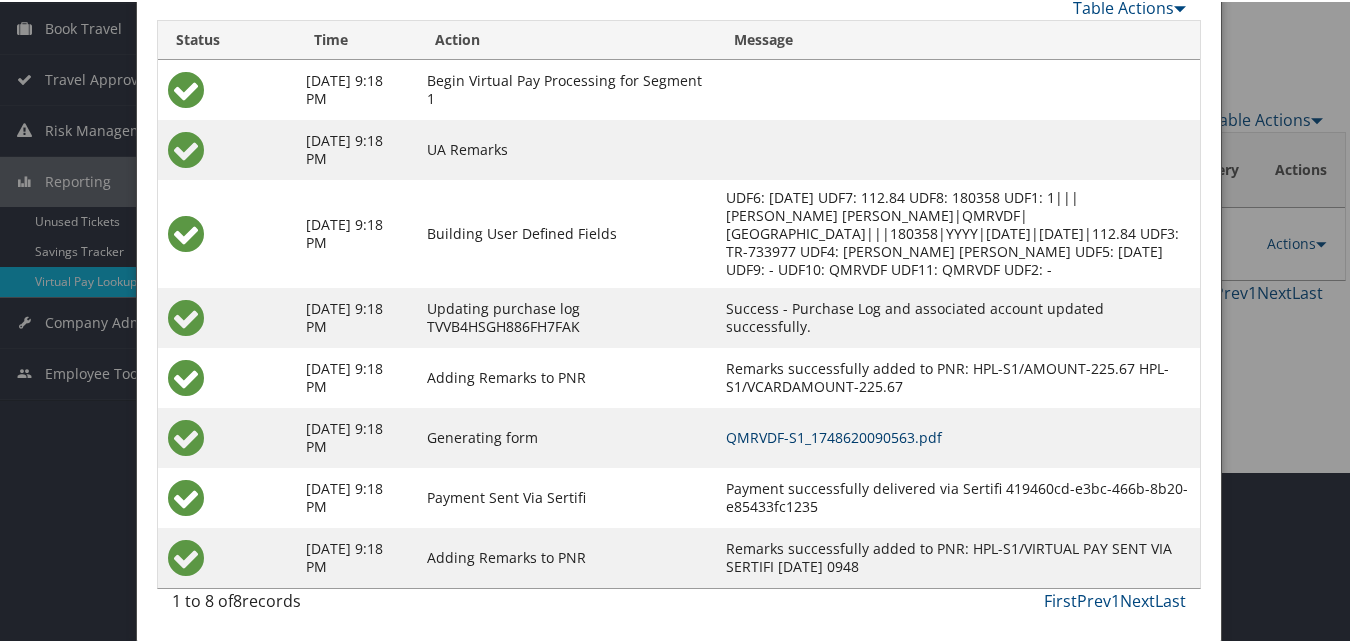 click on "QMRVDF-S1_1748620090563.pdf" at bounding box center [834, 435] 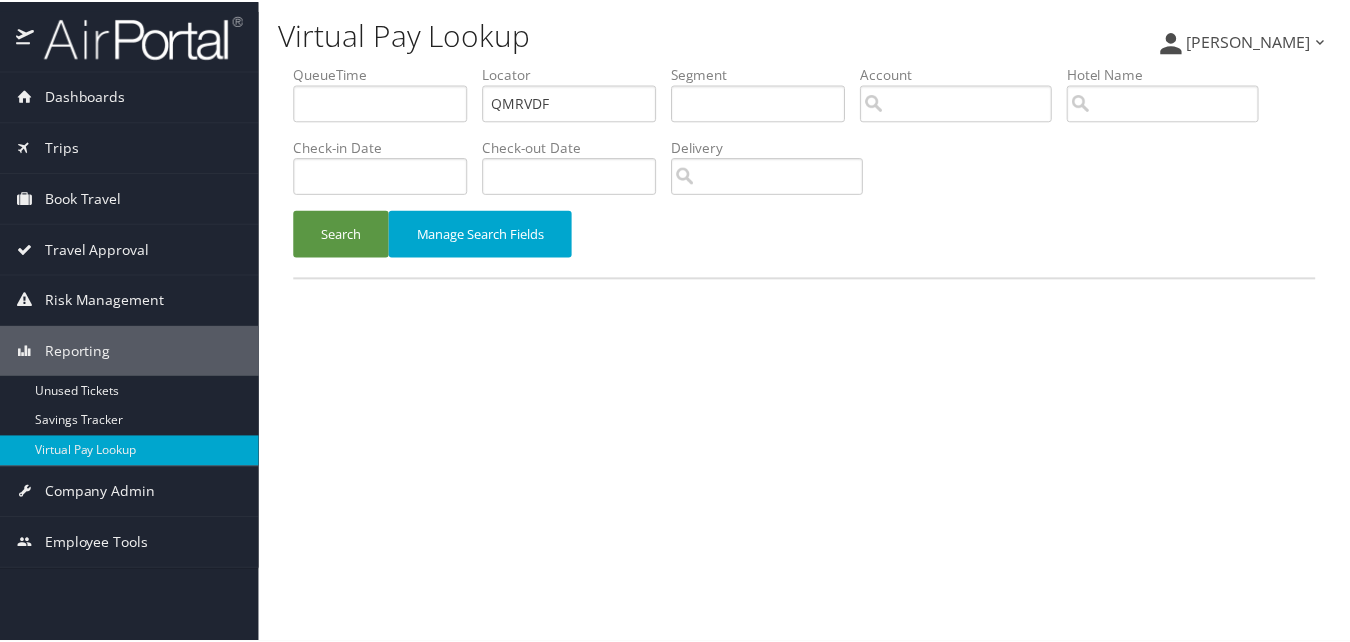 scroll, scrollTop: 0, scrollLeft: 0, axis: both 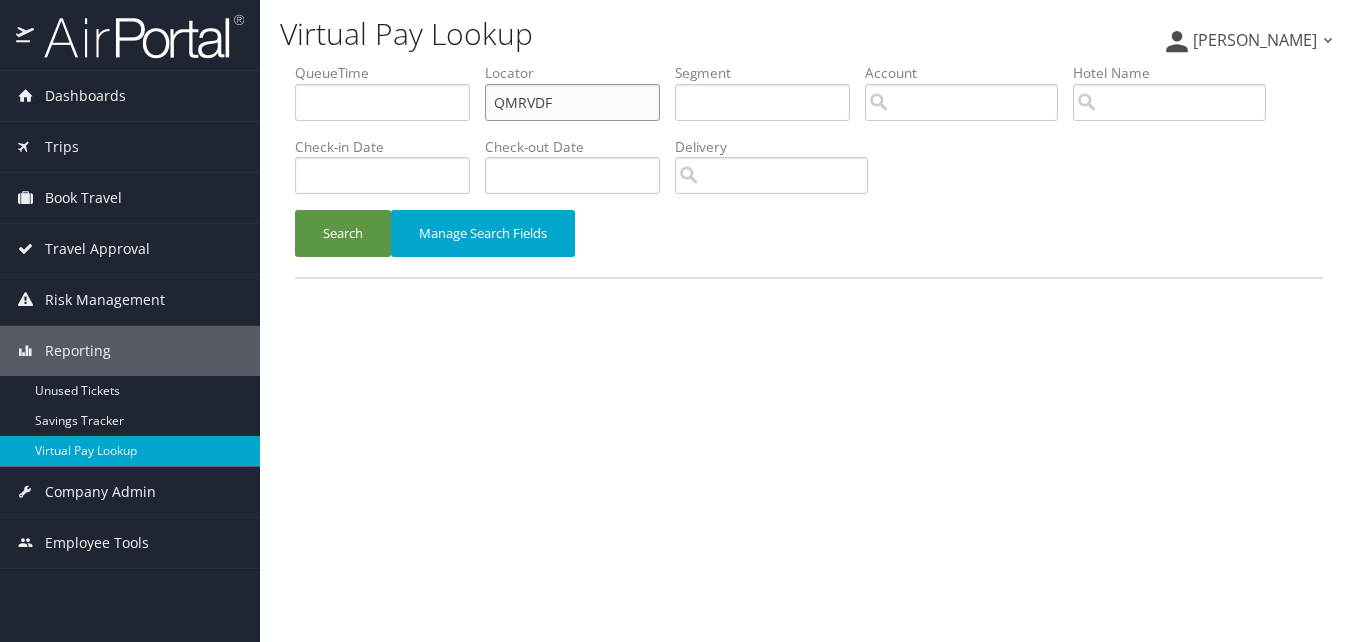 drag, startPoint x: 559, startPoint y: 93, endPoint x: 307, endPoint y: 137, distance: 255.81242 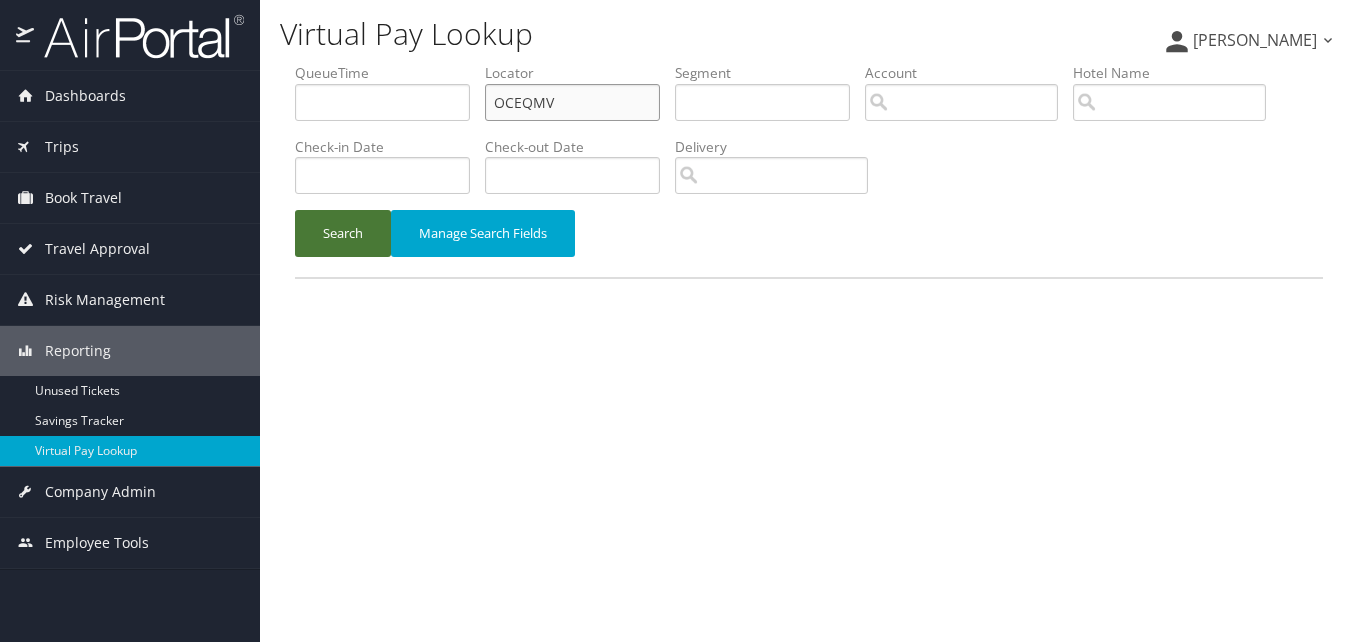 type on "OCEQMV" 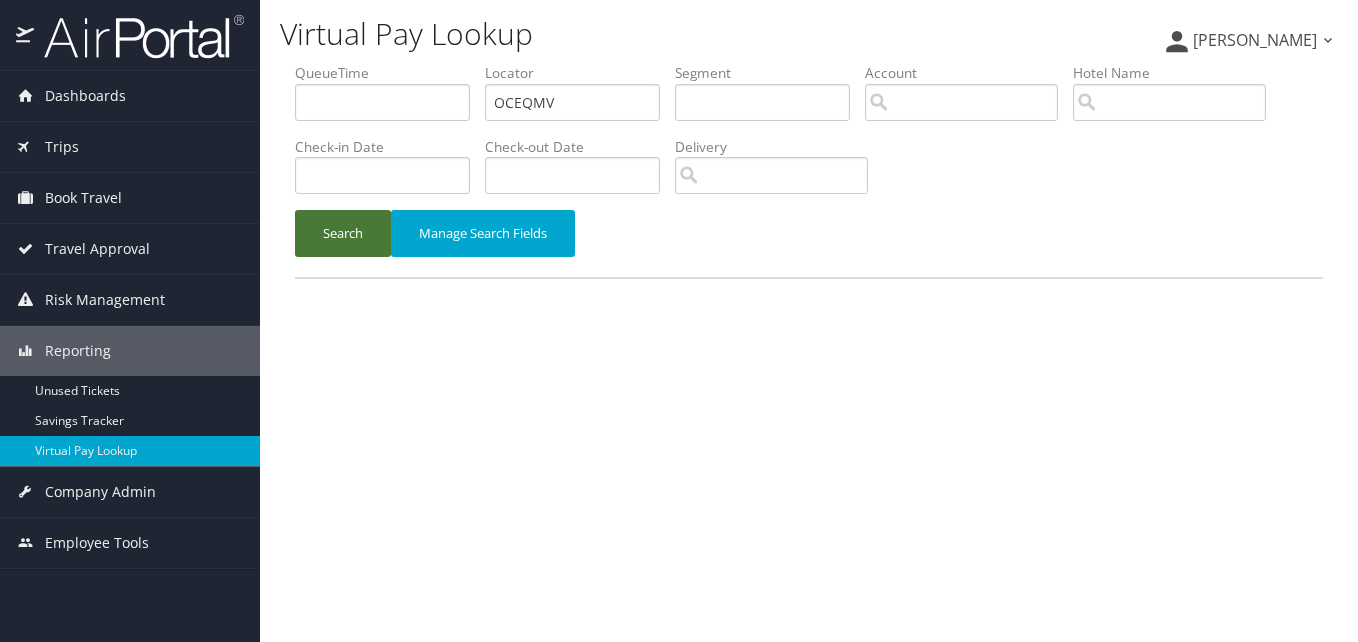 click on "Search" at bounding box center [343, 233] 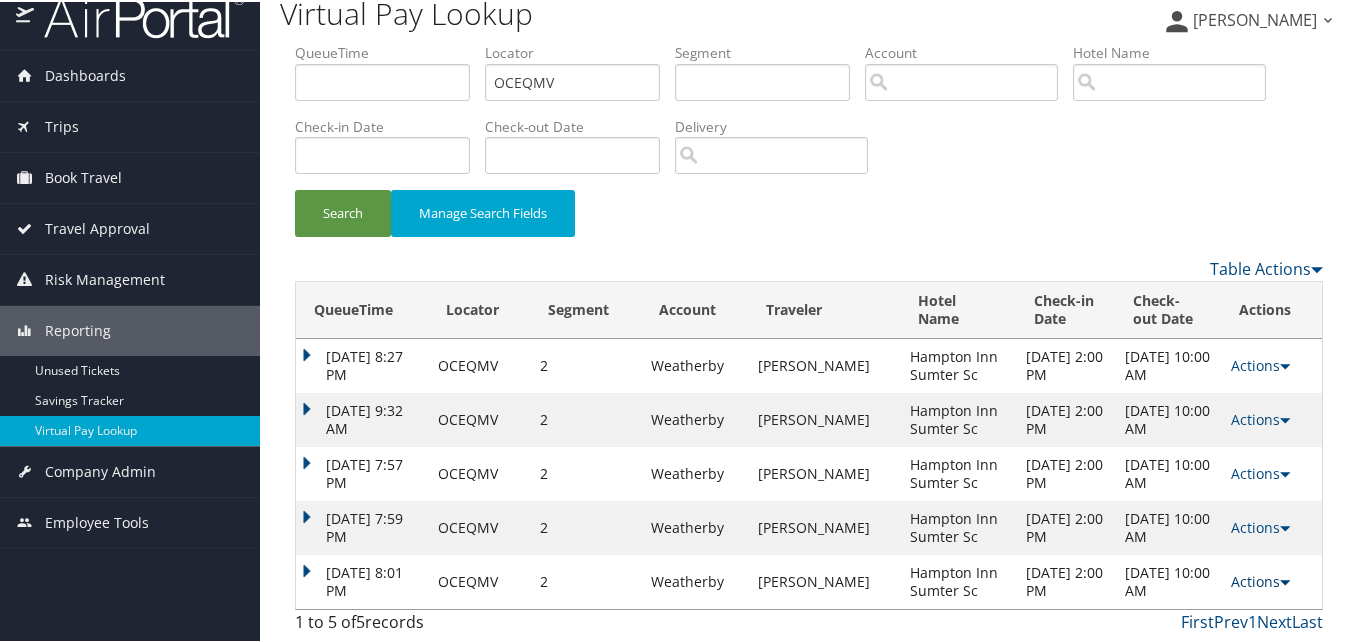 click on "Actions" at bounding box center (1260, 579) 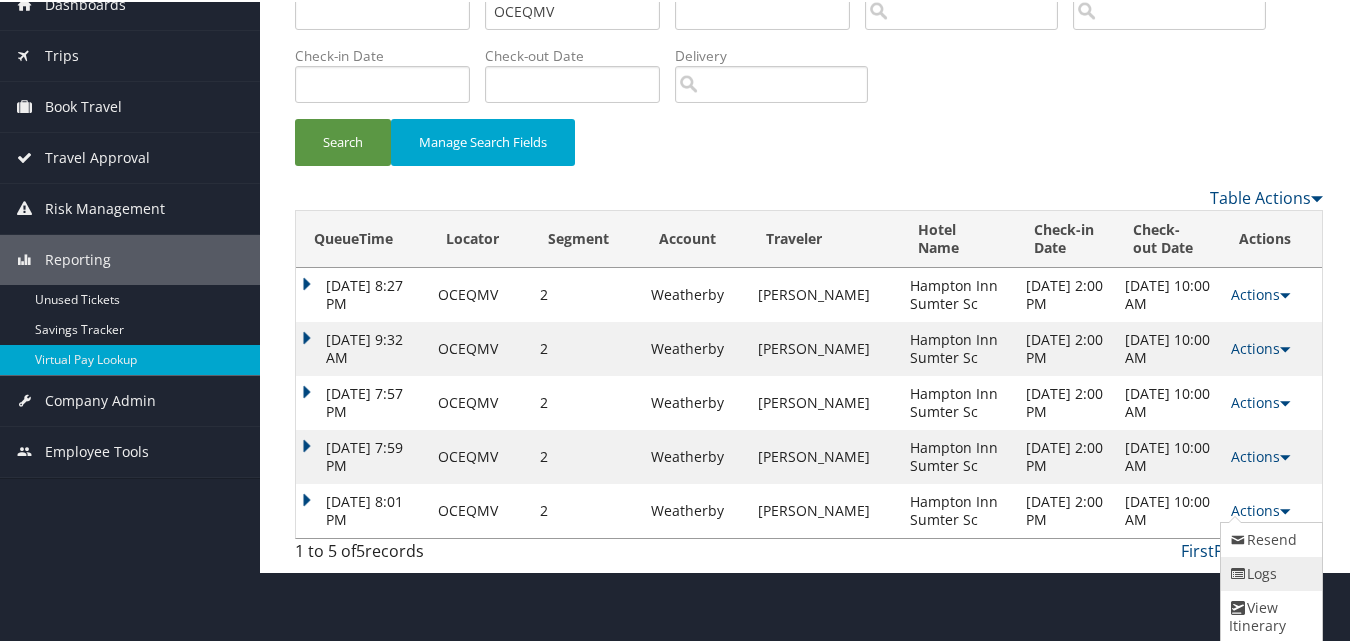 click on "Logs" at bounding box center (1269, 572) 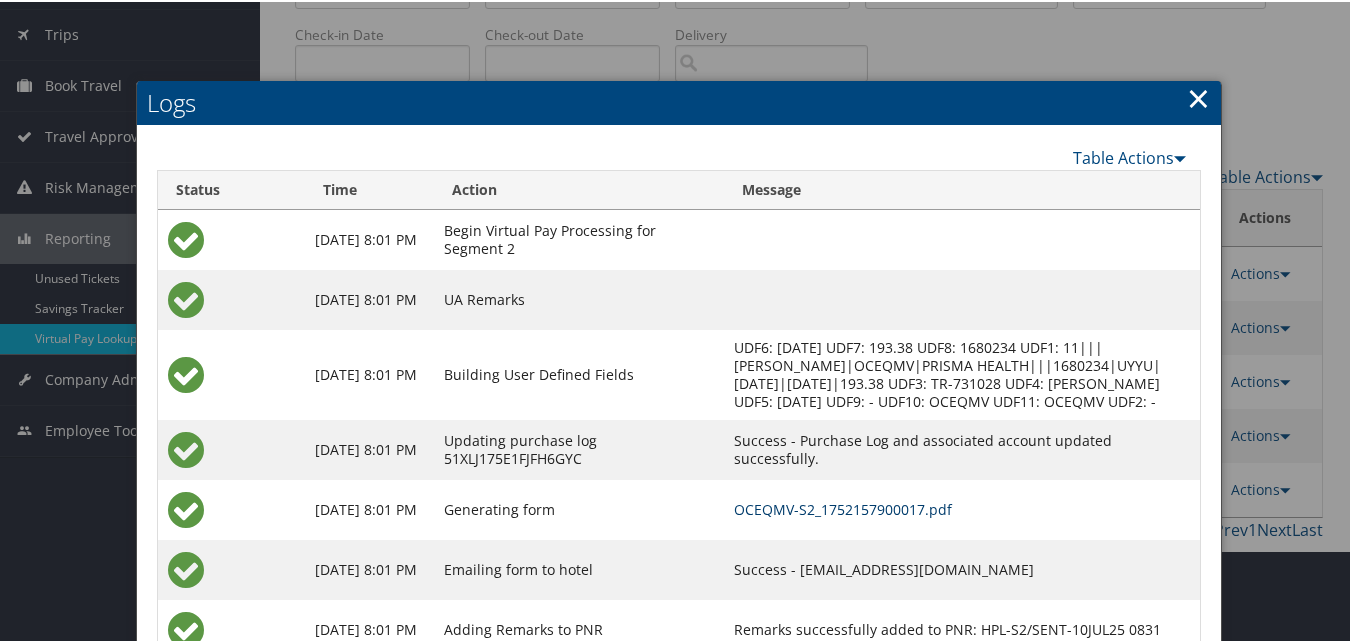 scroll, scrollTop: 204, scrollLeft: 0, axis: vertical 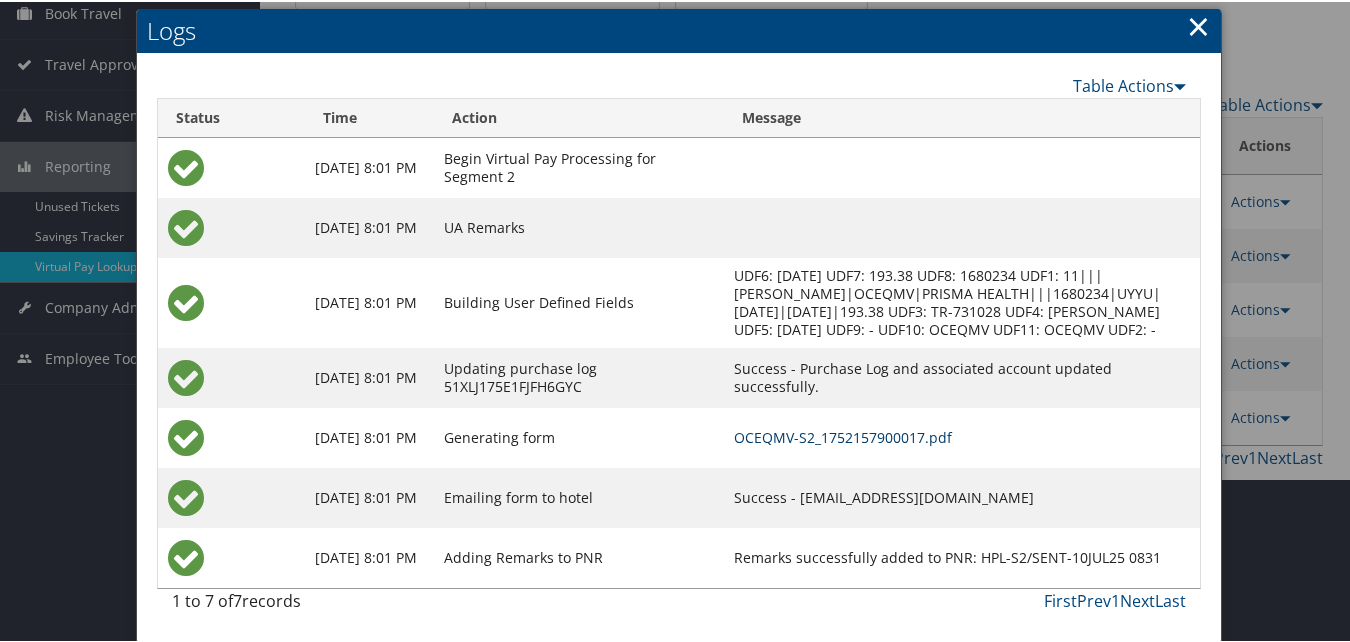 click on "OCEQMV-S2_1752157900017.pdf" at bounding box center [843, 435] 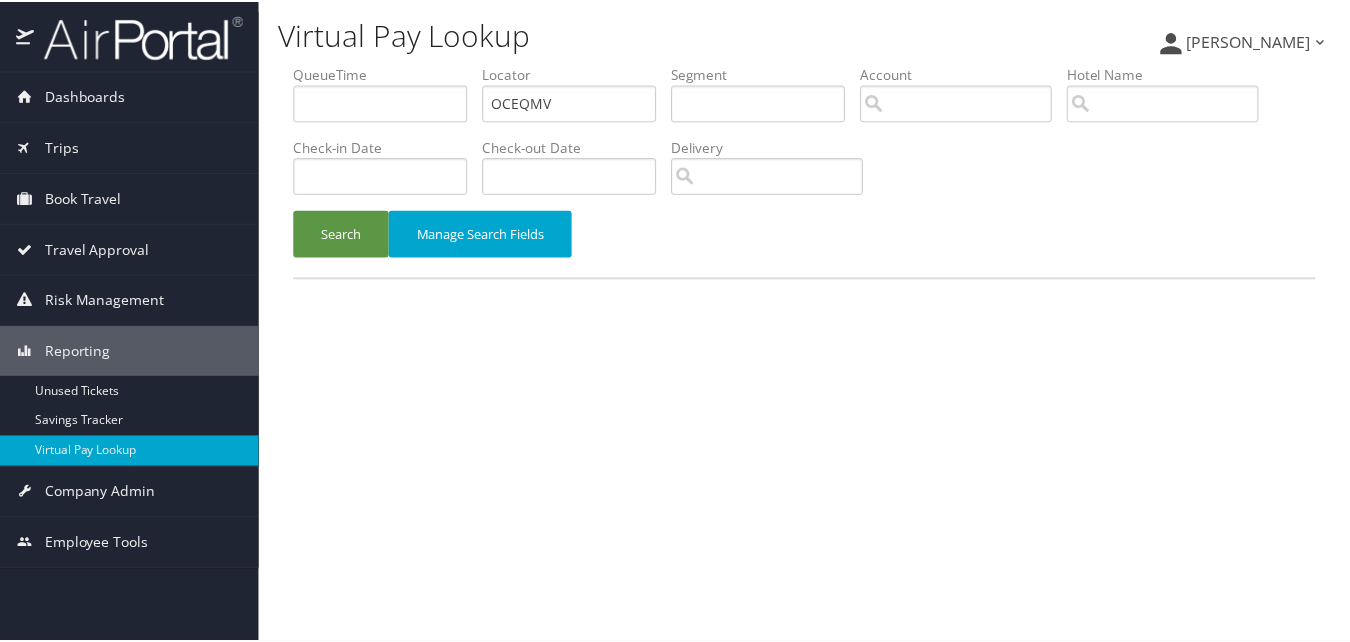 scroll, scrollTop: 0, scrollLeft: 0, axis: both 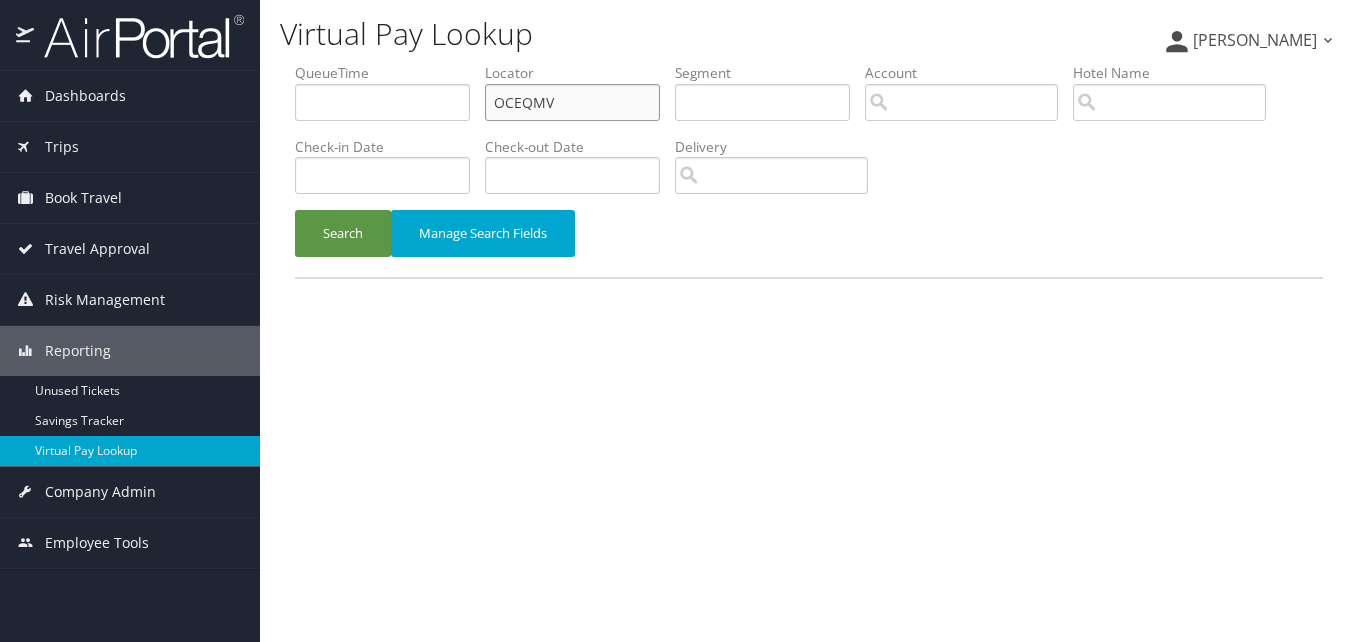 drag, startPoint x: 568, startPoint y: 113, endPoint x: 476, endPoint y: 120, distance: 92.26592 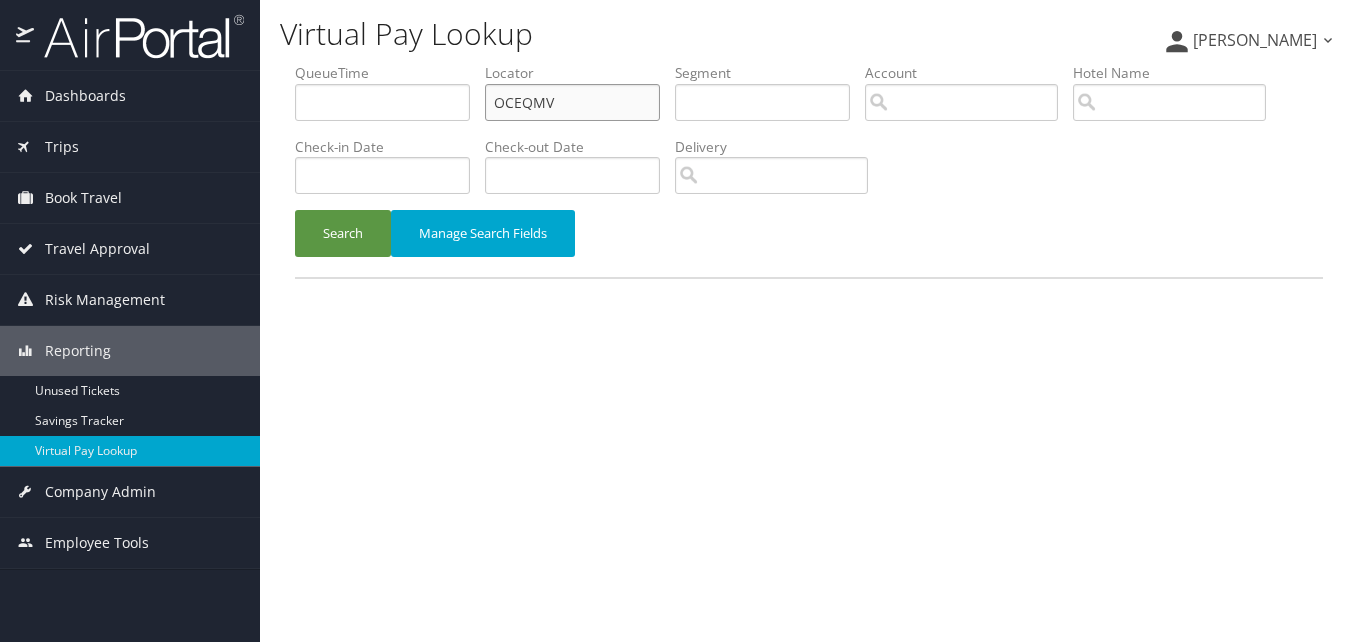 click on "QueueTime Locator OCEQMV Segment Account Traveler Hotel Name Check-in Date Check-out Date Delivery" at bounding box center (809, 63) 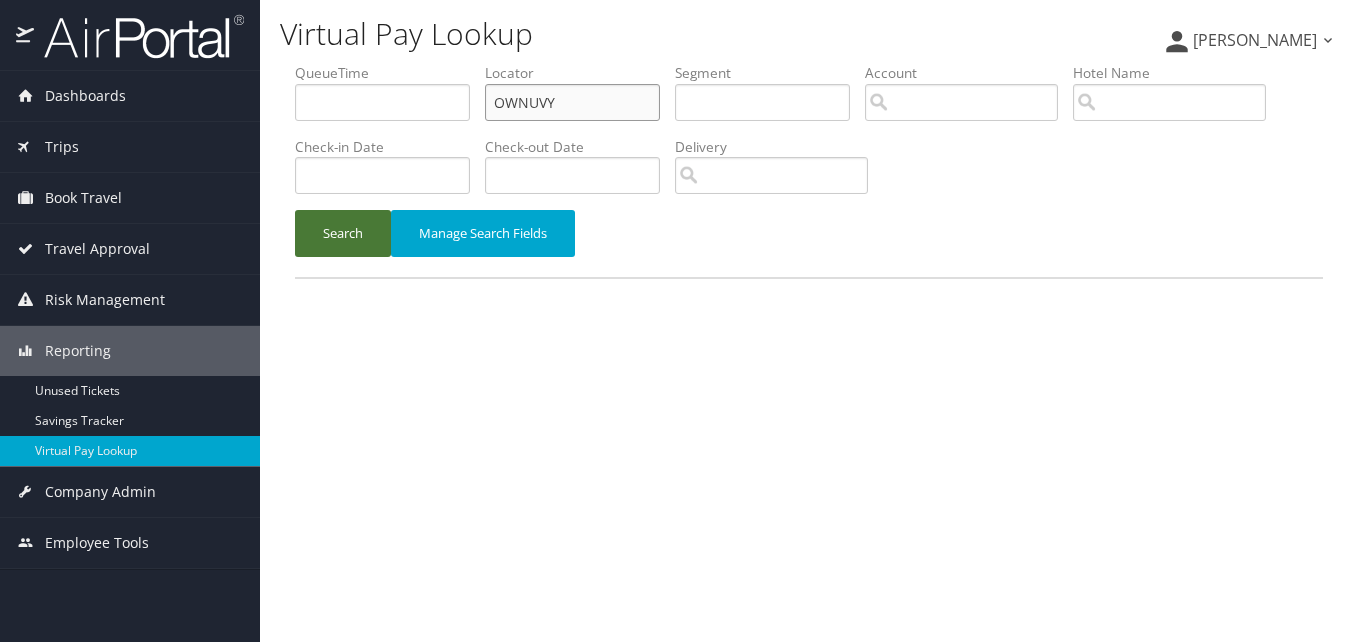 type on "OWNUVY" 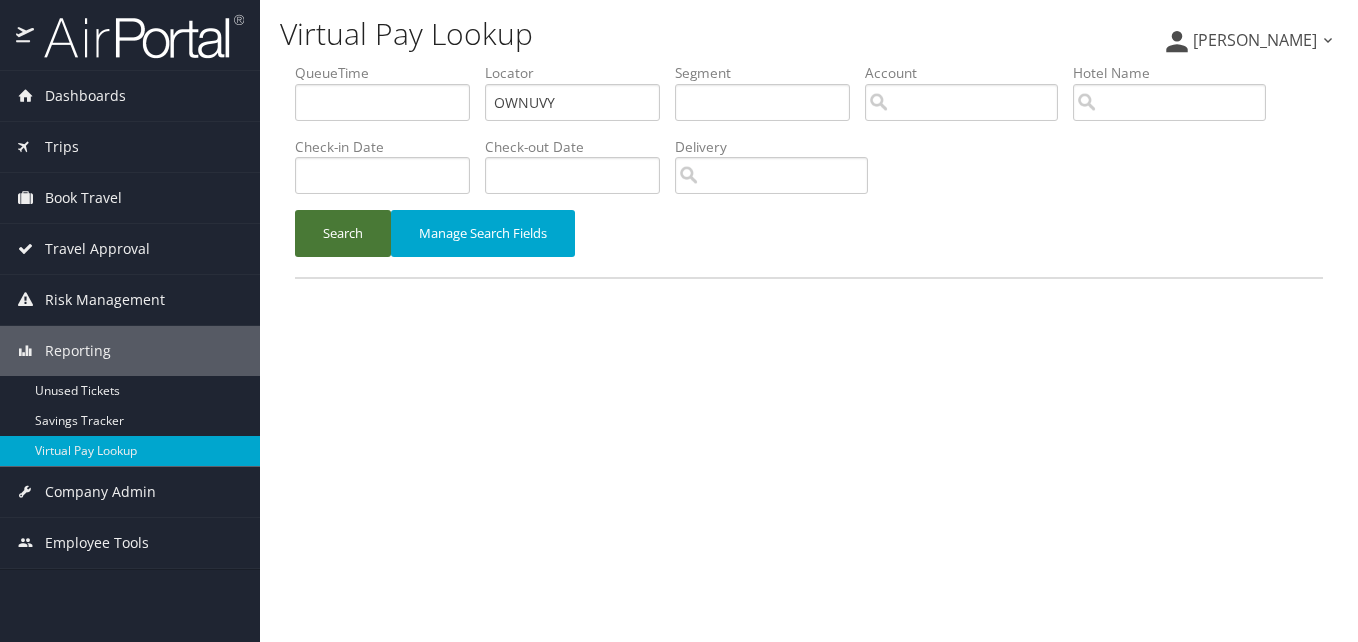 click on "Search" at bounding box center [343, 233] 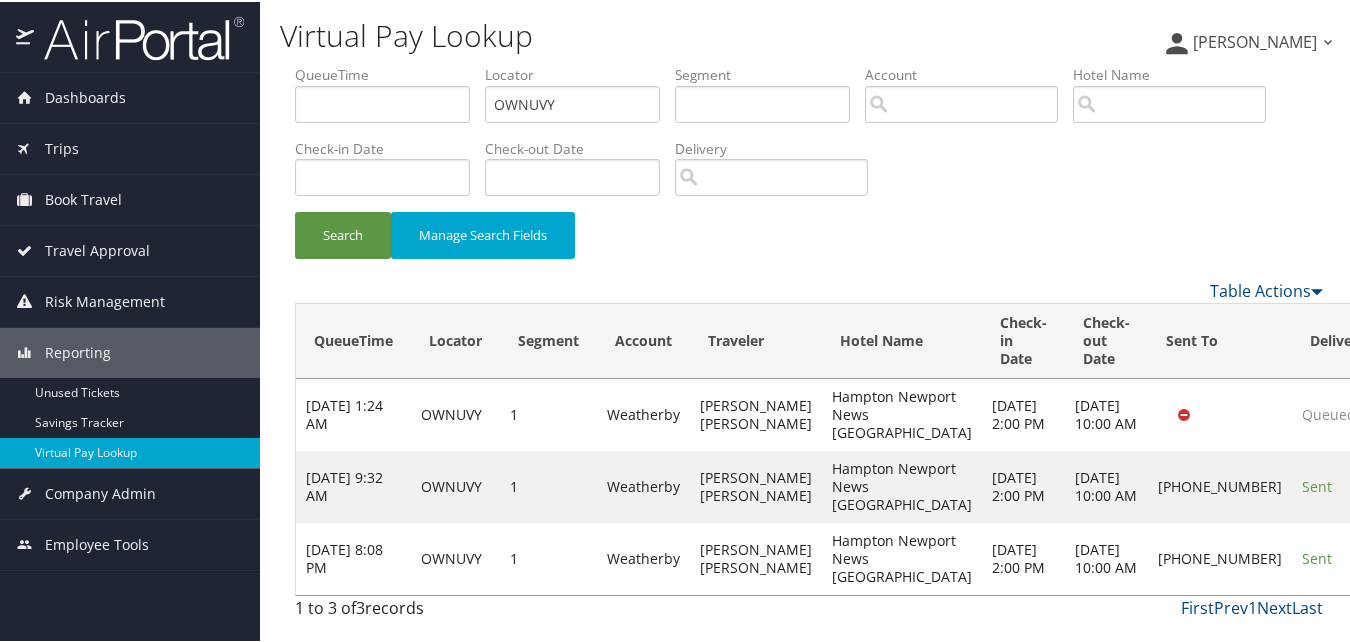 click on "Actions" at bounding box center (1423, 556) 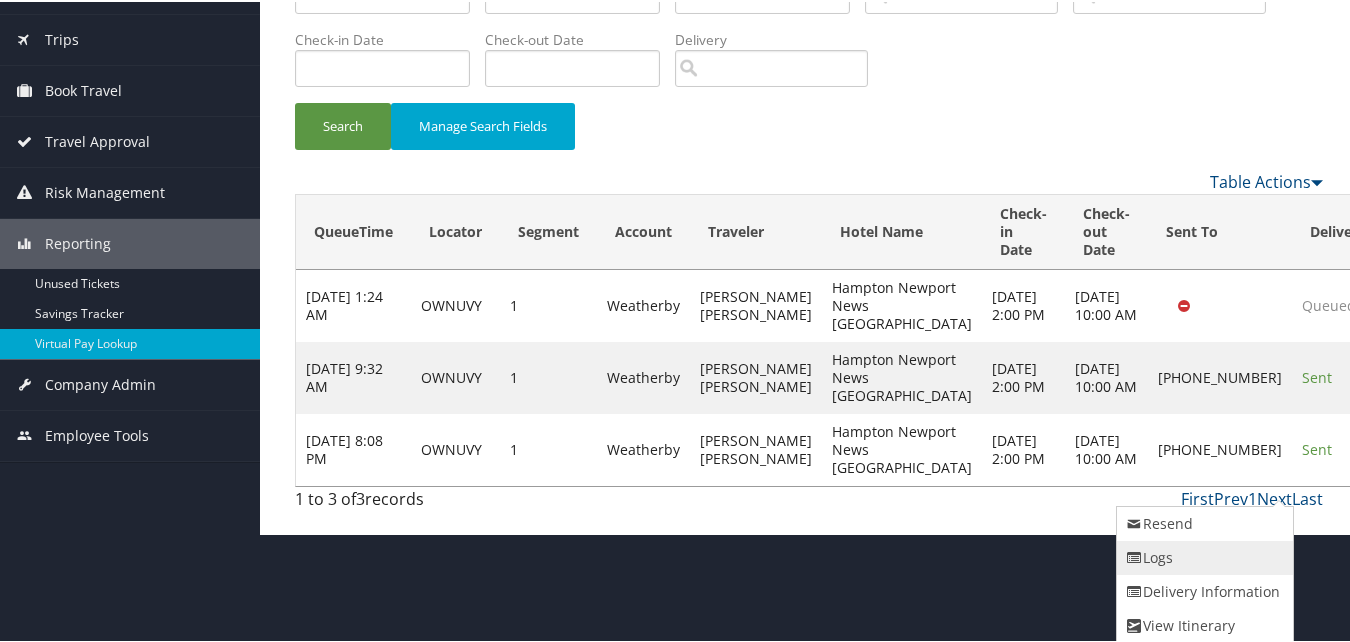 click on "Logs" at bounding box center (1202, 556) 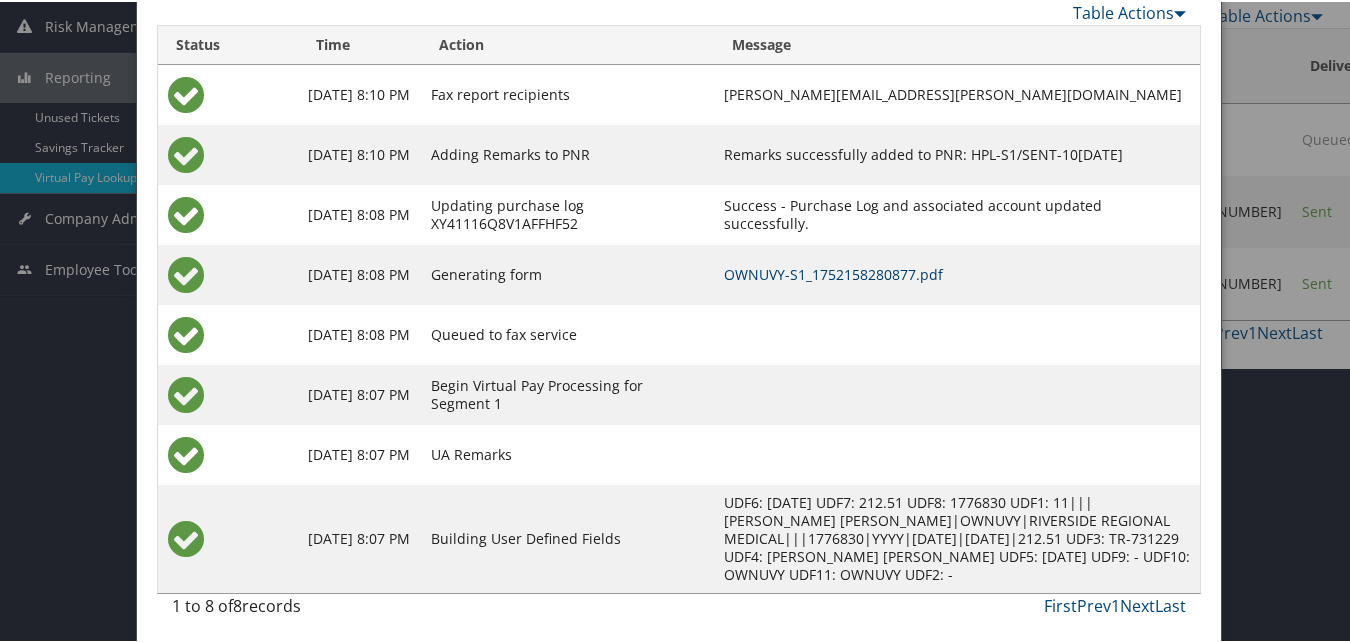 scroll, scrollTop: 280, scrollLeft: 0, axis: vertical 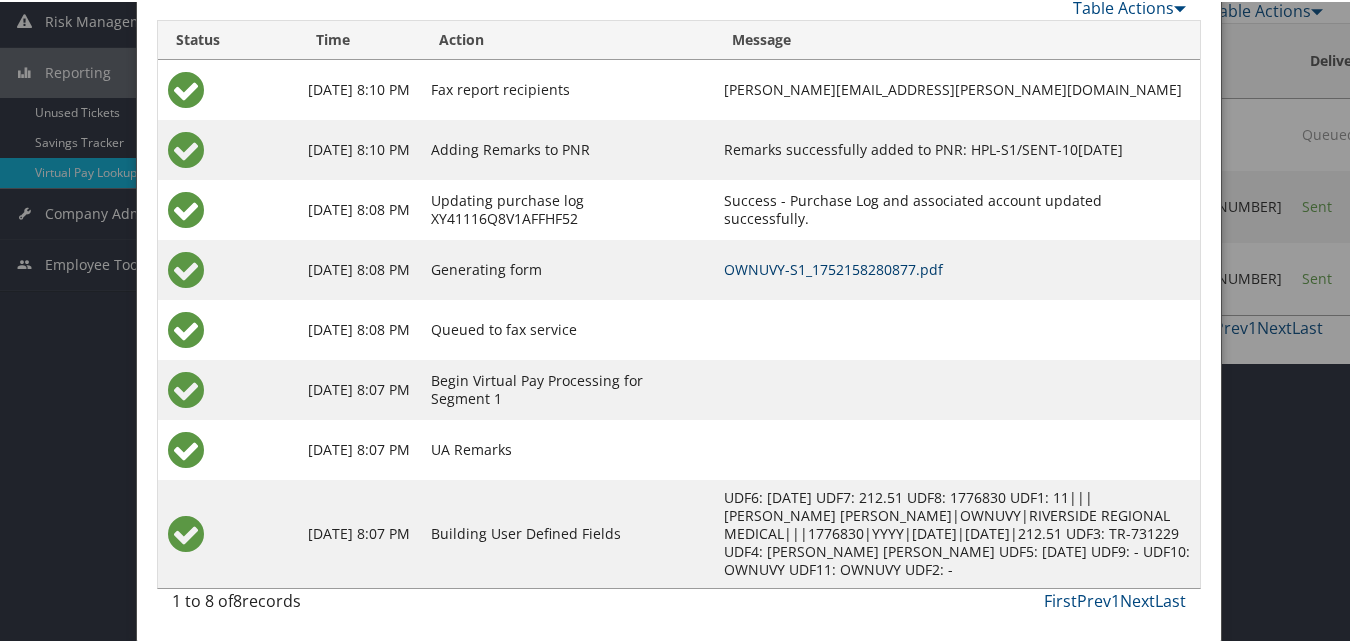 click on "OWNUVY-S1_1752158280877.pdf" at bounding box center [833, 267] 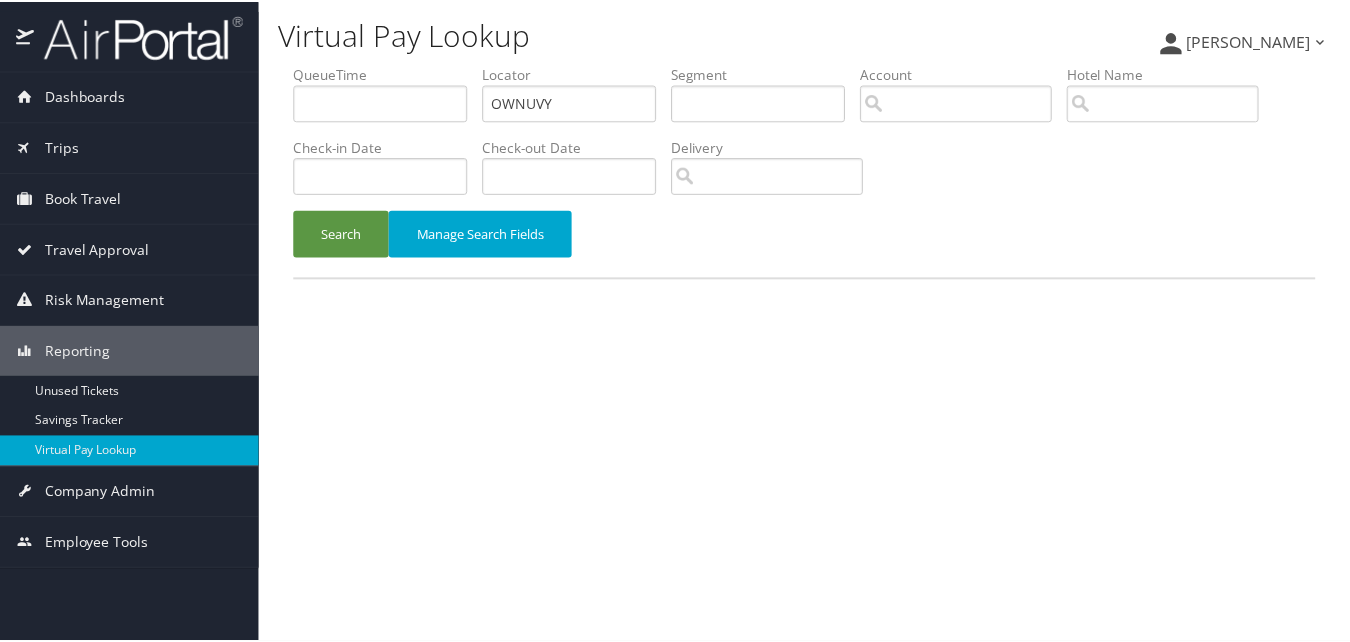 scroll, scrollTop: 0, scrollLeft: 0, axis: both 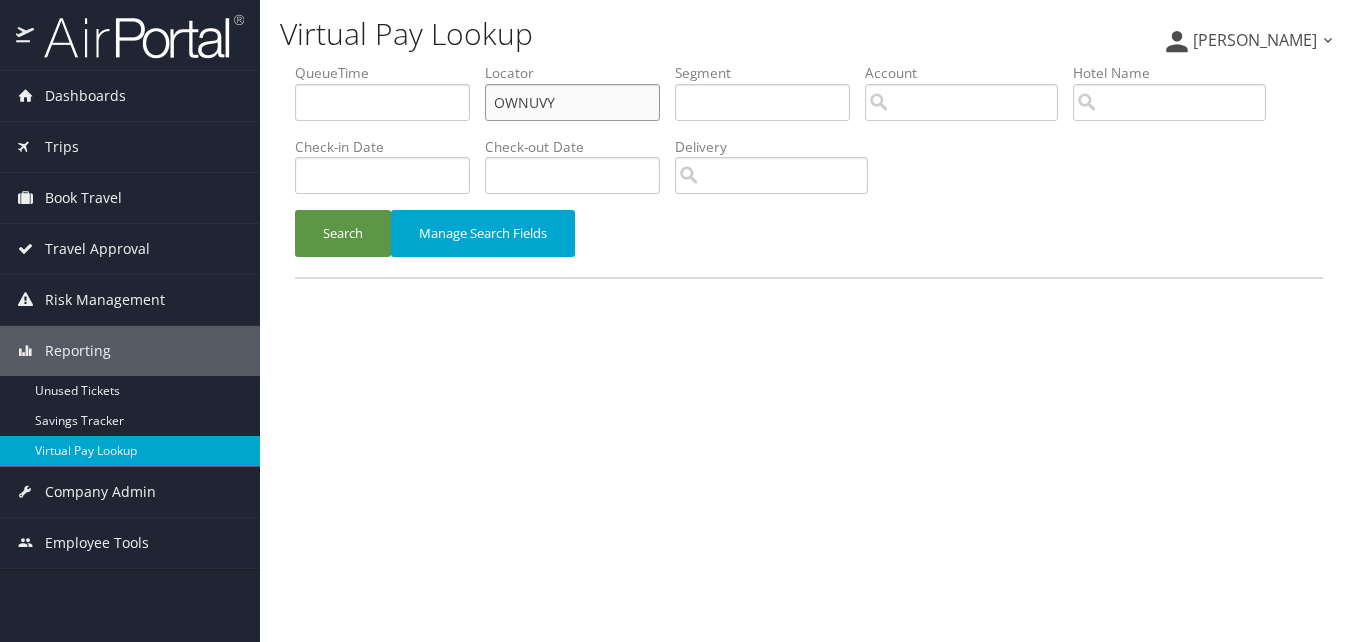 drag, startPoint x: 588, startPoint y: 105, endPoint x: 449, endPoint y: 126, distance: 140.57738 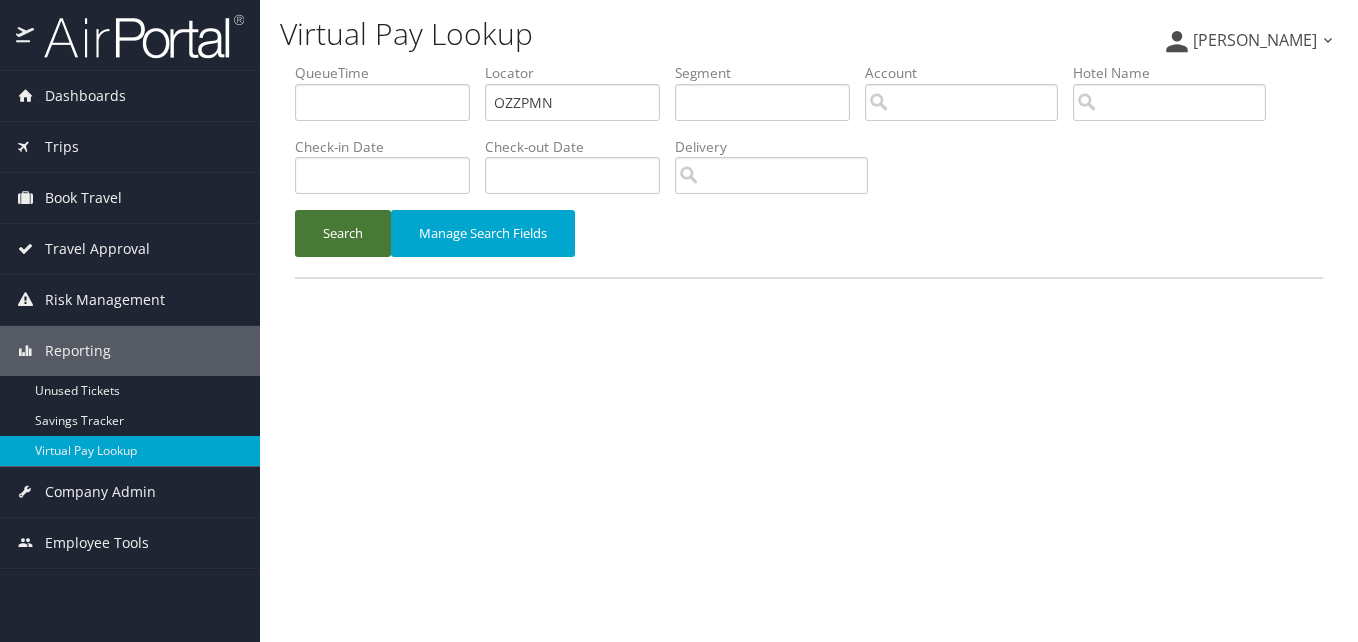 click on "Search" at bounding box center (343, 233) 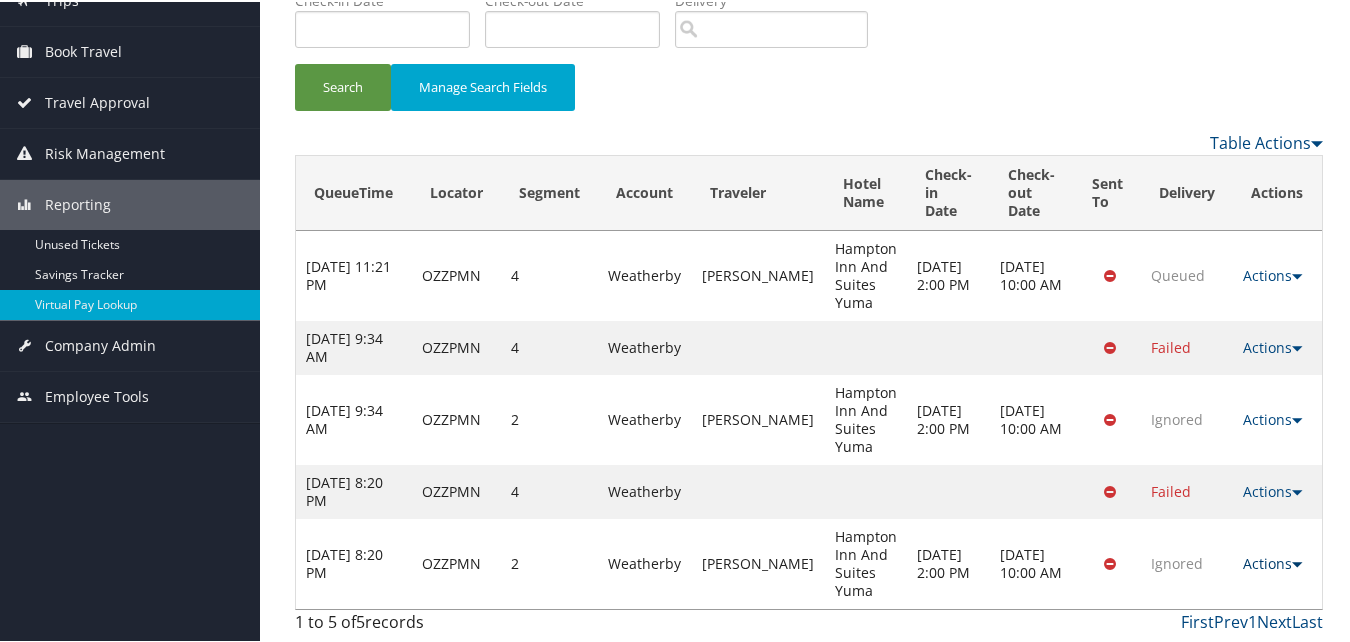 click on "Actions" at bounding box center [1273, 561] 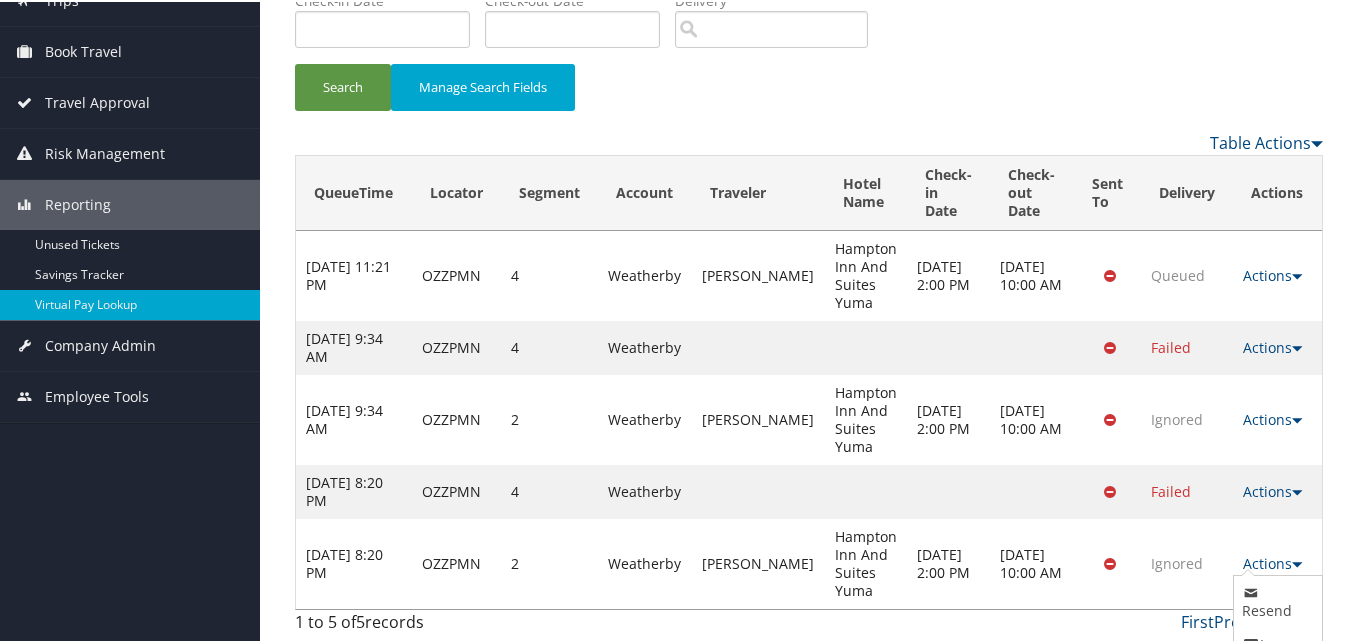 scroll, scrollTop: 219, scrollLeft: 0, axis: vertical 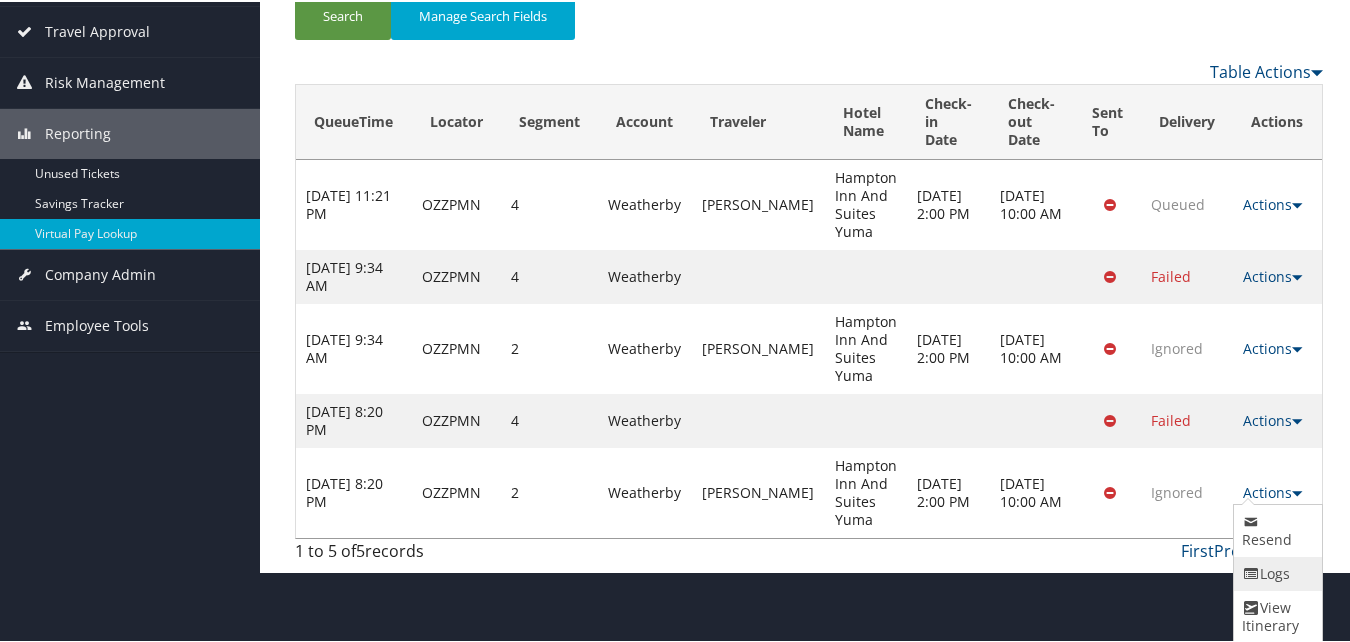 click on "Logs" at bounding box center (1275, 572) 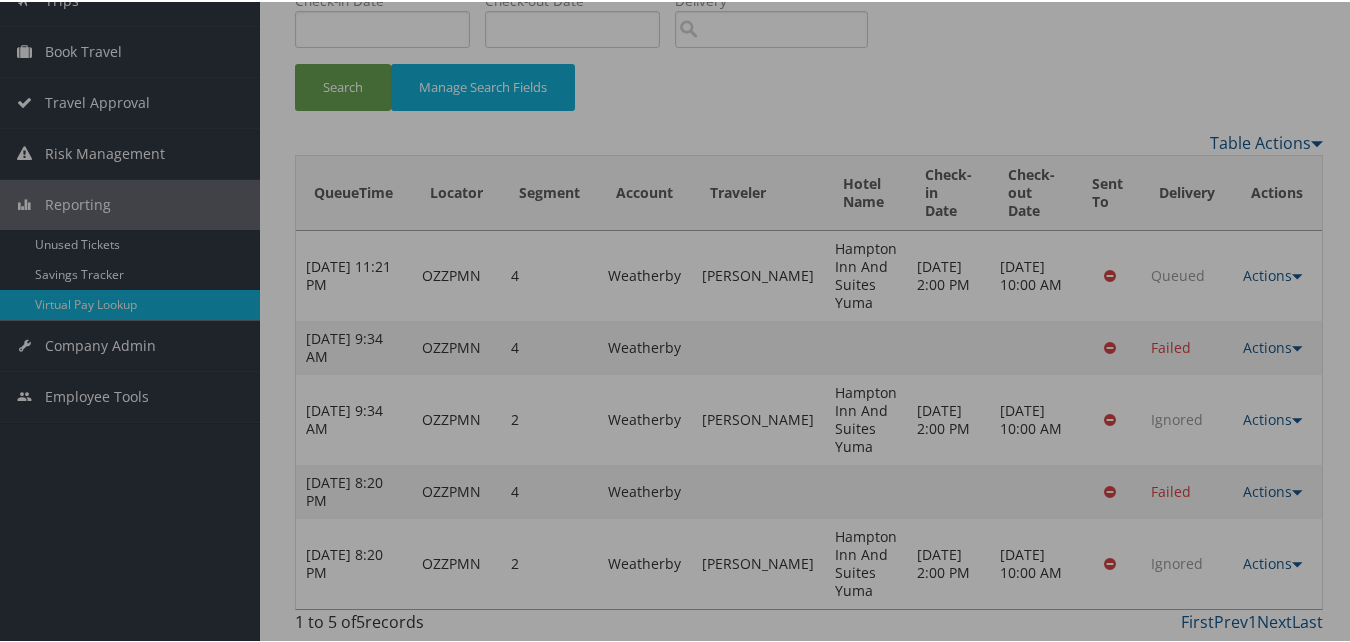 scroll, scrollTop: 148, scrollLeft: 0, axis: vertical 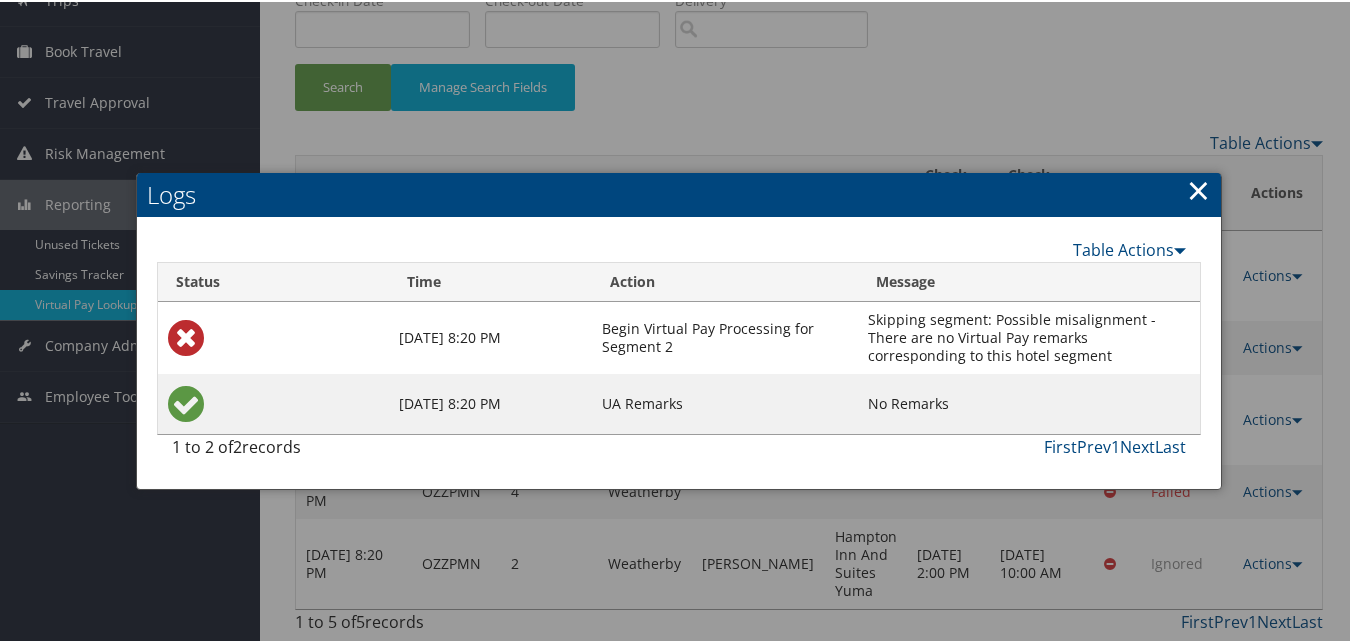 click on "×" at bounding box center (1198, 188) 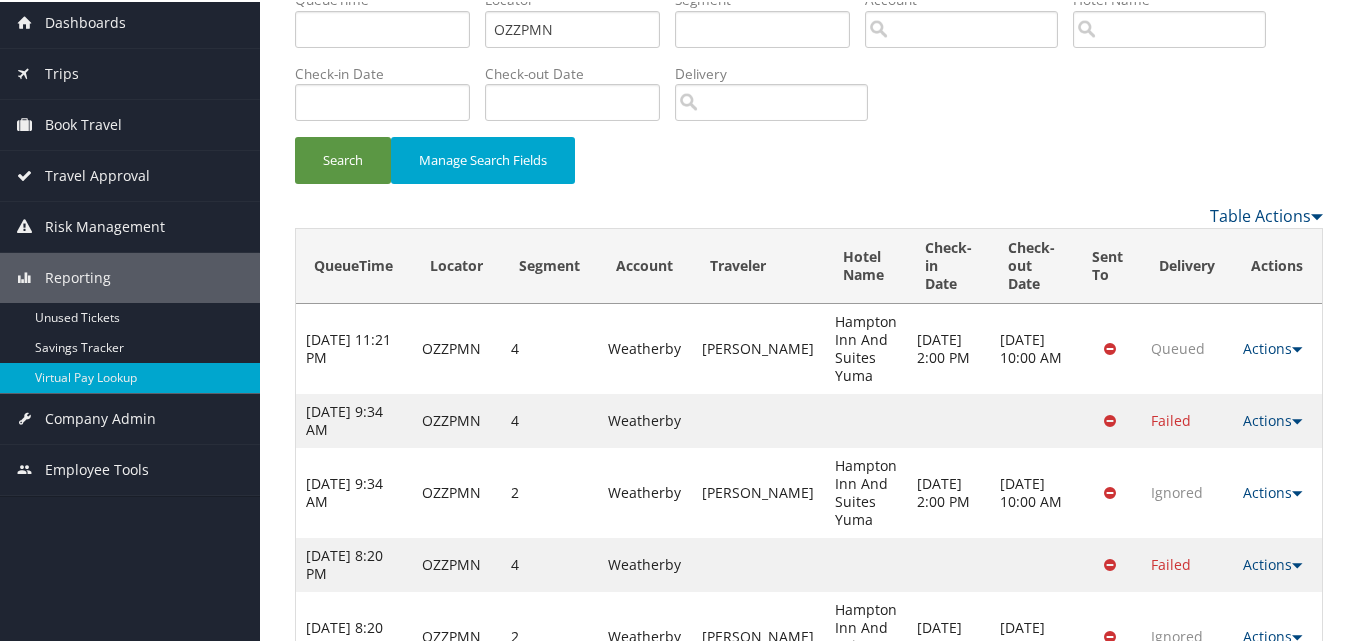 scroll, scrollTop: 148, scrollLeft: 0, axis: vertical 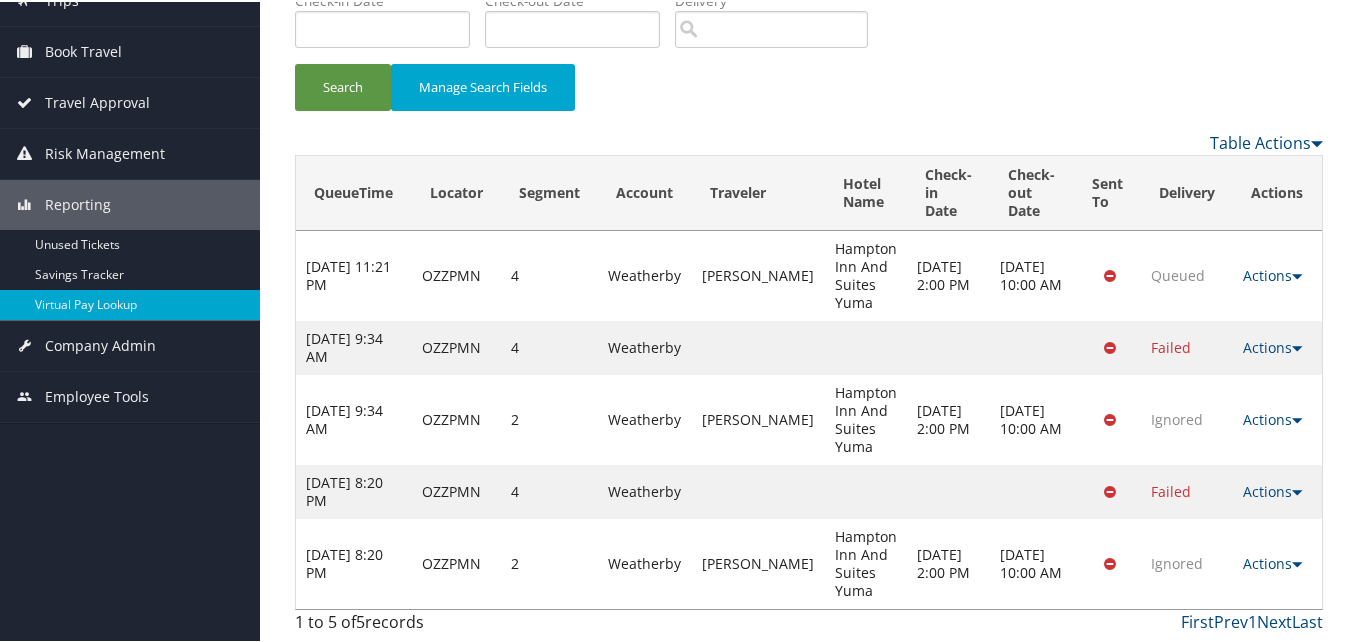 click on "Actions   Resend  Logs  View Itinerary" at bounding box center [1278, 490] 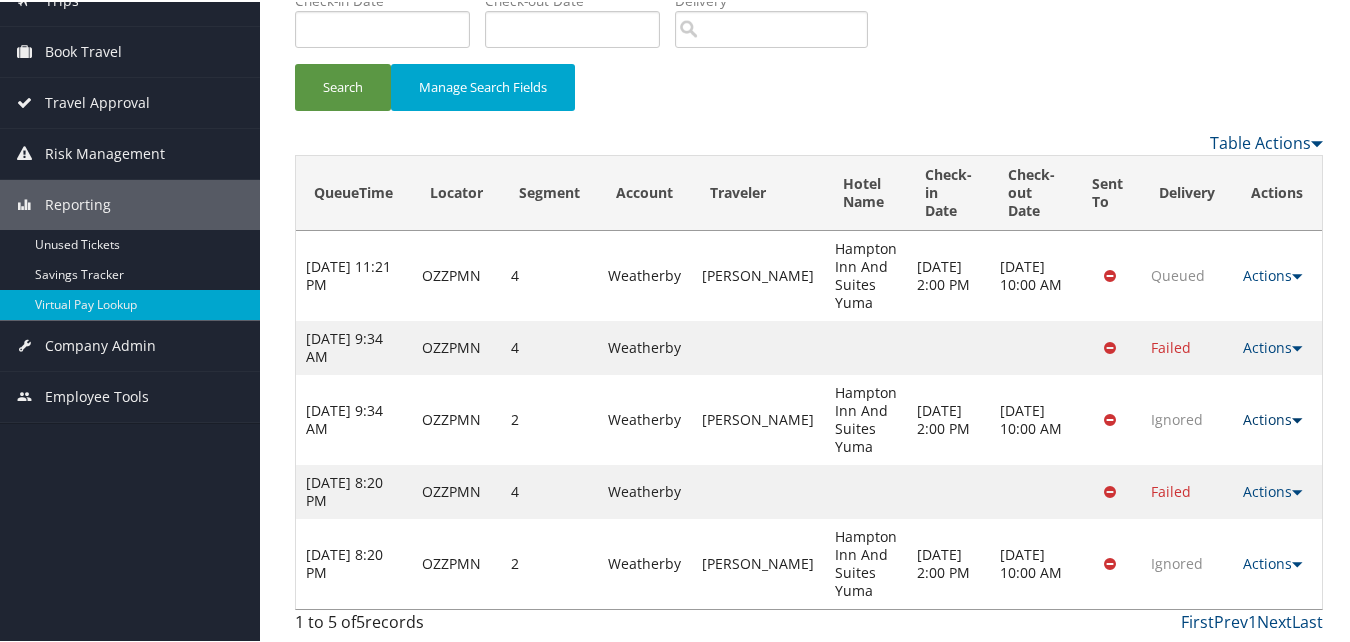 click on "Actions" at bounding box center (1273, 417) 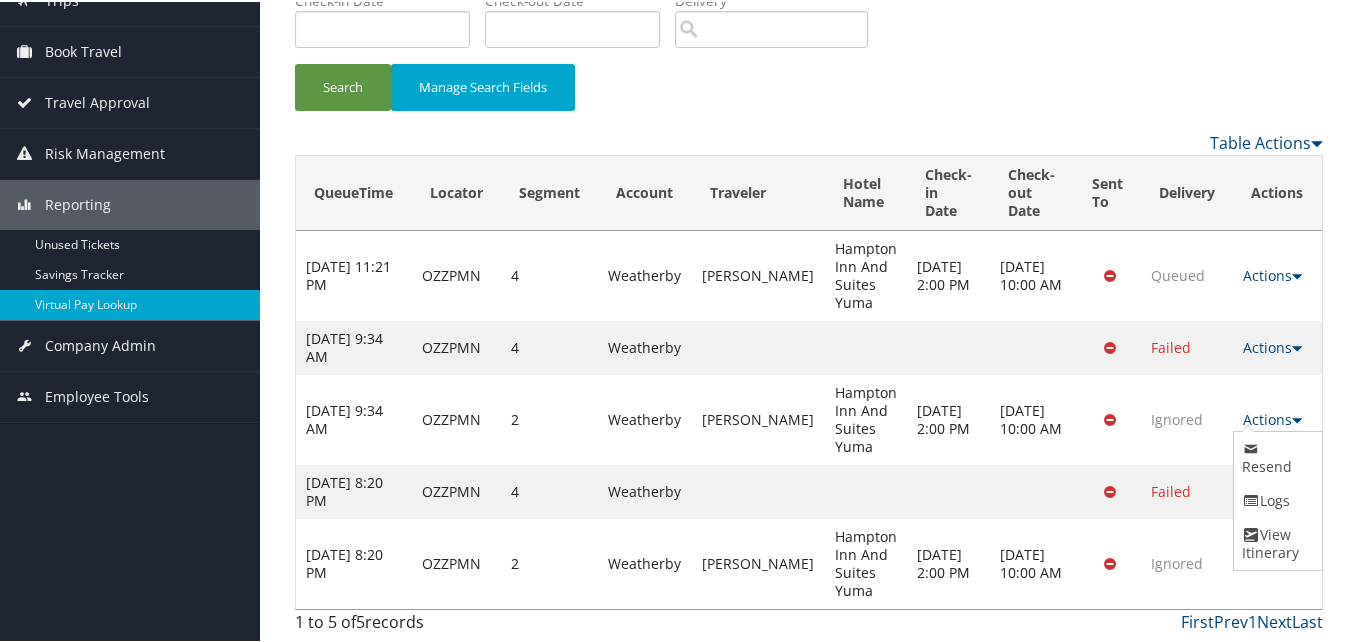 click at bounding box center (1251, 499) 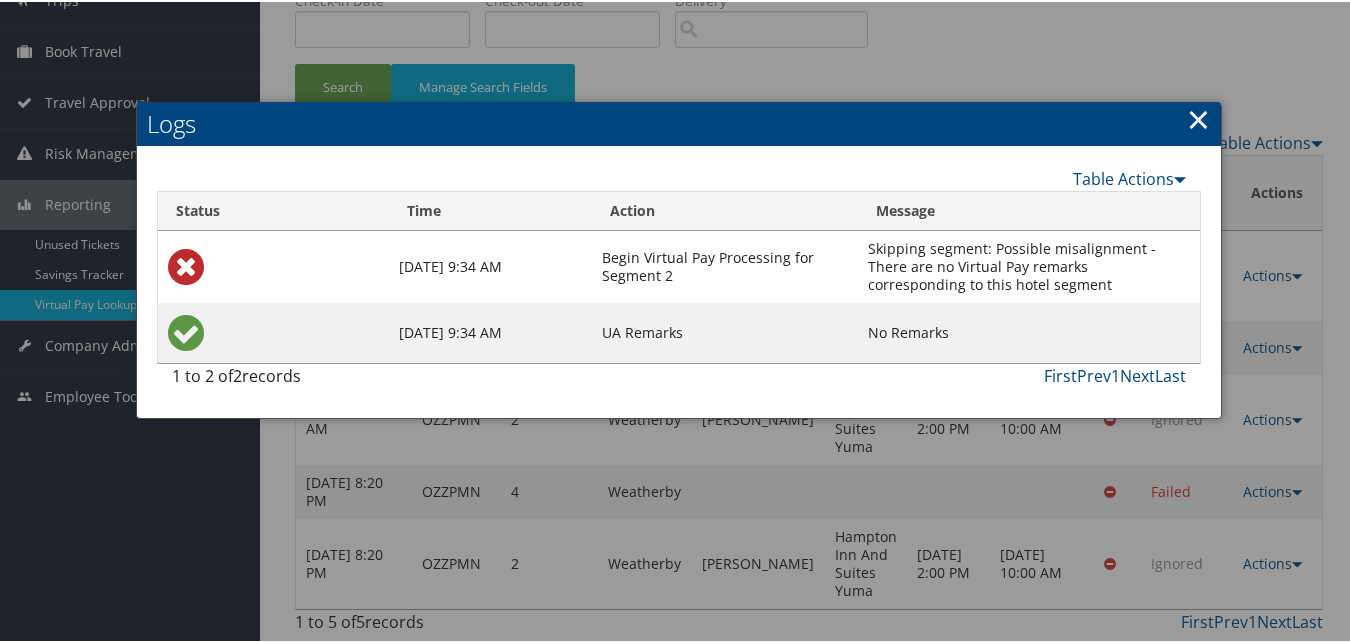 click on "Logs" at bounding box center (679, 122) 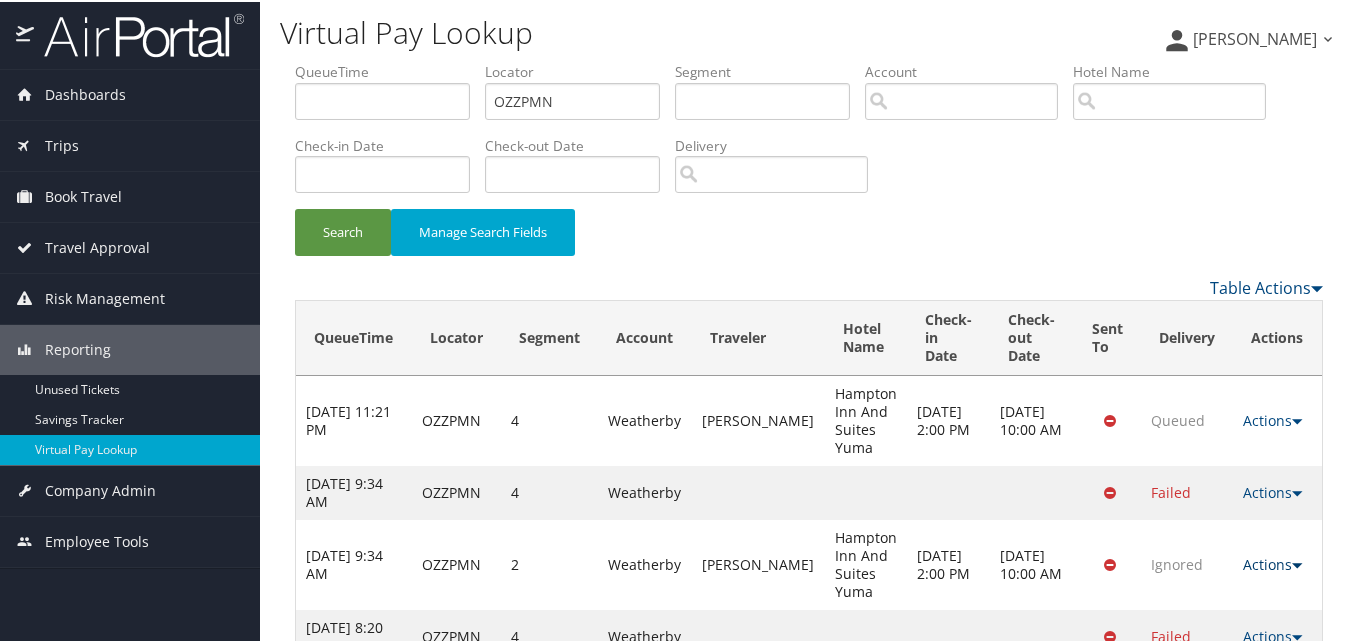 scroll, scrollTop: 0, scrollLeft: 0, axis: both 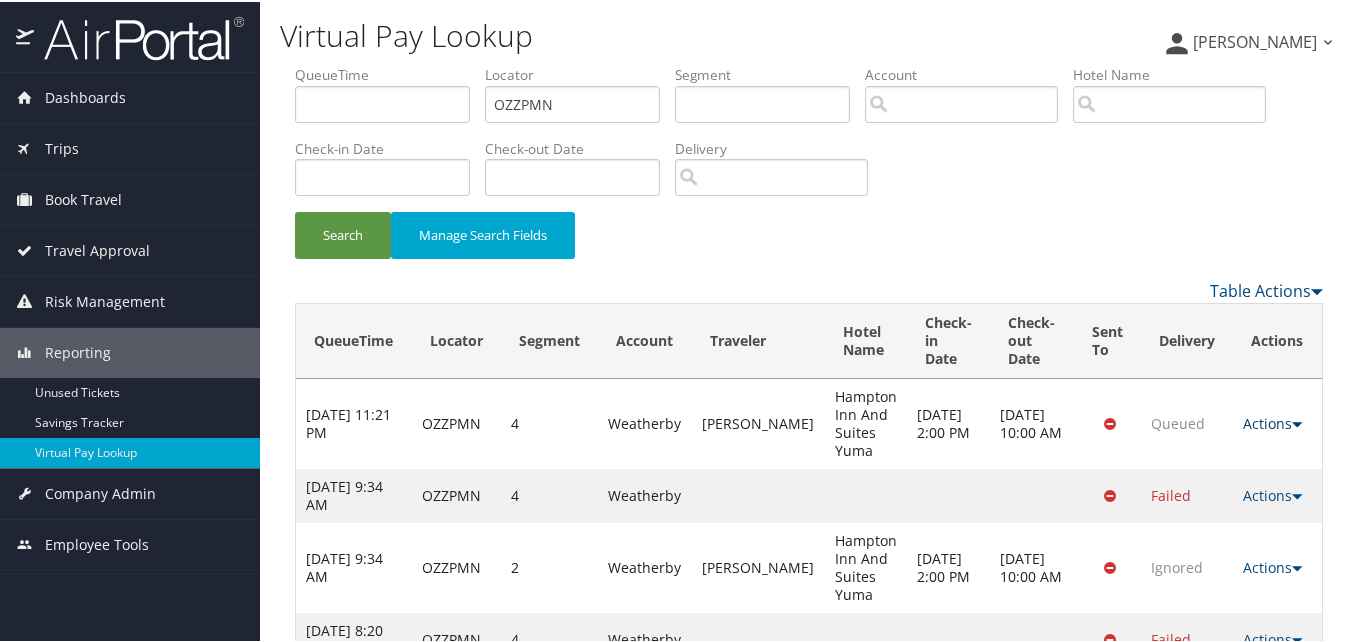 click on "Actions" at bounding box center (1273, 421) 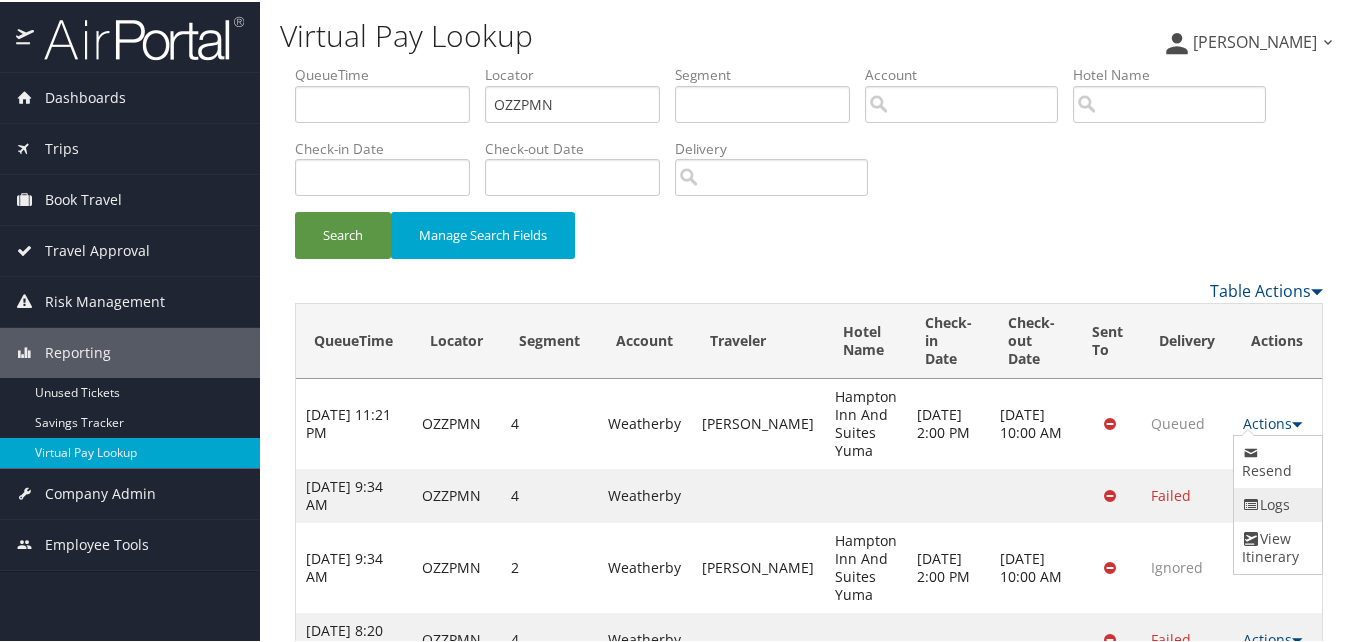 click on "Logs" at bounding box center (1275, 503) 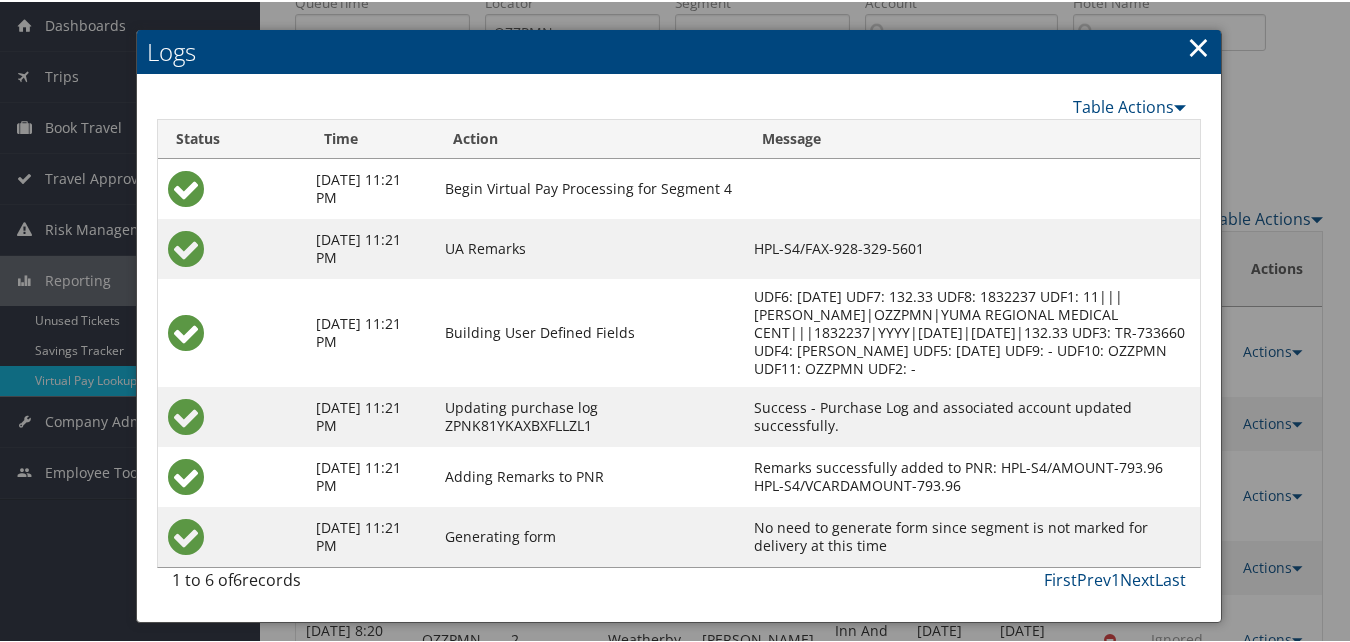 scroll, scrollTop: 0, scrollLeft: 0, axis: both 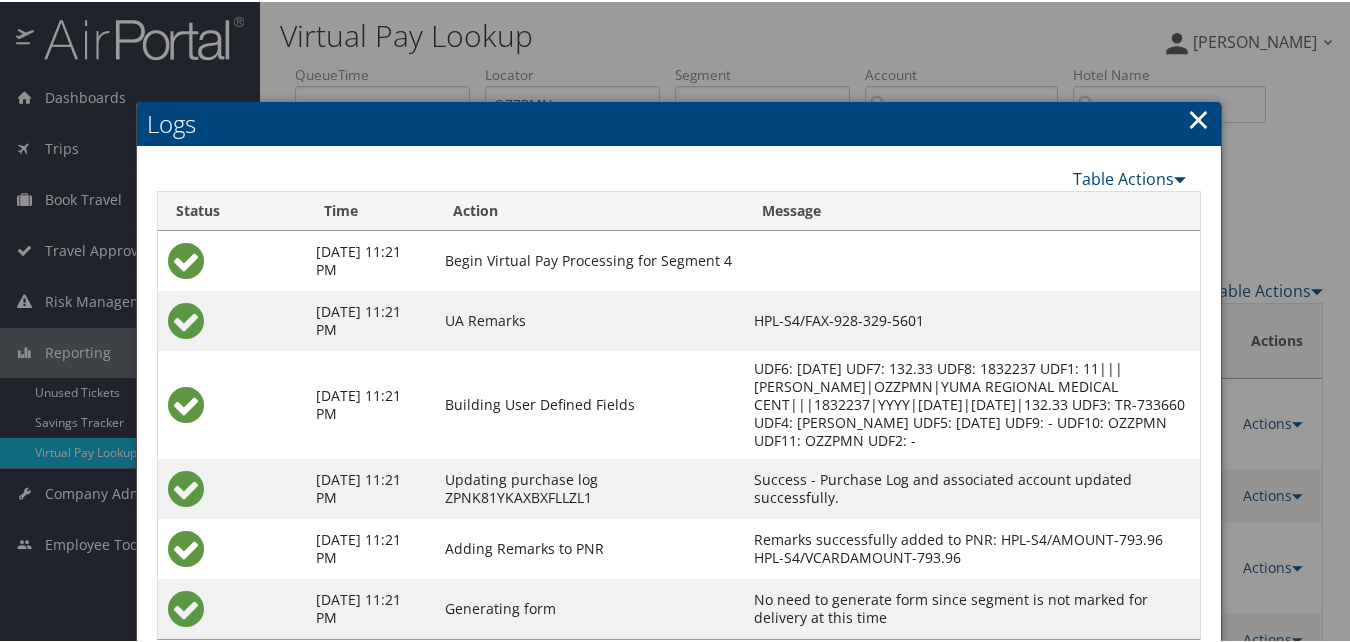 click on "×" at bounding box center (1198, 117) 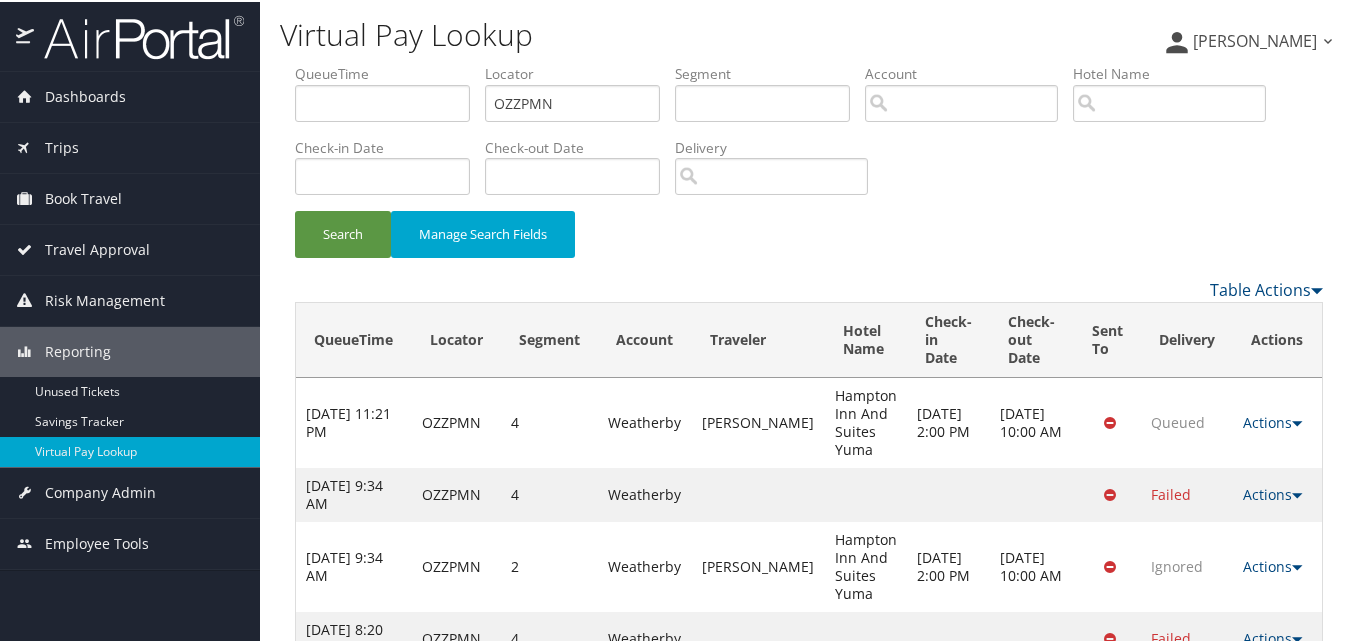 scroll, scrollTop: 0, scrollLeft: 0, axis: both 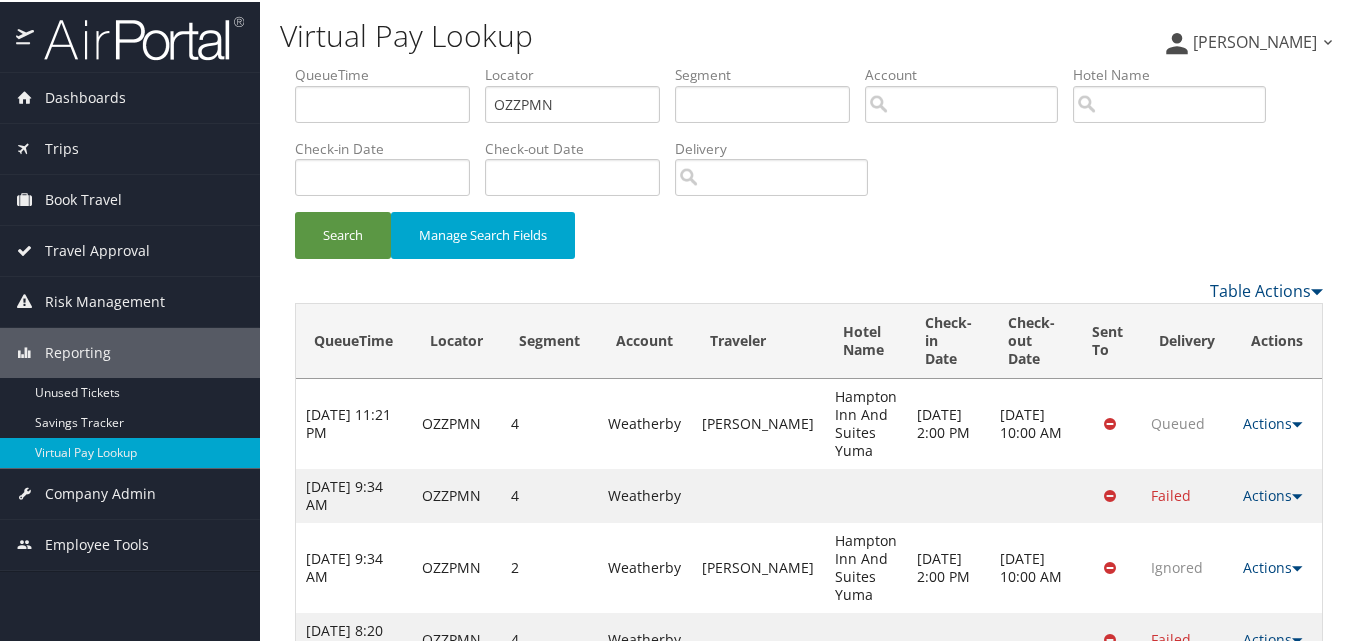 click on "Check-out Date" at bounding box center [580, 147] 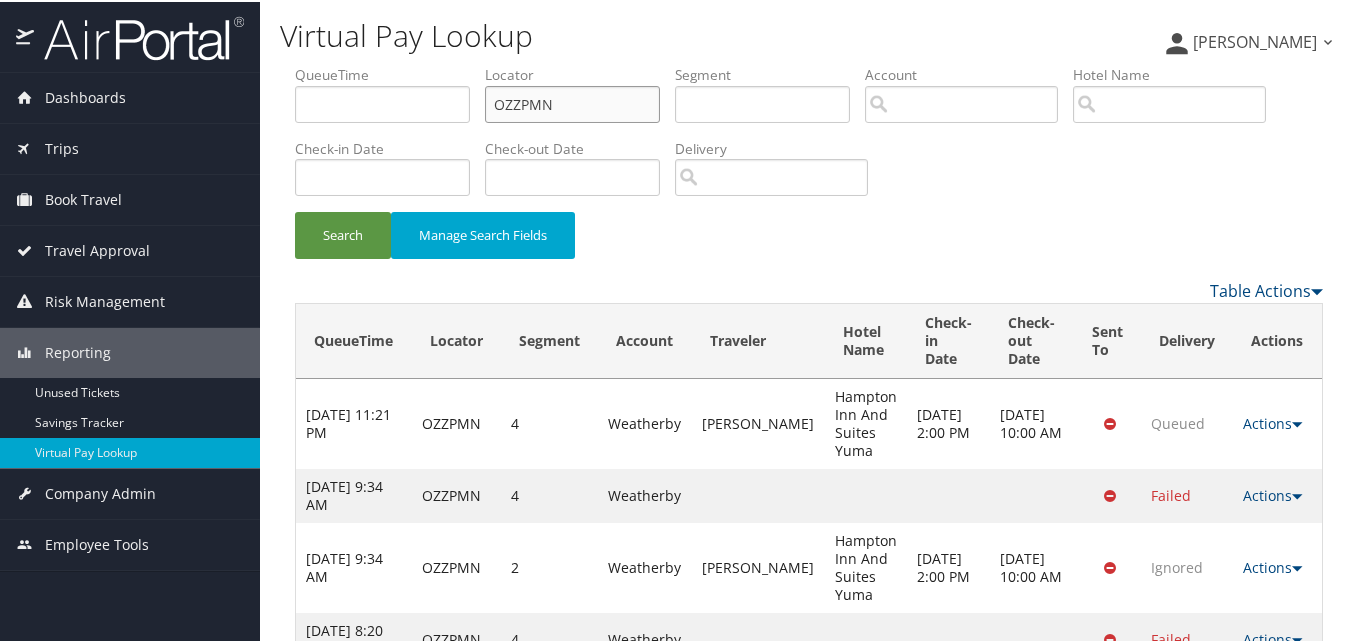 drag, startPoint x: 581, startPoint y: 110, endPoint x: 376, endPoint y: 110, distance: 205 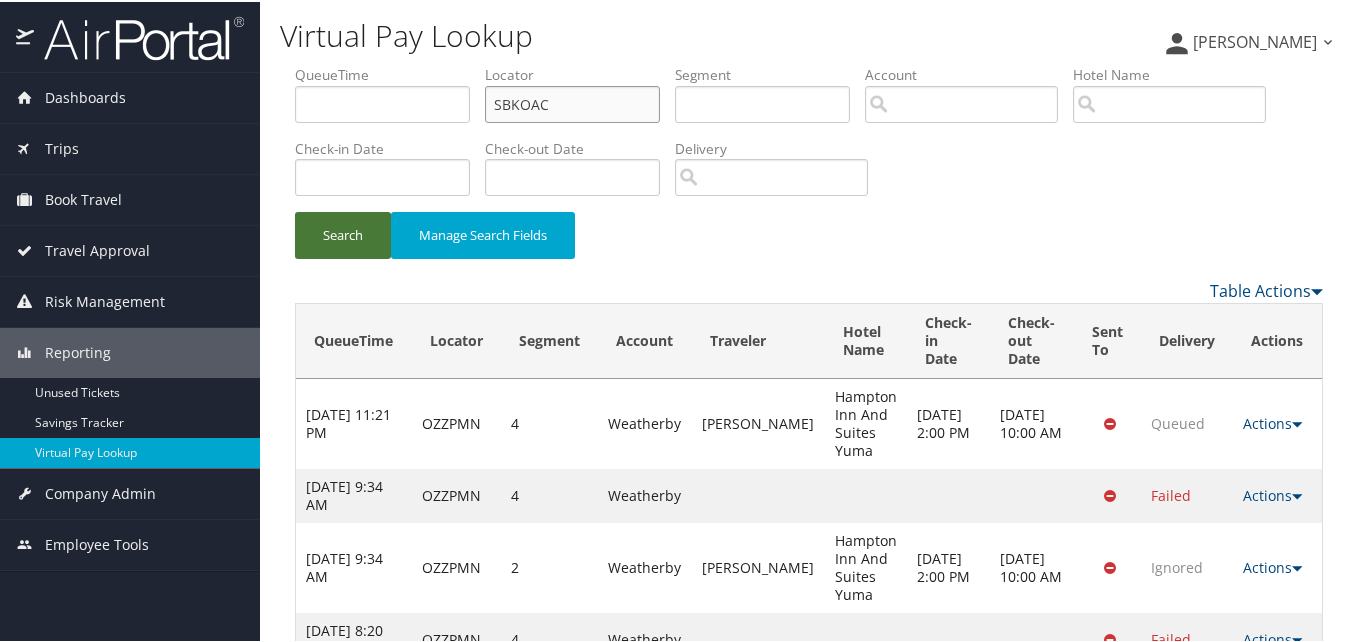 type on "SBKOAC" 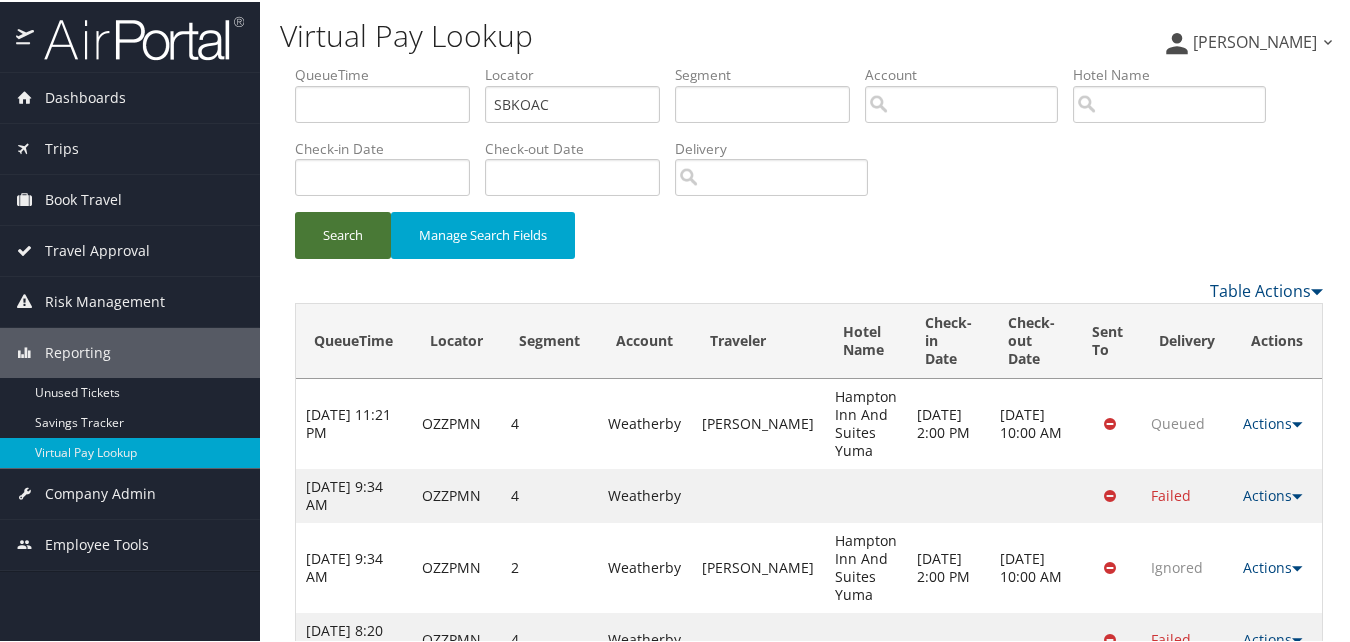 click on "Search" at bounding box center (343, 233) 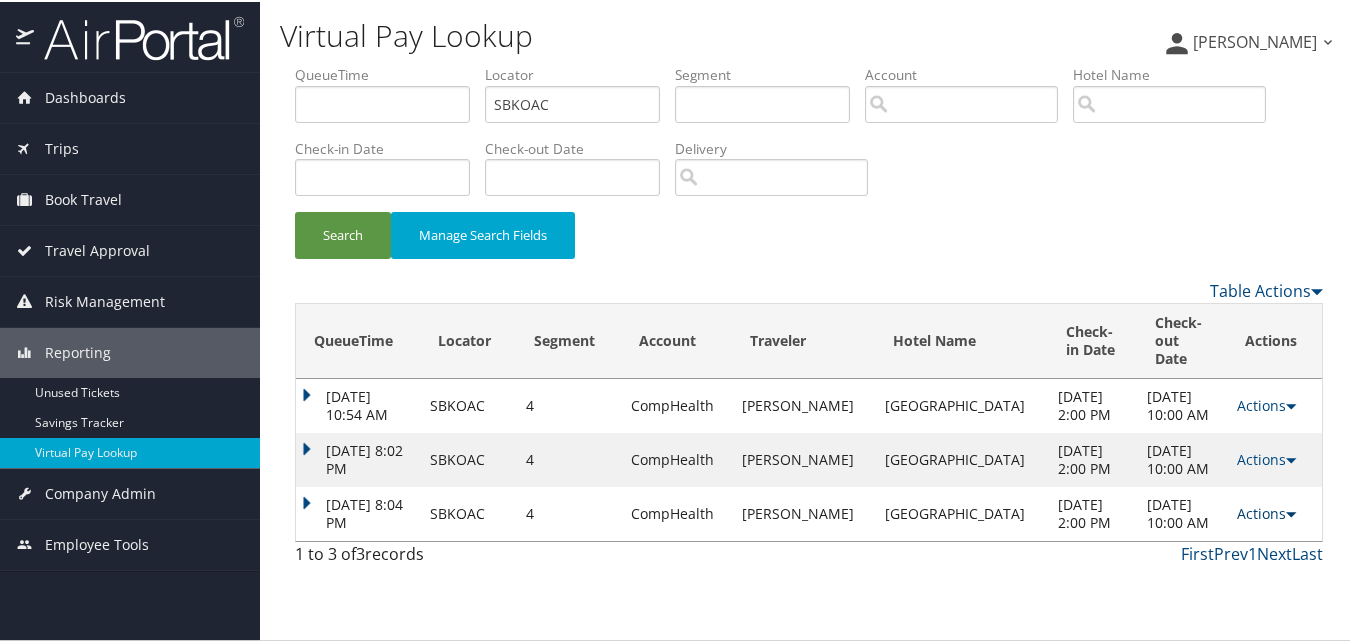 click at bounding box center [1291, 512] 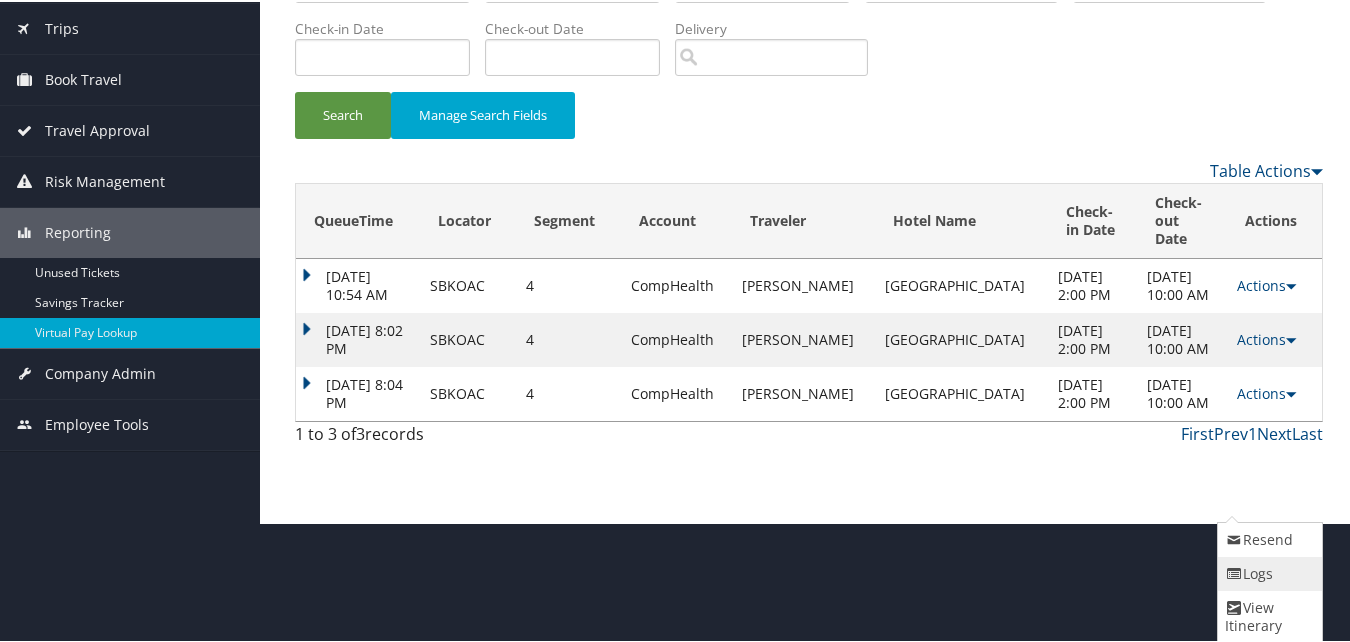 click on "Logs" at bounding box center (1268, 572) 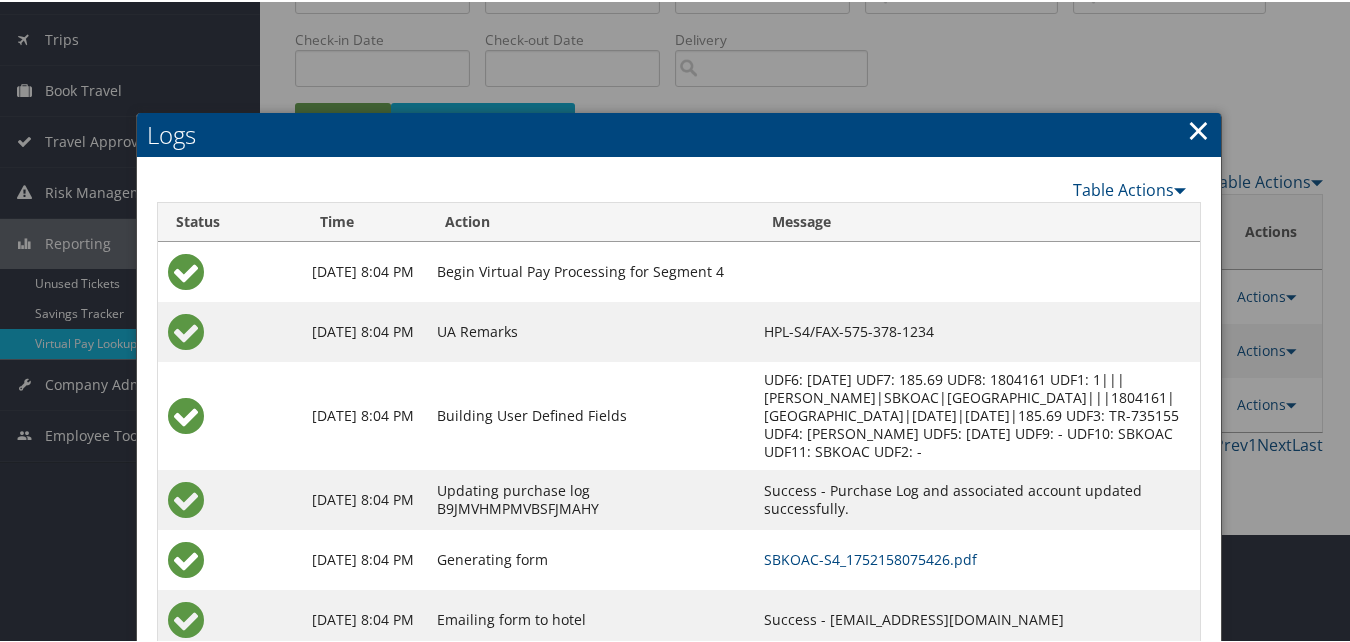 scroll, scrollTop: 231, scrollLeft: 0, axis: vertical 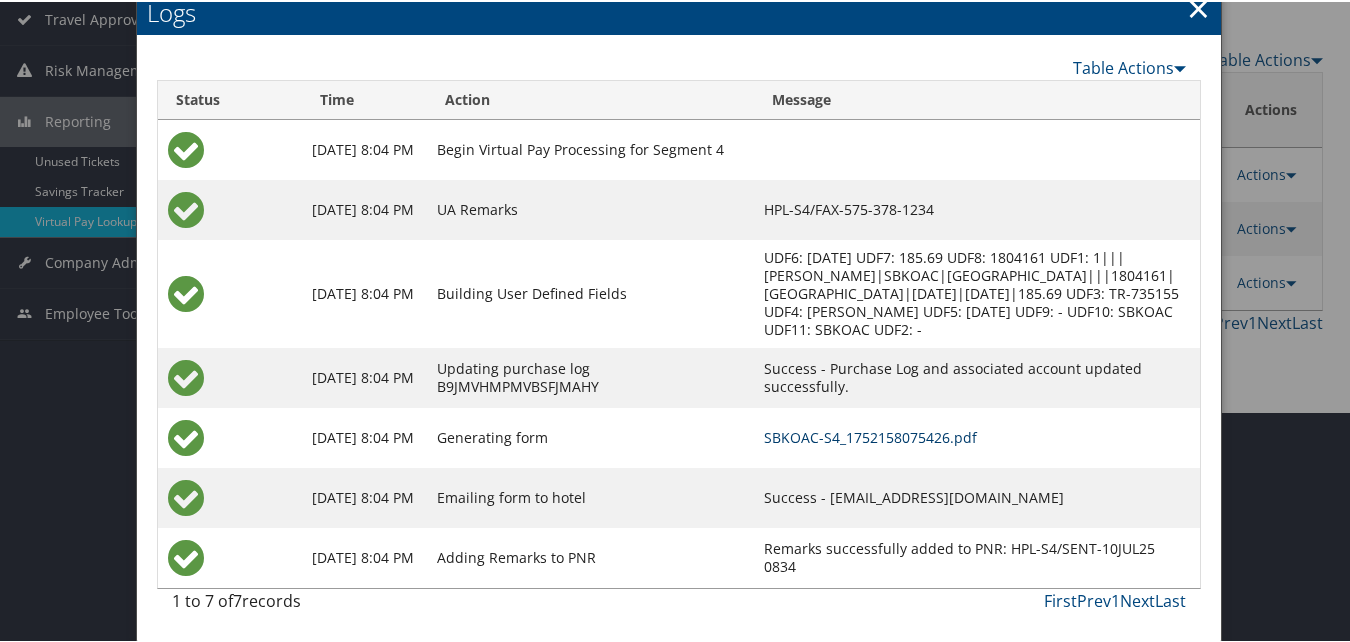 click on "SBKOAC-S4_1752158075426.pdf" at bounding box center [870, 435] 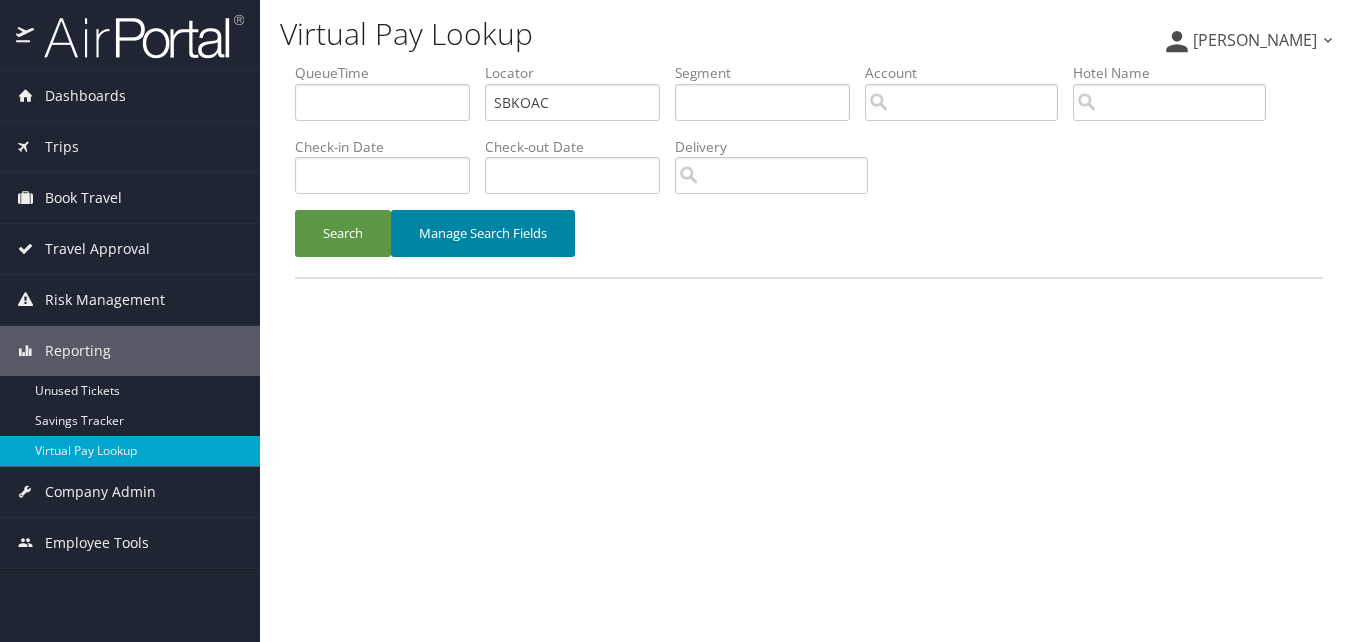 scroll, scrollTop: 0, scrollLeft: 0, axis: both 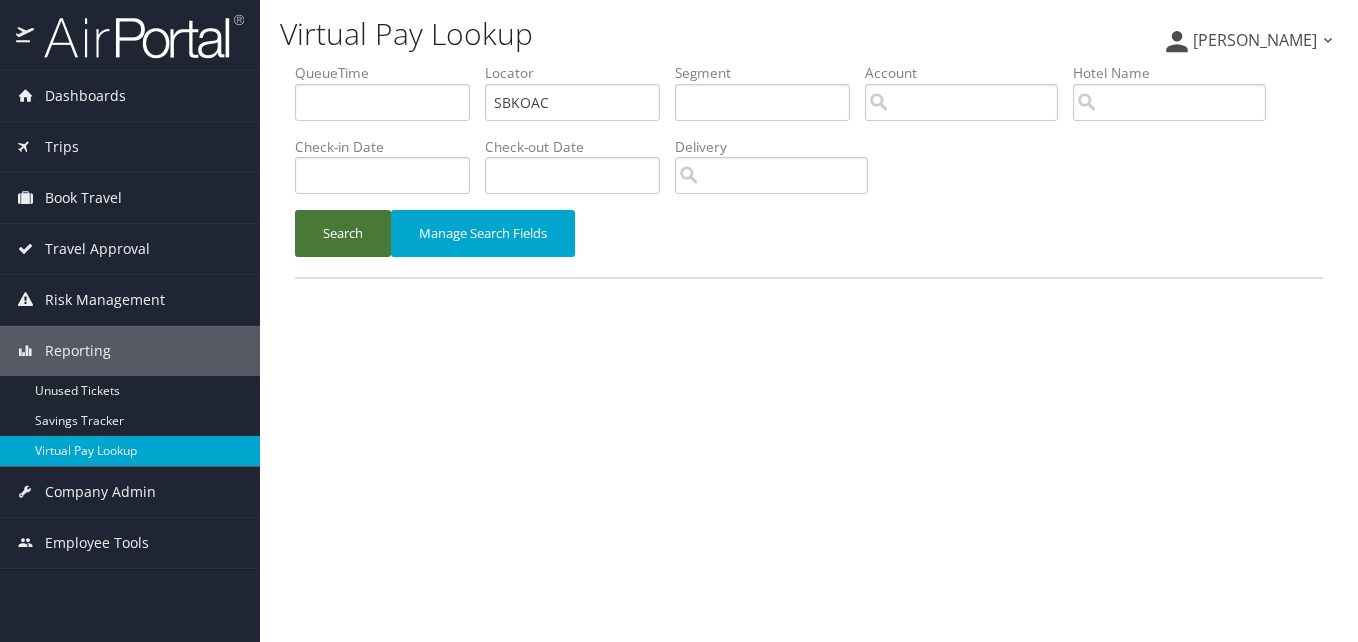 click on "Search" at bounding box center [343, 233] 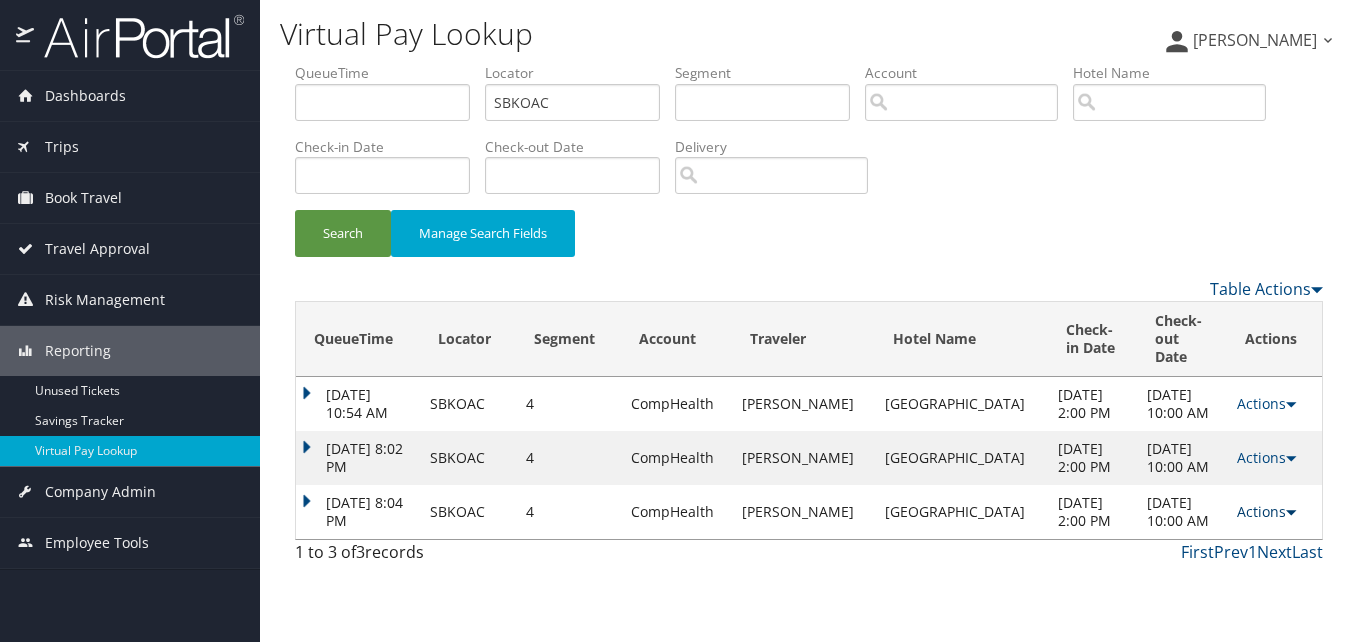 click on "Actions" at bounding box center (1266, 511) 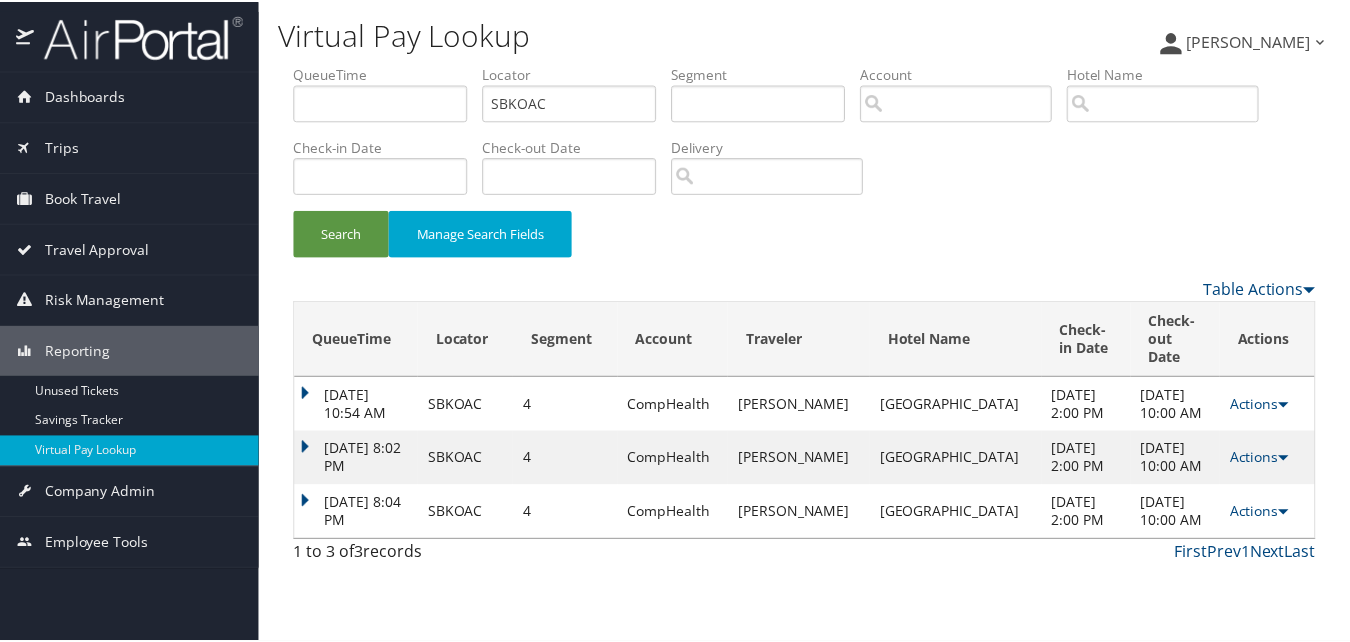 scroll, scrollTop: 66, scrollLeft: 0, axis: vertical 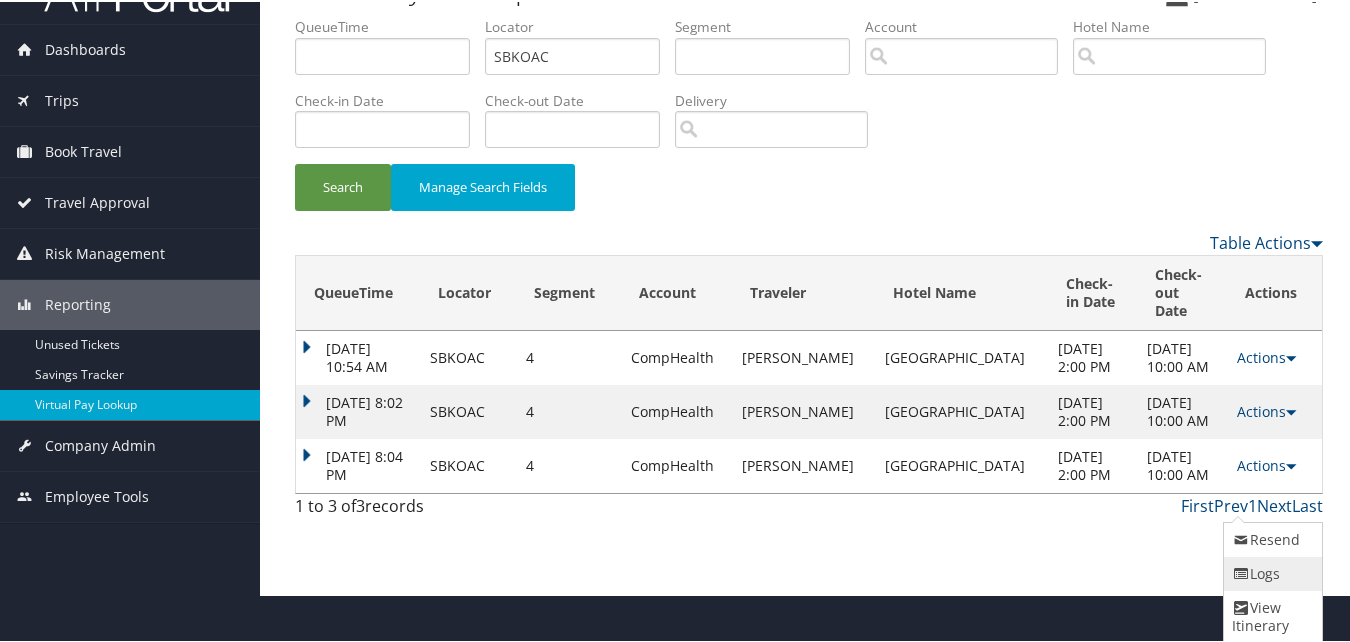 click at bounding box center [1241, 572] 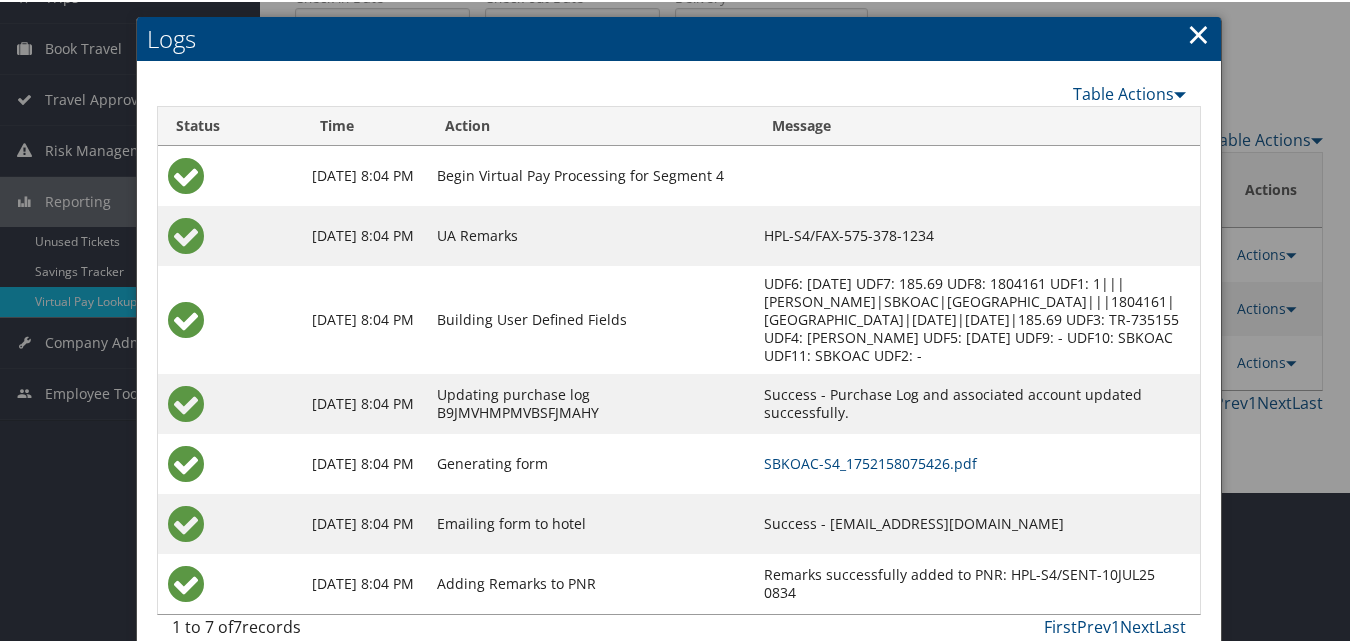 scroll, scrollTop: 177, scrollLeft: 0, axis: vertical 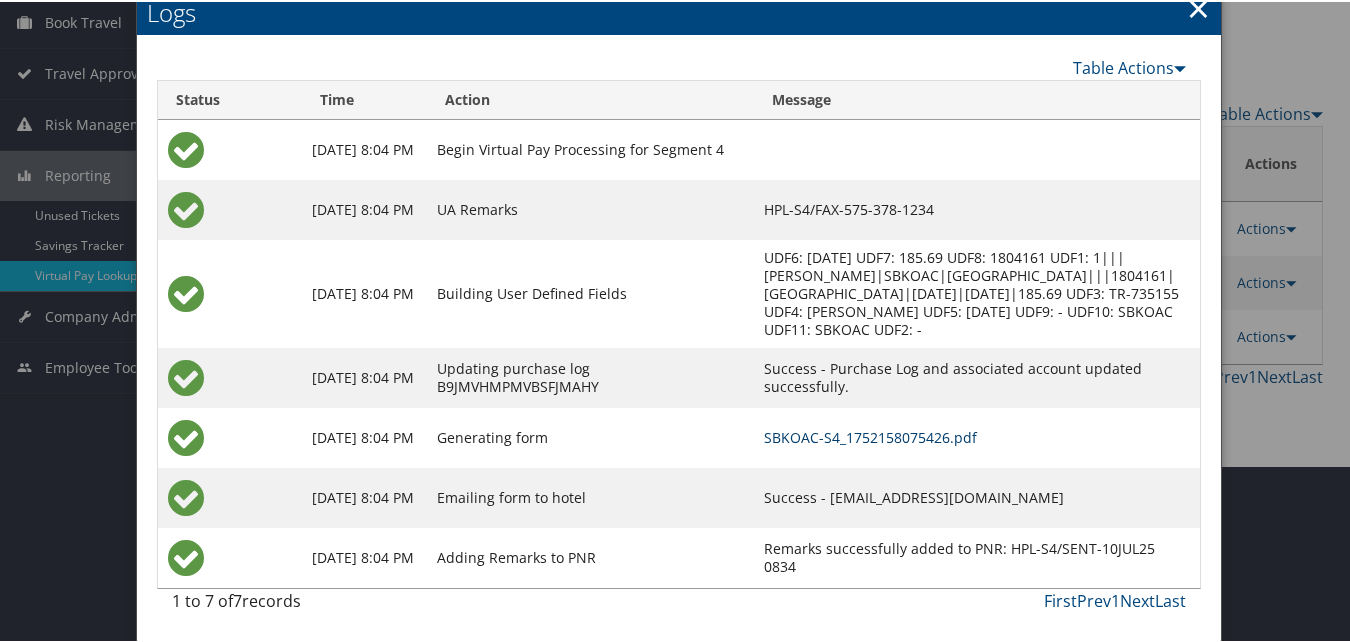 click on "SBKOAC-S4_1752158075426.pdf" at bounding box center (870, 435) 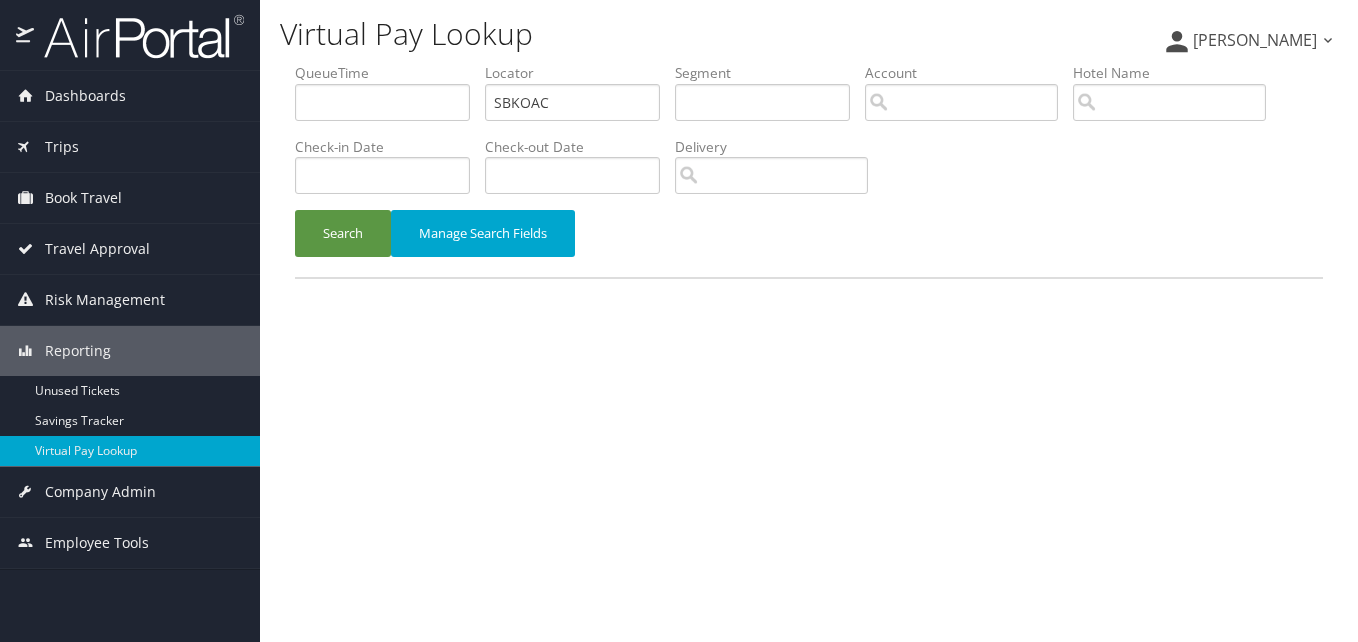 scroll, scrollTop: 0, scrollLeft: 0, axis: both 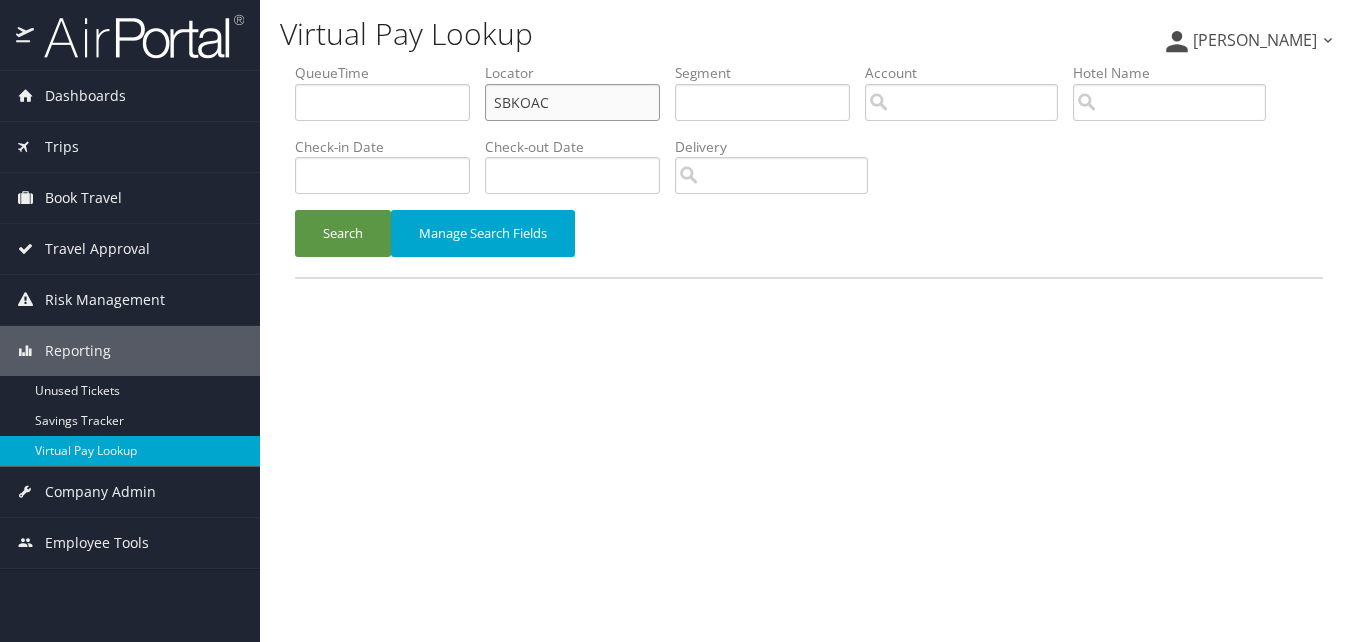 drag, startPoint x: 568, startPoint y: 99, endPoint x: 269, endPoint y: 145, distance: 302.51776 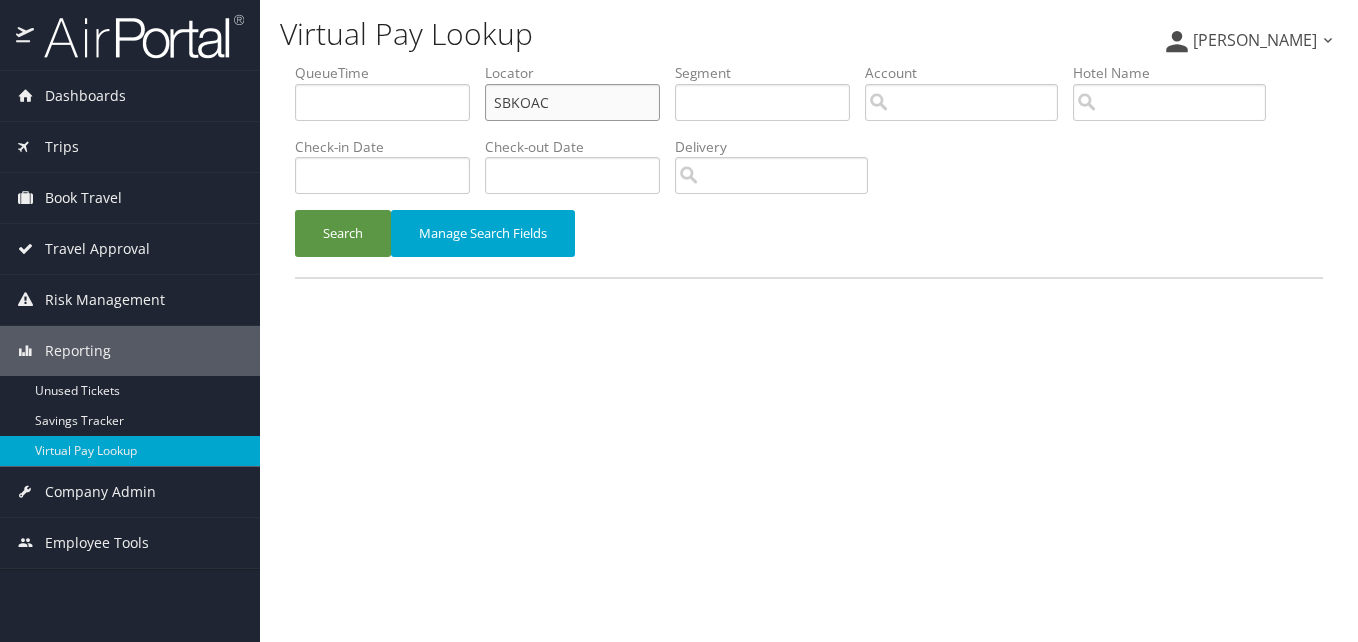click on "Virtual Pay Lookup
[PERSON_NAME]
[PERSON_NAME]
My Settings
Travel Agency Contacts
View Travel Profile
Give Feedback
Sign Out" at bounding box center [809, 321] 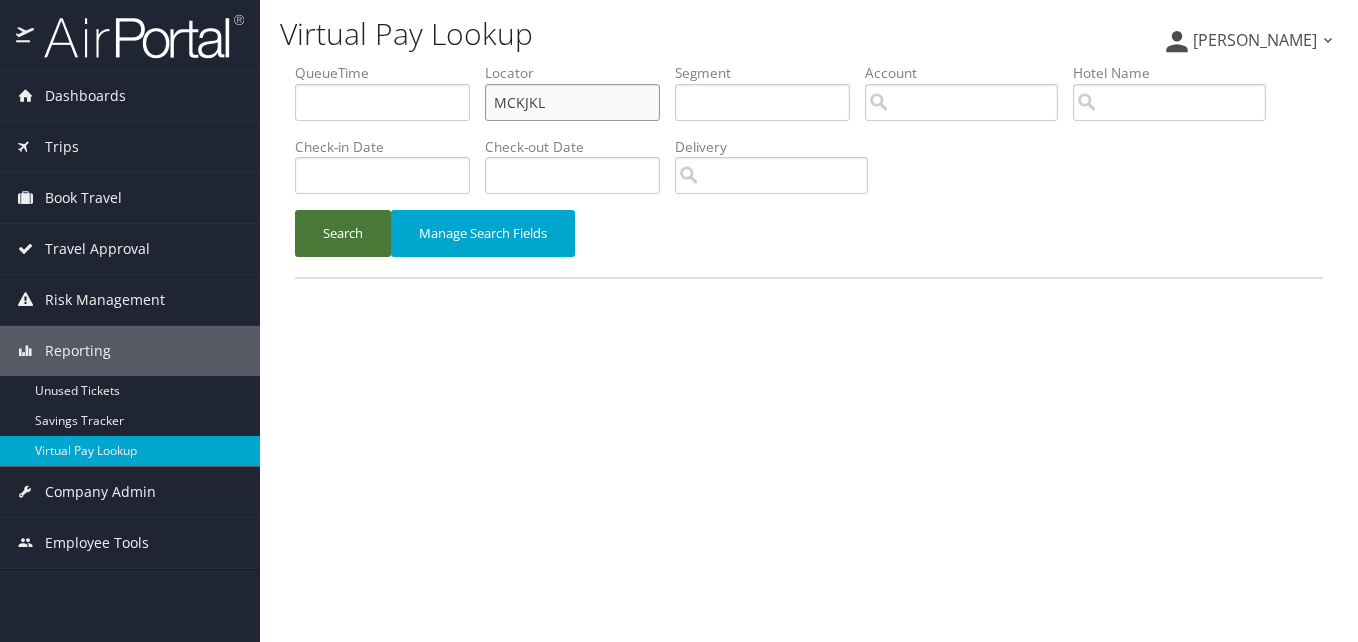 type on "MCKJKL" 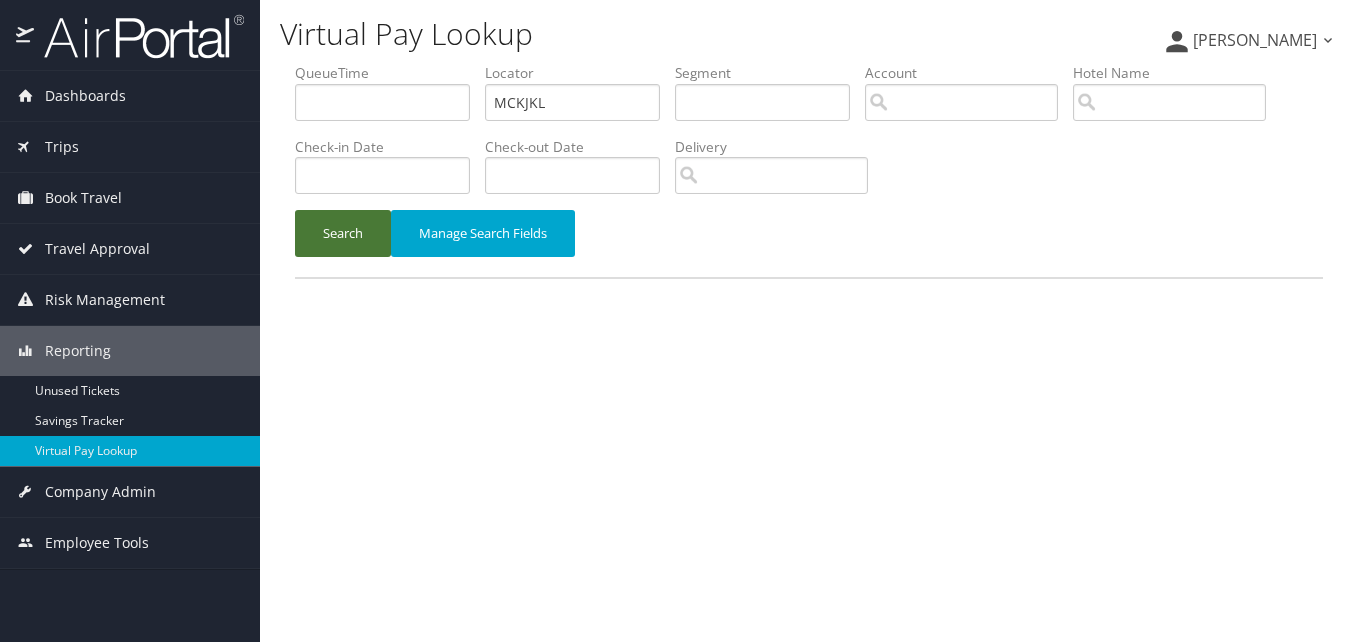 drag, startPoint x: 315, startPoint y: 235, endPoint x: 324, endPoint y: 243, distance: 12.0415945 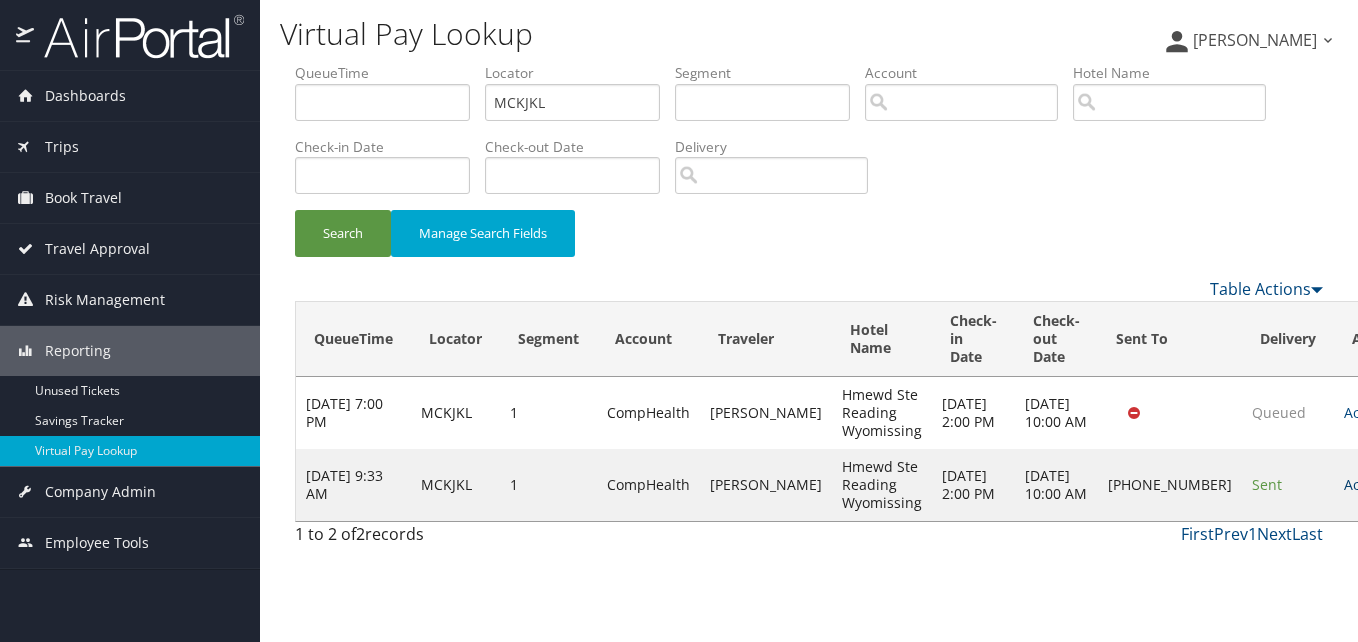 click on "Actions" at bounding box center (1373, 484) 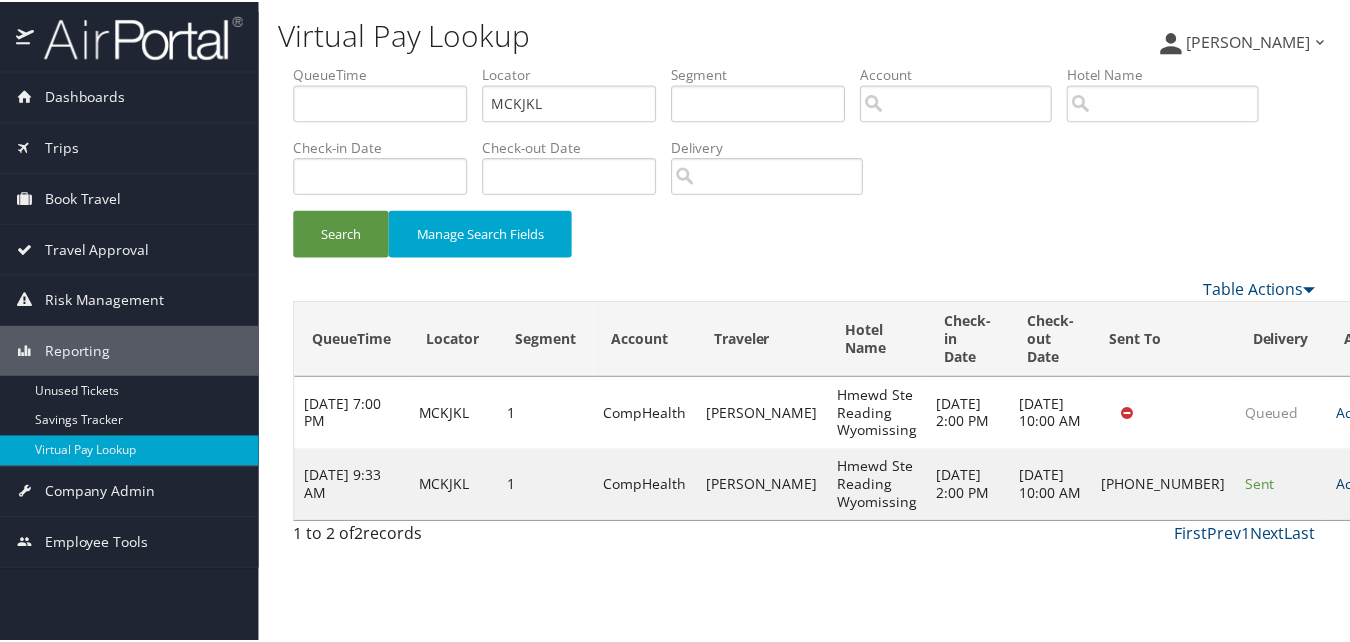 scroll, scrollTop: 1, scrollLeft: 0, axis: vertical 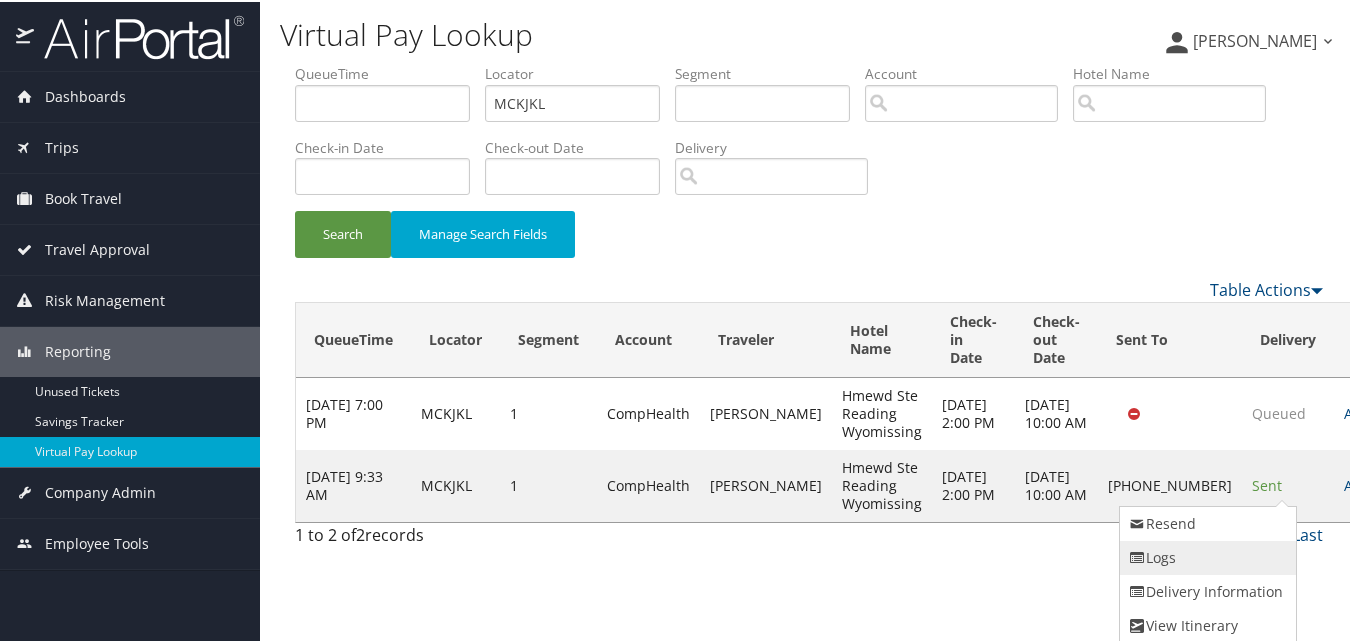click on "Logs" at bounding box center [1205, 556] 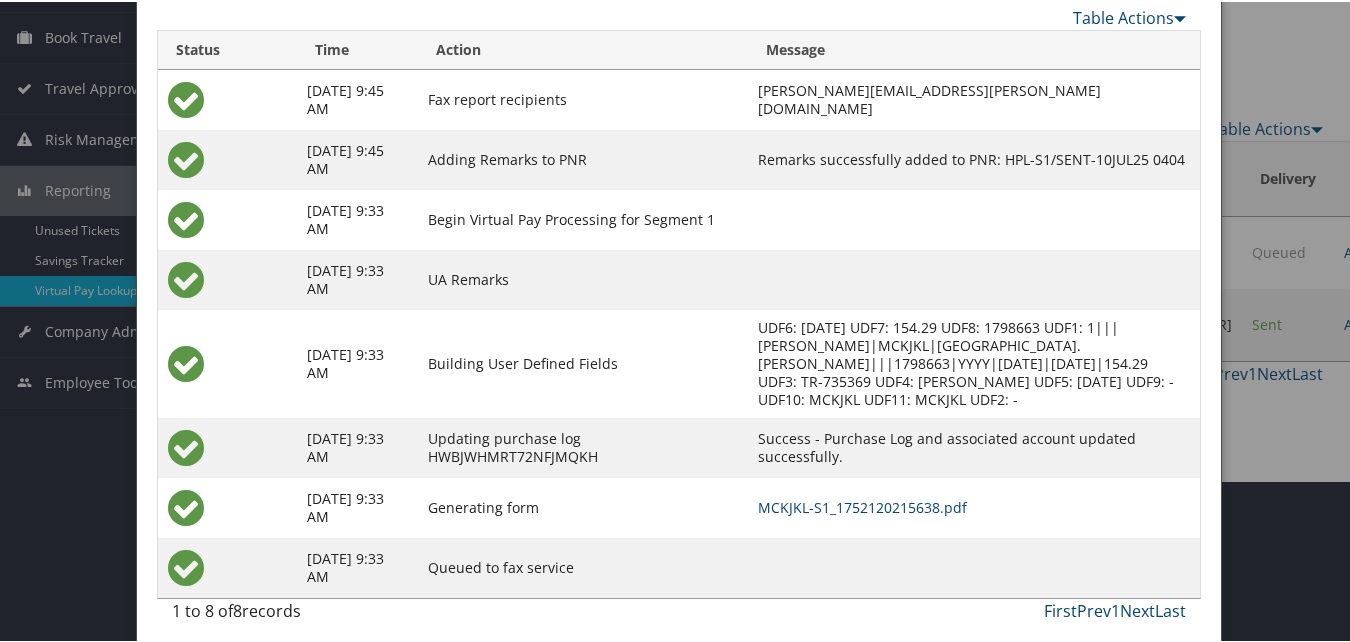 scroll, scrollTop: 172, scrollLeft: 0, axis: vertical 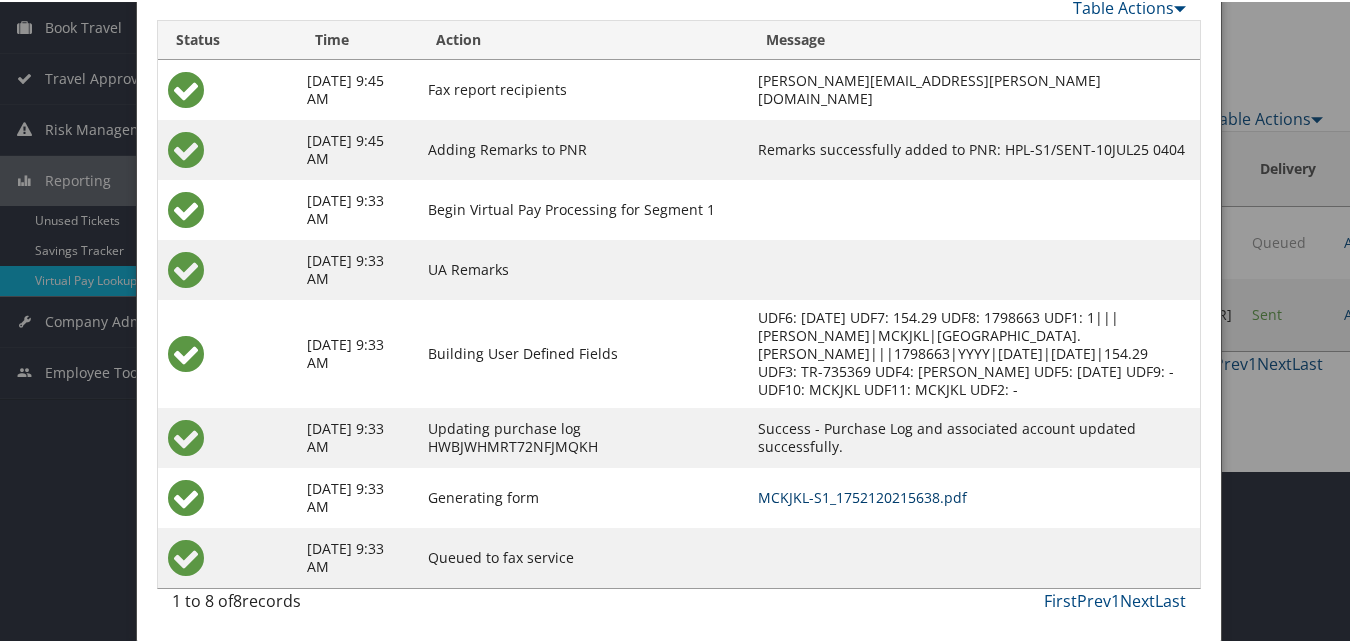 click on "MCKJKL-S1_1752120215638.pdf" at bounding box center (862, 495) 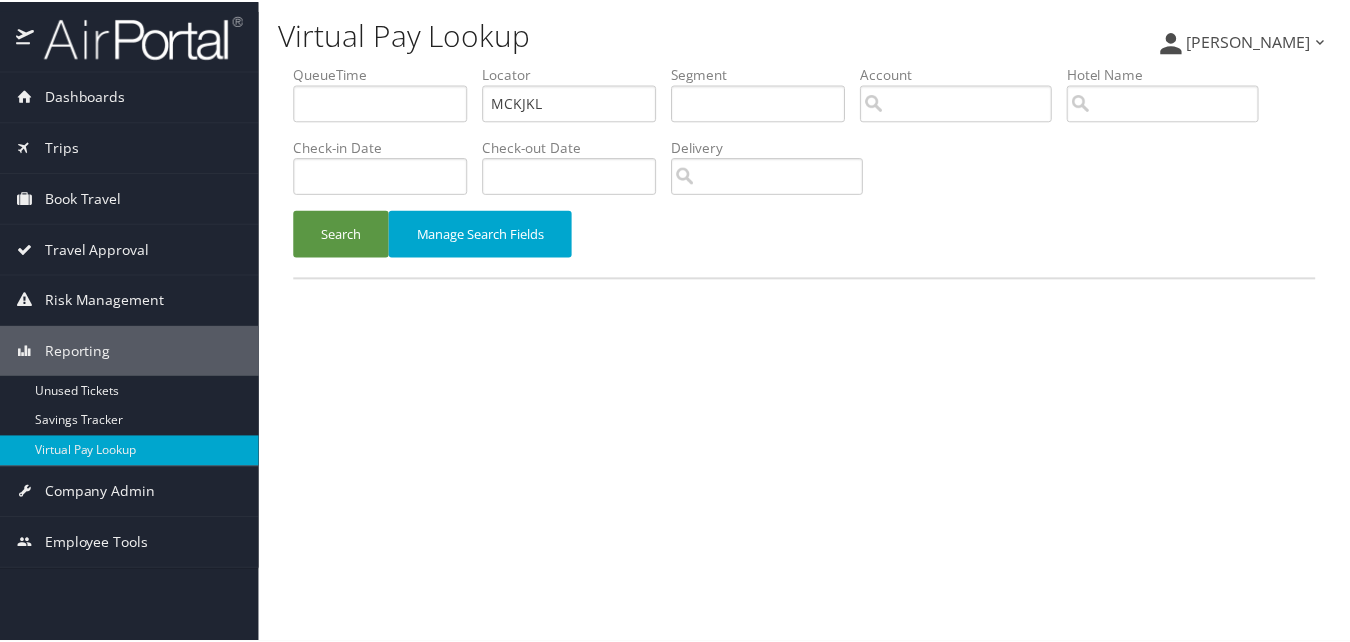 scroll, scrollTop: 0, scrollLeft: 0, axis: both 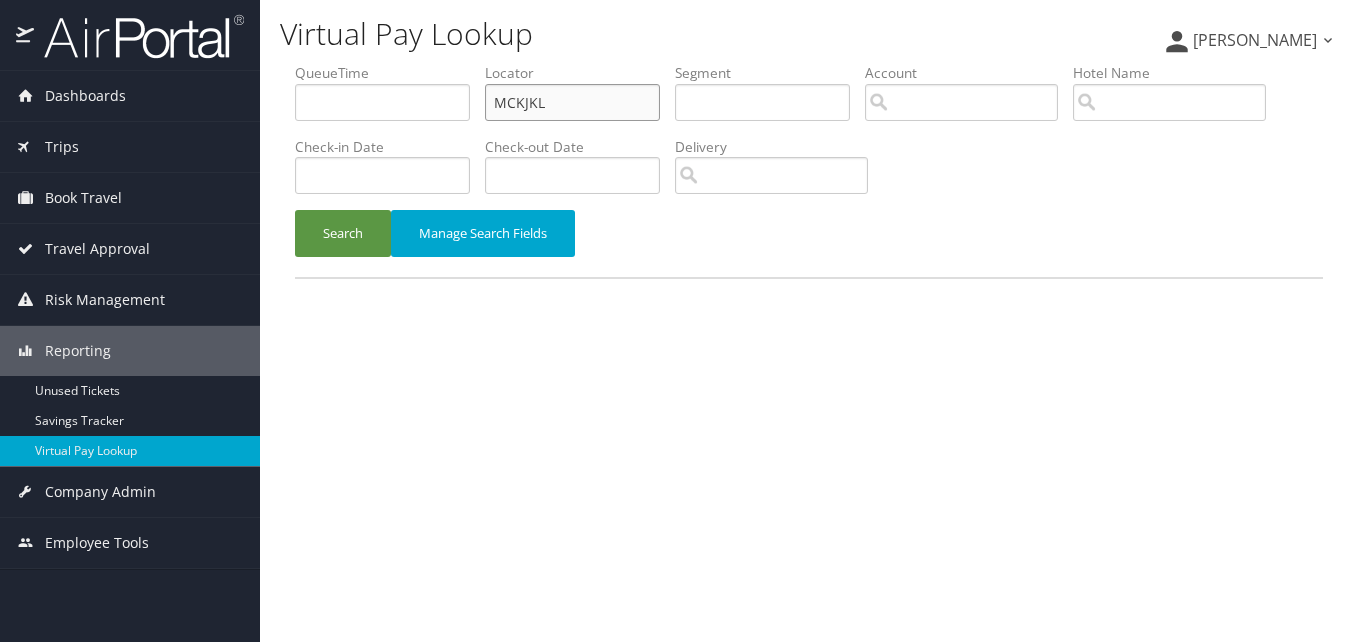 drag, startPoint x: 622, startPoint y: 113, endPoint x: 369, endPoint y: 132, distance: 253.71243 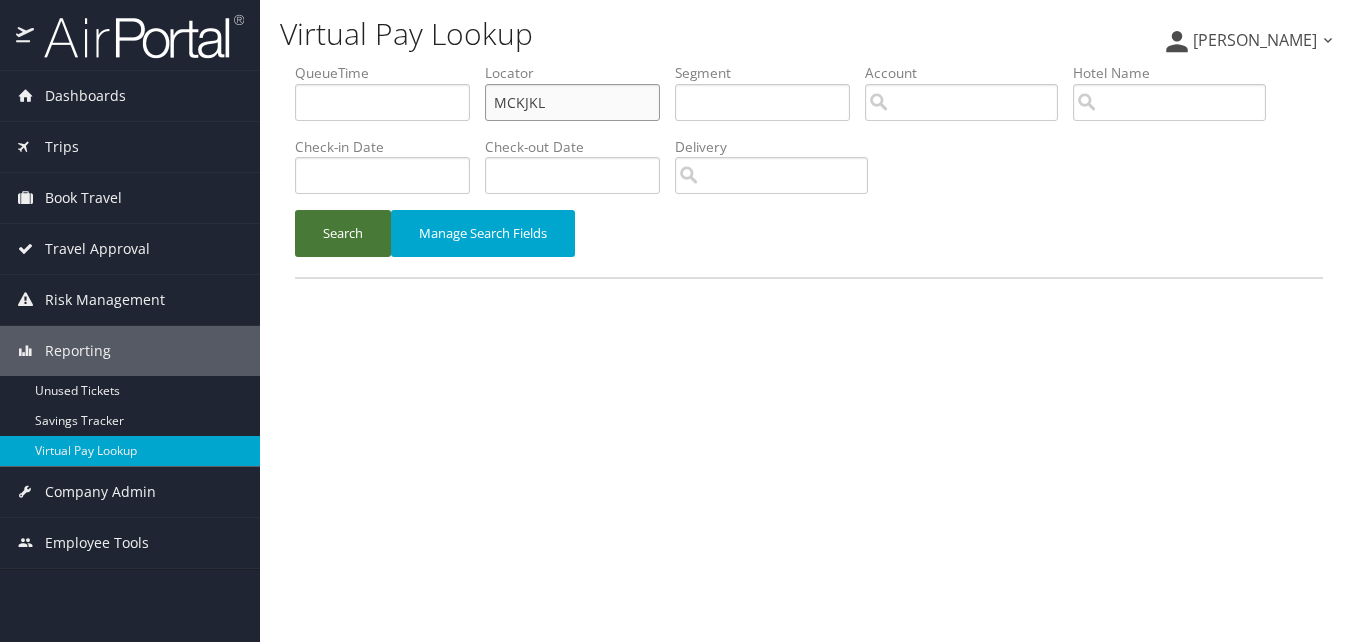 paste on "TR-731229" 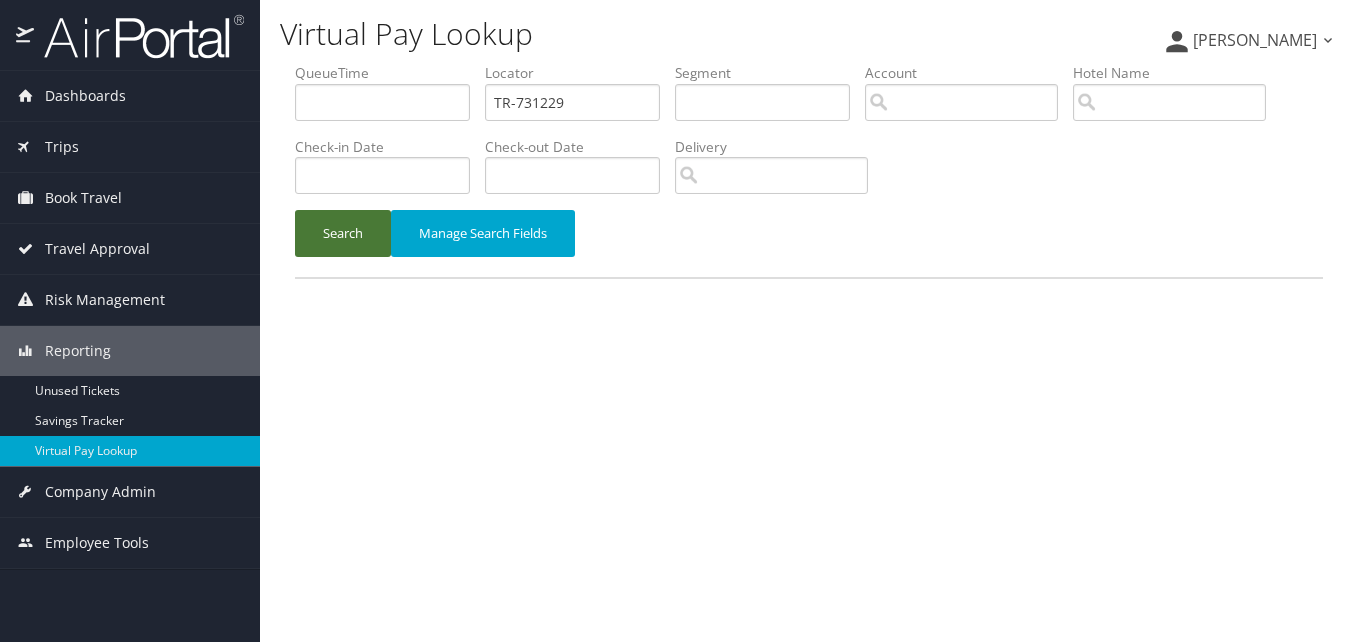 click on "Search" at bounding box center [343, 233] 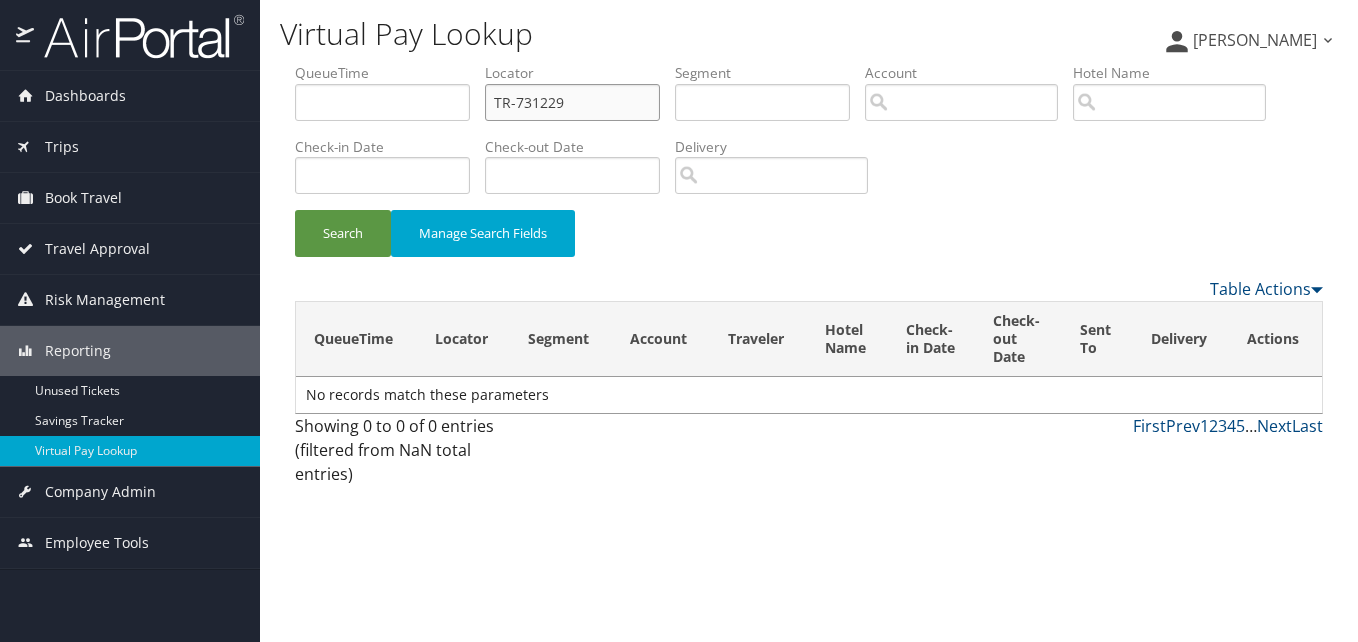 drag, startPoint x: 559, startPoint y: 106, endPoint x: 295, endPoint y: 125, distance: 264.68283 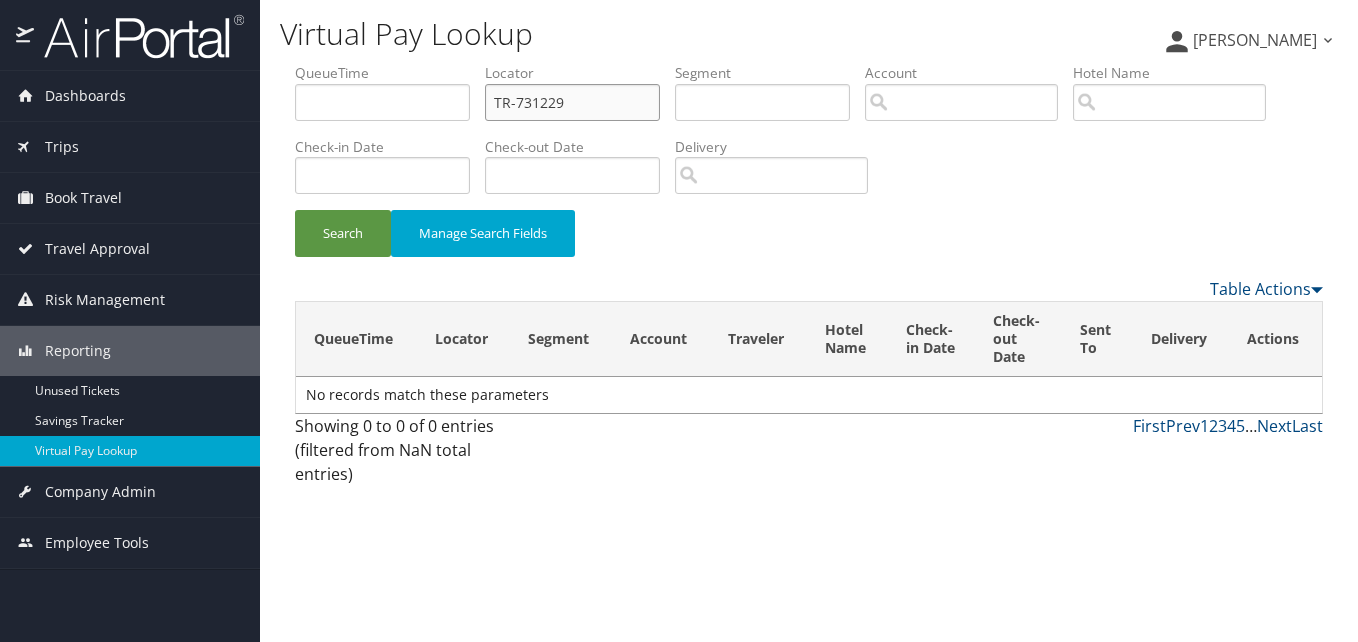 click on "QueueTime Locator TR-731229 Segment Account Traveler Hotel Name Check-in Date Check-out Date Delivery" at bounding box center (809, 63) 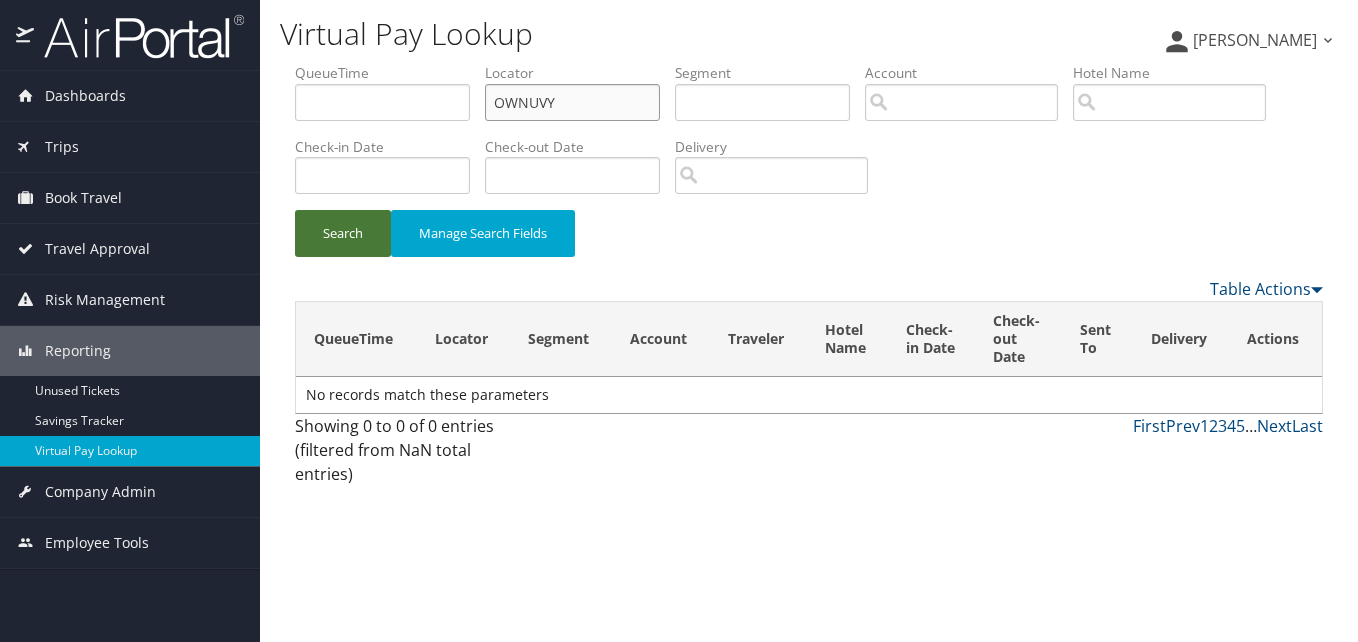 type on "OWNUVY" 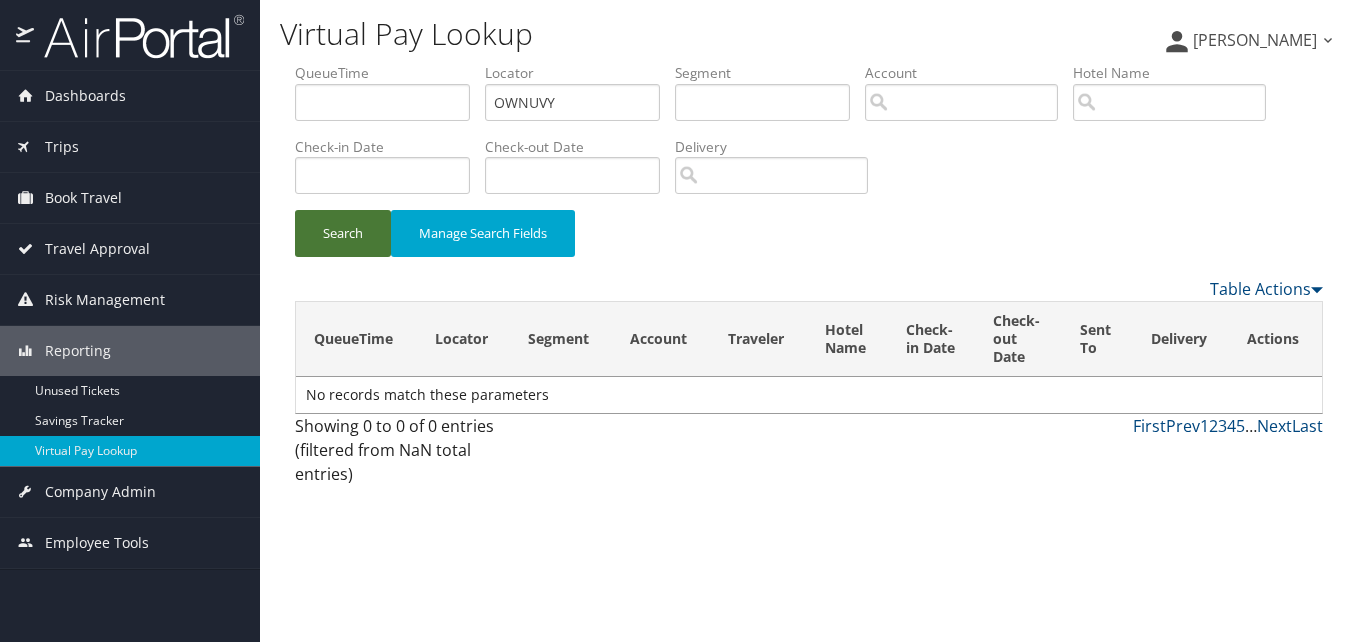 click on "Search" at bounding box center [343, 233] 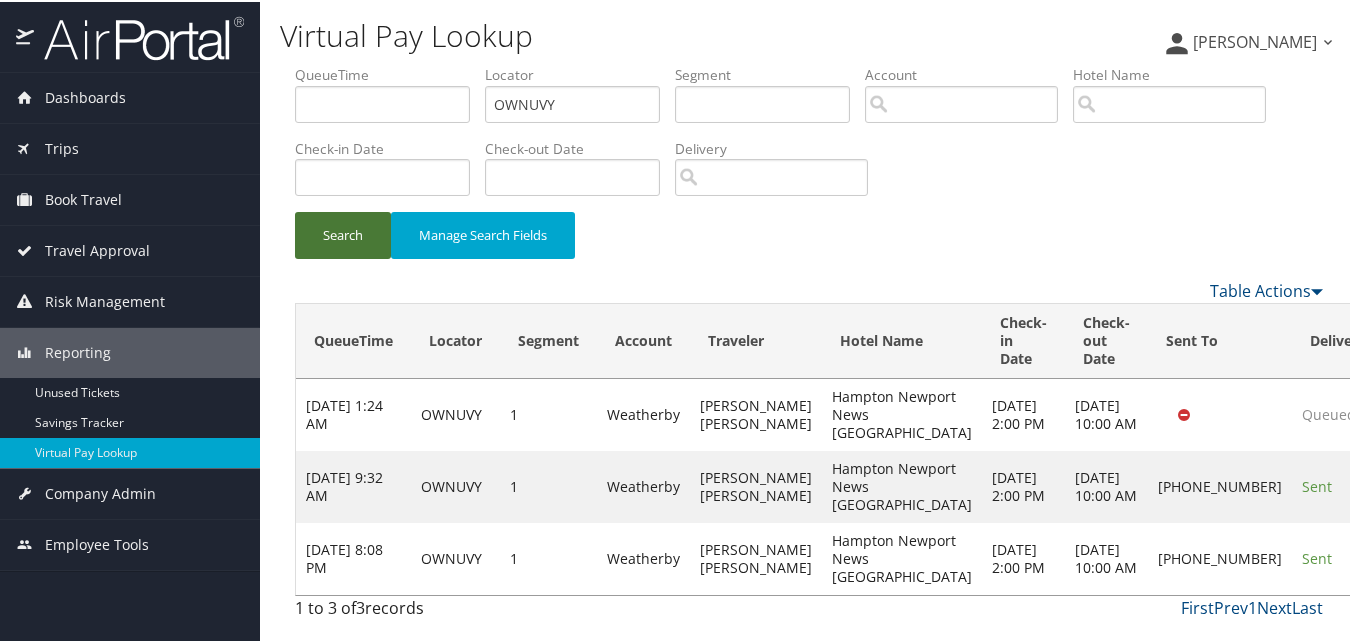 scroll, scrollTop: 40, scrollLeft: 0, axis: vertical 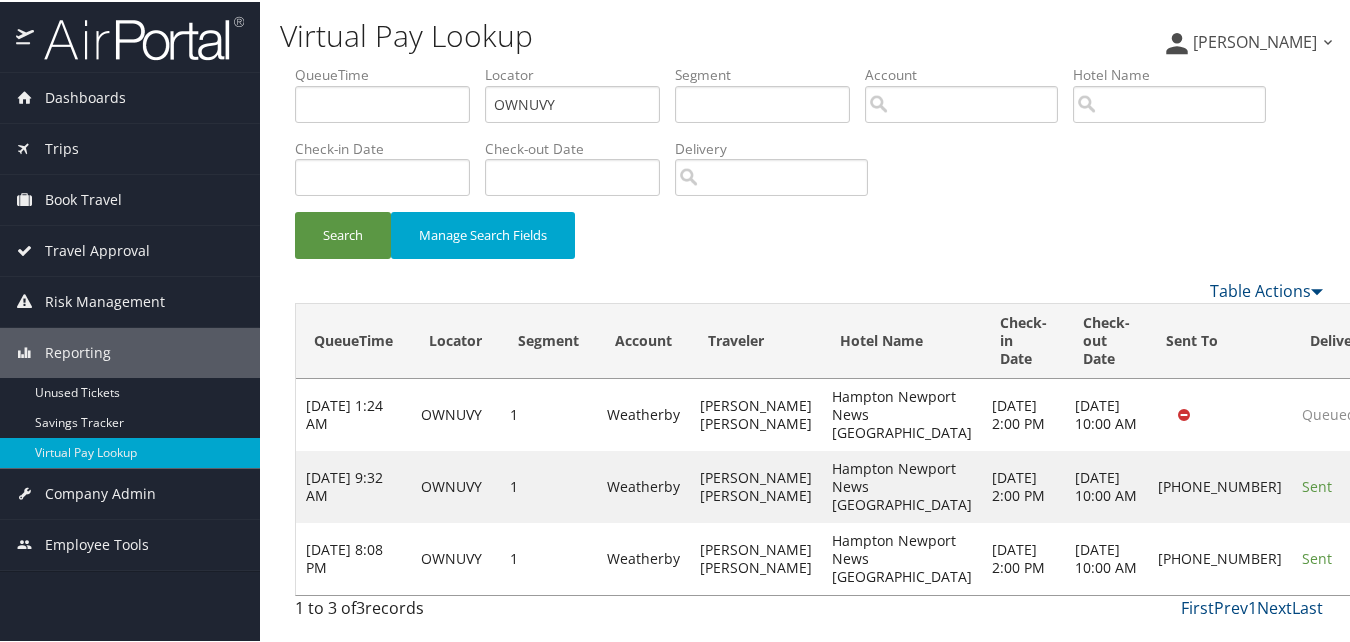 click on "Actions" at bounding box center [1423, 556] 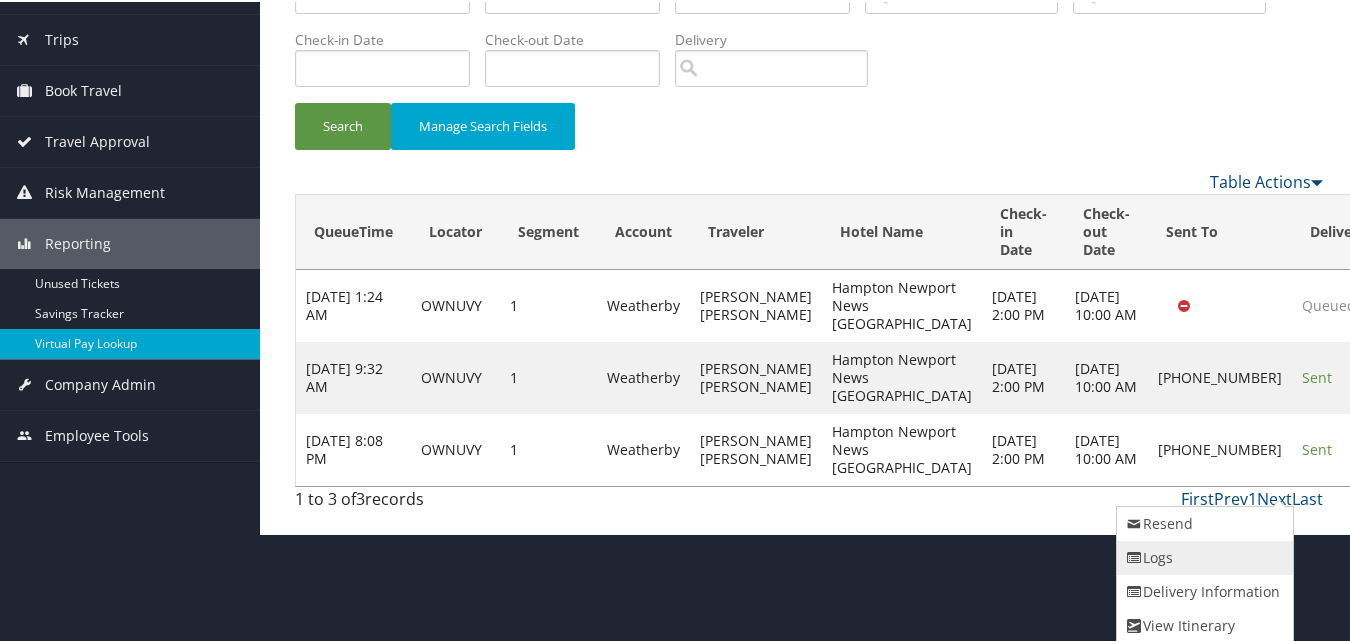 click on "Logs" at bounding box center (1202, 556) 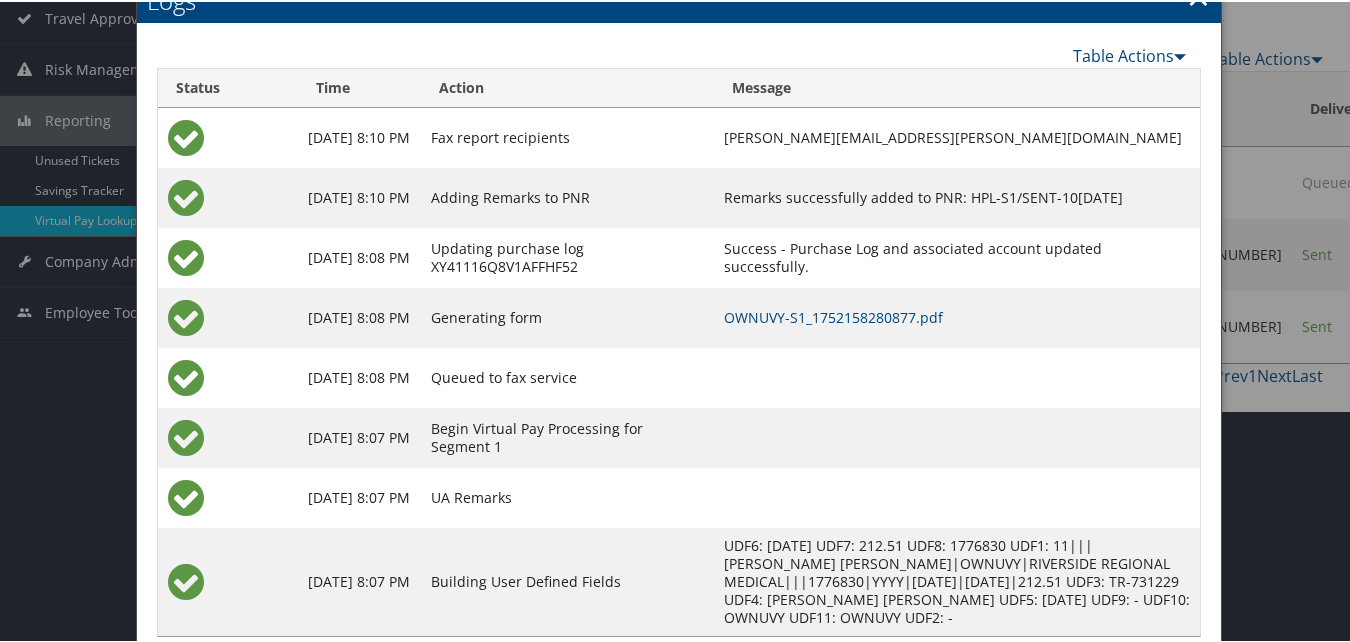 scroll, scrollTop: 240, scrollLeft: 0, axis: vertical 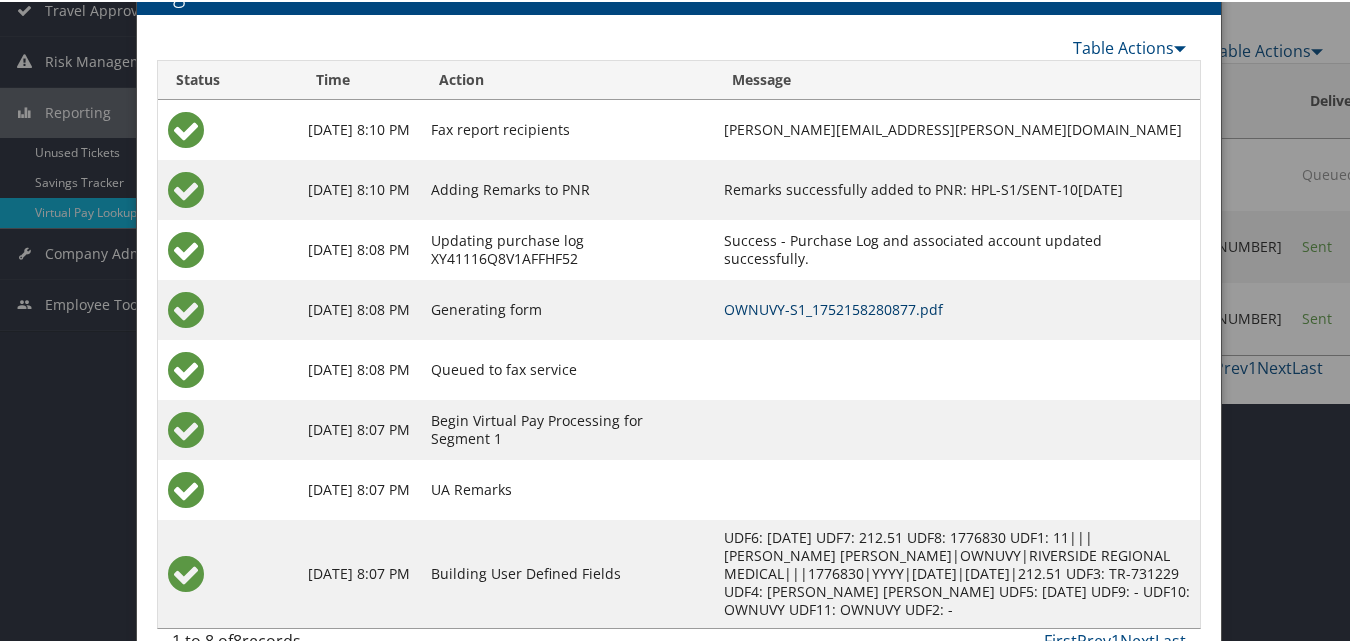 click on "OWNUVY-S1_1752158280877.pdf" at bounding box center (833, 307) 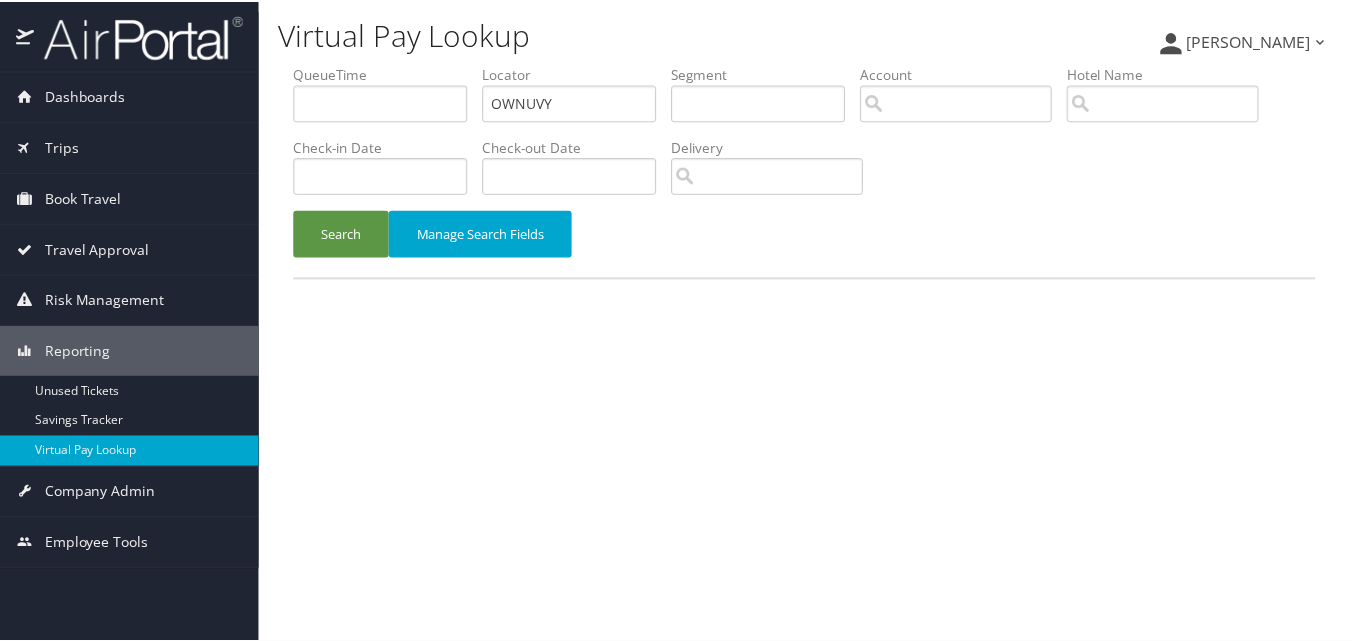 scroll, scrollTop: 0, scrollLeft: 0, axis: both 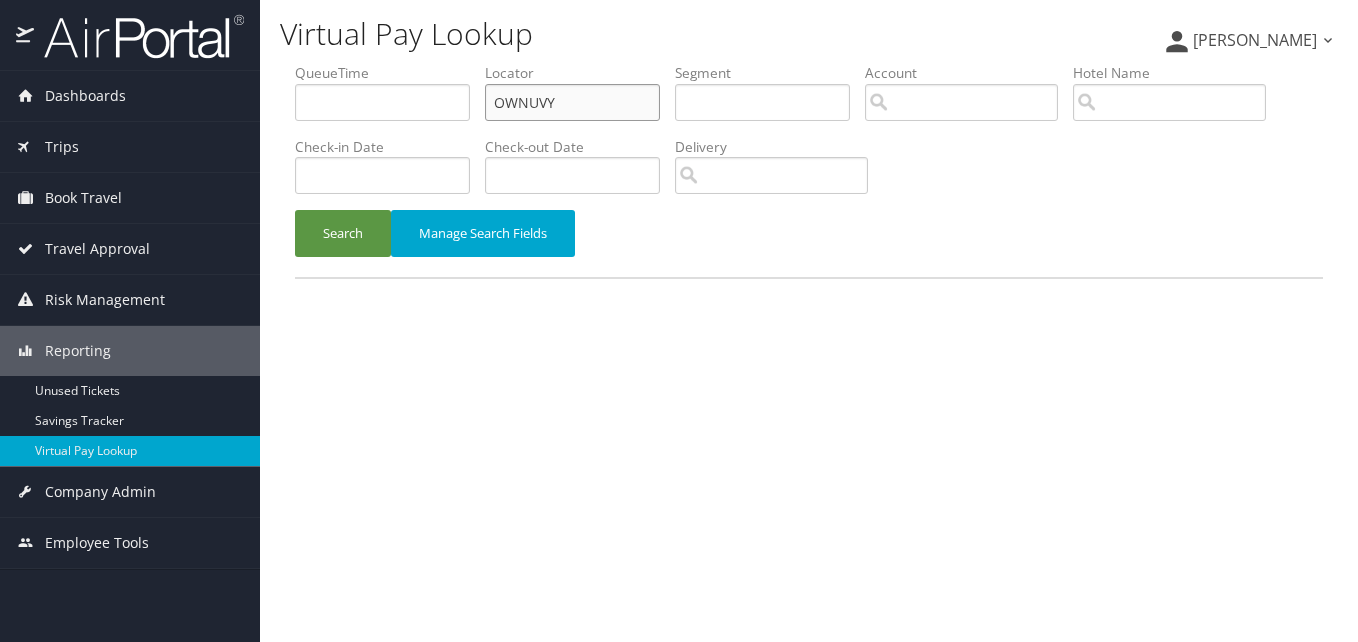 drag, startPoint x: 573, startPoint y: 113, endPoint x: 322, endPoint y: 140, distance: 252.44801 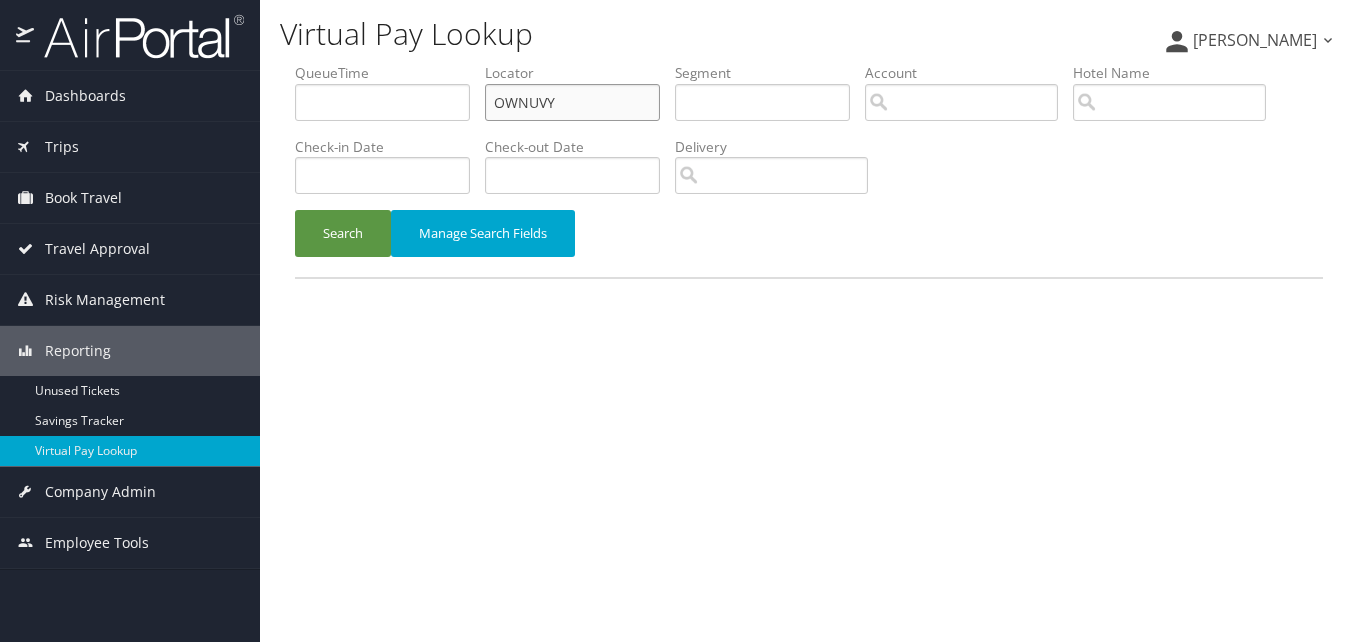 click on "QueueTime Locator OWNUVY Segment Account Traveler Hotel Name Check-in Date Check-out Date Delivery" at bounding box center [809, 63] 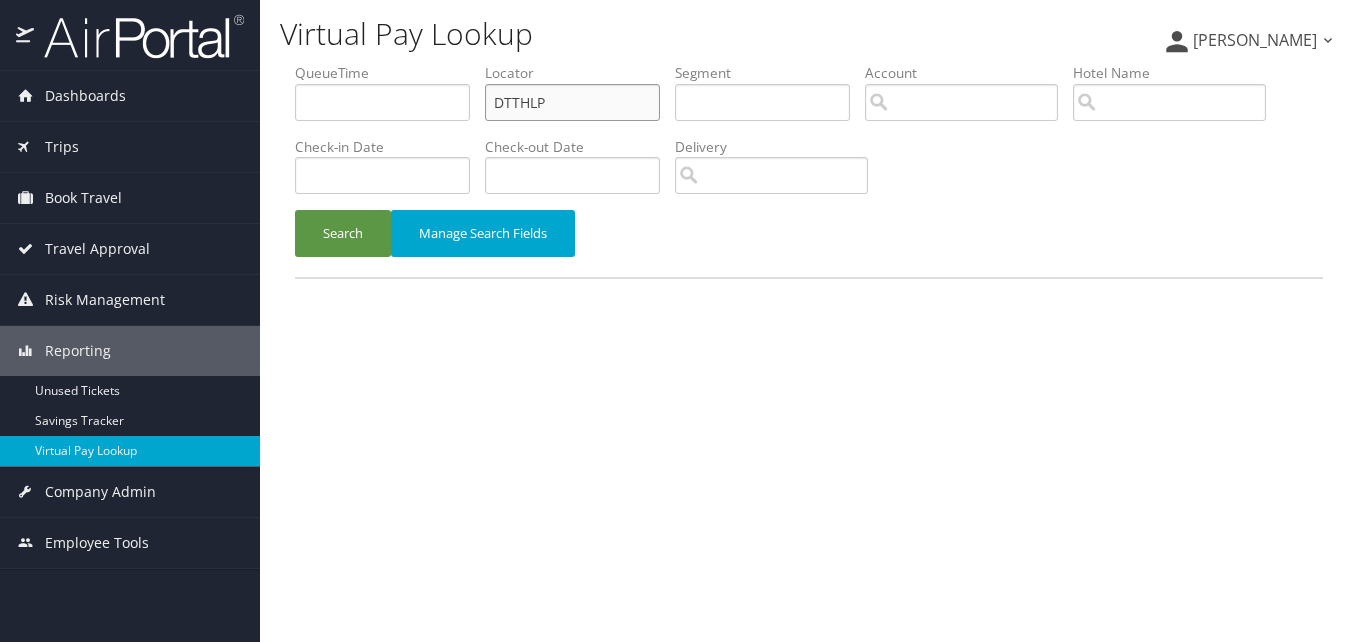 type on "DTTHLP" 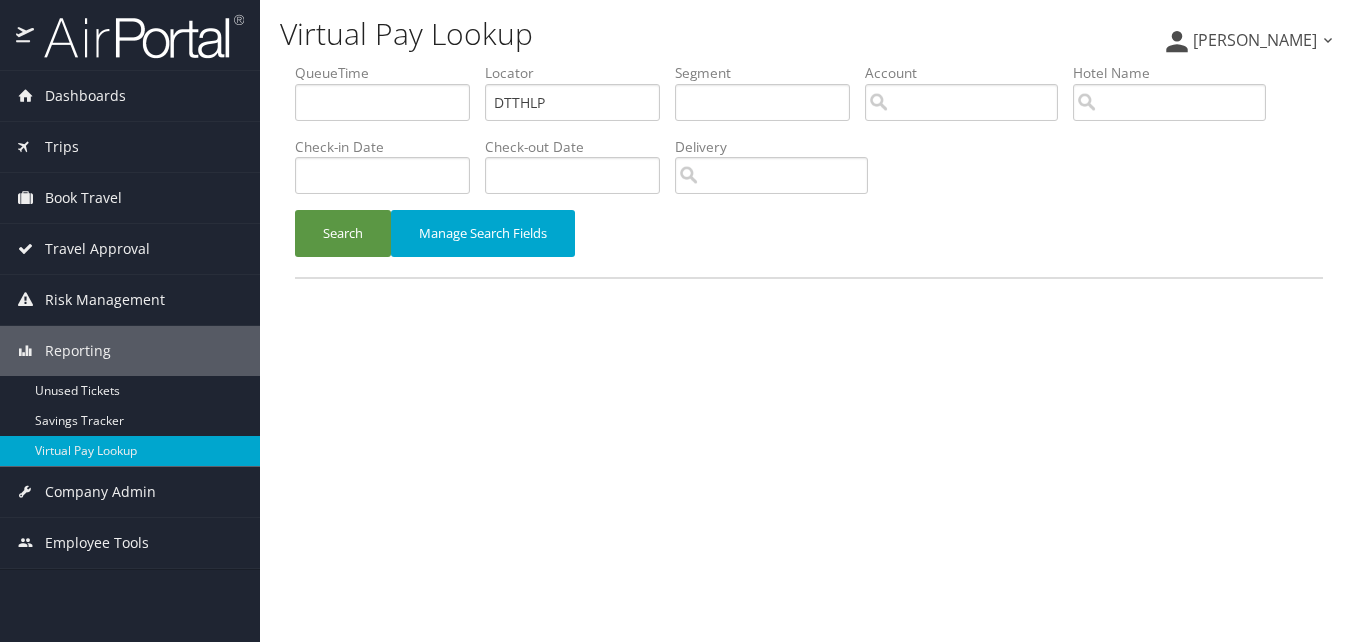 click on "Search Manage Search Fields" at bounding box center (809, 243) 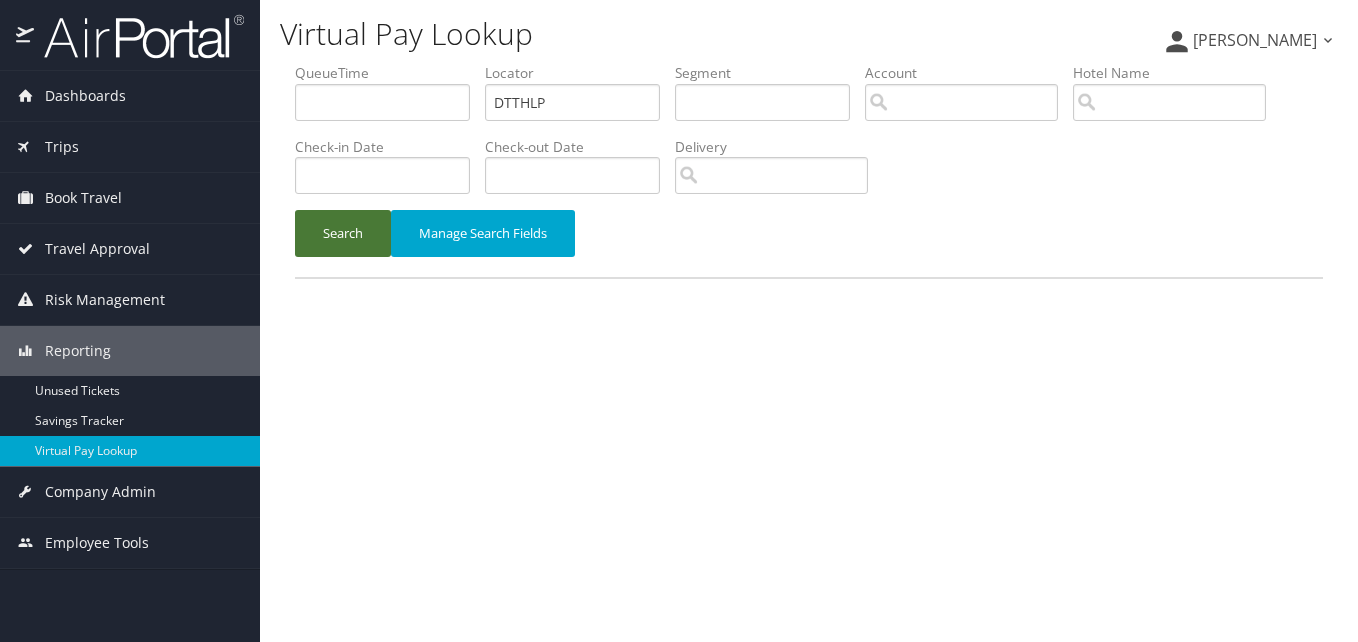 click on "Search" at bounding box center [343, 233] 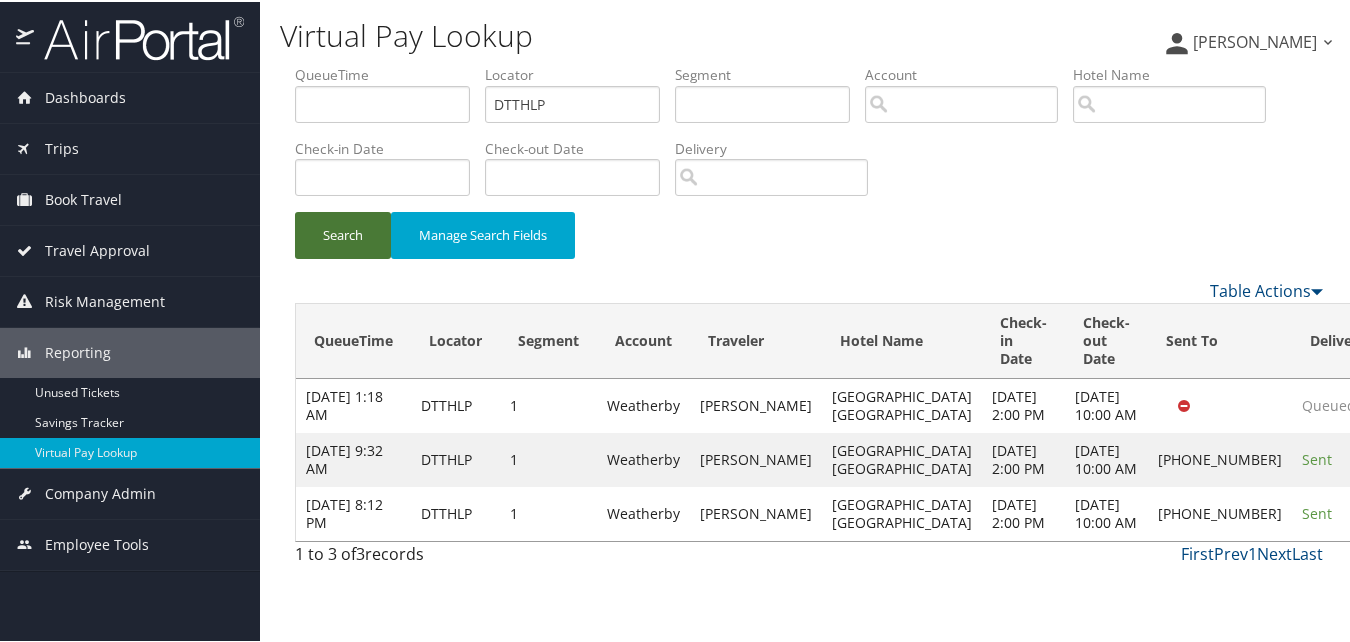 scroll, scrollTop: 22, scrollLeft: 0, axis: vertical 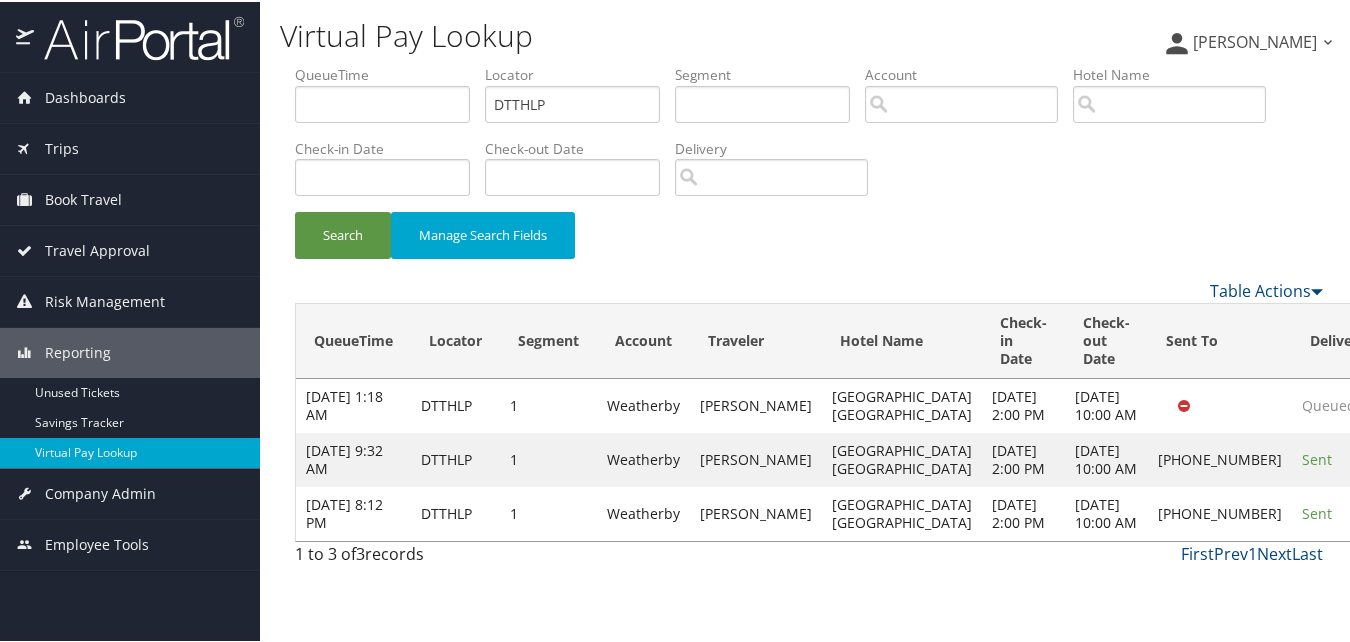 click on "Actions" at bounding box center [1423, 511] 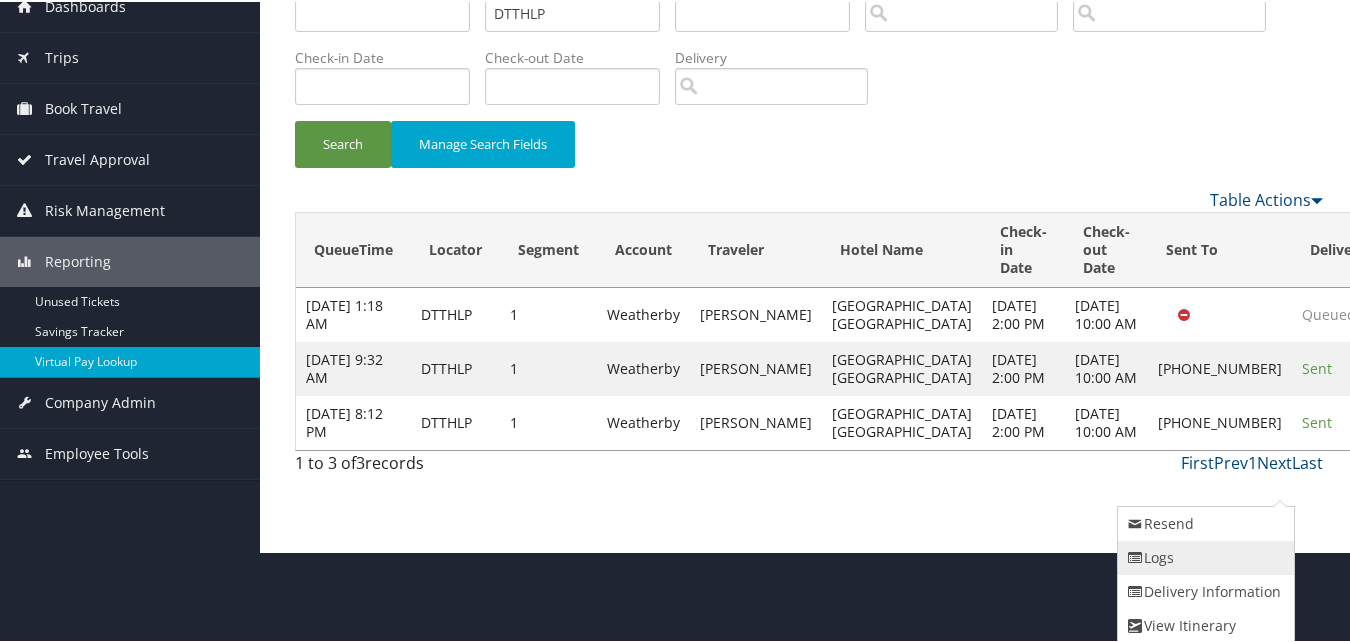 click on "Logs" at bounding box center (1203, 556) 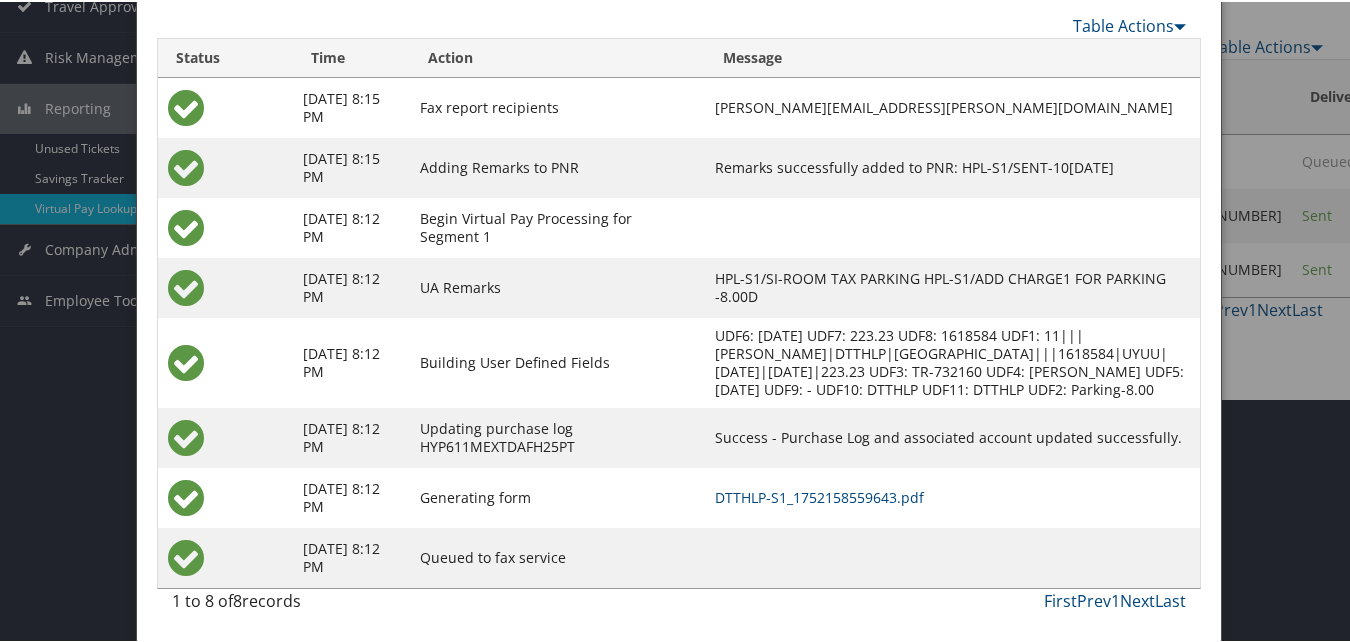 scroll, scrollTop: 262, scrollLeft: 0, axis: vertical 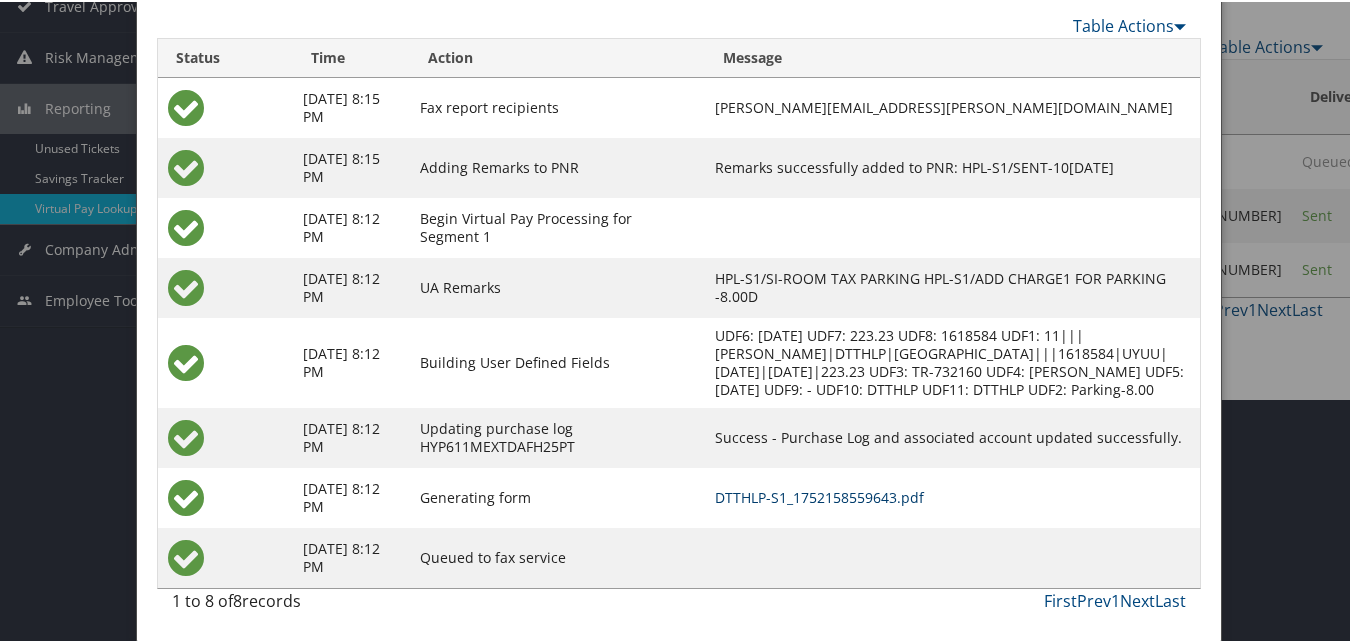 click on "DTTHLP-S1_1752158559643.pdf" at bounding box center [819, 495] 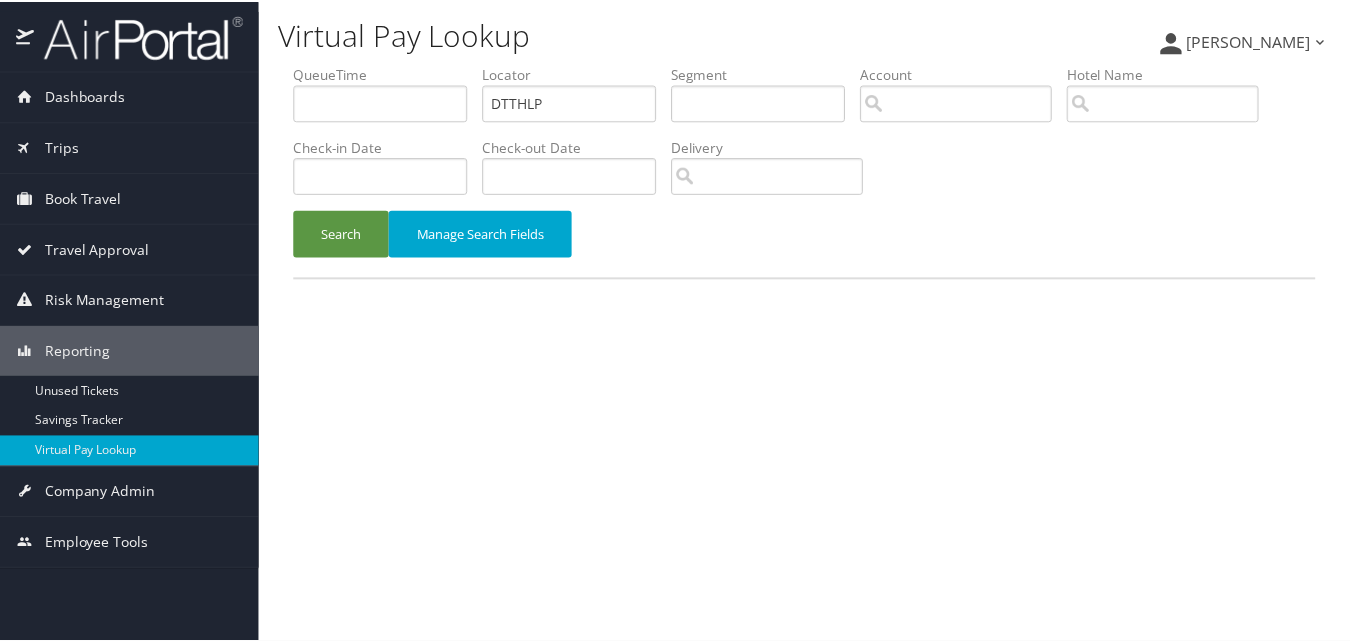 scroll, scrollTop: 0, scrollLeft: 0, axis: both 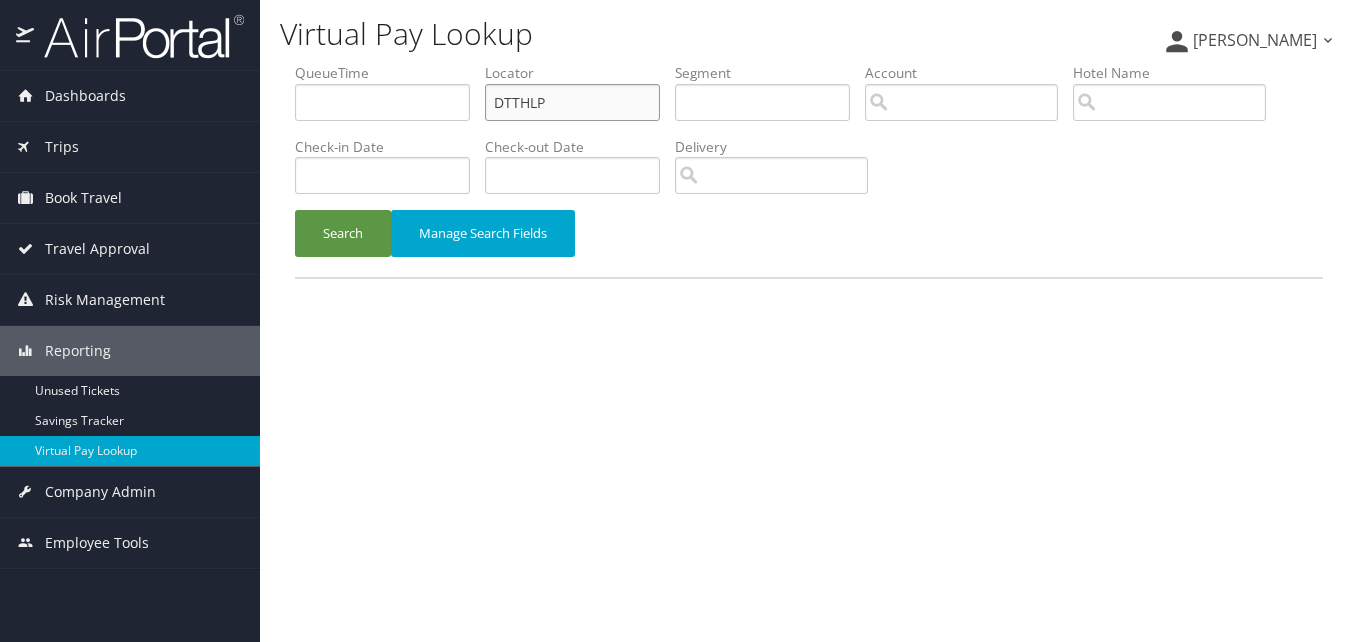 drag, startPoint x: 572, startPoint y: 118, endPoint x: 447, endPoint y: 110, distance: 125.25574 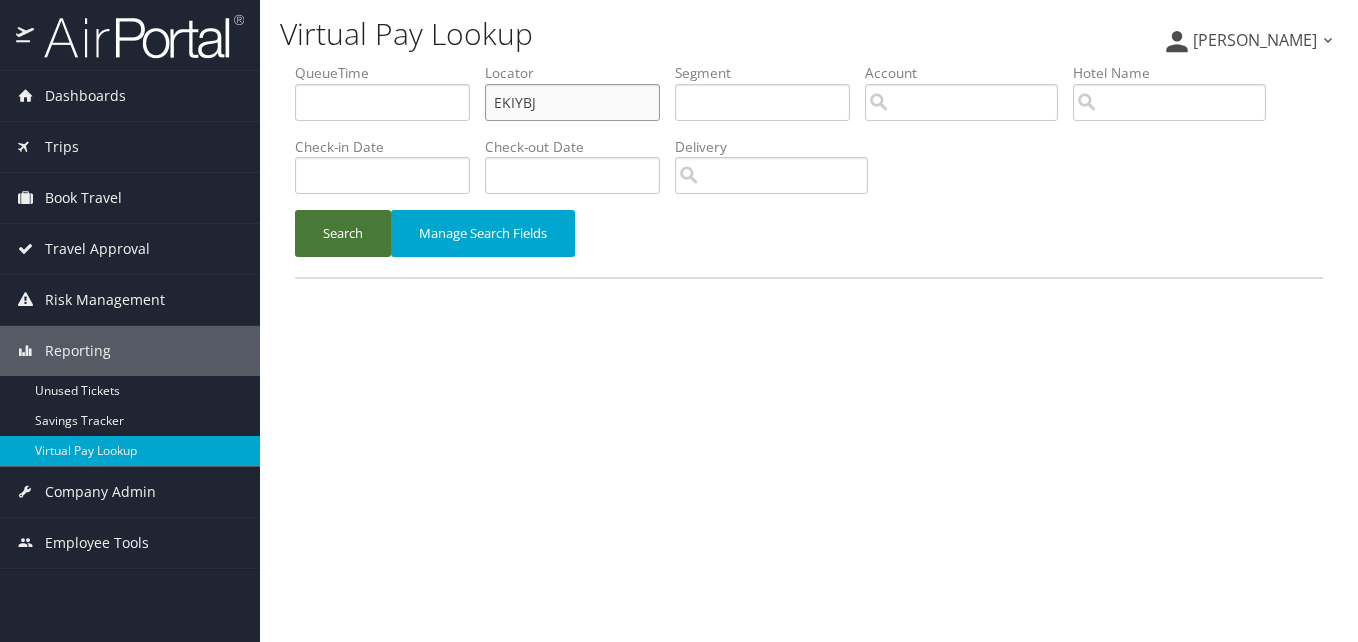 type on "EKIYBJ" 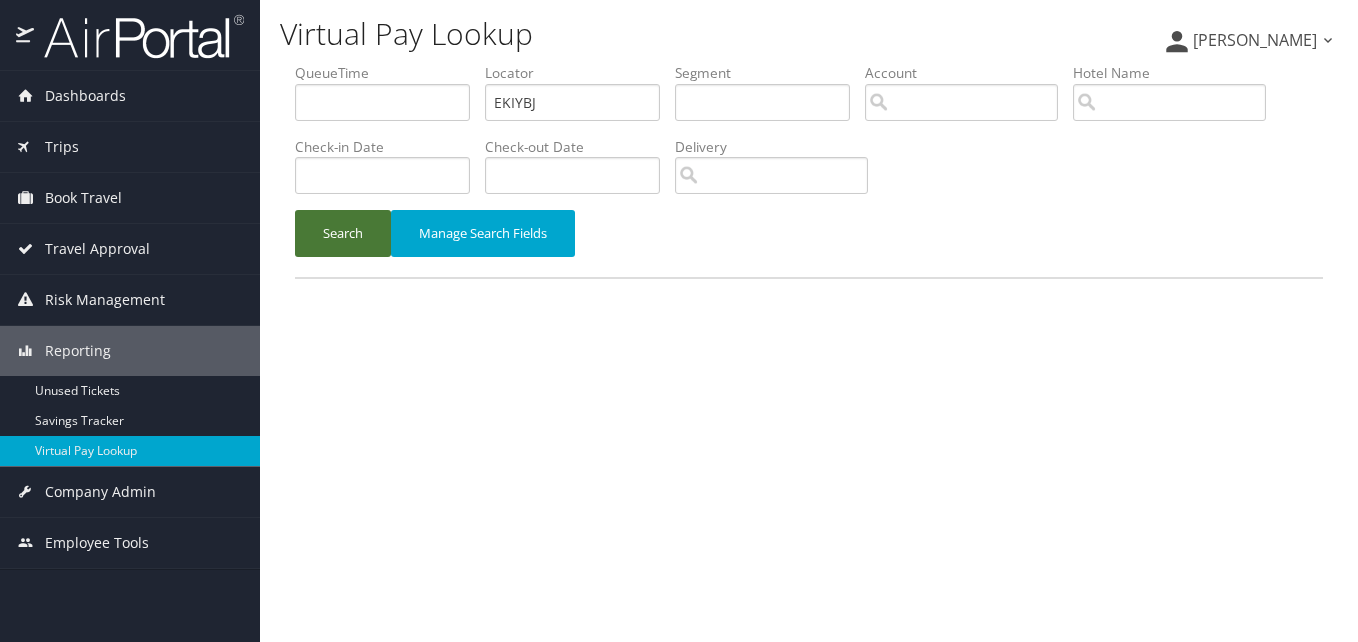 click on "Search" at bounding box center (343, 233) 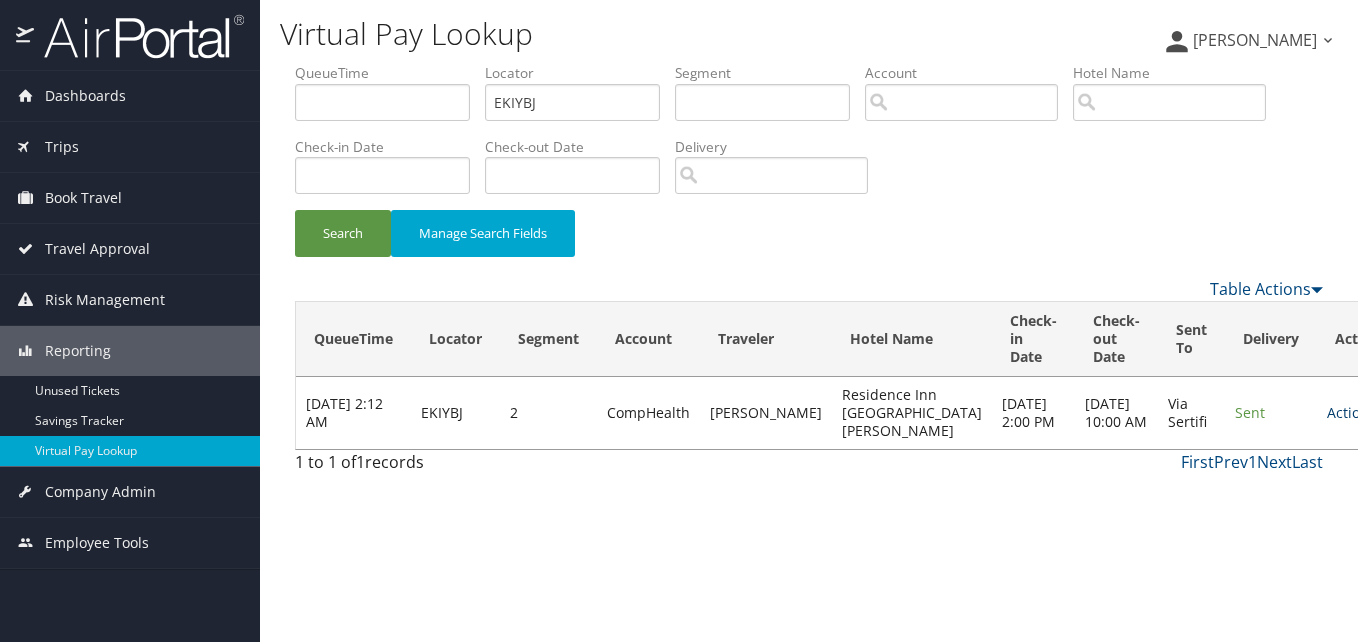 click on "Actions" at bounding box center (1356, 412) 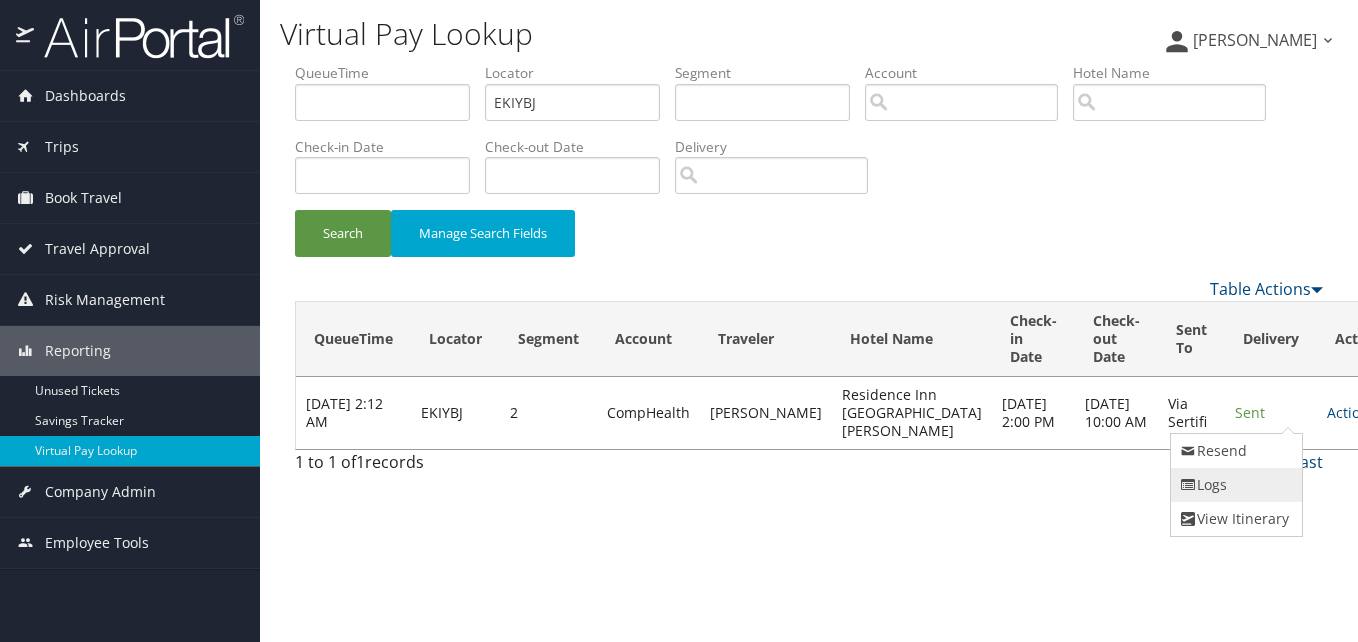 click on "Logs" at bounding box center [1234, 485] 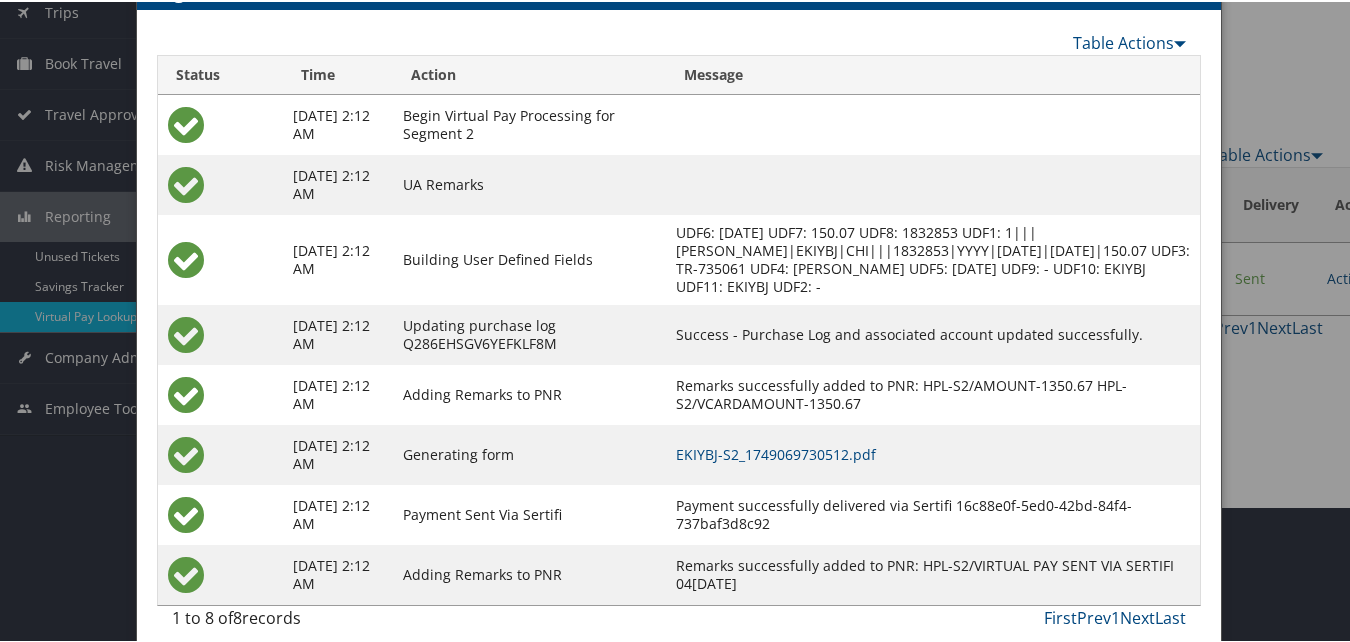scroll, scrollTop: 153, scrollLeft: 0, axis: vertical 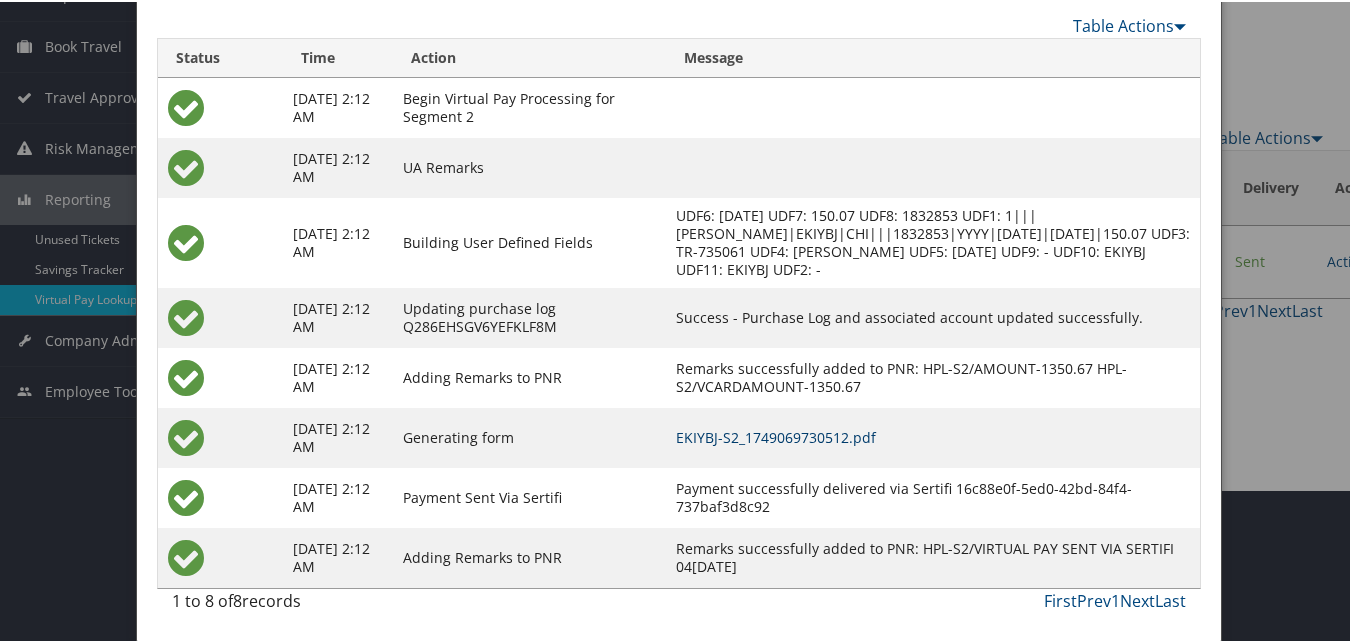 click on "EKIYBJ-S2_1749069730512.pdf" at bounding box center [776, 435] 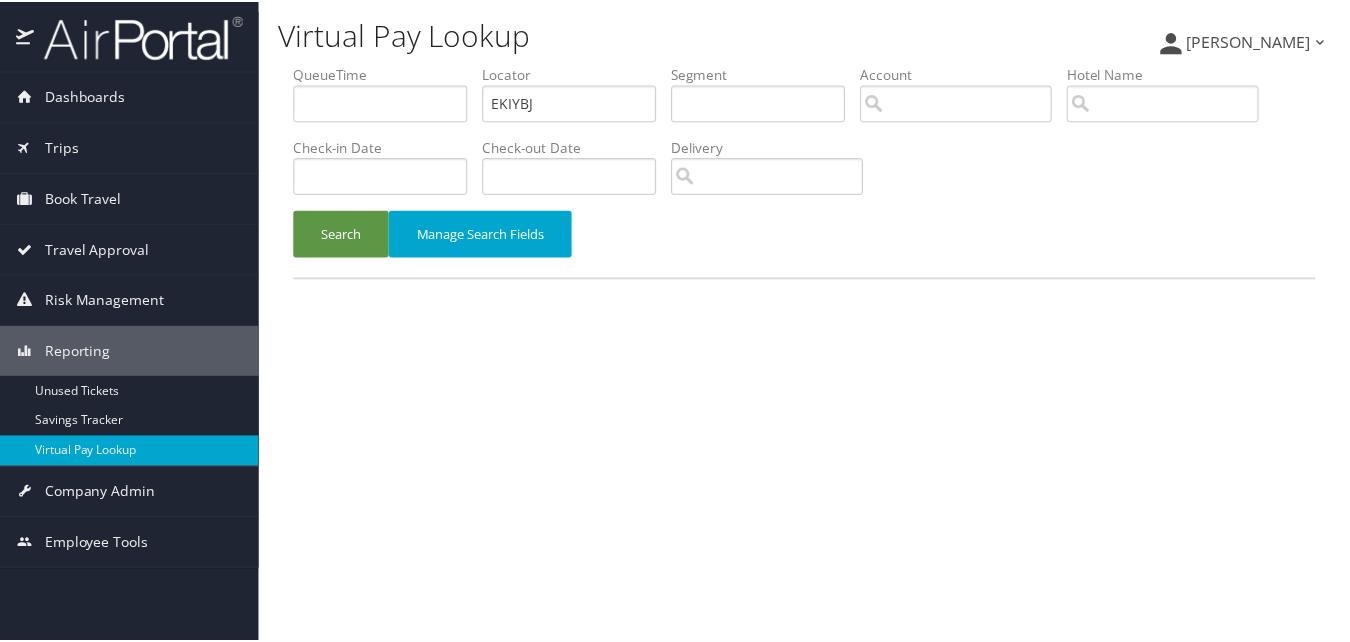 scroll, scrollTop: 0, scrollLeft: 0, axis: both 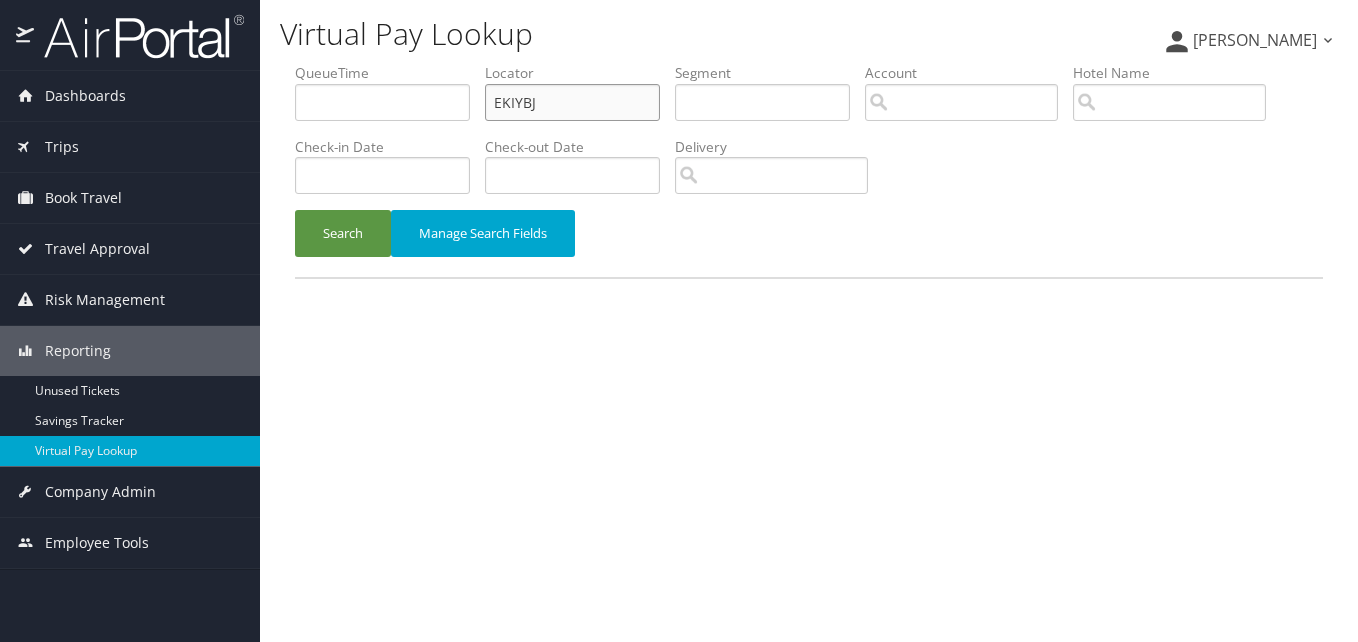 drag, startPoint x: 562, startPoint y: 113, endPoint x: 445, endPoint y: 116, distance: 117.03845 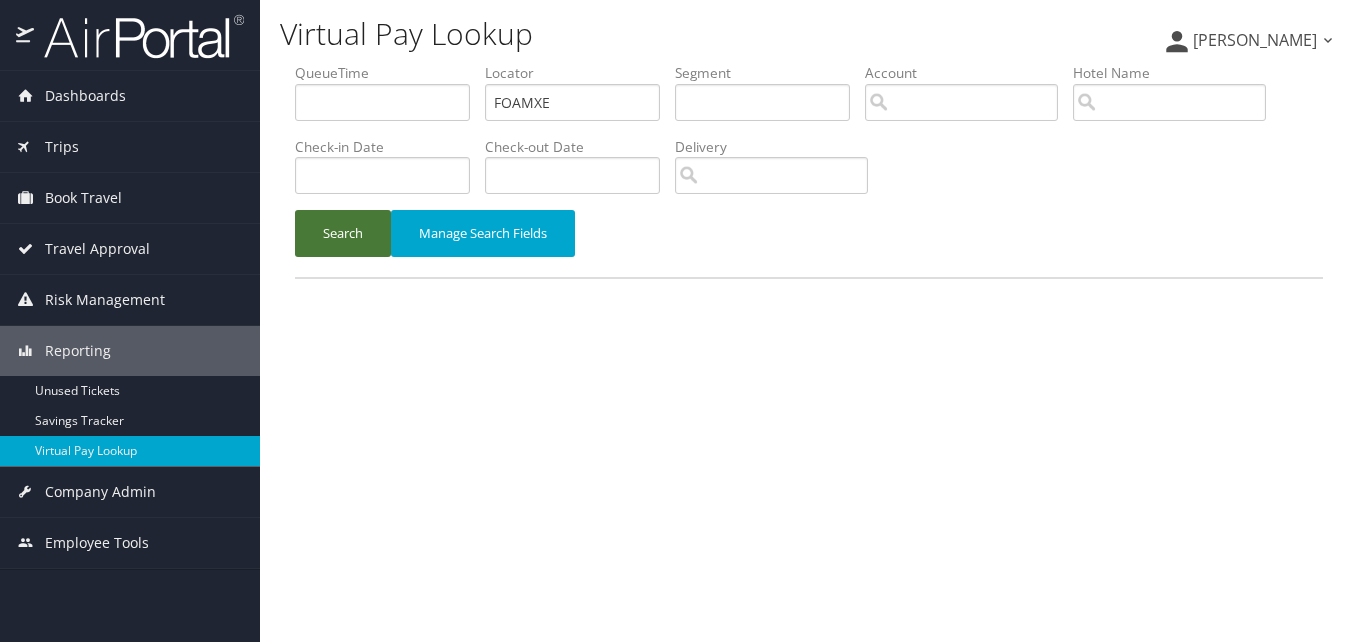 click on "Search" at bounding box center (343, 233) 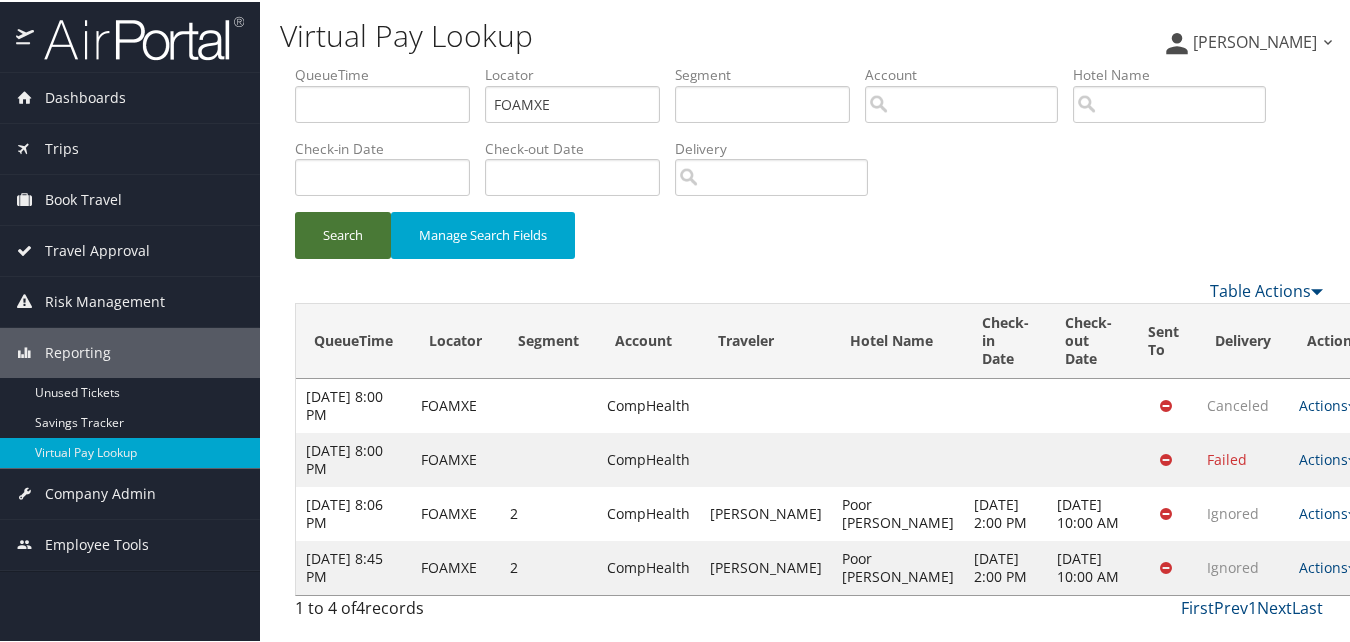 scroll, scrollTop: 22, scrollLeft: 0, axis: vertical 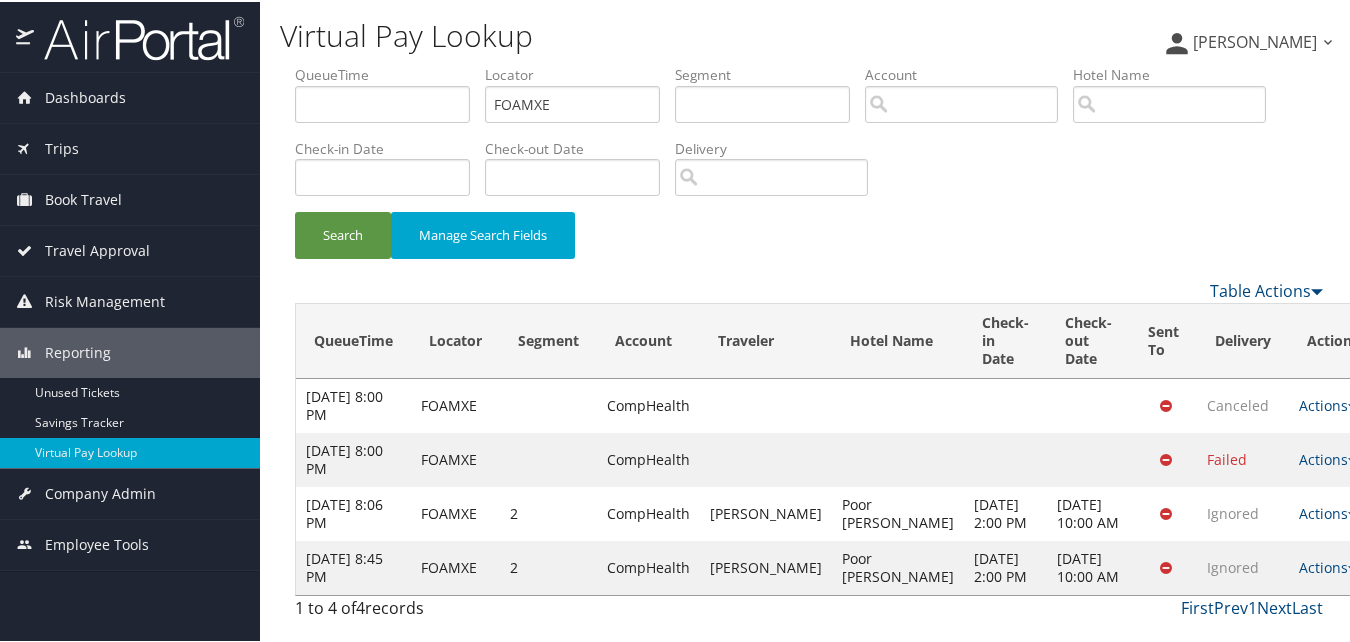 click on "Actions" at bounding box center [1328, 565] 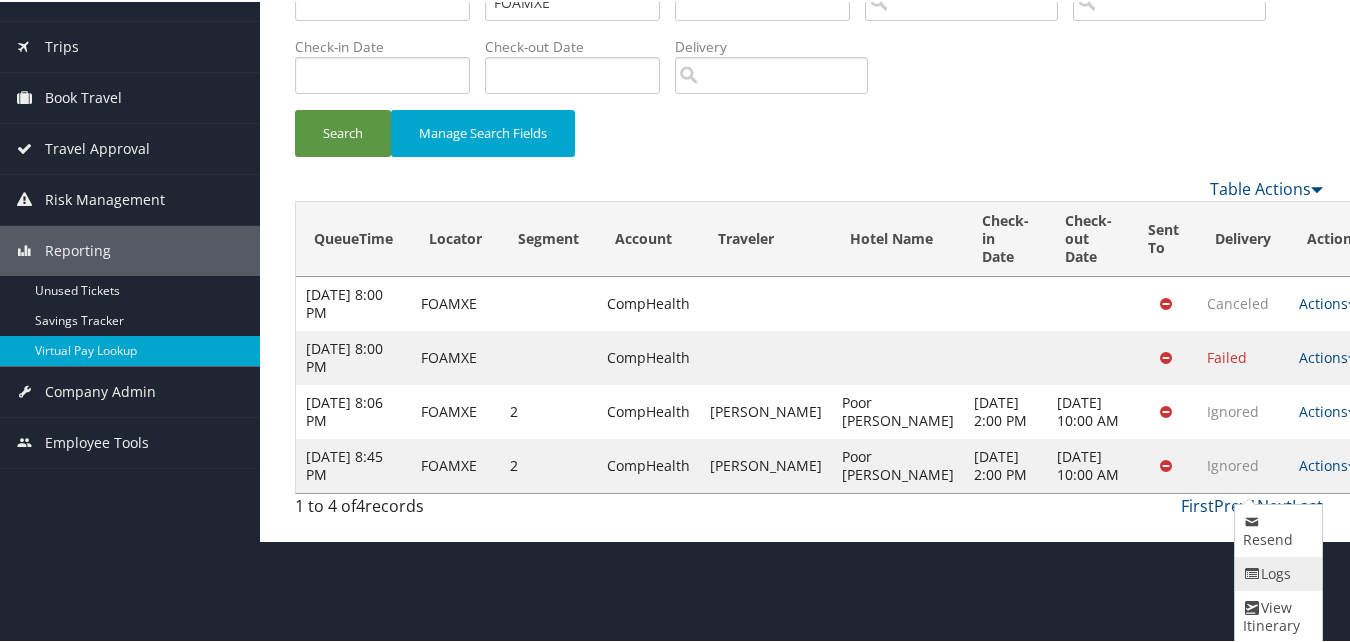 click at bounding box center [1252, 572] 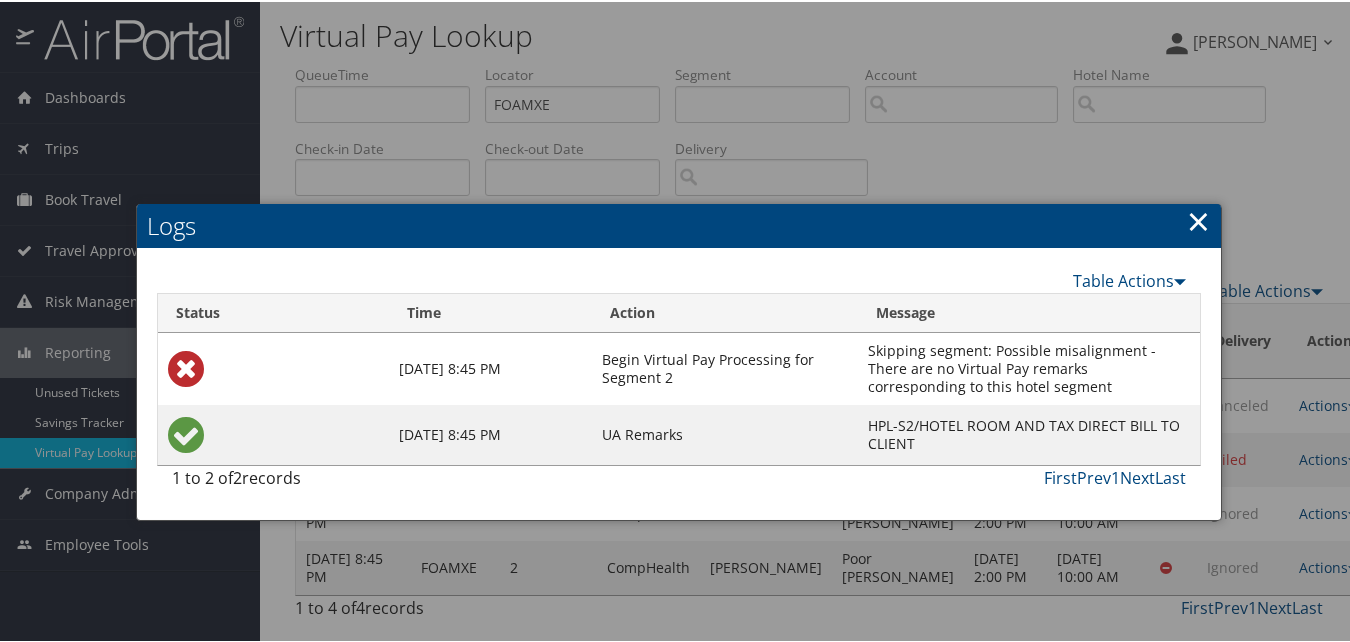 click on "×" at bounding box center (1198, 219) 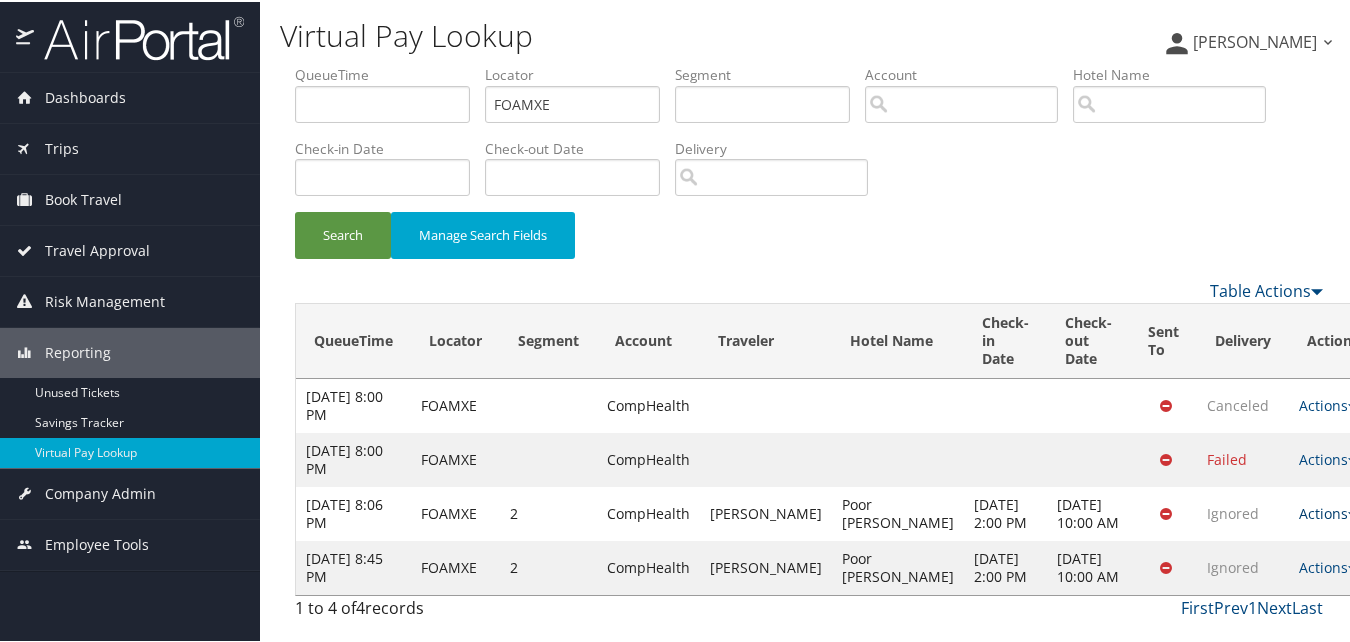 click on "Actions" at bounding box center (1328, 511) 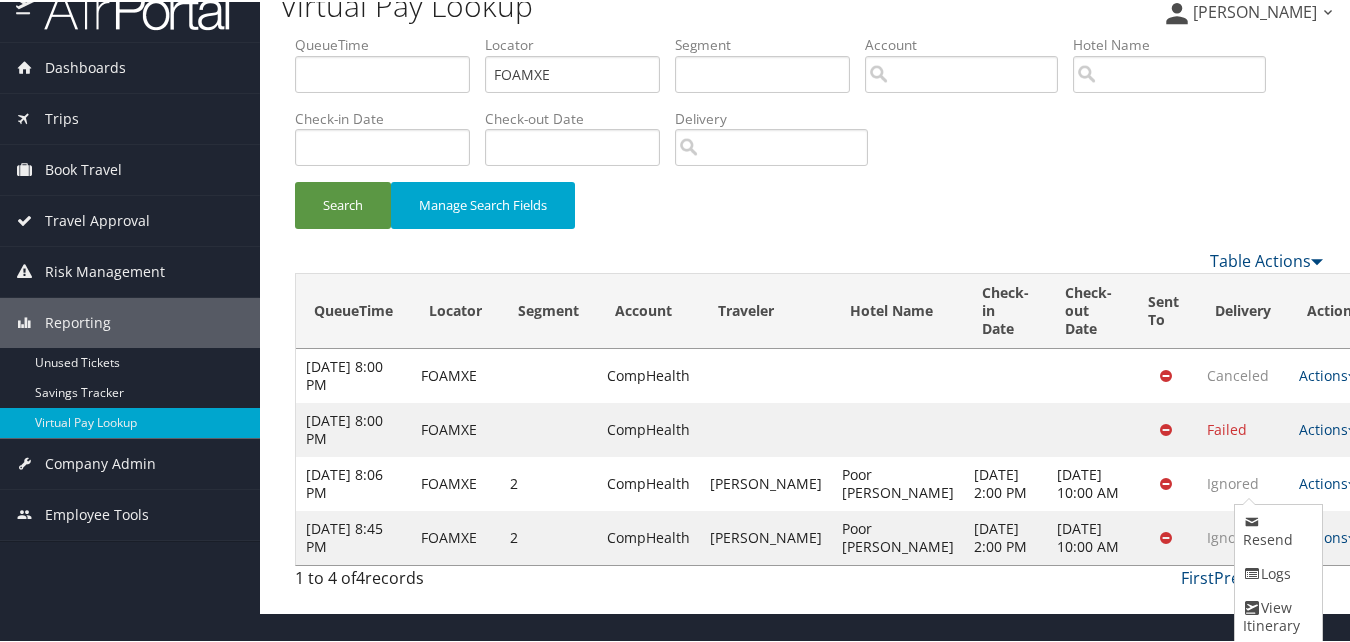 drag, startPoint x: 1278, startPoint y: 570, endPoint x: 1199, endPoint y: 564, distance: 79.22752 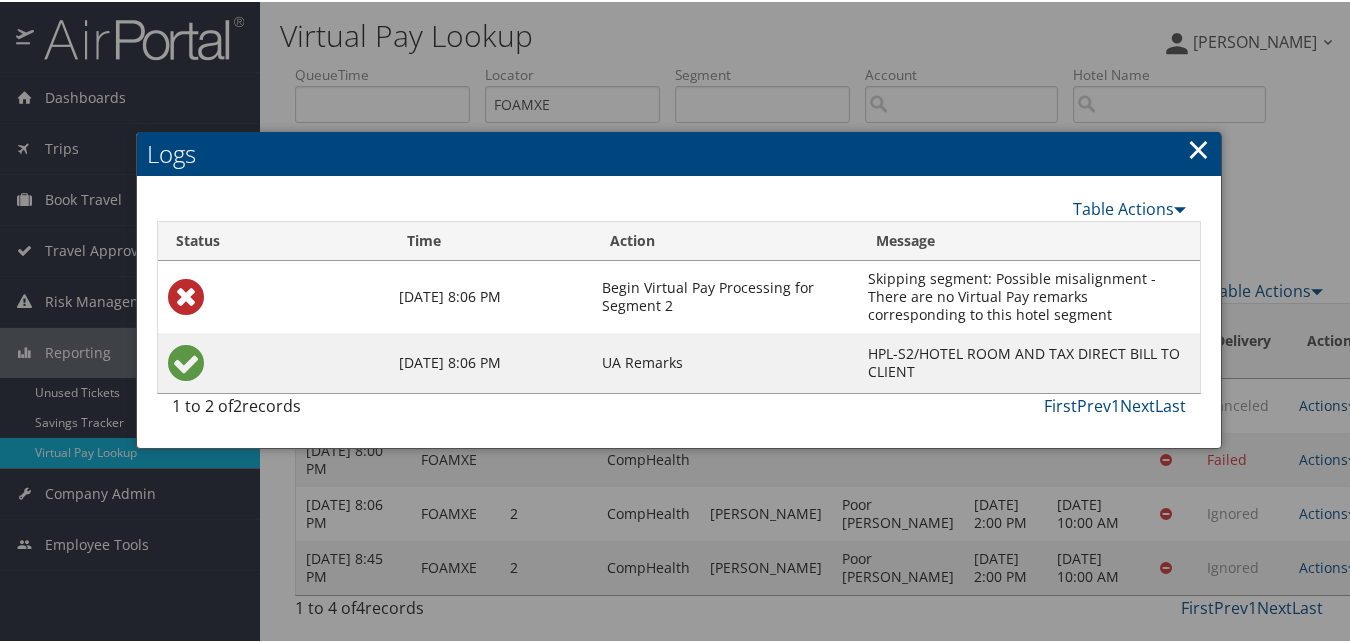 click on "×" at bounding box center [1198, 147] 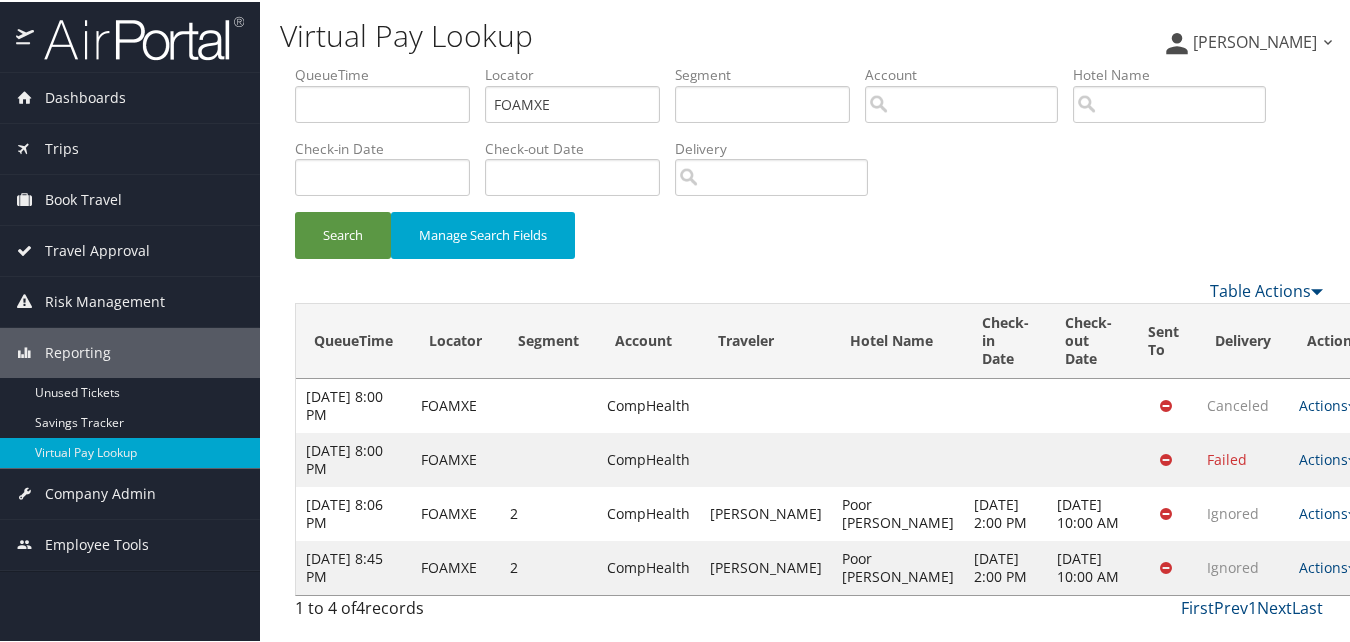 scroll, scrollTop: 22, scrollLeft: 0, axis: vertical 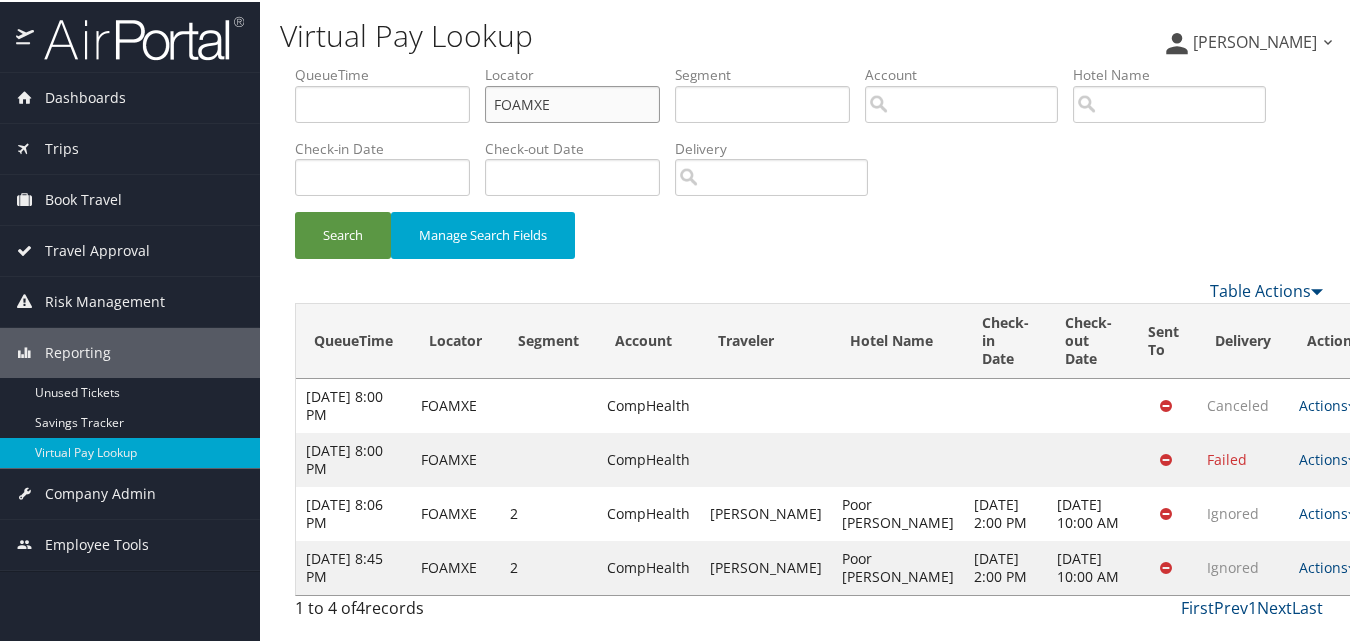 drag, startPoint x: 582, startPoint y: 83, endPoint x: 363, endPoint y: 80, distance: 219.02055 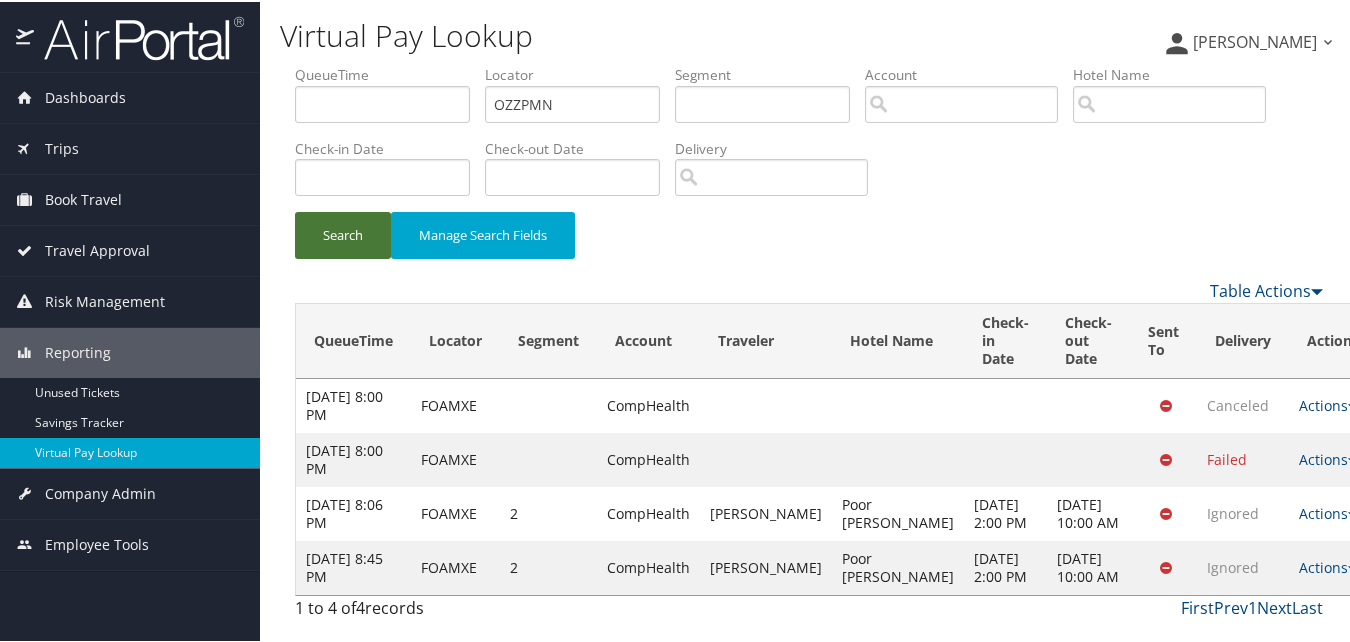 click on "Search" at bounding box center [343, 233] 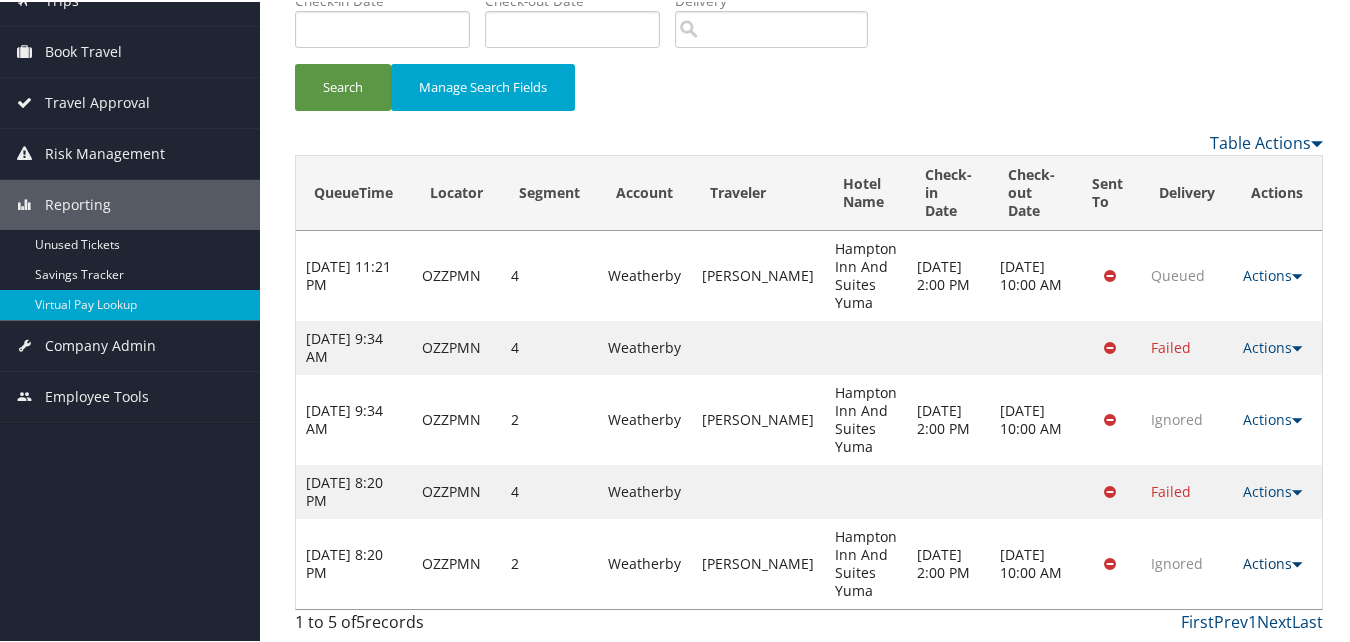 click on "Actions" at bounding box center (1273, 561) 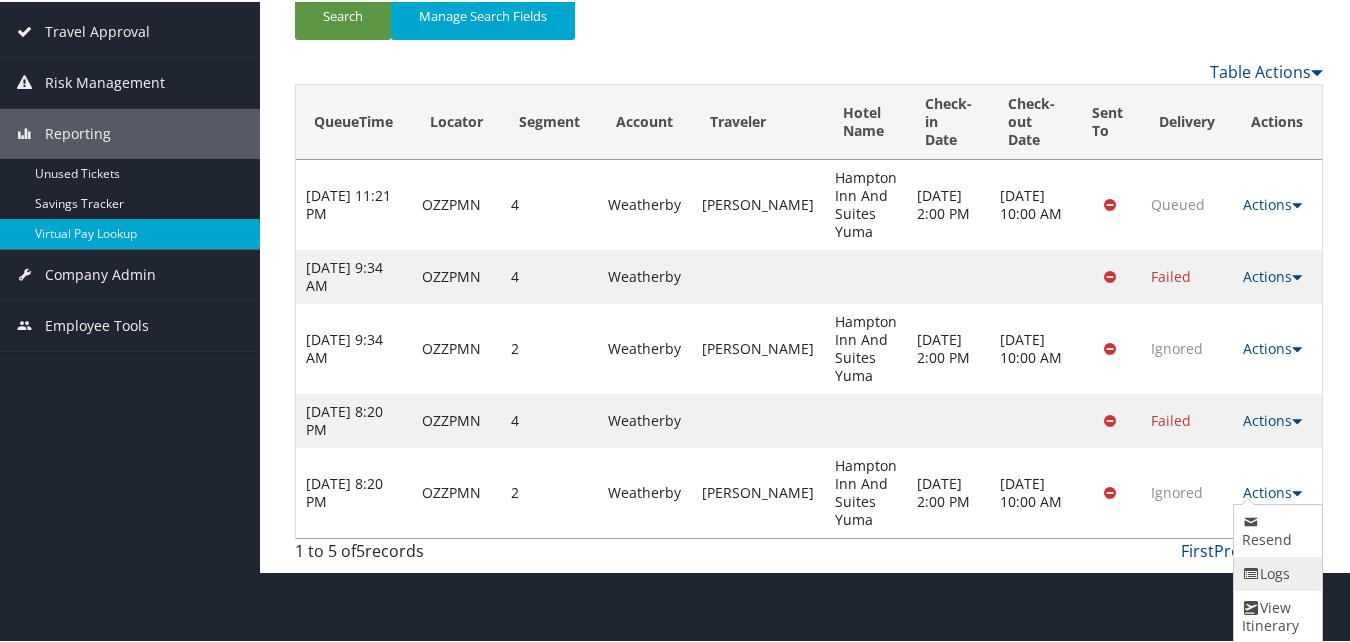 click at bounding box center [1251, 572] 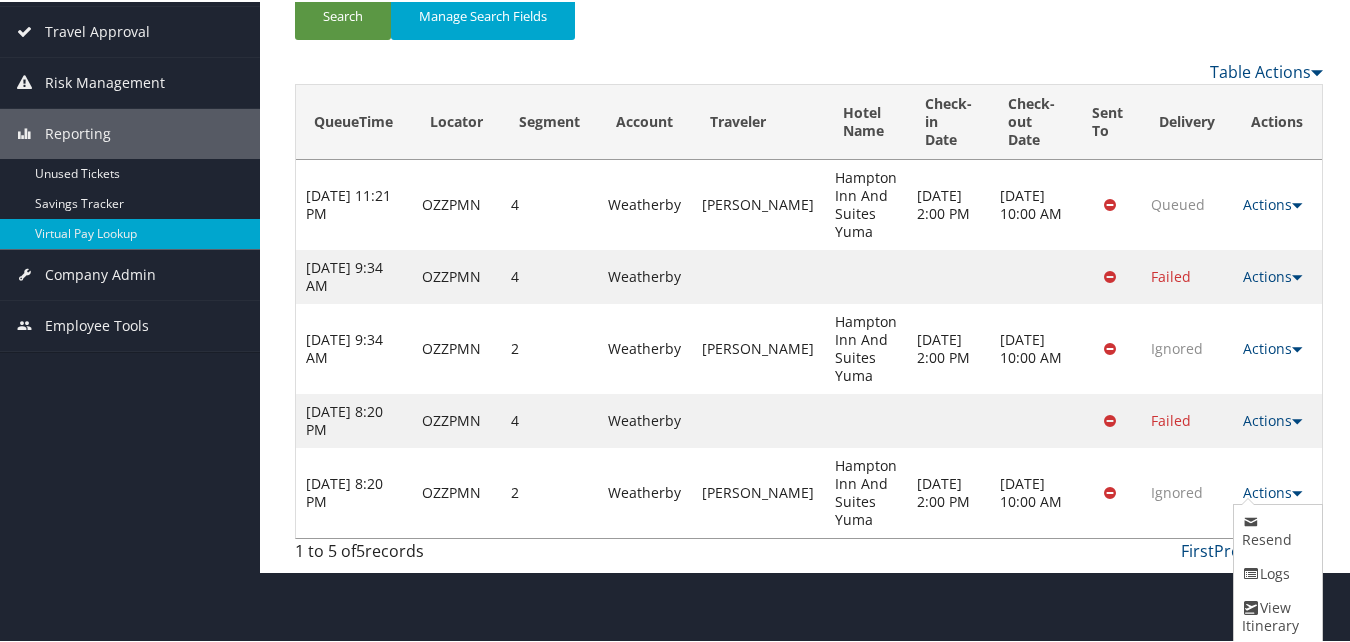 scroll, scrollTop: 148, scrollLeft: 0, axis: vertical 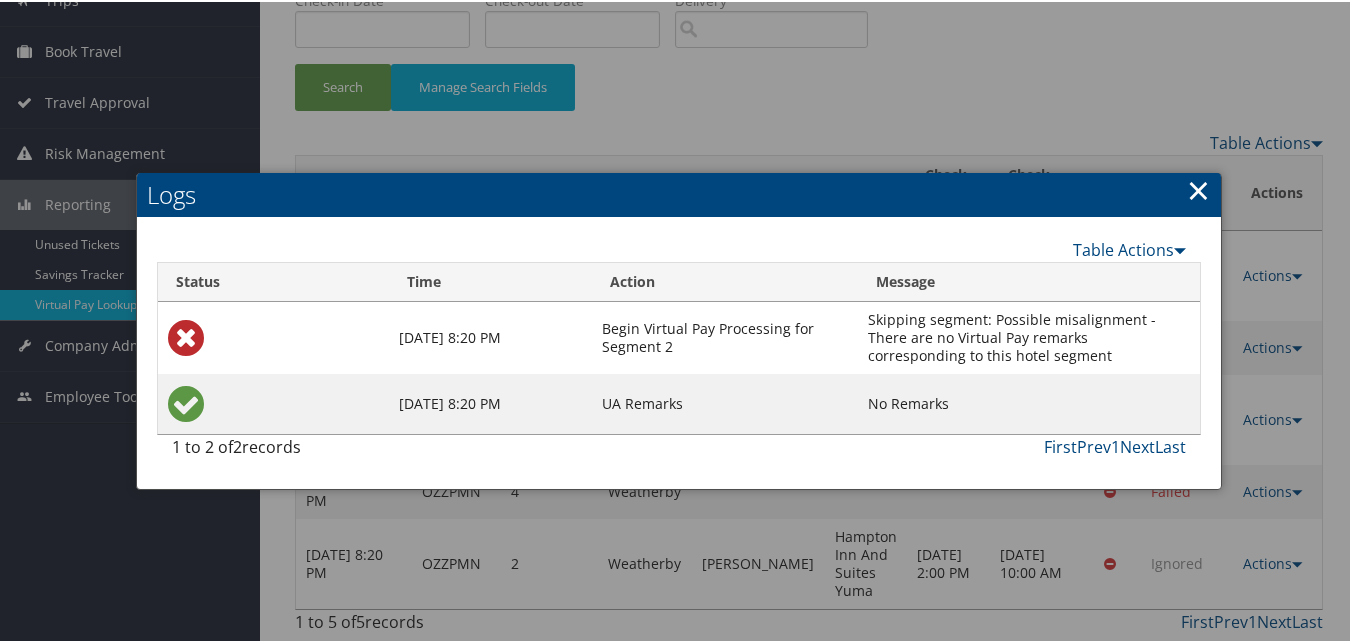 click on "×" at bounding box center [1198, 188] 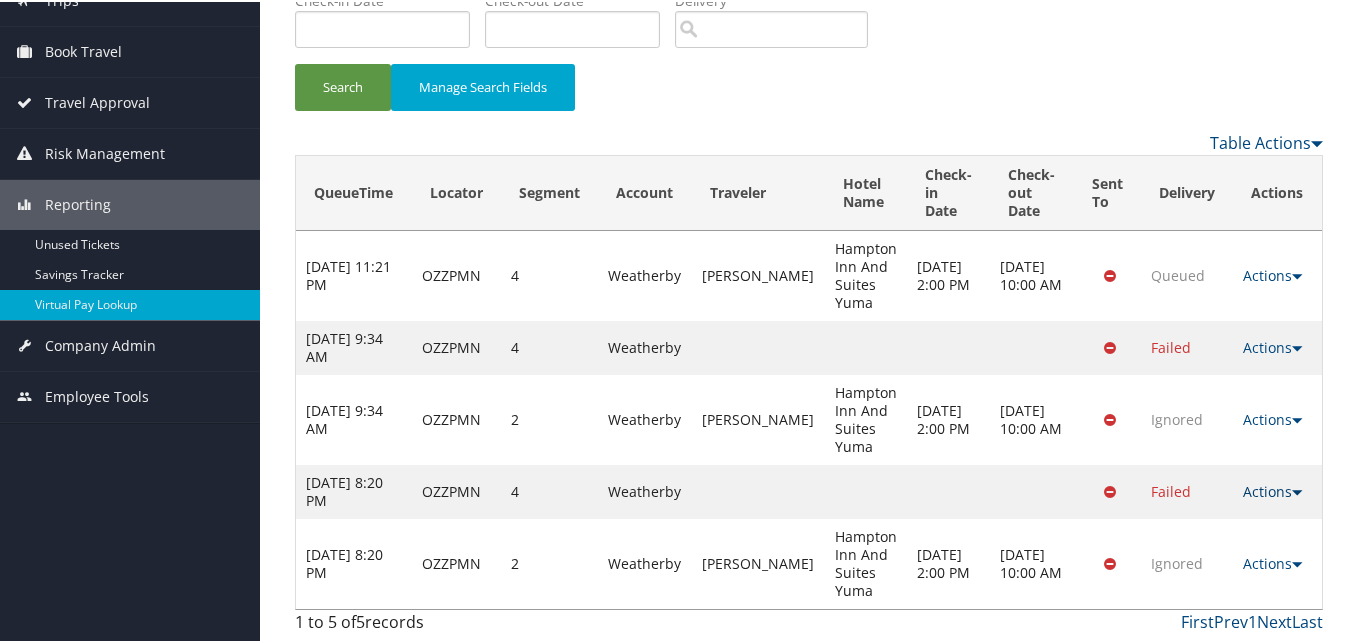 click on "Actions" at bounding box center [1273, 489] 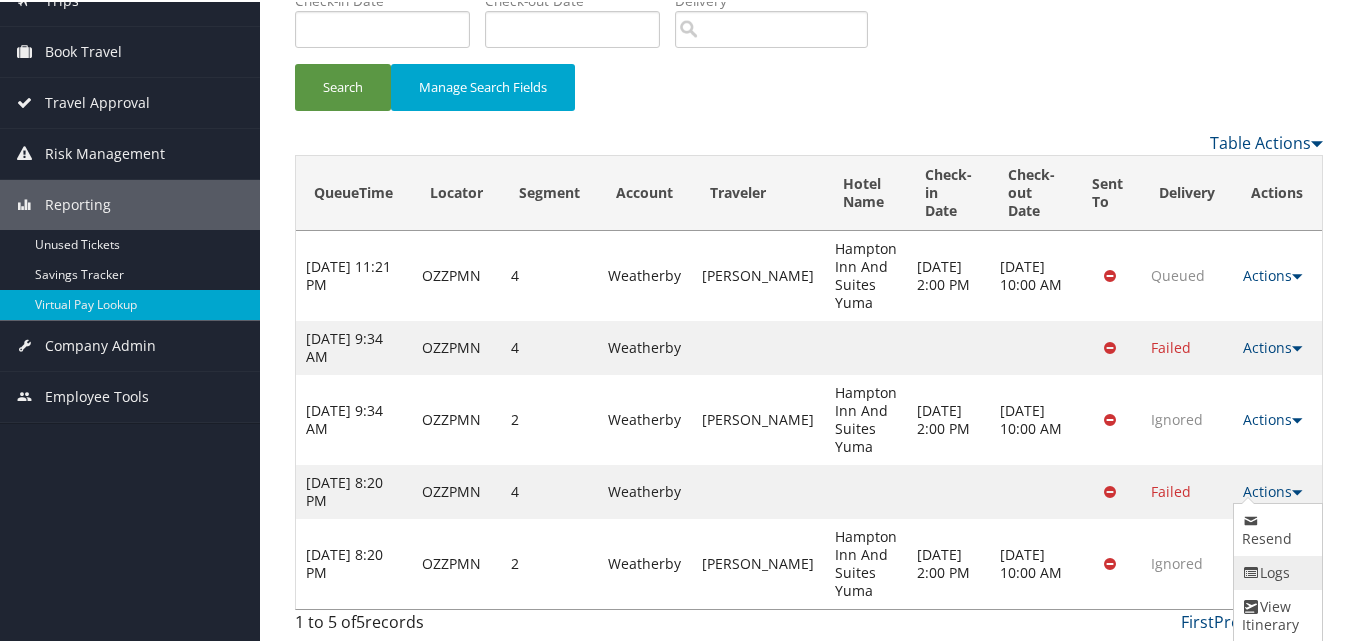 click on "Logs" at bounding box center (1275, 571) 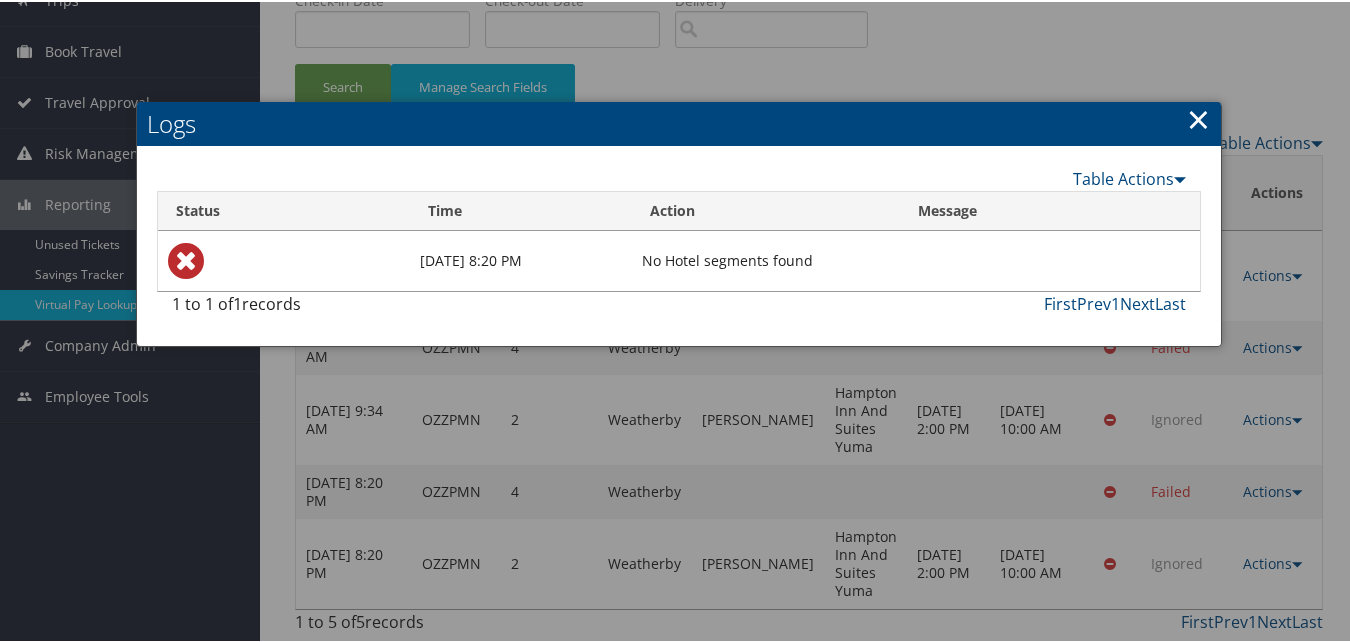 click on "×" at bounding box center (1198, 117) 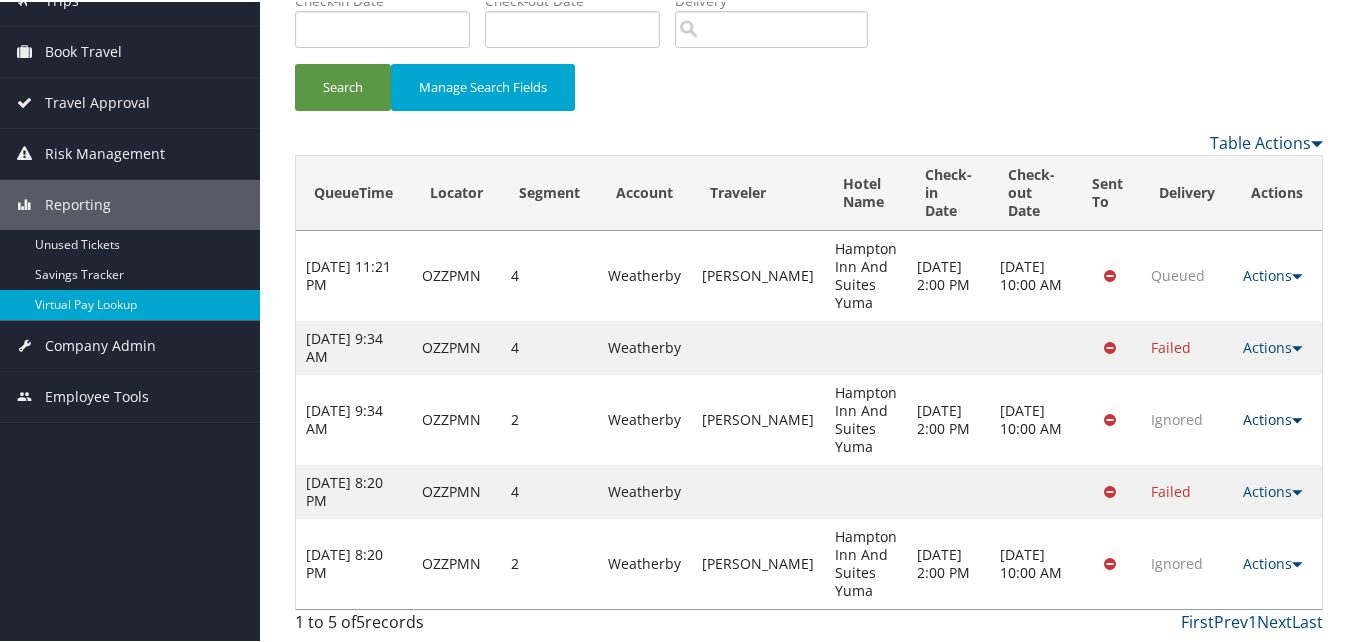 click on "Actions" at bounding box center [1273, 417] 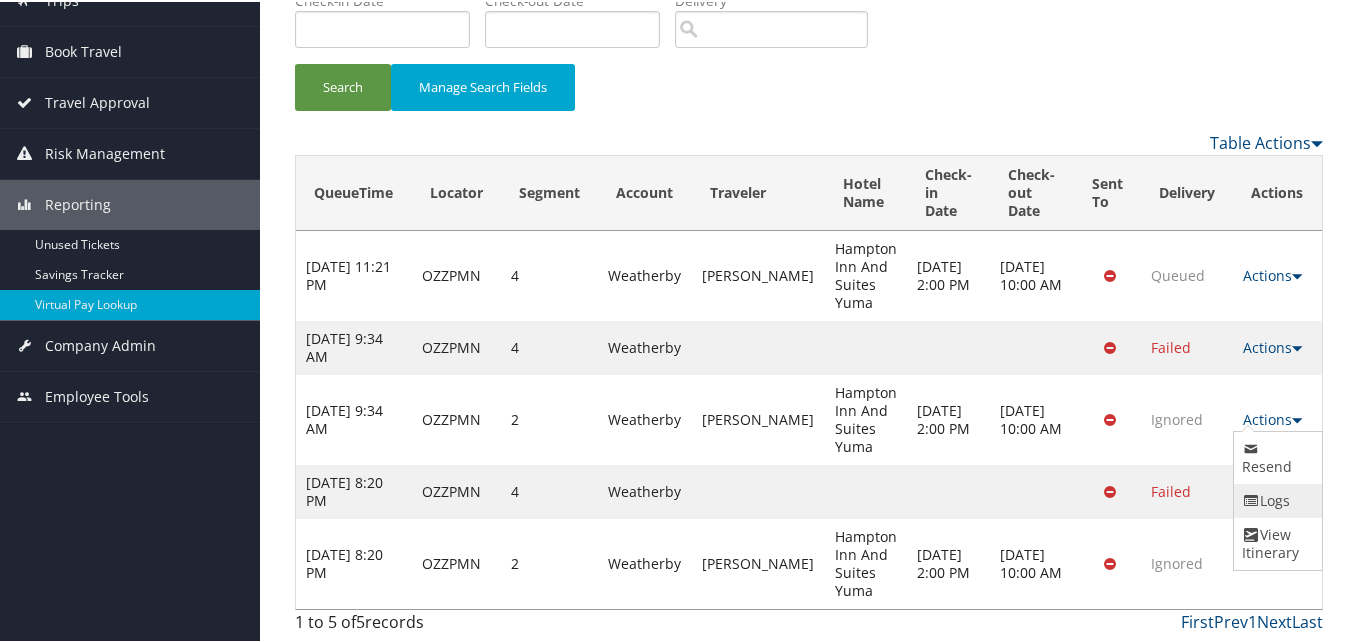 click at bounding box center [1251, 499] 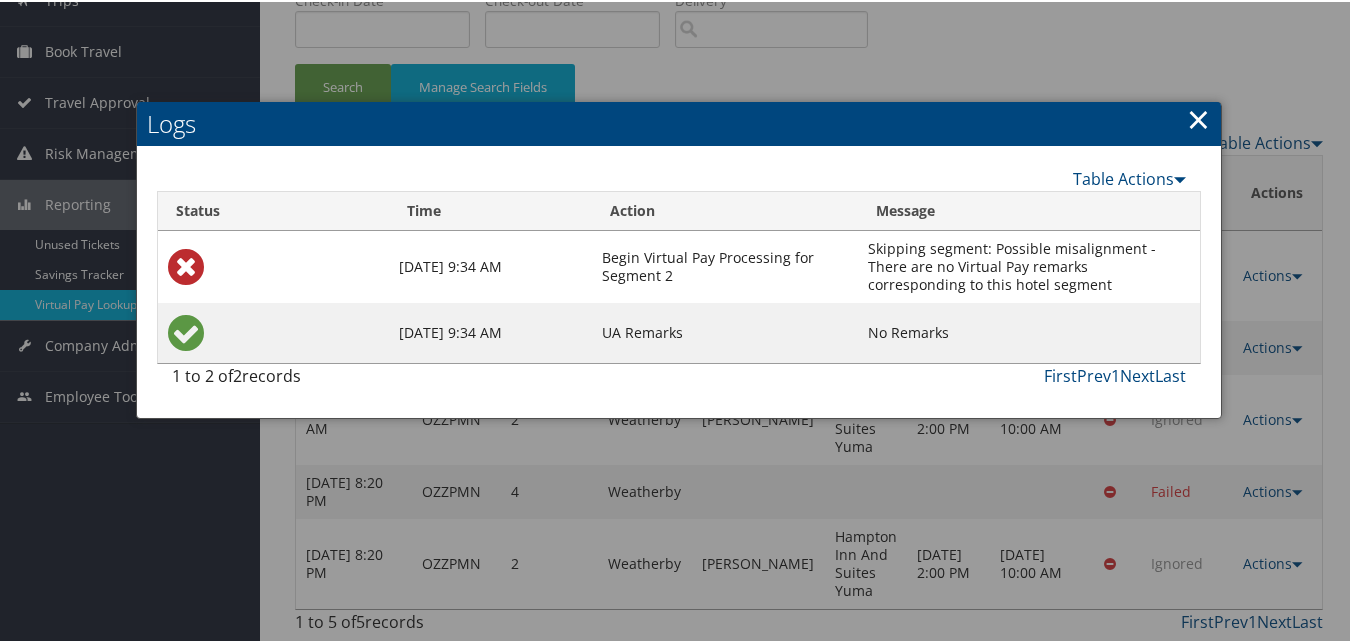 click on "×" at bounding box center (1198, 117) 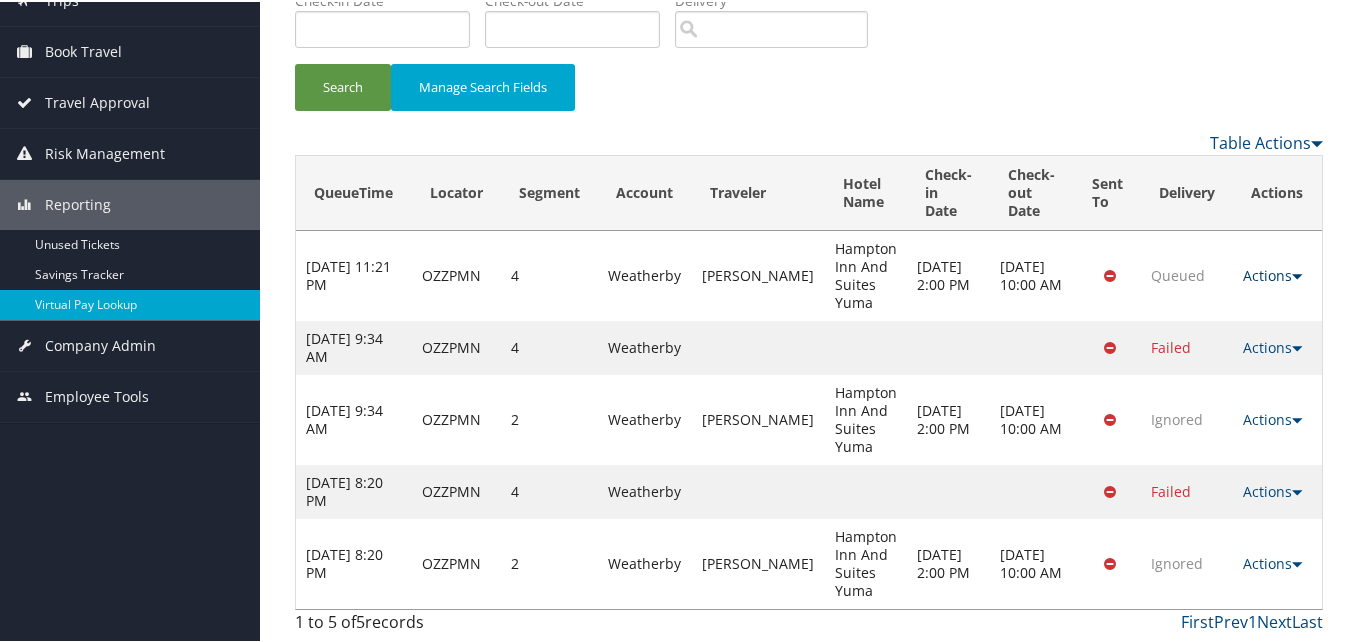 click on "Actions" at bounding box center [1273, 273] 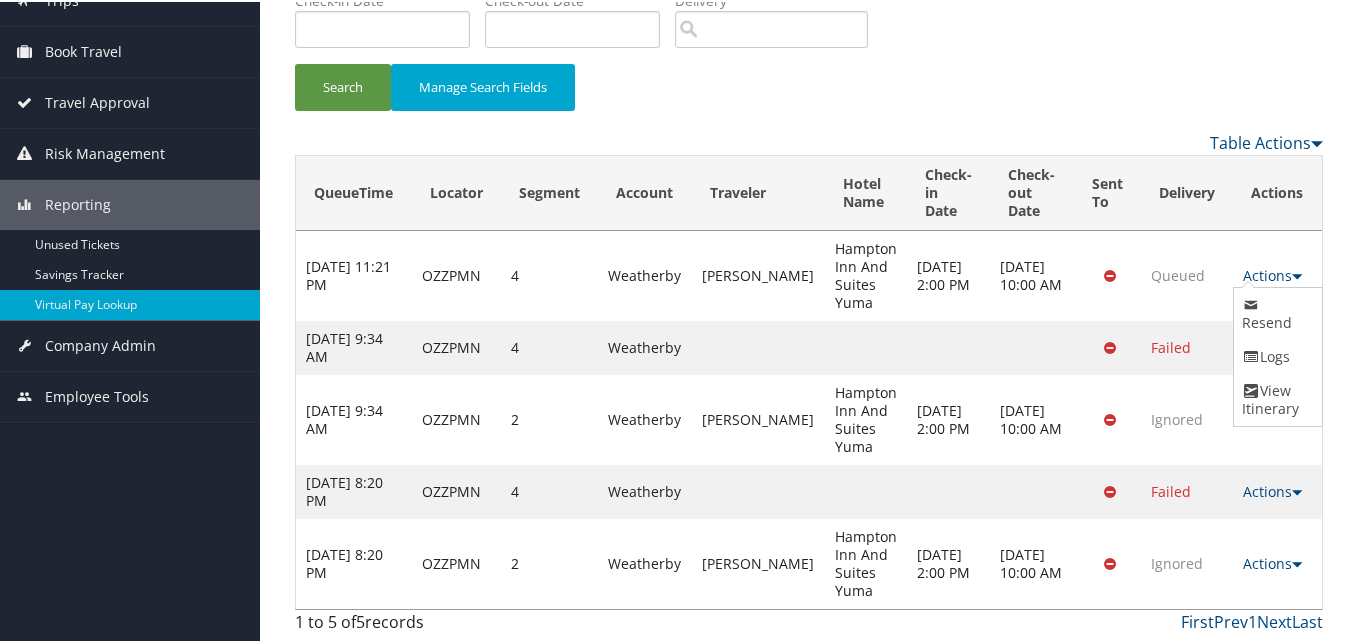drag, startPoint x: 1265, startPoint y: 349, endPoint x: 1247, endPoint y: 353, distance: 18.439089 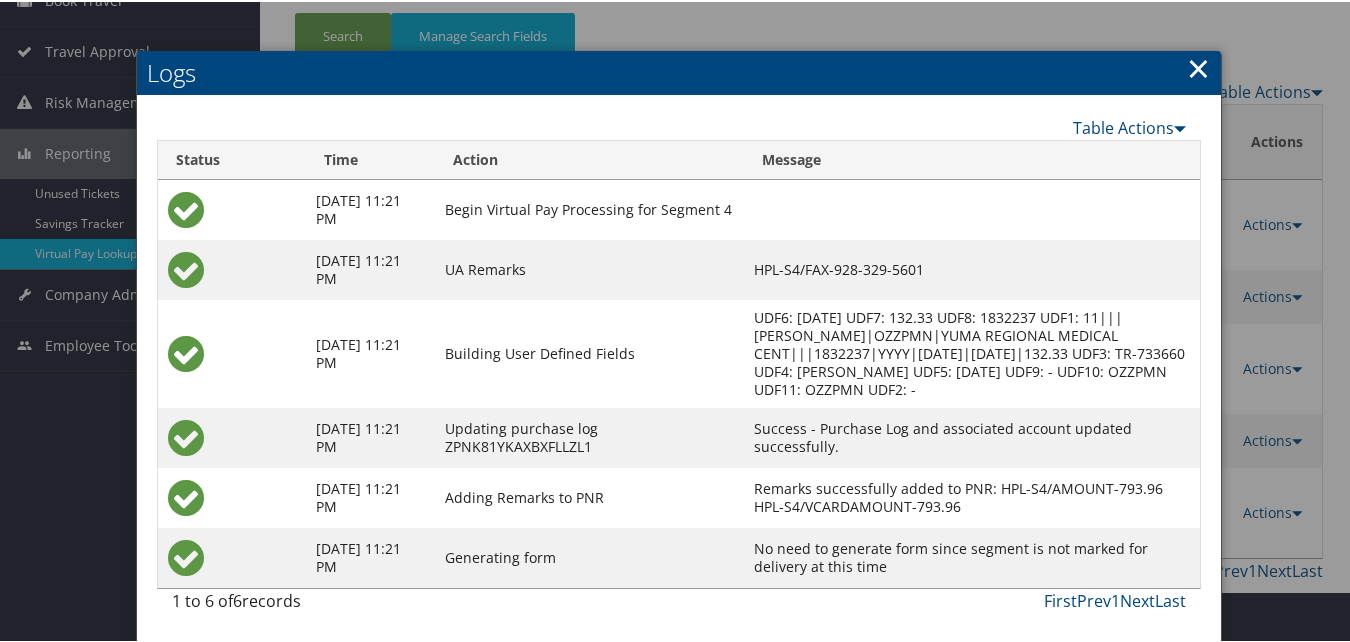 scroll, scrollTop: 217, scrollLeft: 0, axis: vertical 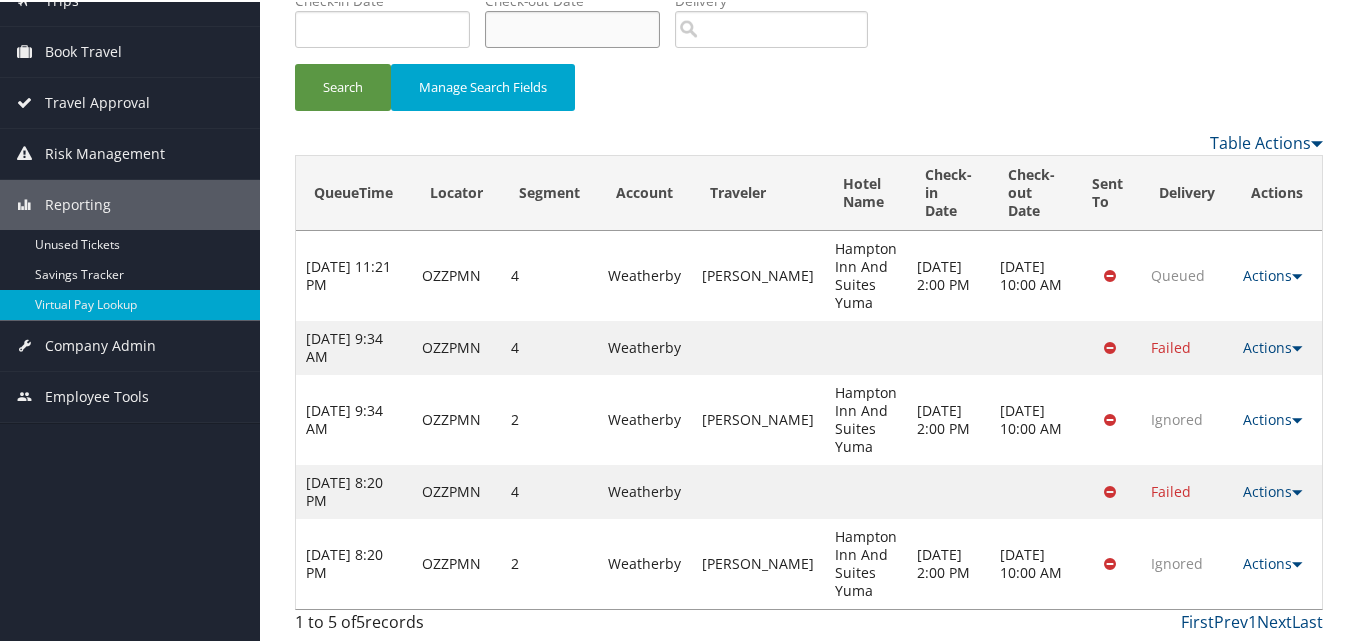 click at bounding box center [572, 27] 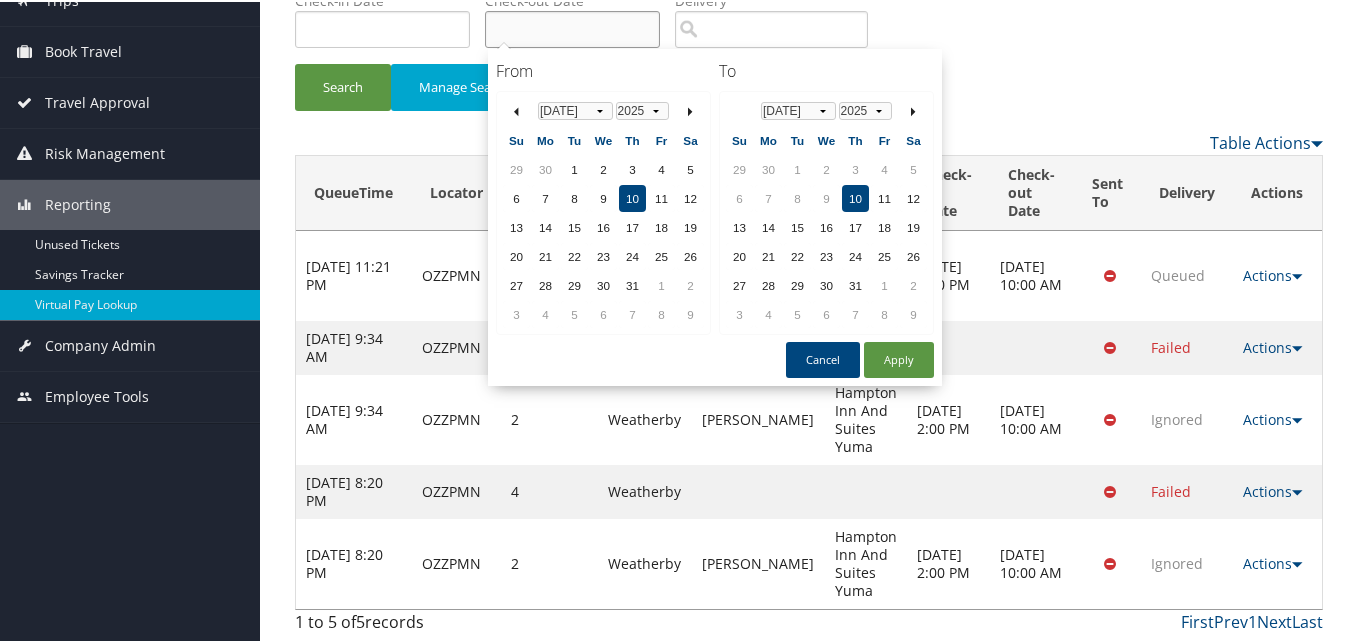 scroll, scrollTop: 0, scrollLeft: 0, axis: both 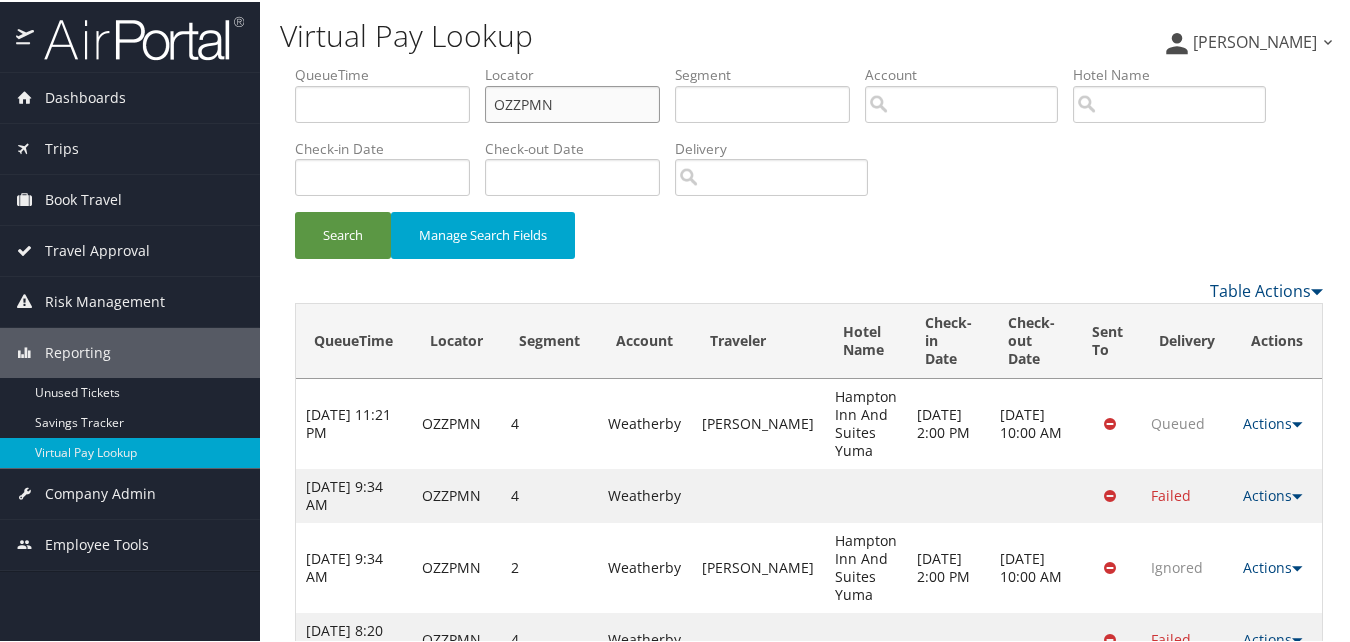 drag, startPoint x: 570, startPoint y: 100, endPoint x: 411, endPoint y: 118, distance: 160.01562 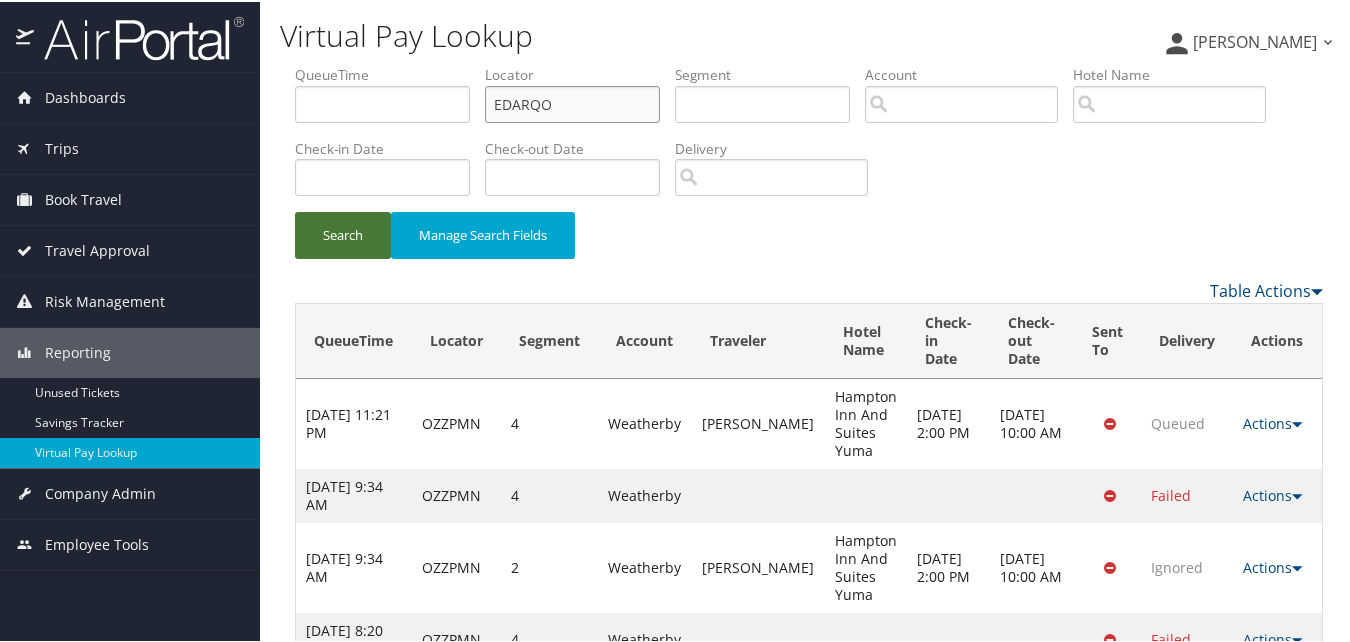 type on "EDARQO" 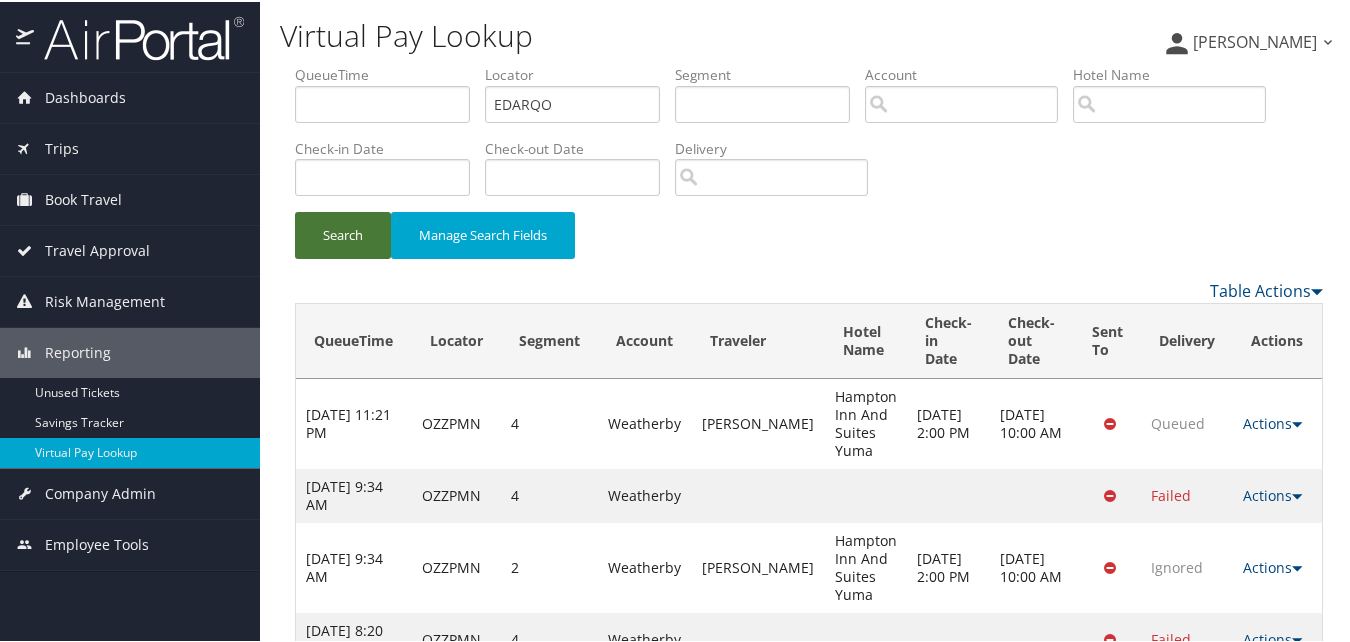 click on "Search" at bounding box center (343, 233) 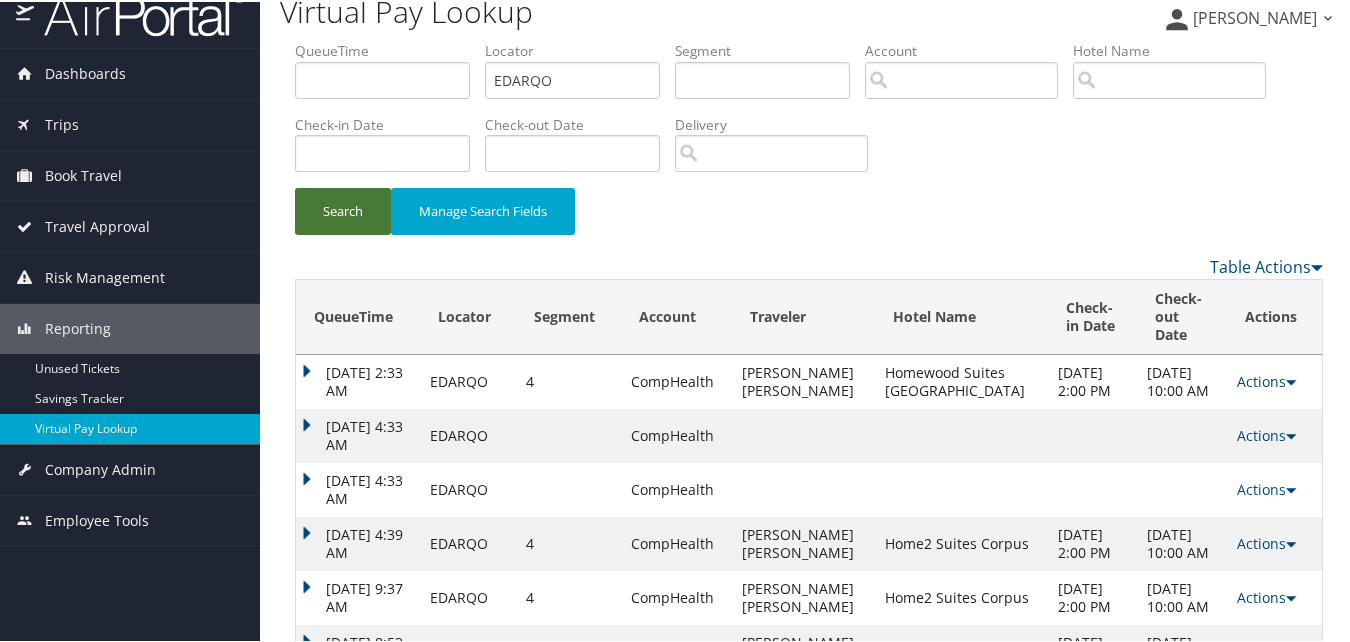 scroll, scrollTop: 94, scrollLeft: 0, axis: vertical 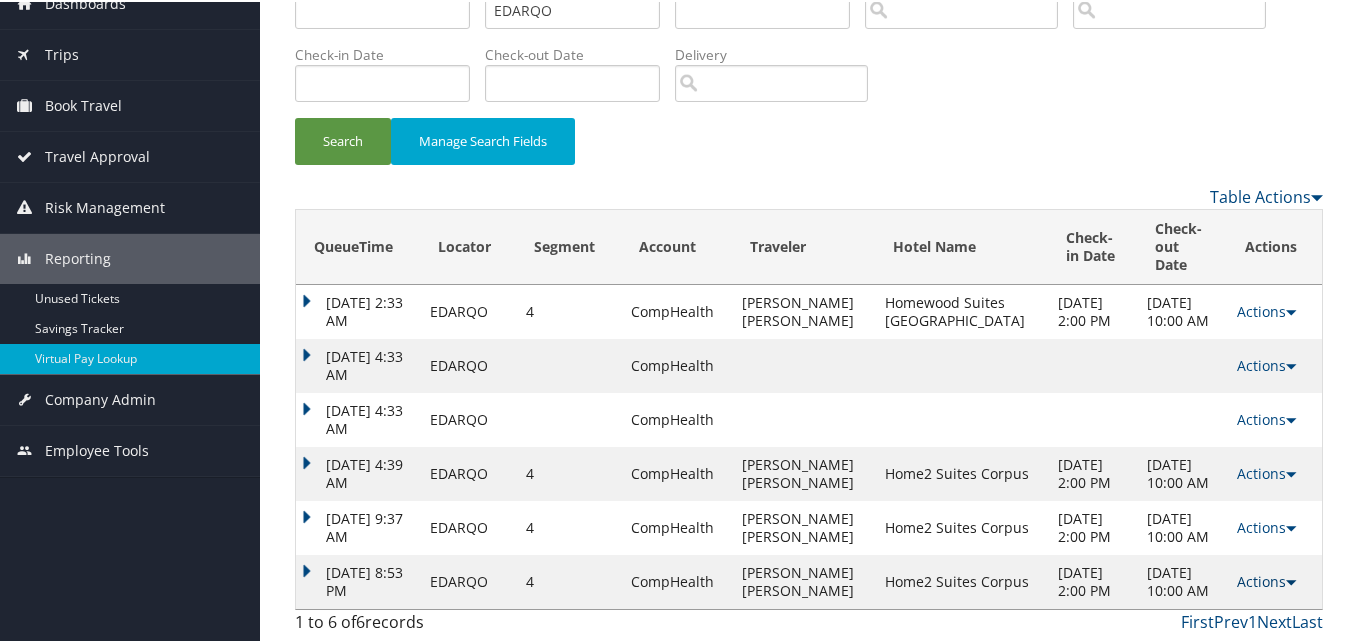 click on "Actions" at bounding box center (1266, 579) 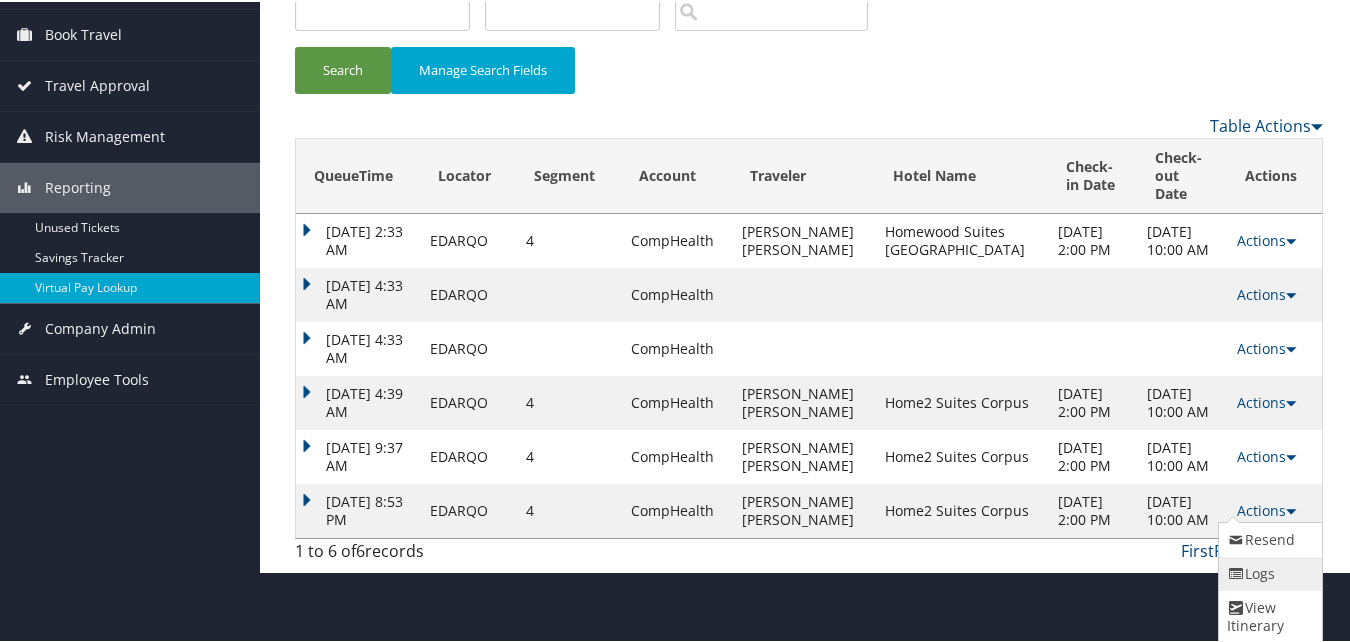 click on "Logs" at bounding box center [1268, 572] 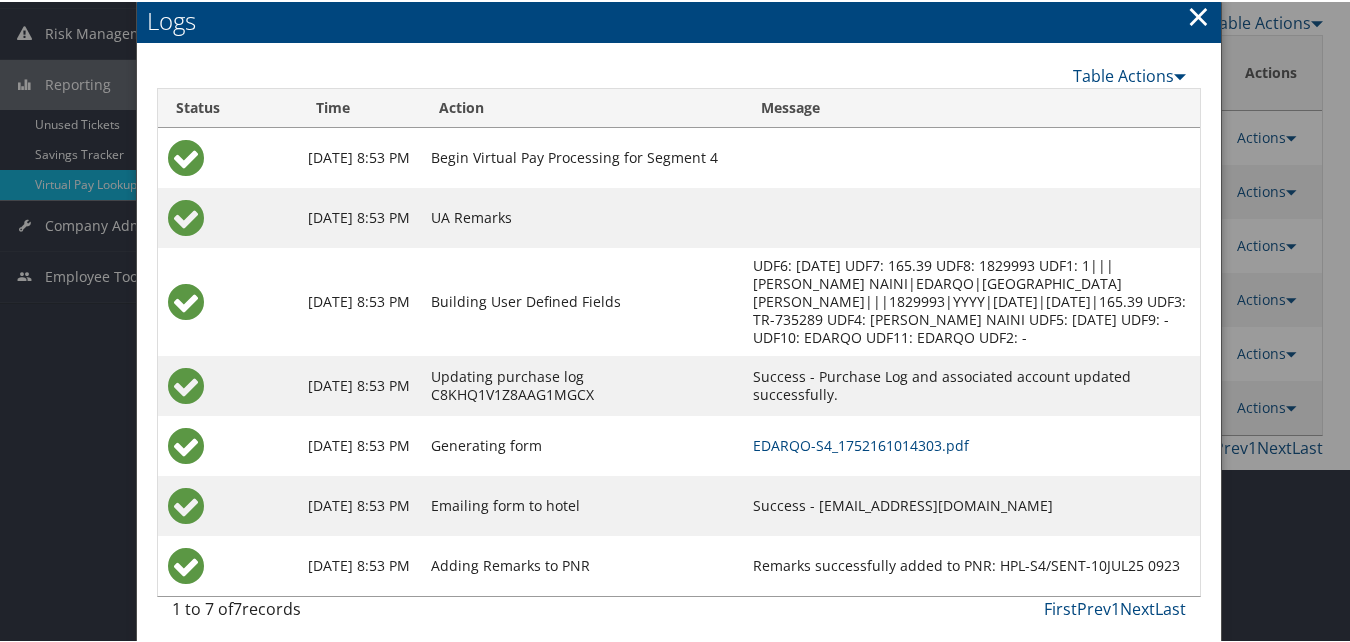 scroll, scrollTop: 276, scrollLeft: 0, axis: vertical 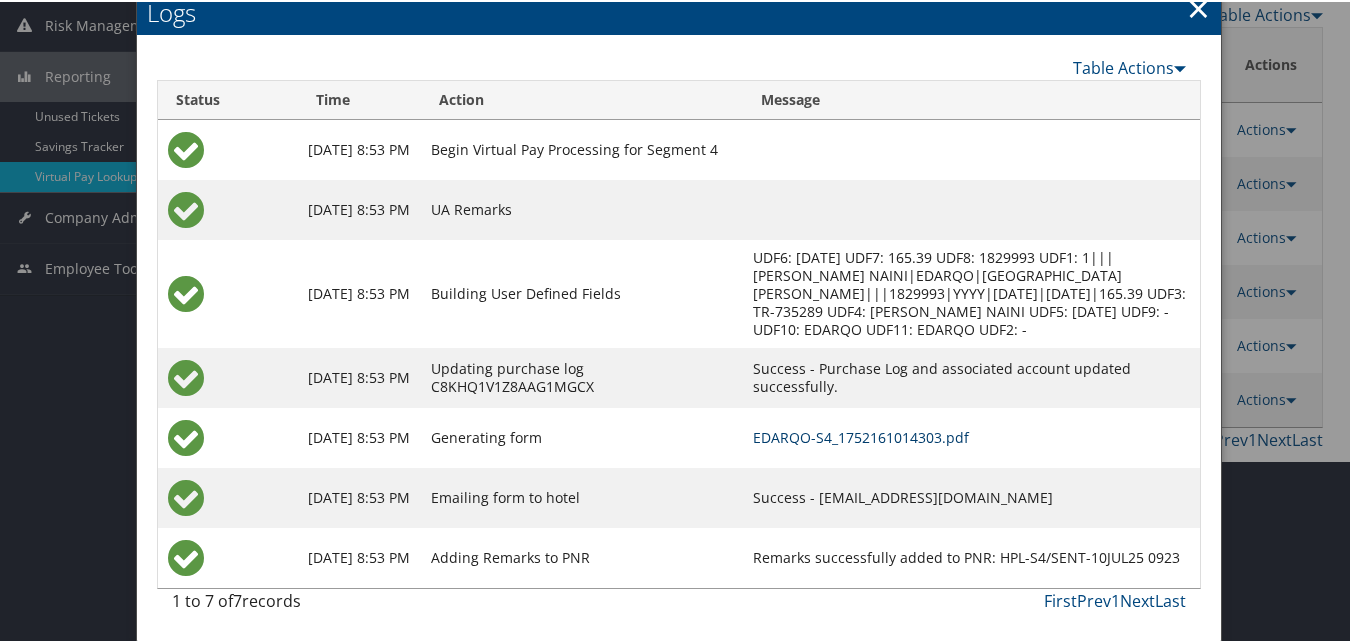 click on "EDARQO-S4_1752161014303.pdf" at bounding box center (861, 435) 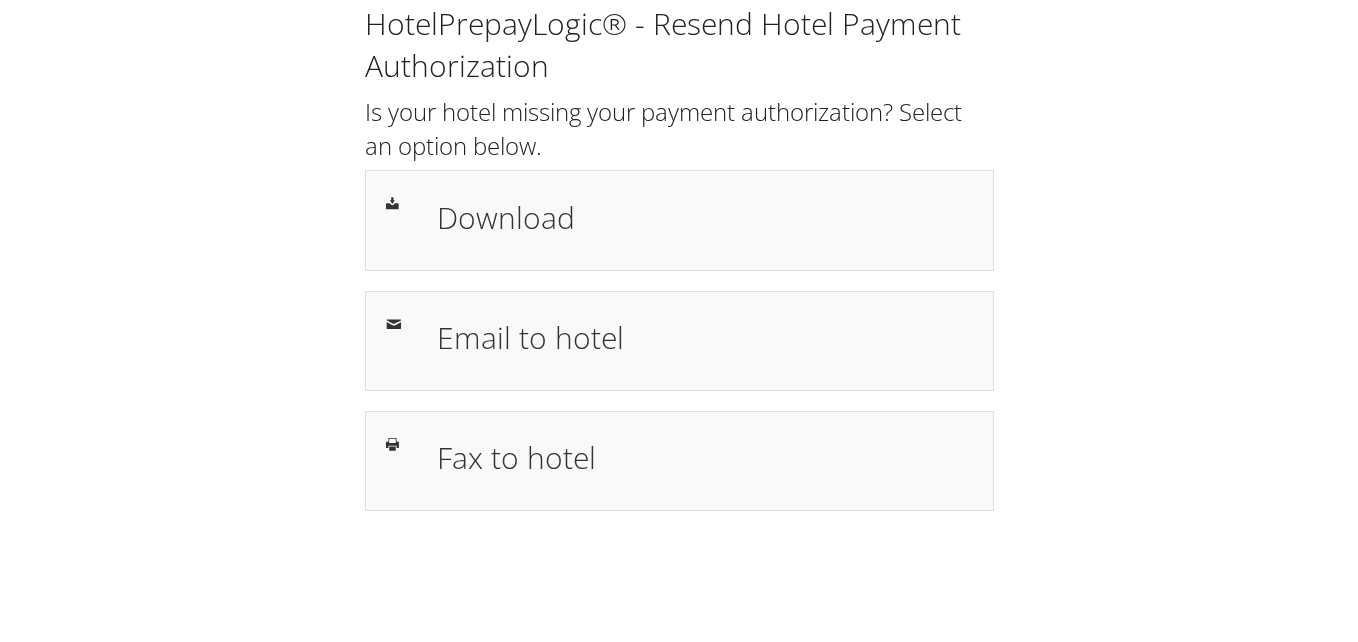 scroll, scrollTop: 0, scrollLeft: 0, axis: both 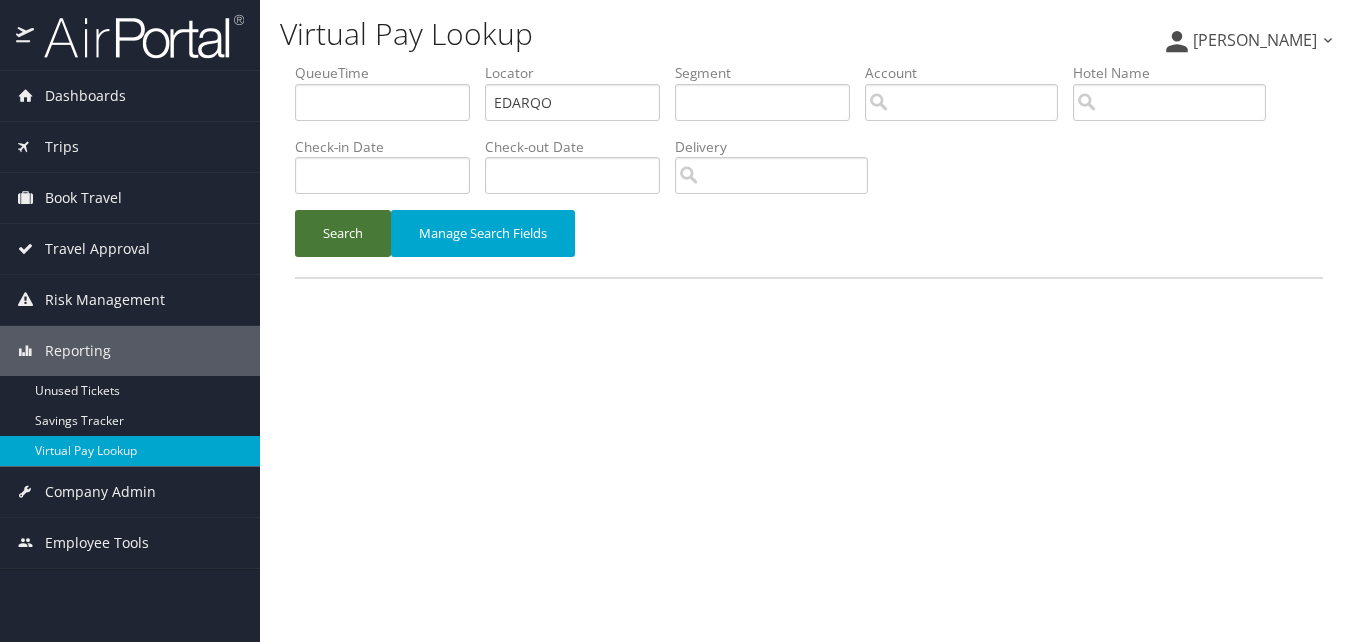 drag, startPoint x: 370, startPoint y: 242, endPoint x: 417, endPoint y: 269, distance: 54.20332 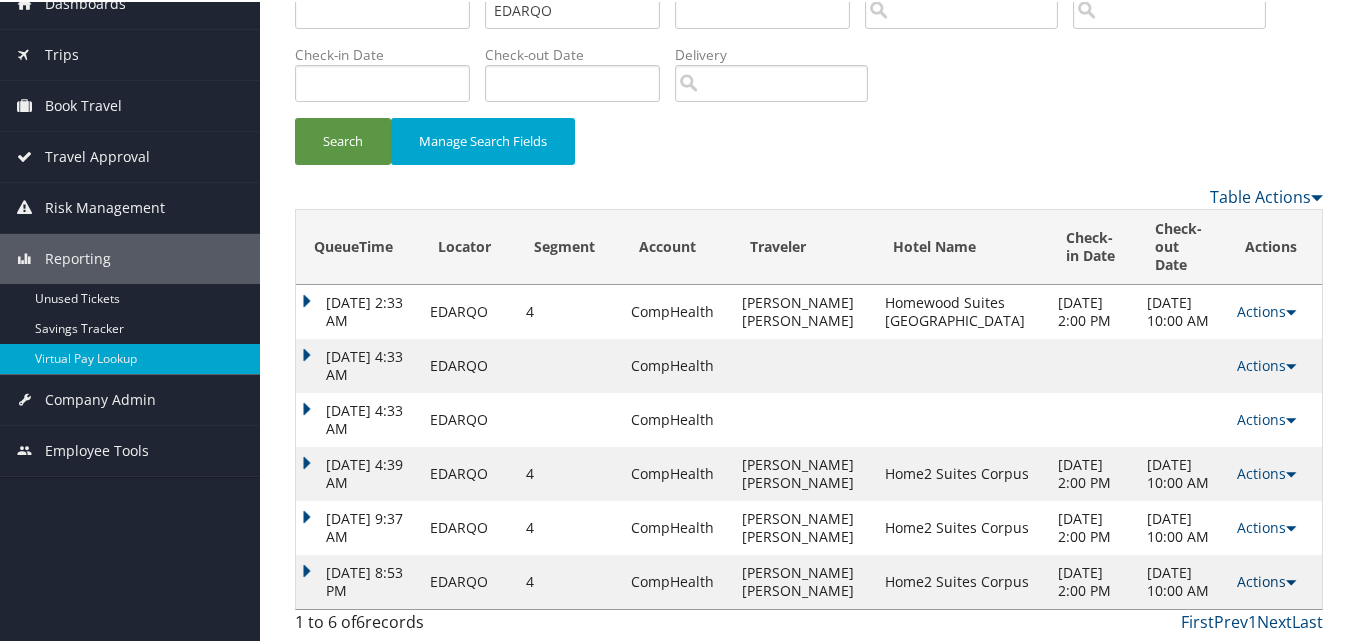 click on "Actions" at bounding box center (1266, 579) 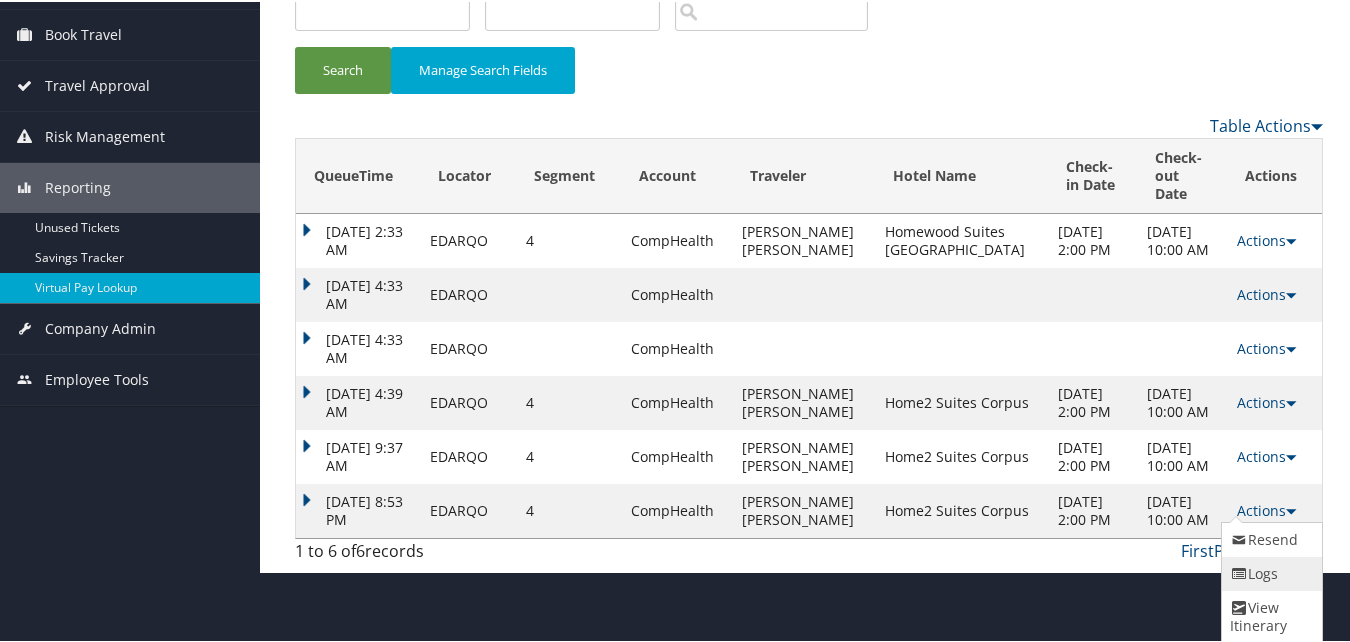 click at bounding box center [1239, 572] 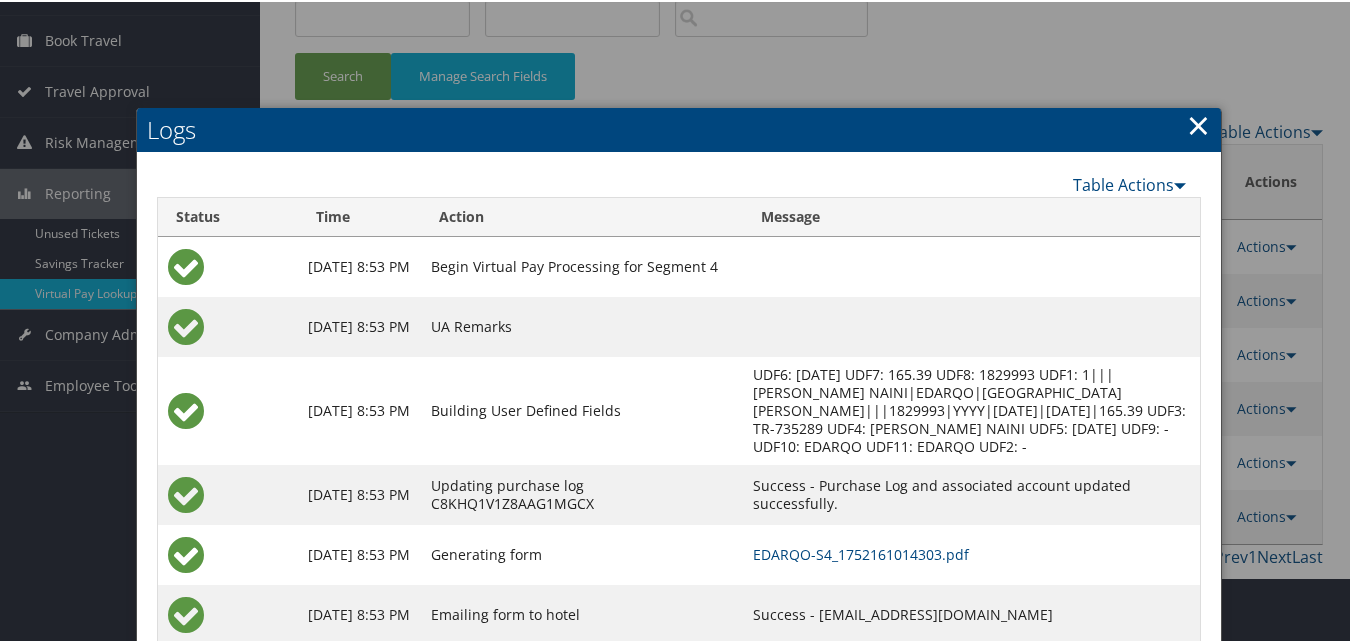 scroll, scrollTop: 194, scrollLeft: 0, axis: vertical 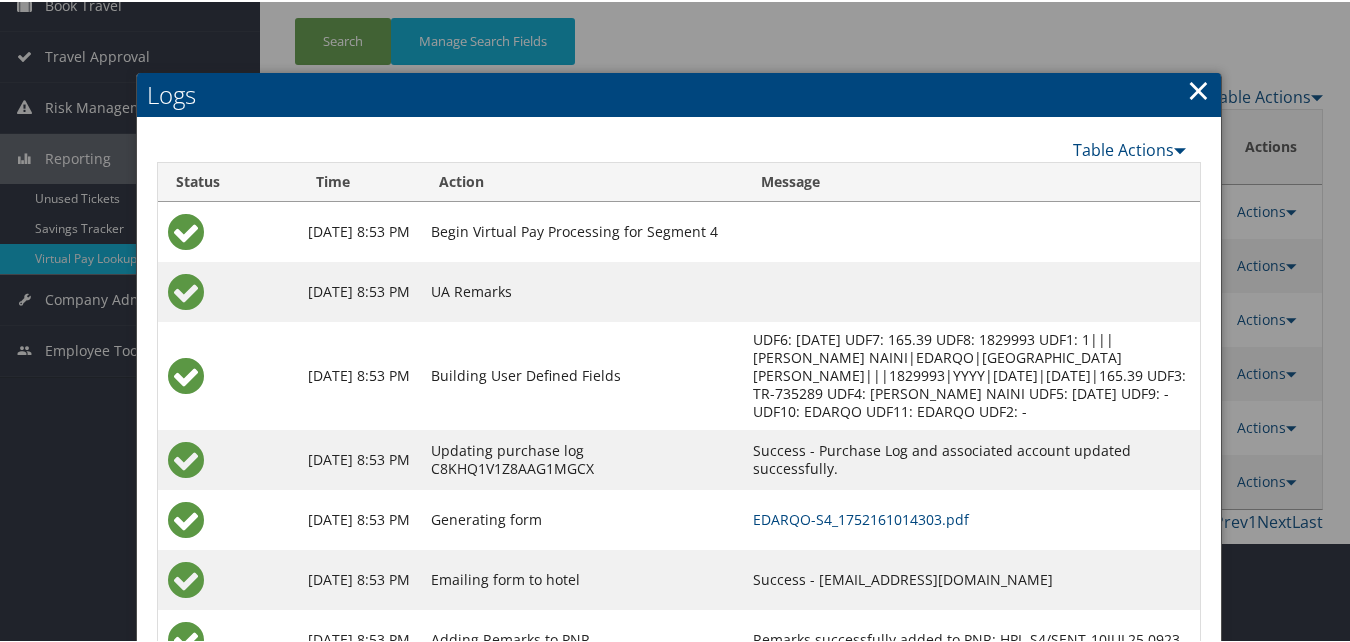 click on "×" at bounding box center [1198, 88] 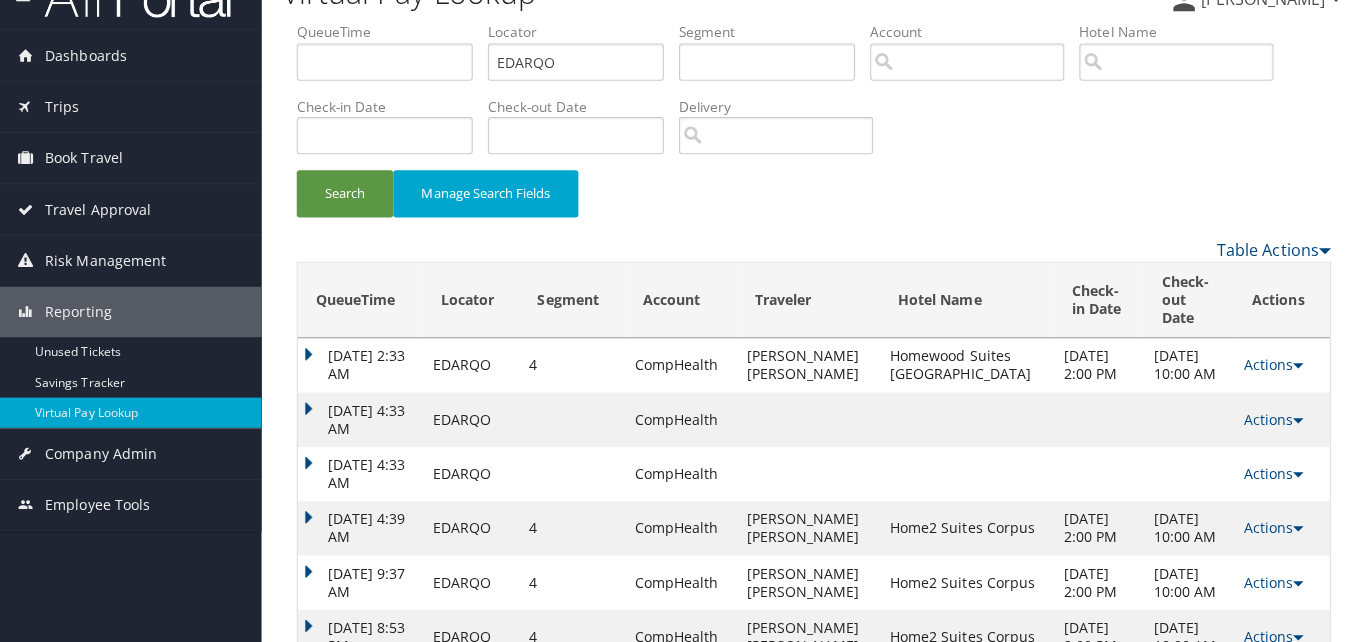 scroll, scrollTop: 0, scrollLeft: 0, axis: both 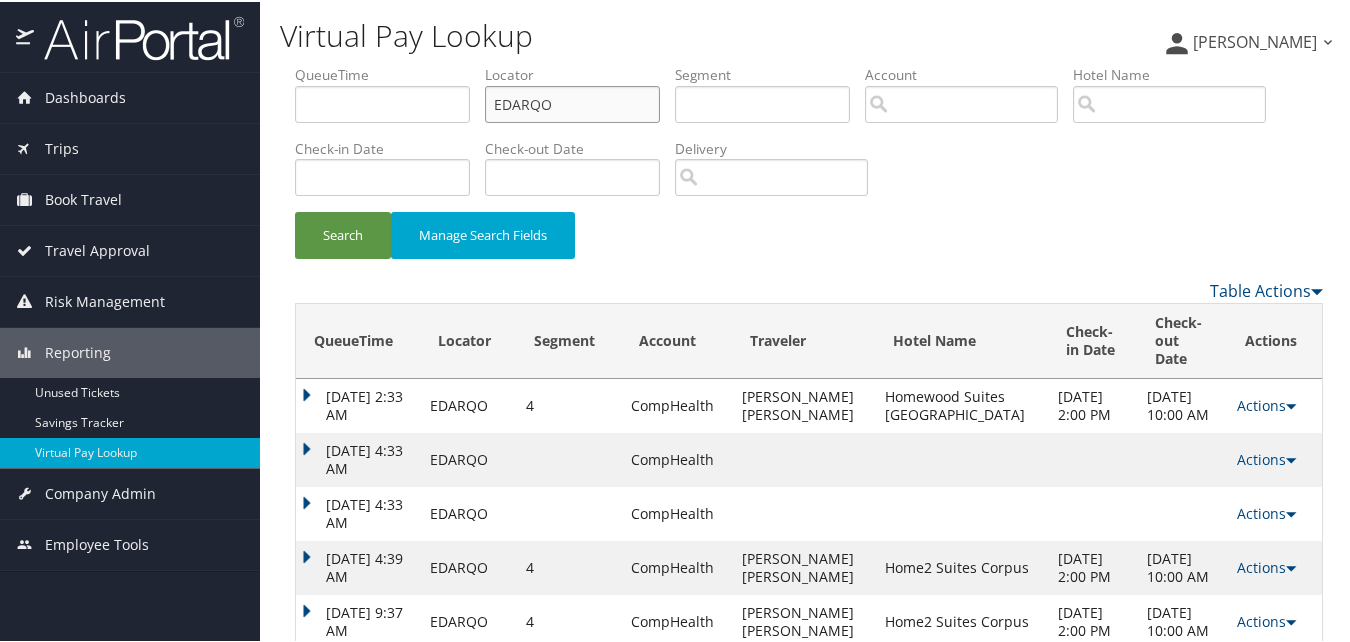 drag, startPoint x: 567, startPoint y: 105, endPoint x: 337, endPoint y: 128, distance: 231.14714 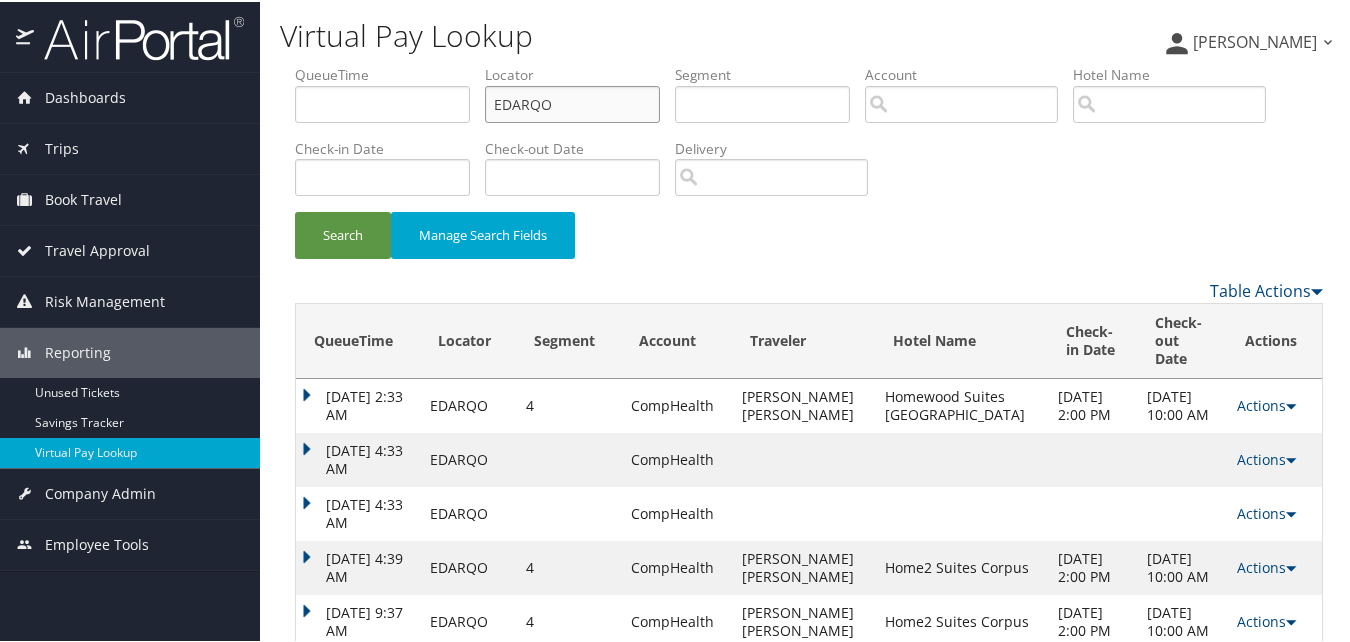 click on "QueueTime Locator EDARQO Segment Account Traveler Hotel Name Check-in Date Check-out Date Delivery" at bounding box center (809, 63) 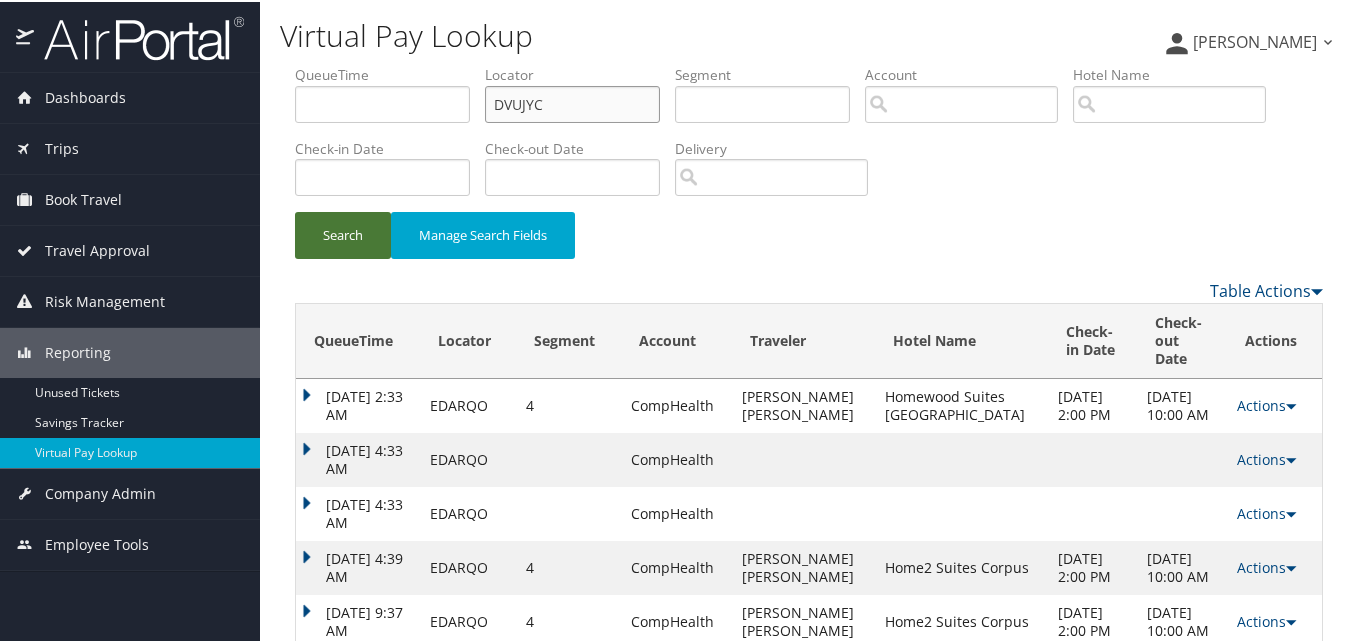 type on "DVUJYC" 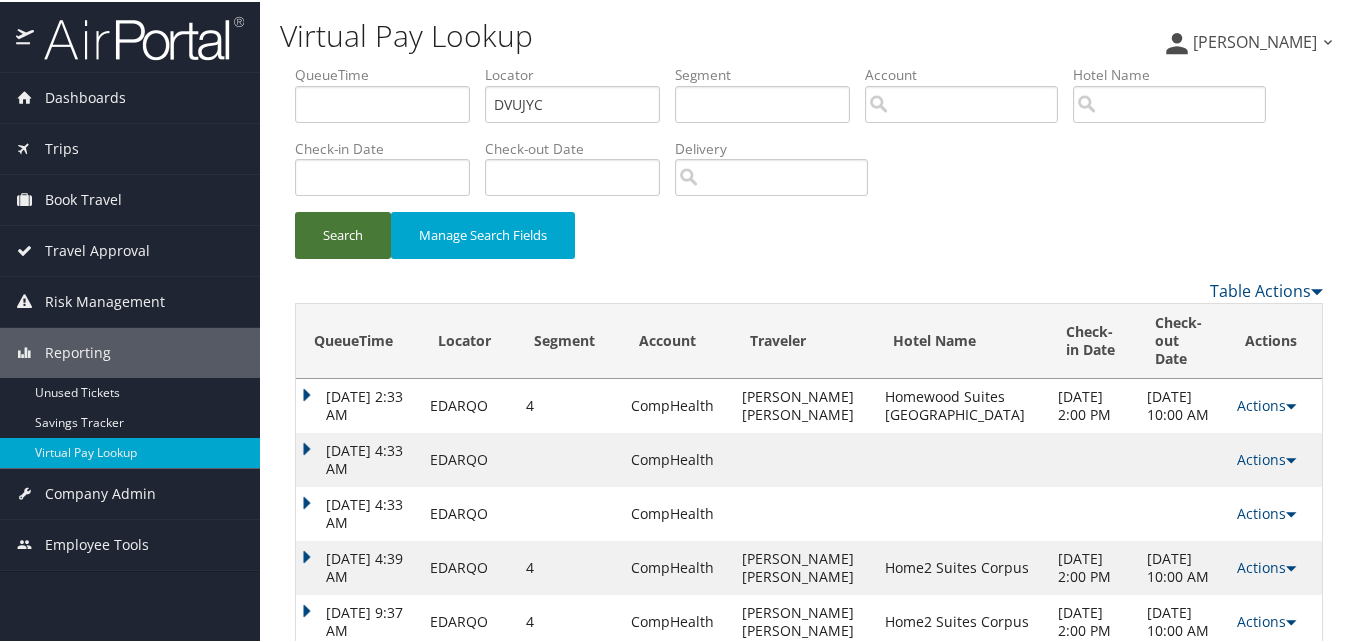 click on "Search" at bounding box center (343, 233) 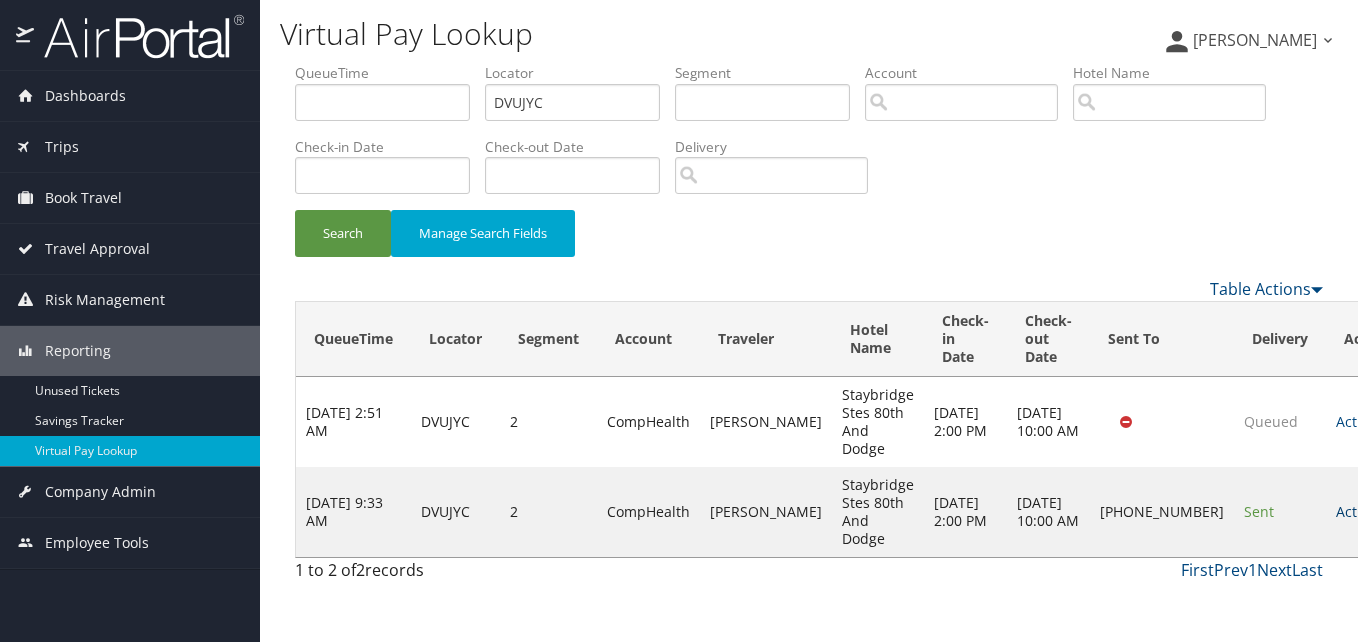 click on "Actions" at bounding box center (1365, 511) 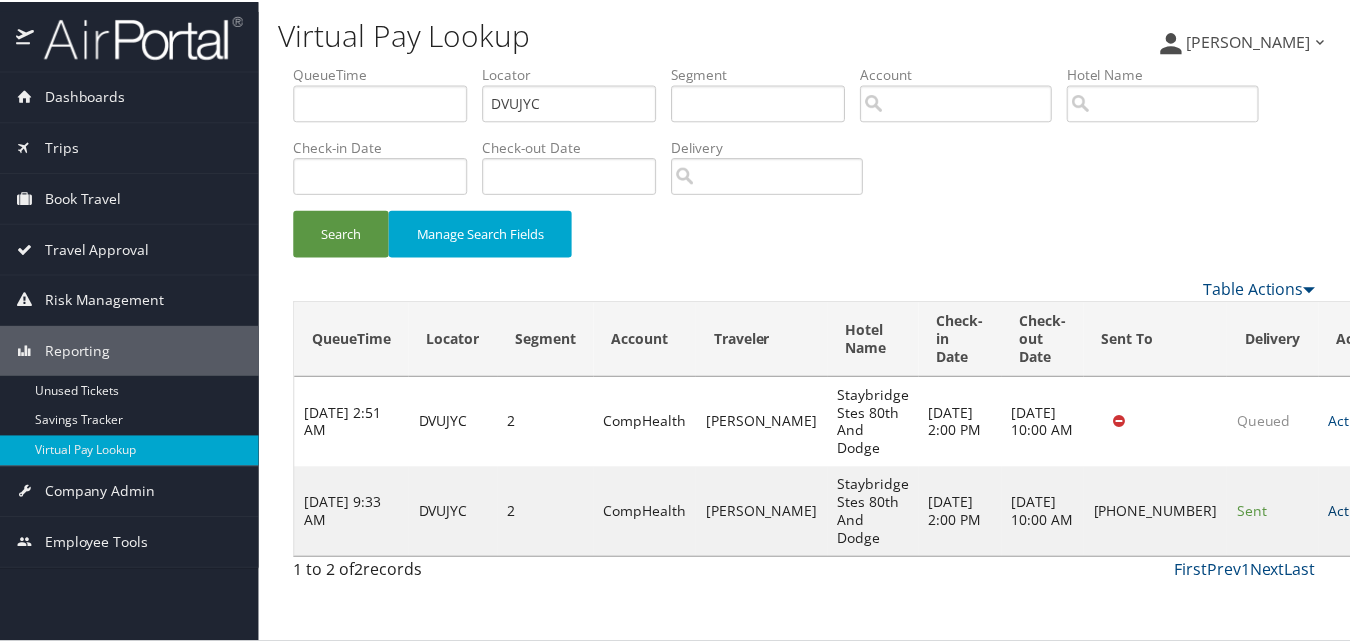 scroll, scrollTop: 1, scrollLeft: 0, axis: vertical 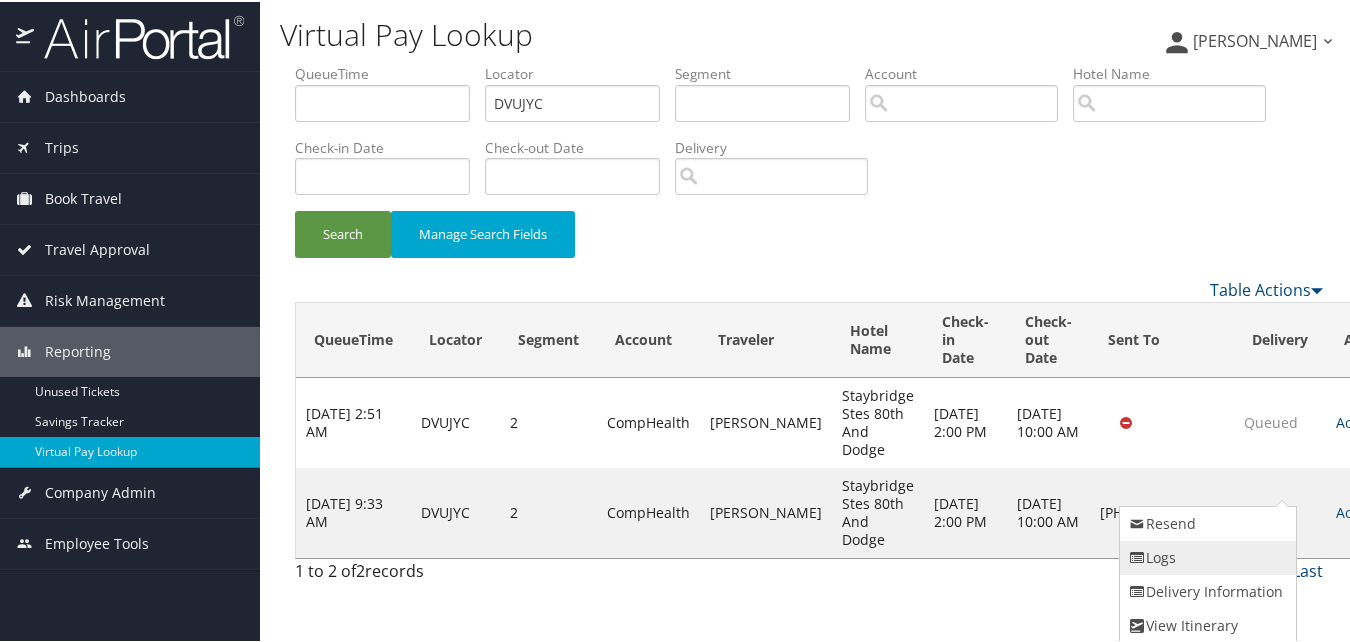 click on "Logs" at bounding box center (1205, 556) 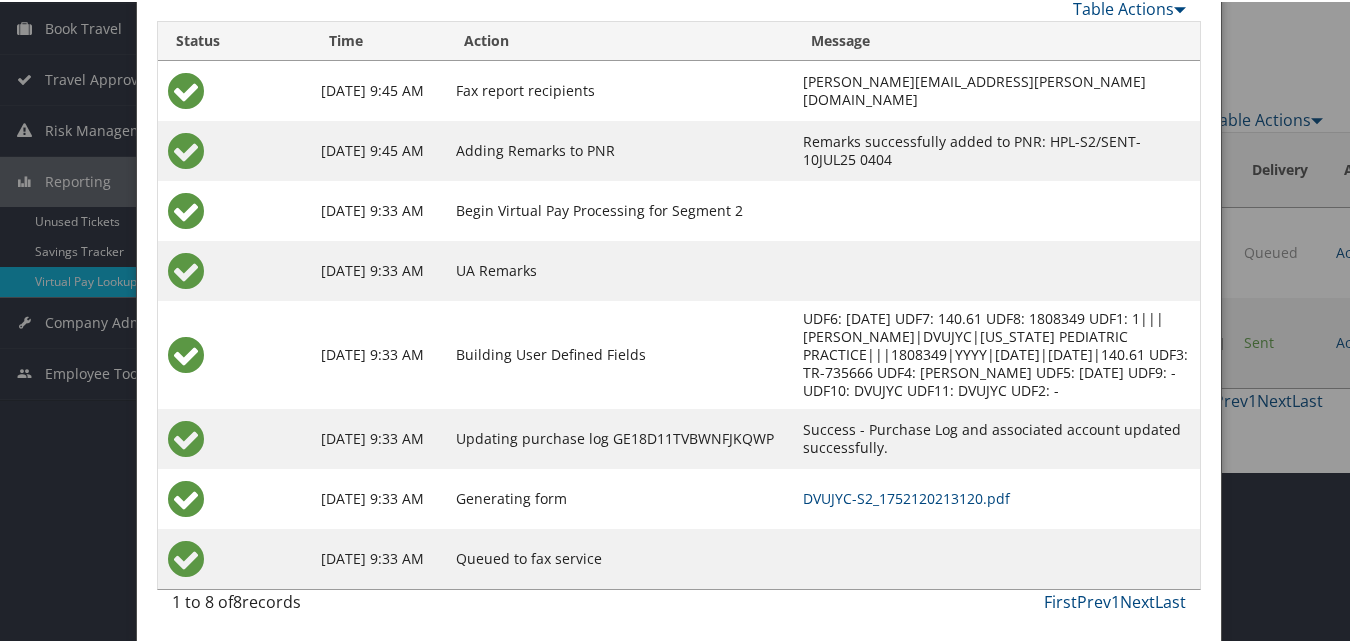 scroll, scrollTop: 172, scrollLeft: 0, axis: vertical 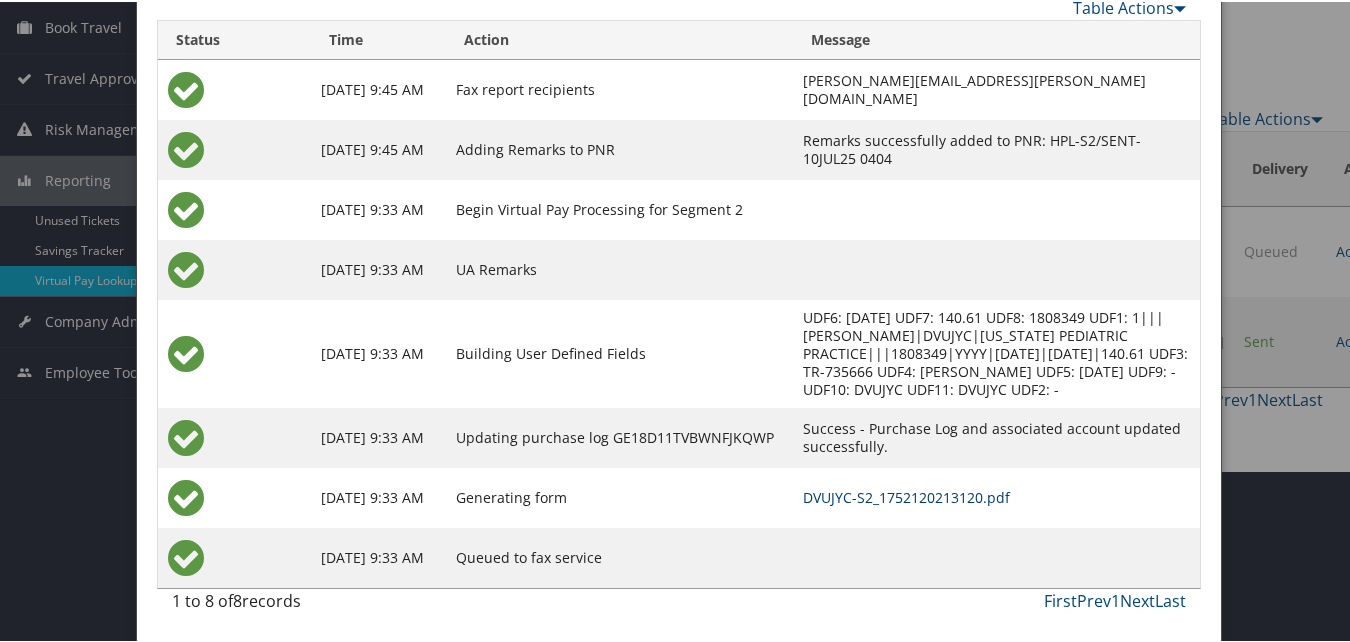 click on "DVUJYC-S2_1752120213120.pdf" at bounding box center (906, 495) 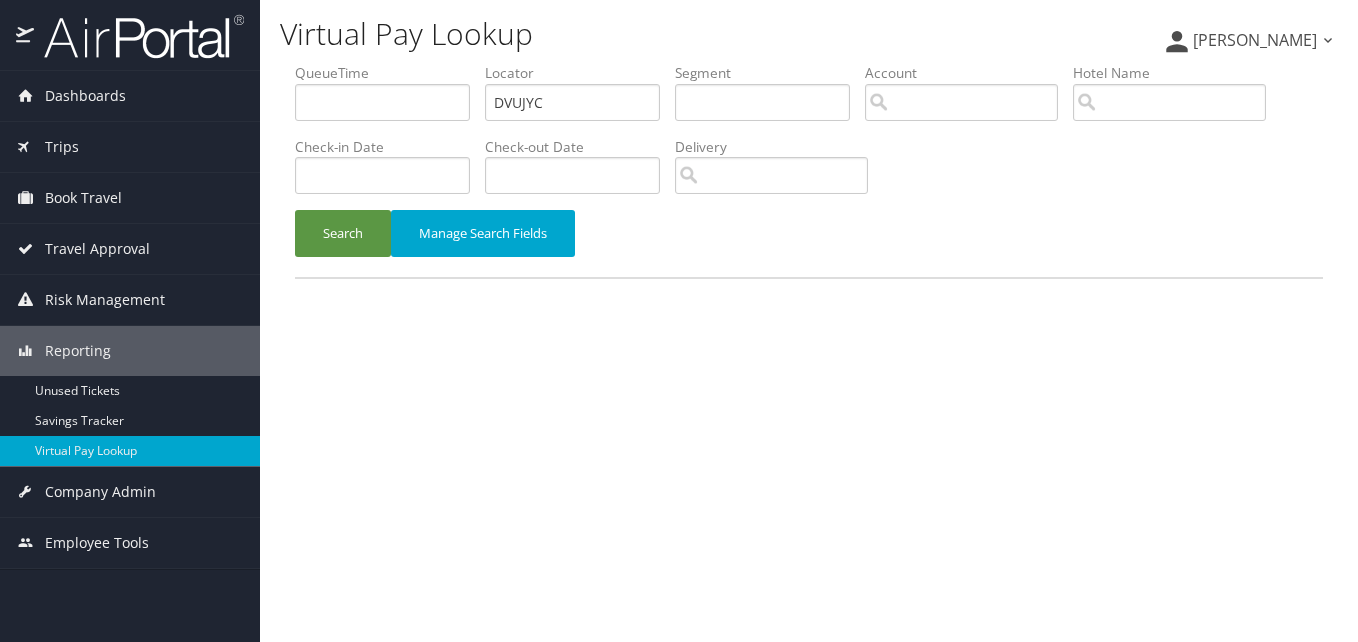 scroll, scrollTop: 0, scrollLeft: 0, axis: both 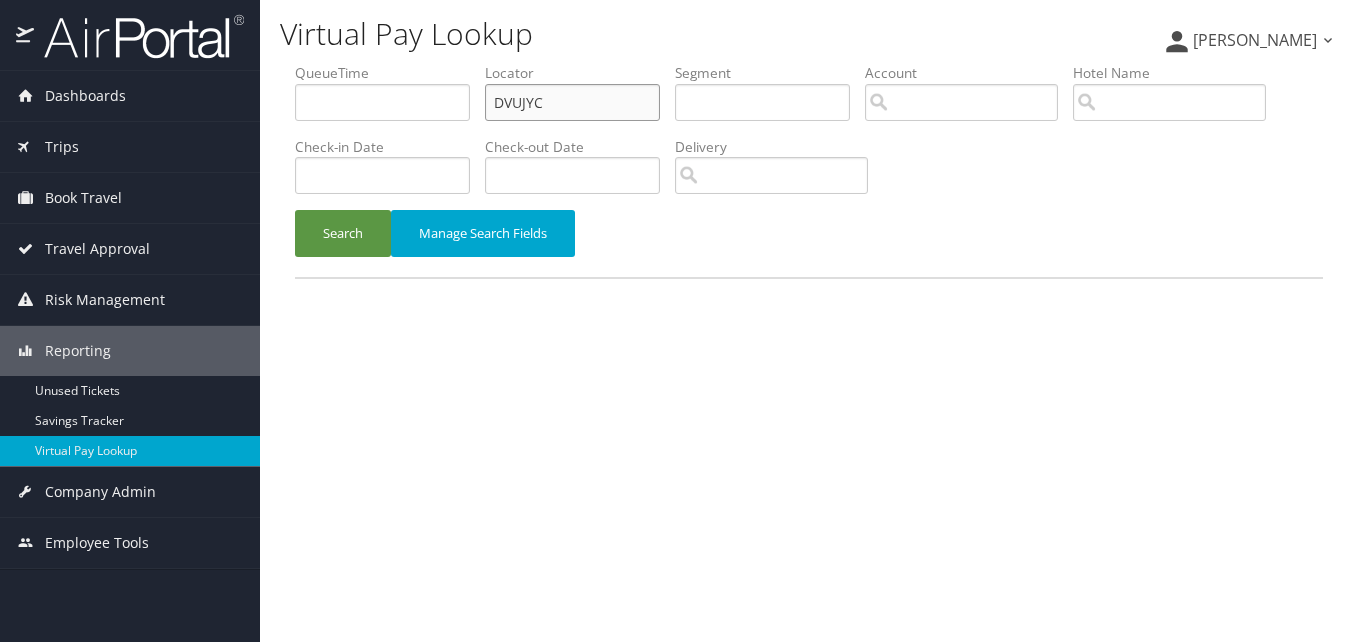 drag, startPoint x: 586, startPoint y: 106, endPoint x: 355, endPoint y: 124, distance: 231.70024 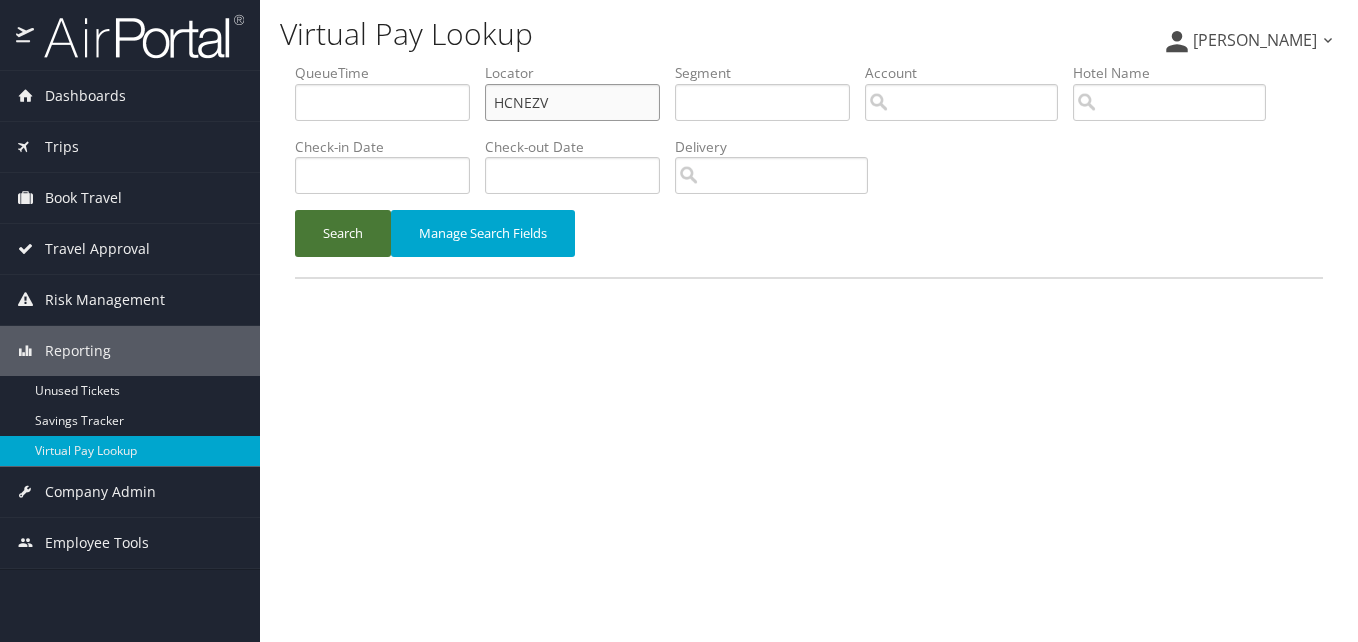 type on "HCNEZV" 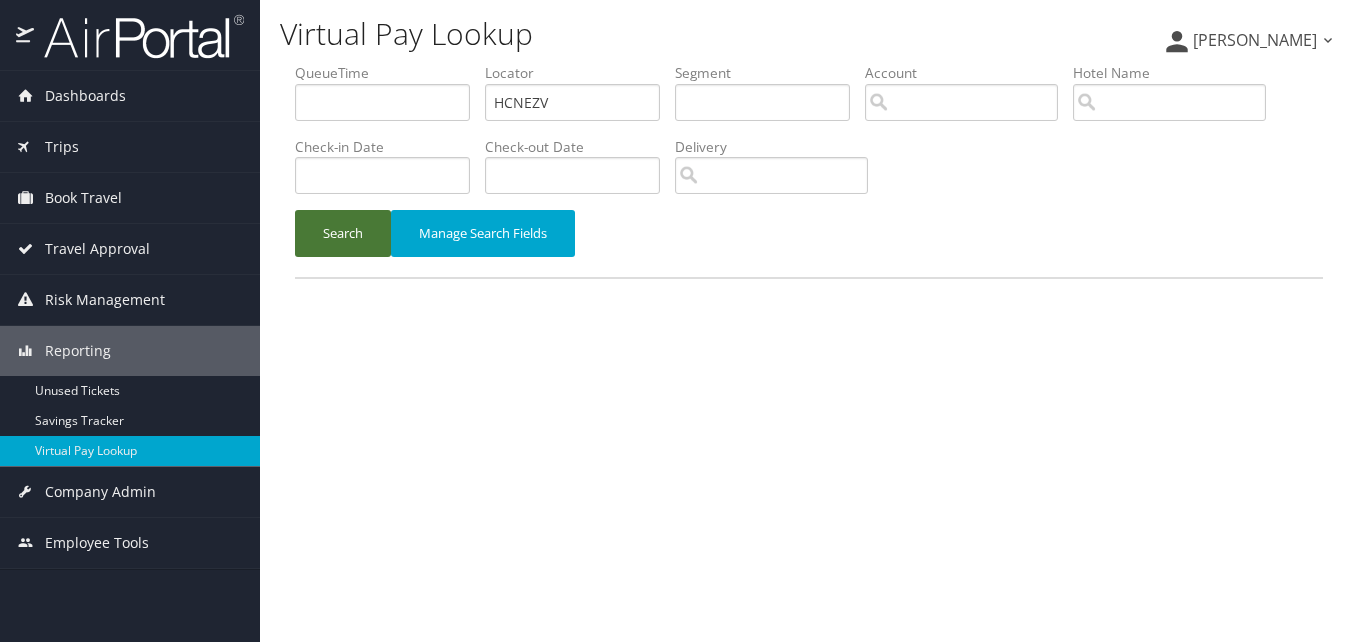 click on "Search" at bounding box center [343, 233] 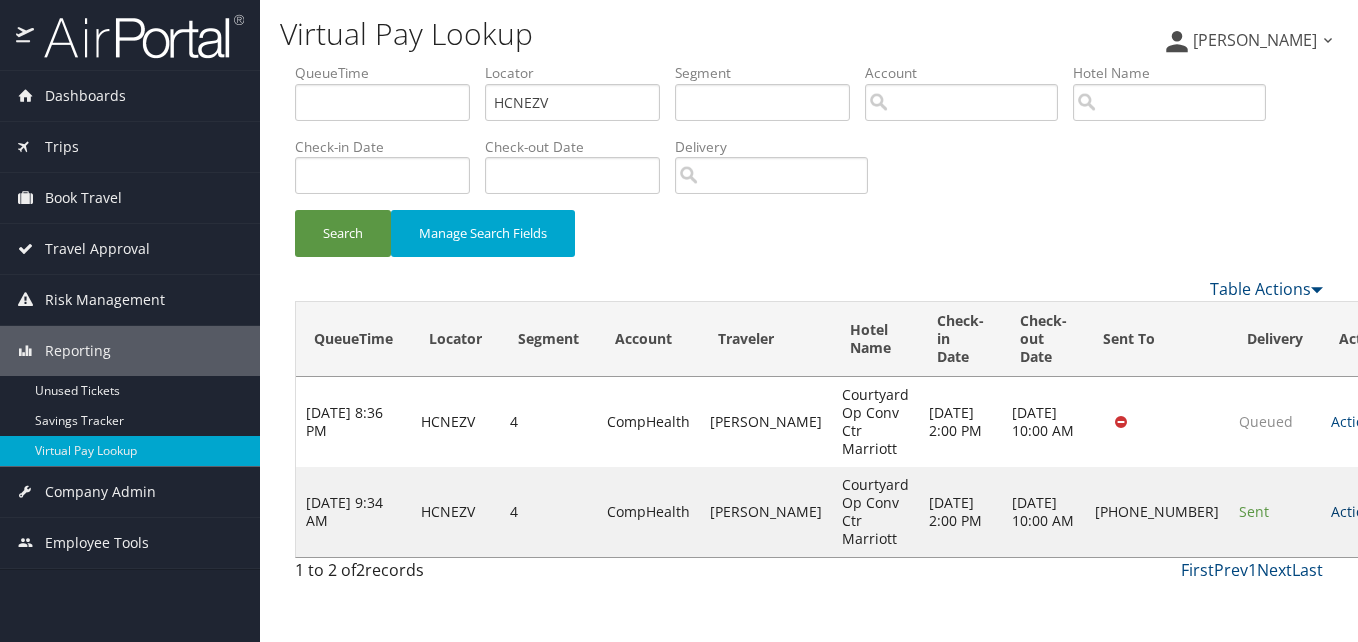 click on "Actions" at bounding box center [1360, 511] 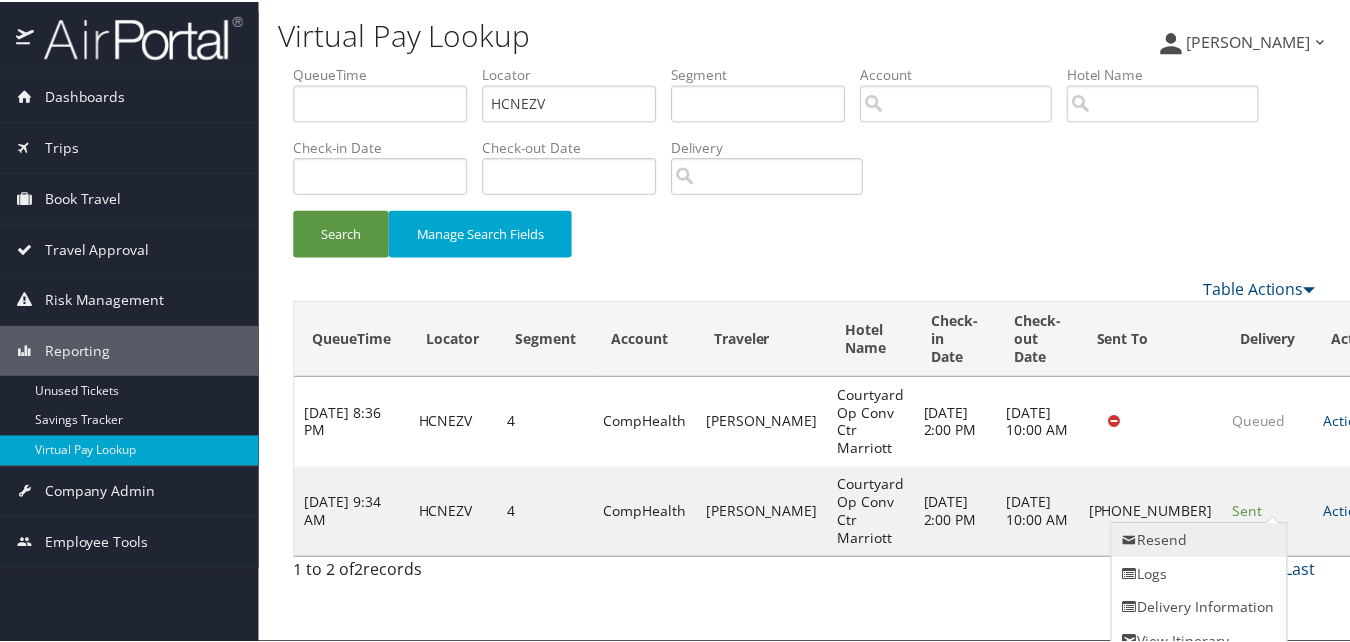 scroll, scrollTop: 19, scrollLeft: 0, axis: vertical 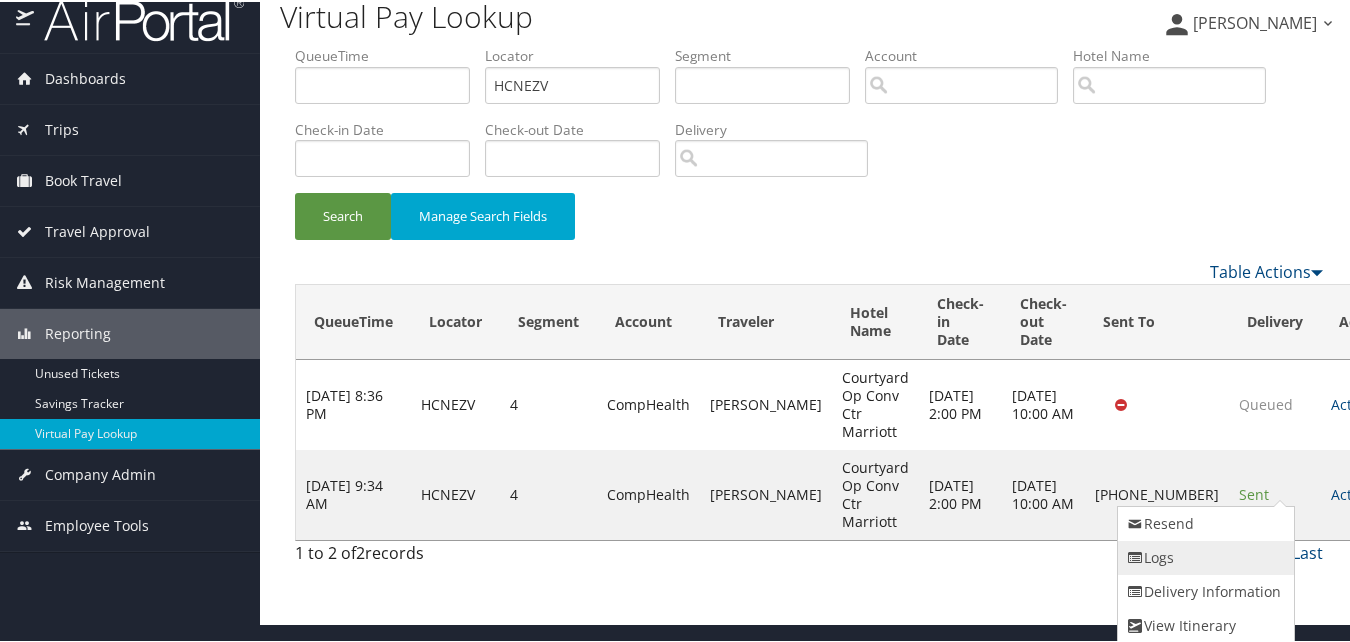 click on "Logs" at bounding box center (1203, 556) 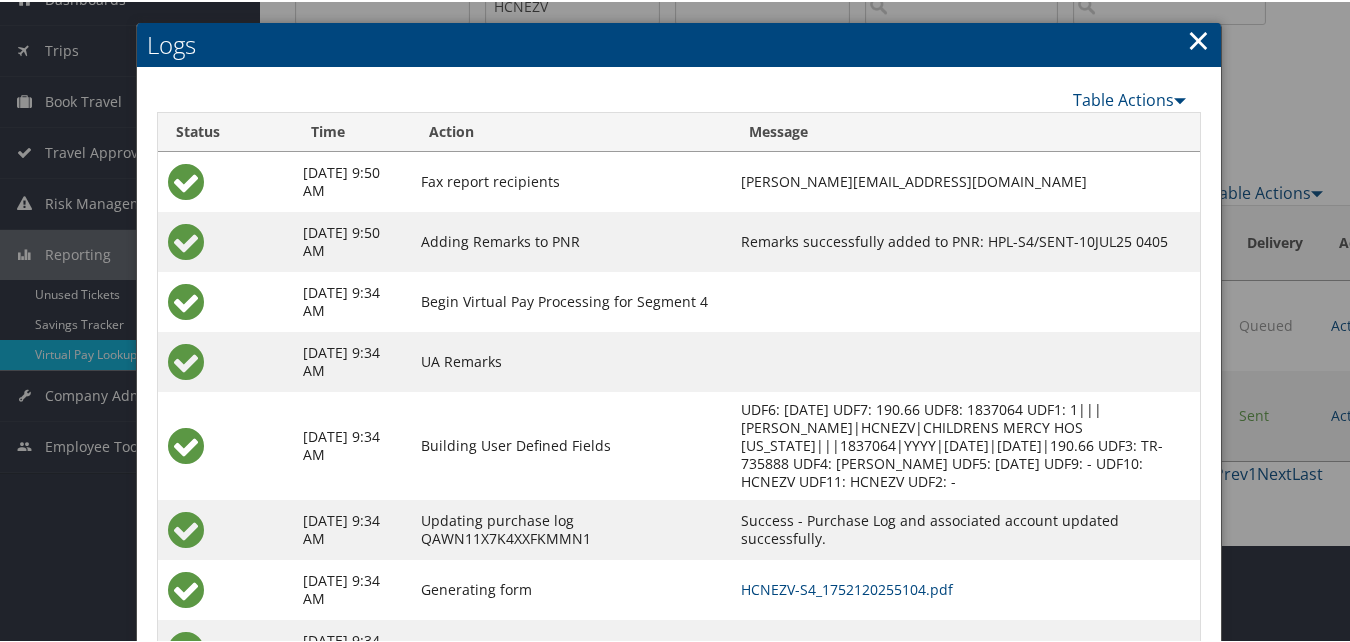 scroll, scrollTop: 190, scrollLeft: 0, axis: vertical 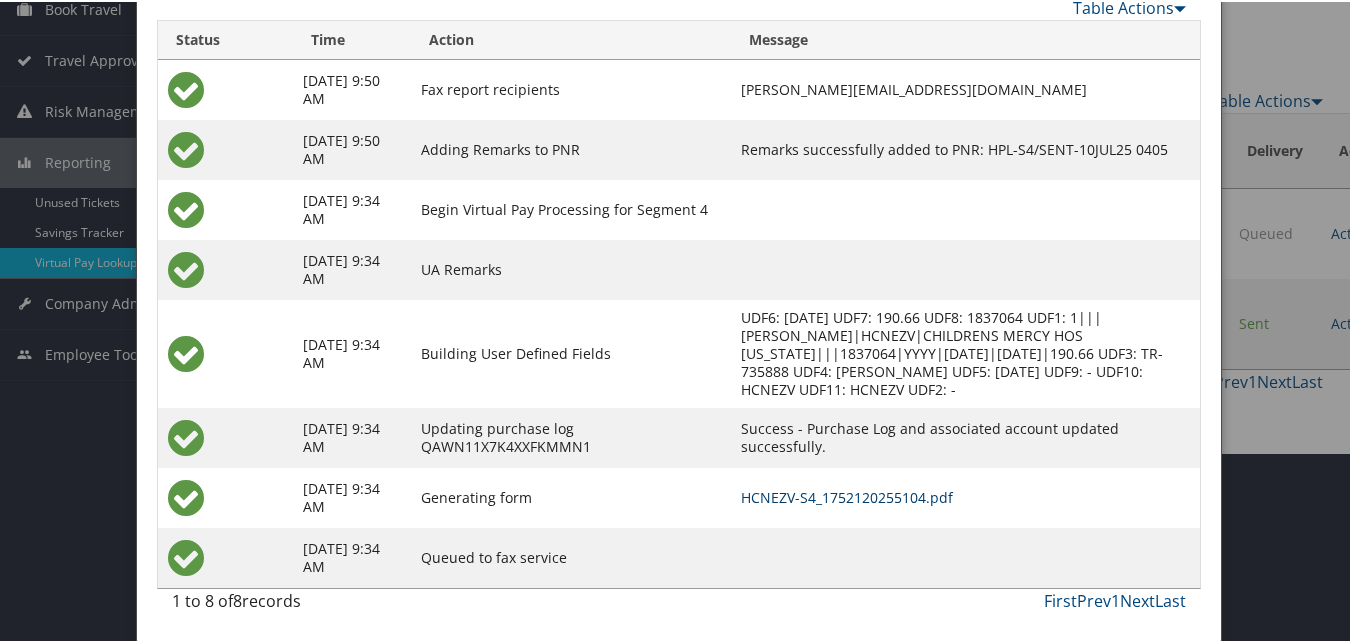 click on "HCNEZV-S4_1752120255104.pdf" at bounding box center (847, 495) 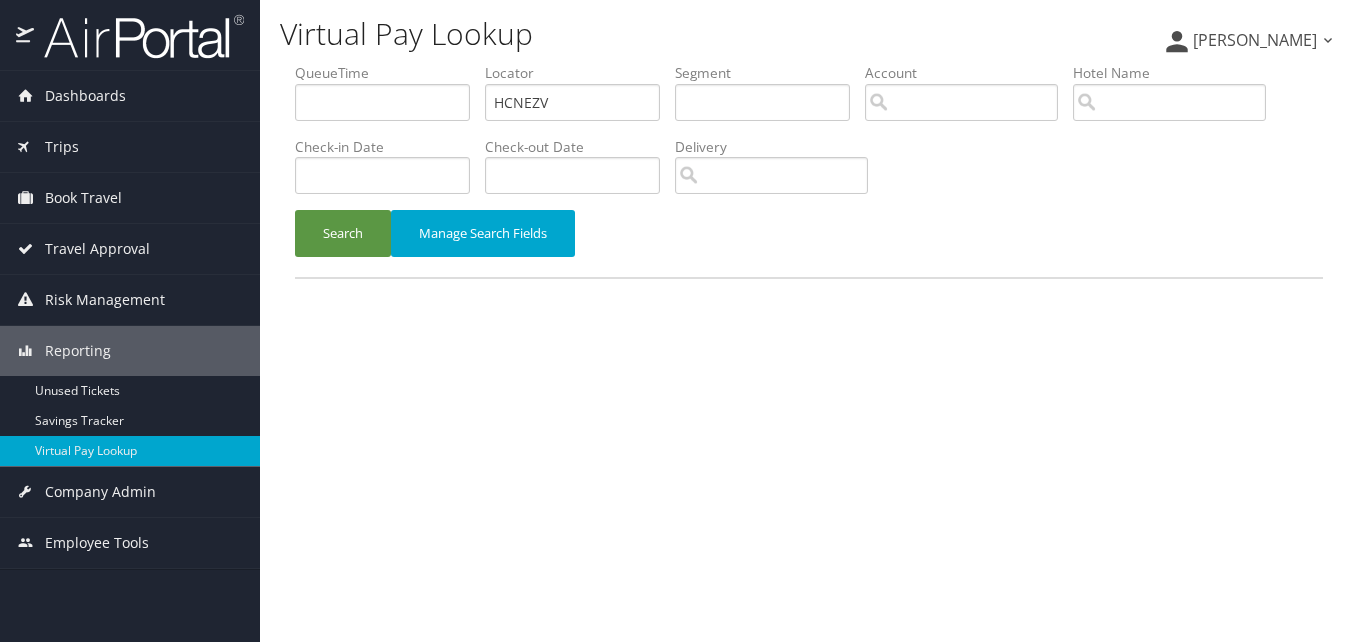 scroll, scrollTop: 0, scrollLeft: 0, axis: both 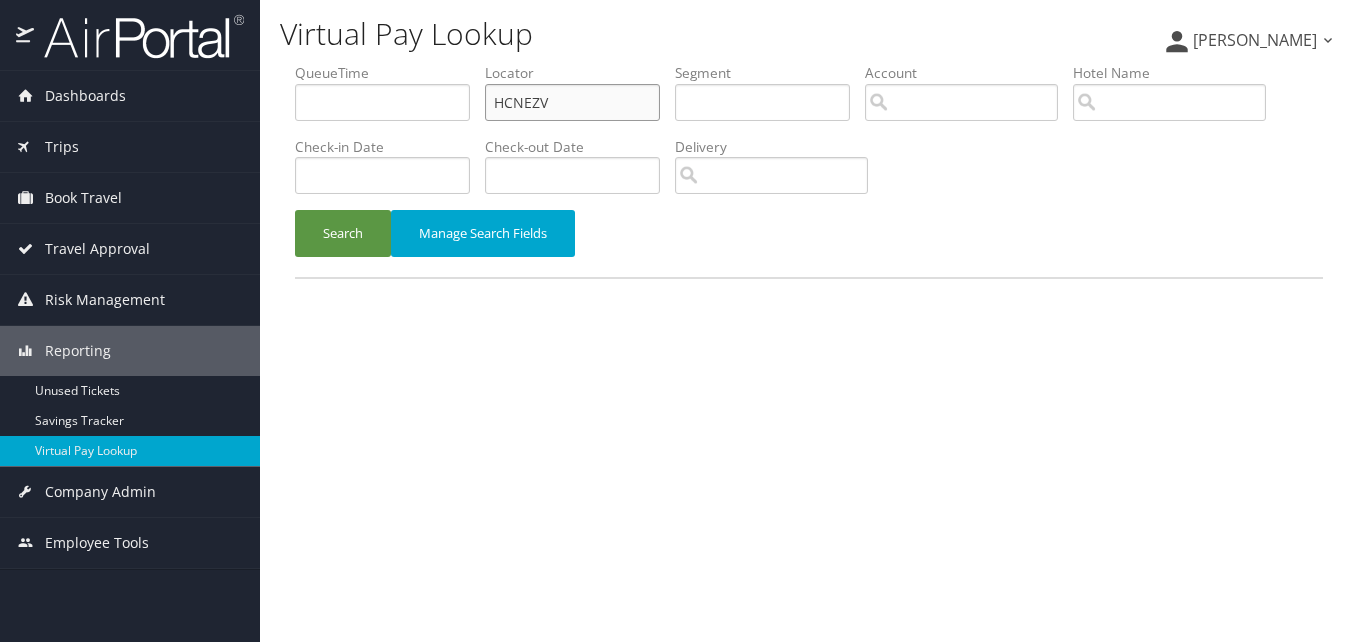 drag, startPoint x: 567, startPoint y: 97, endPoint x: 435, endPoint y: 126, distance: 135.14807 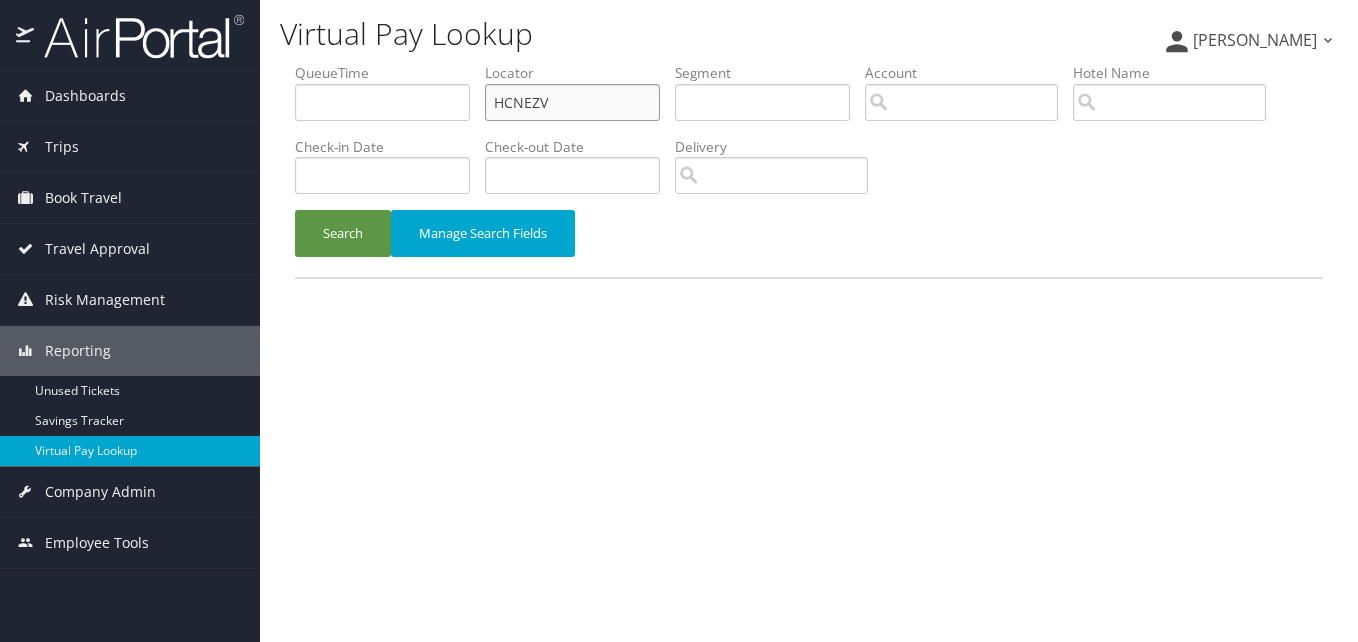 click on "QueueTime Locator HCNEZV Segment Account Traveler Hotel Name Check-in Date Check-out Date Delivery" at bounding box center [809, 63] 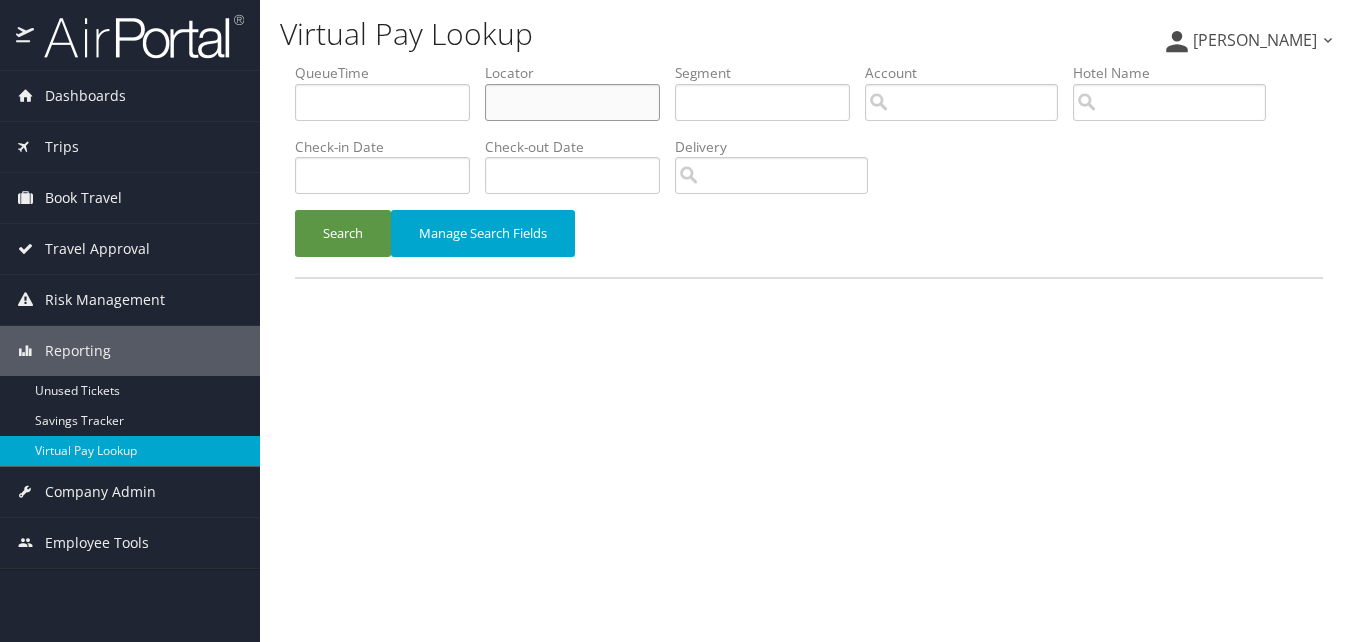 type 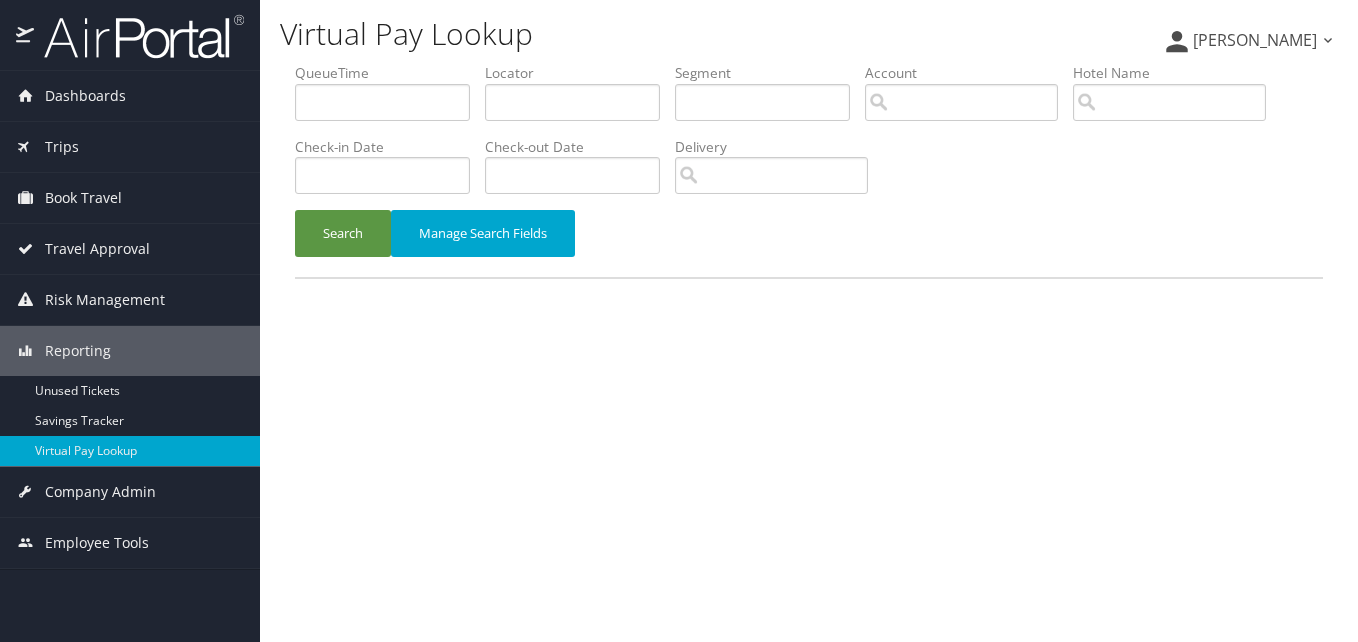 scroll, scrollTop: 0, scrollLeft: 0, axis: both 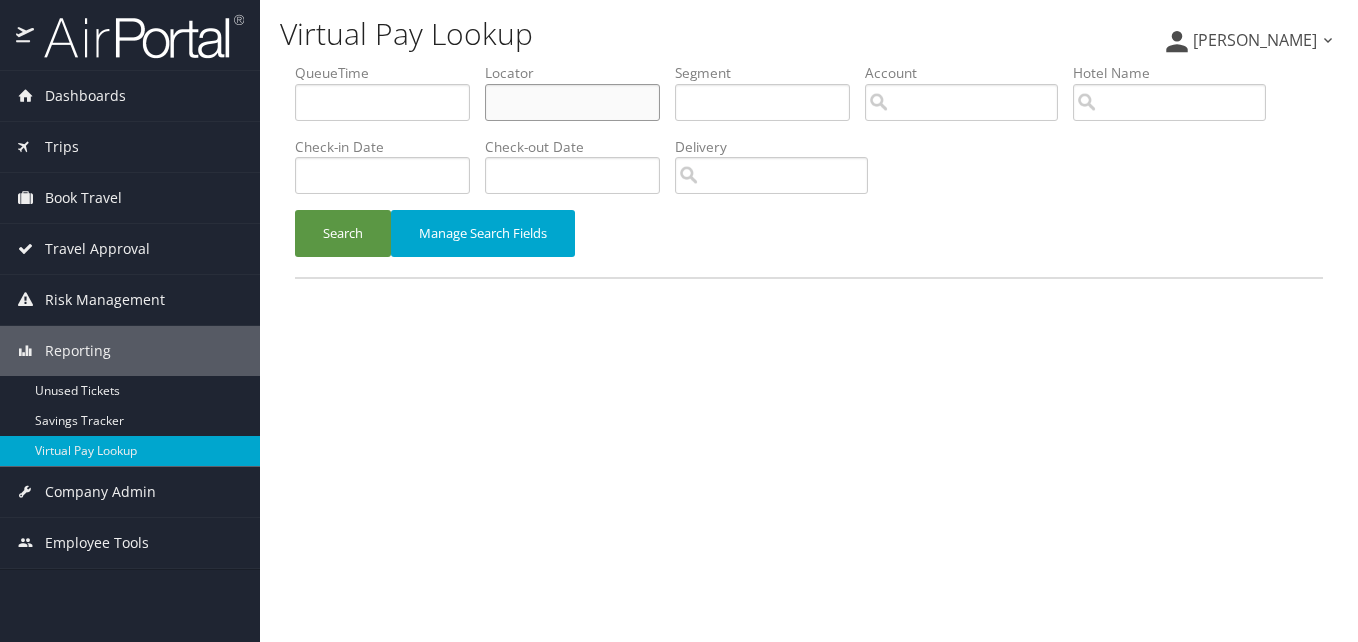 click at bounding box center (572, 102) 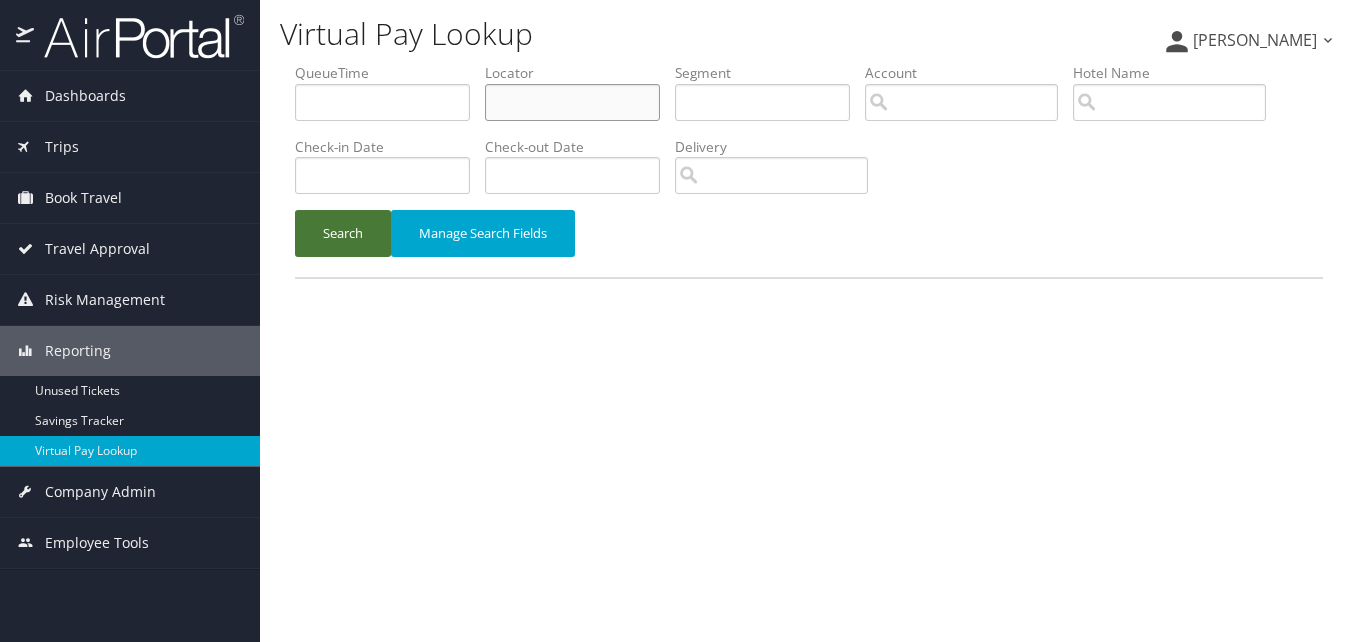 paste on "ILDQOJ" 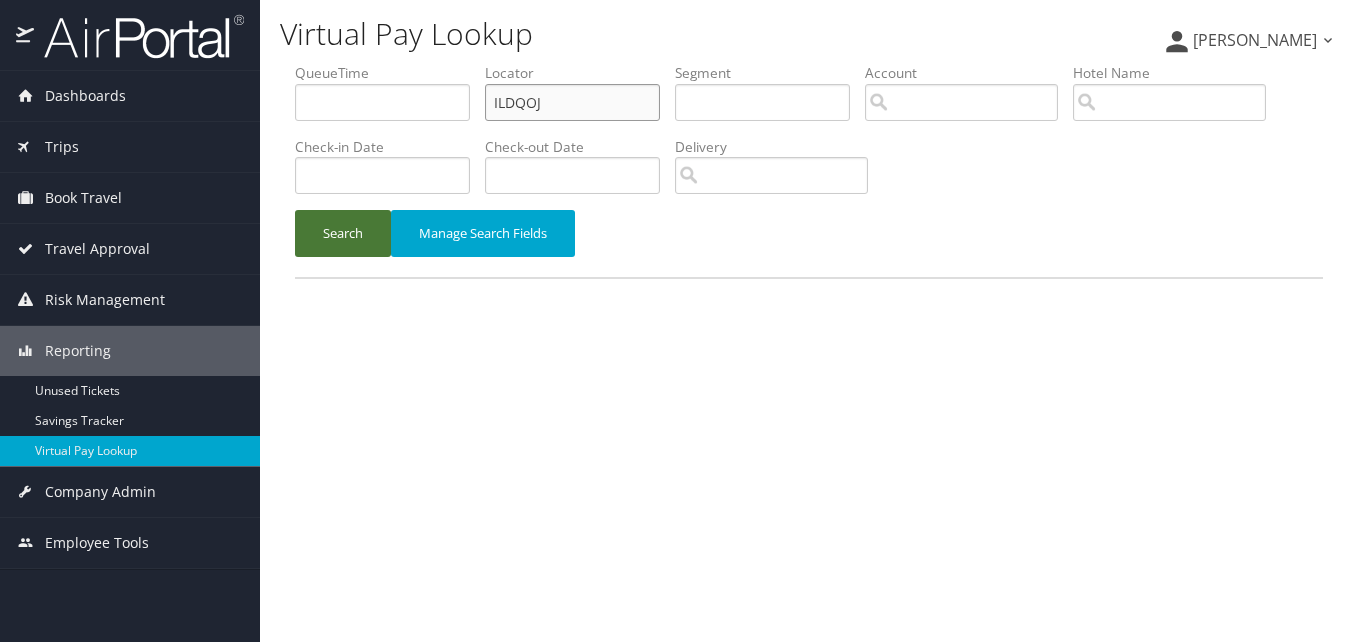 type on "ILDQOJ" 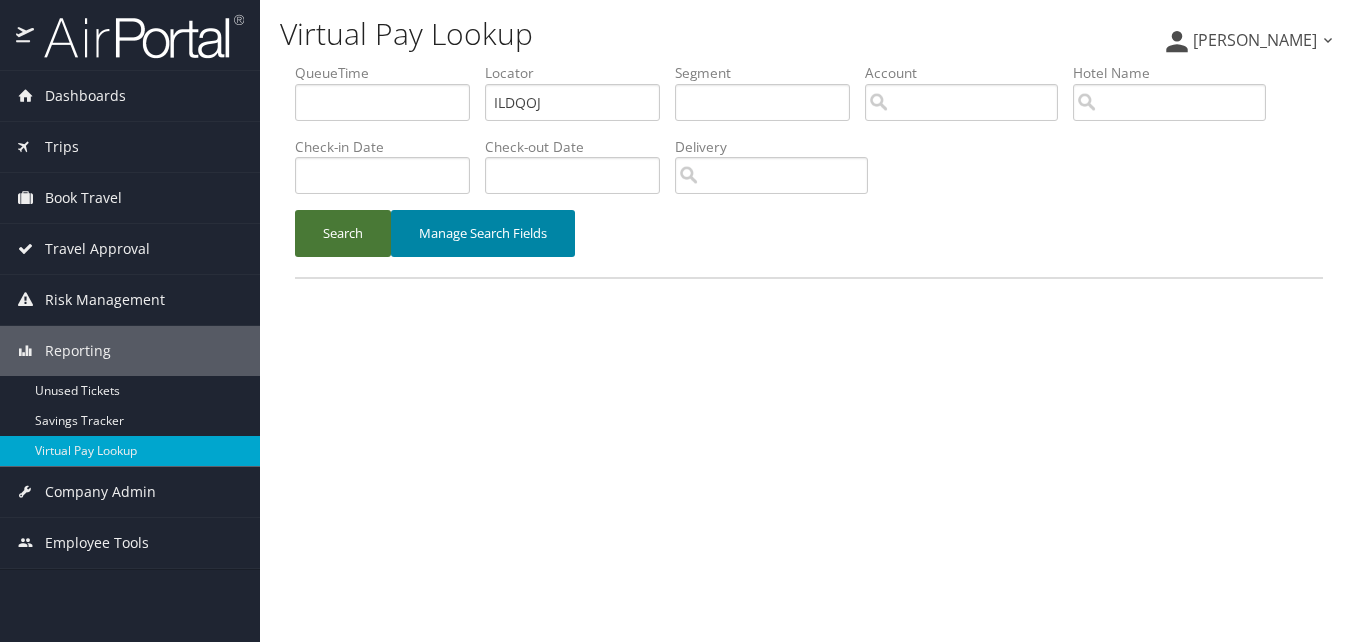 drag, startPoint x: 306, startPoint y: 240, endPoint x: 450, endPoint y: 234, distance: 144.12494 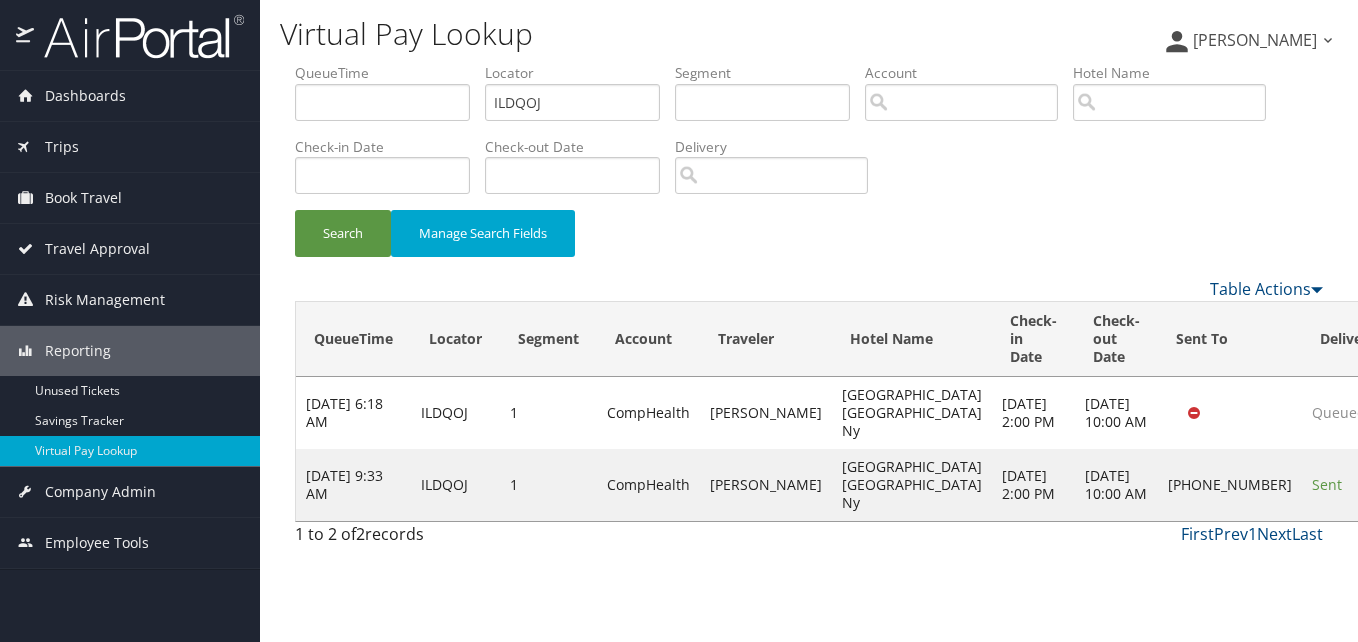 click on "Actions" at bounding box center (1433, 484) 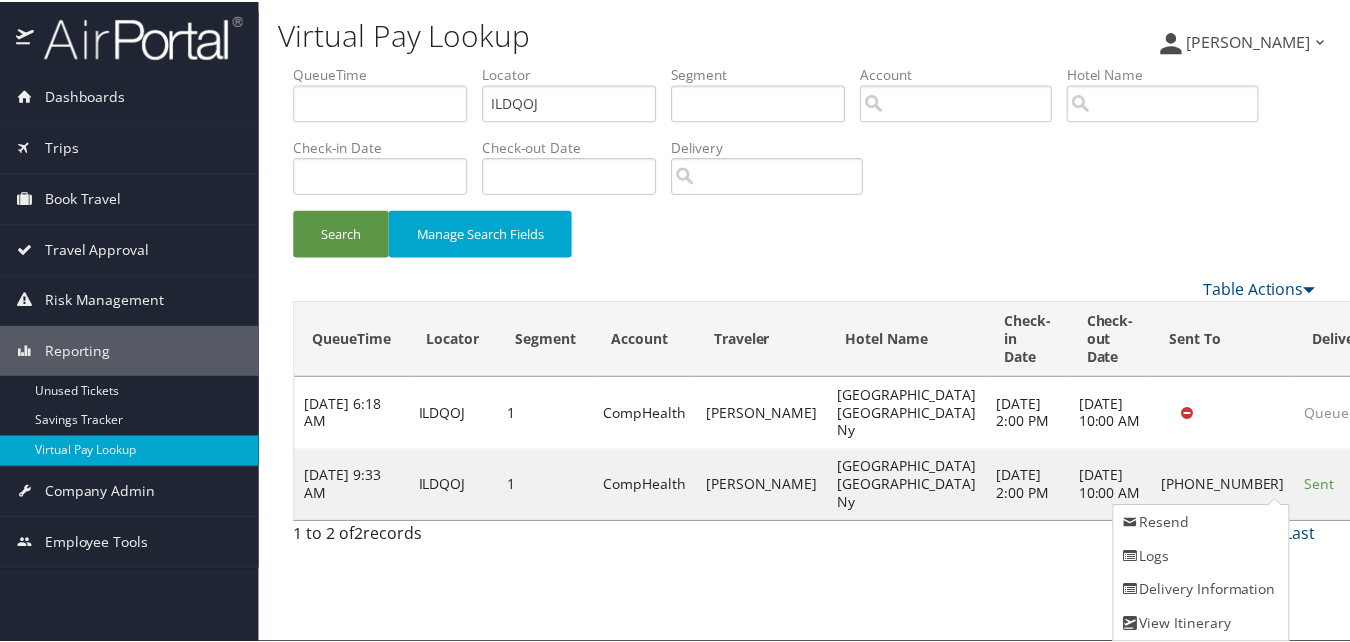 scroll, scrollTop: 1, scrollLeft: 0, axis: vertical 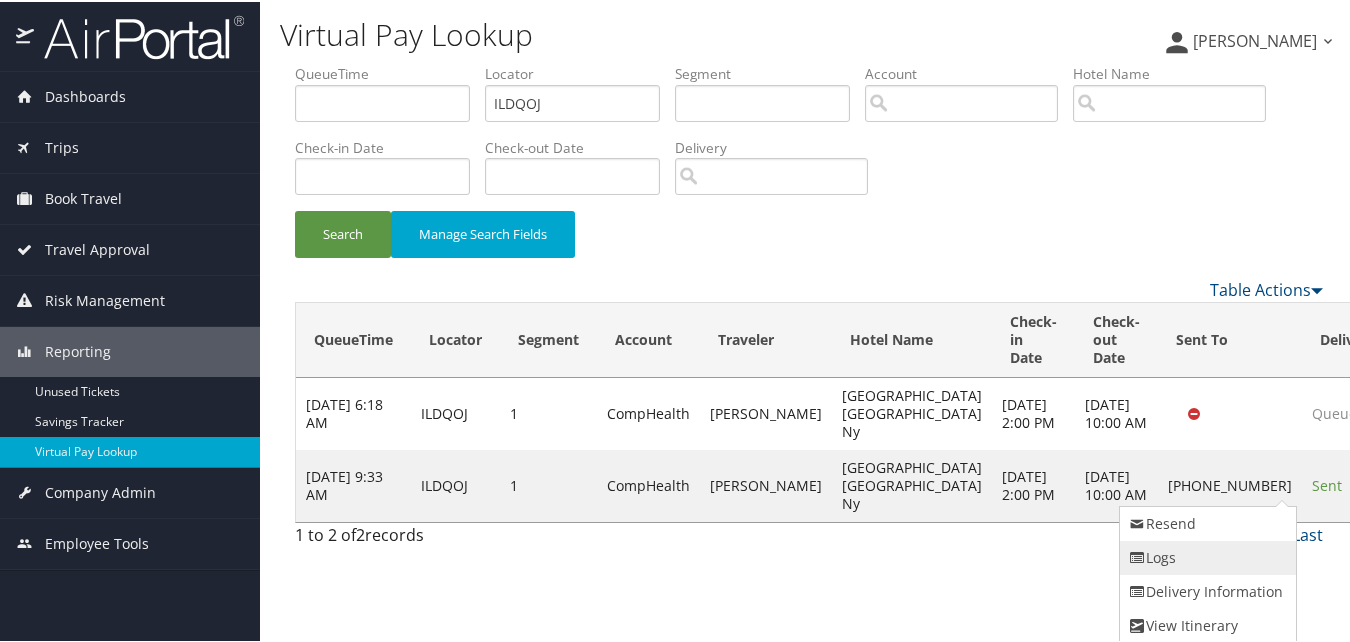 click on "Logs" at bounding box center [1205, 556] 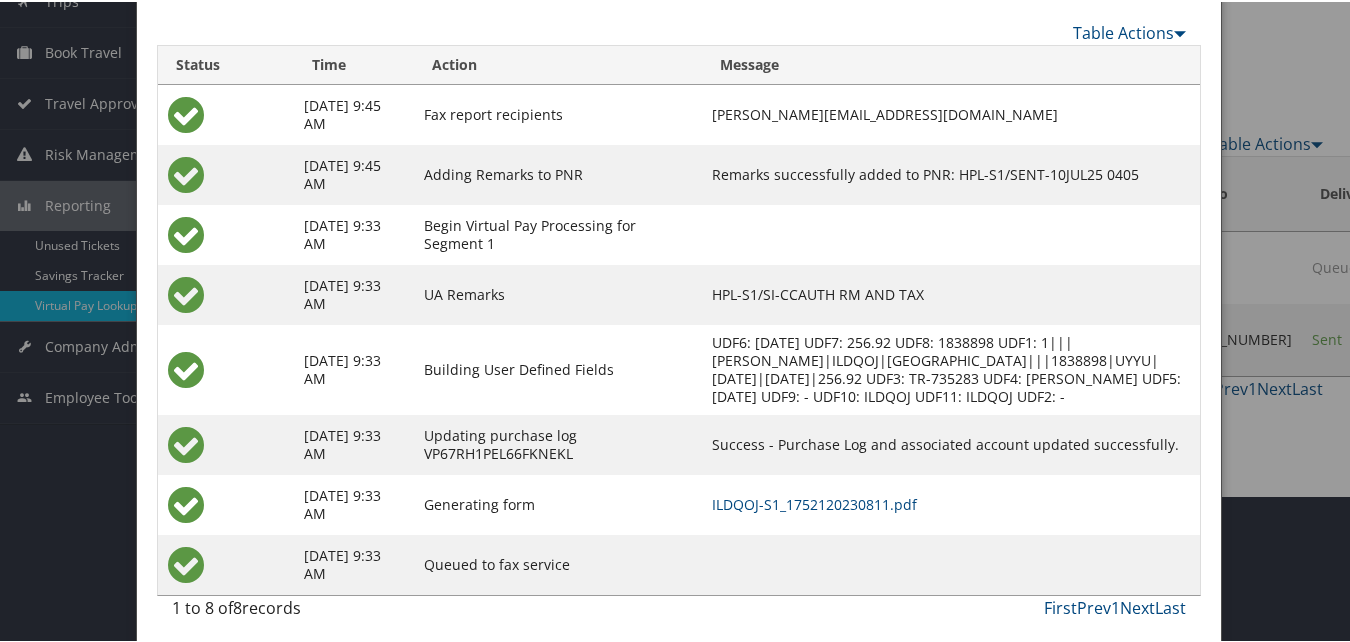 scroll, scrollTop: 172, scrollLeft: 0, axis: vertical 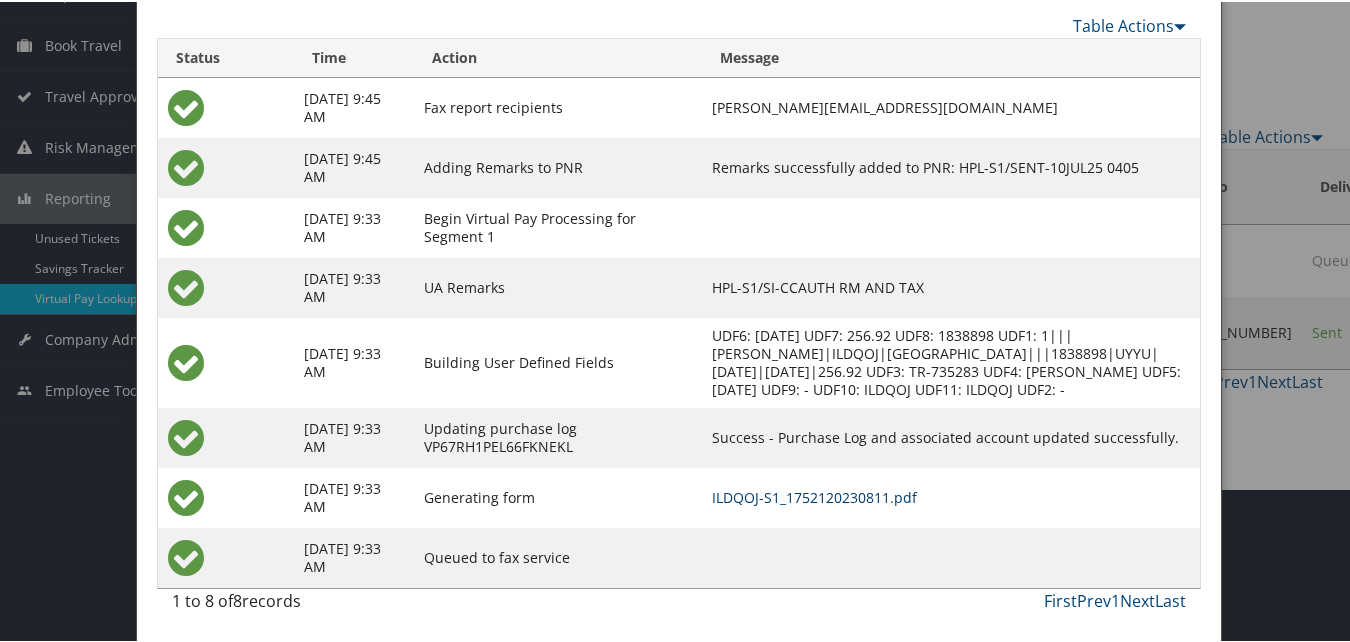 click on "ILDQOJ-S1_1752120230811.pdf" at bounding box center (814, 495) 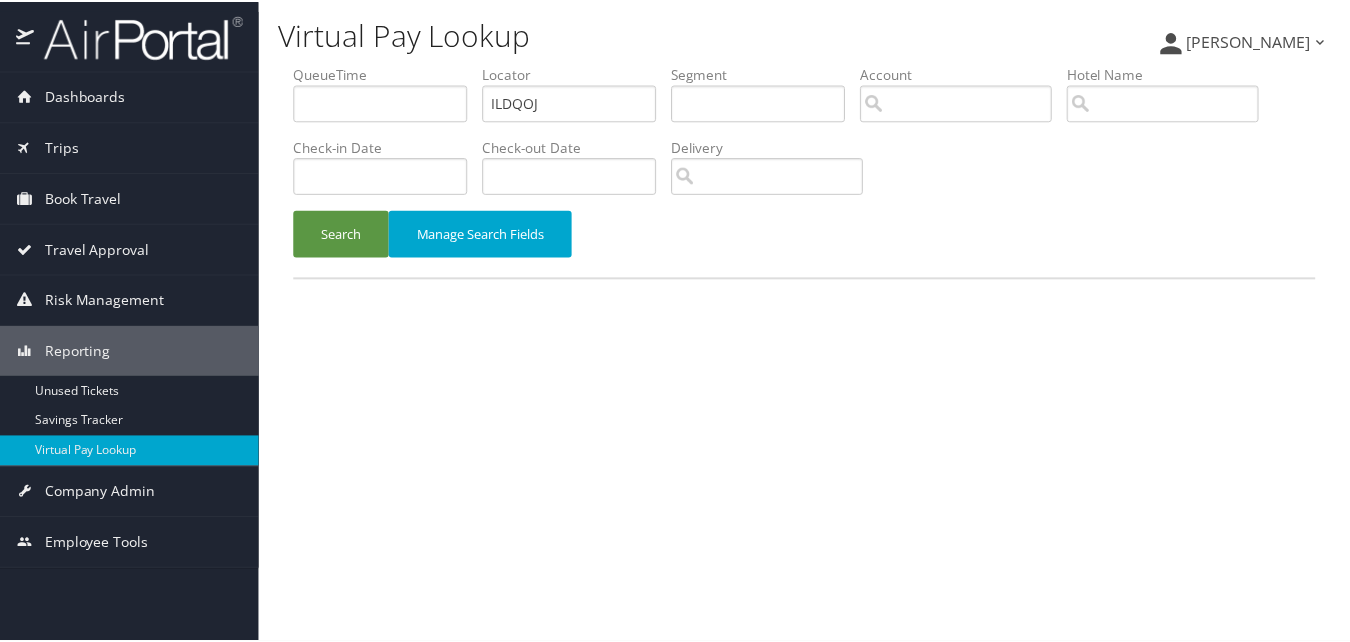 scroll, scrollTop: 0, scrollLeft: 0, axis: both 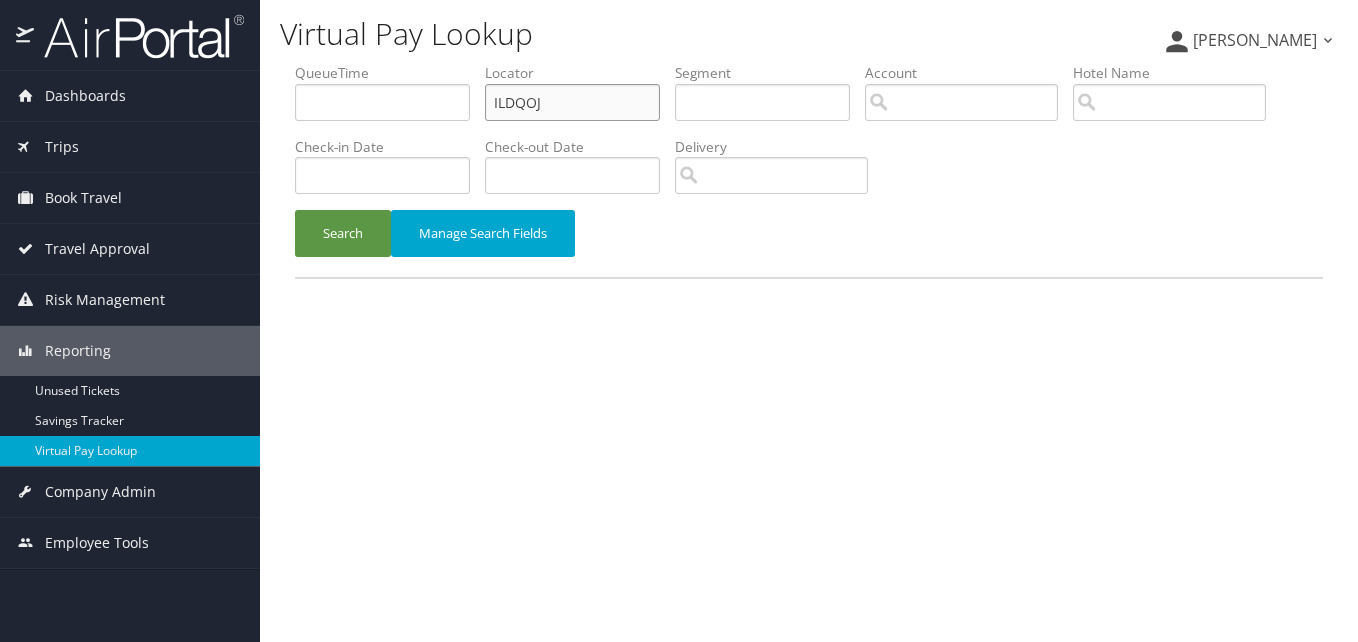 drag, startPoint x: 563, startPoint y: 102, endPoint x: 370, endPoint y: 129, distance: 194.87946 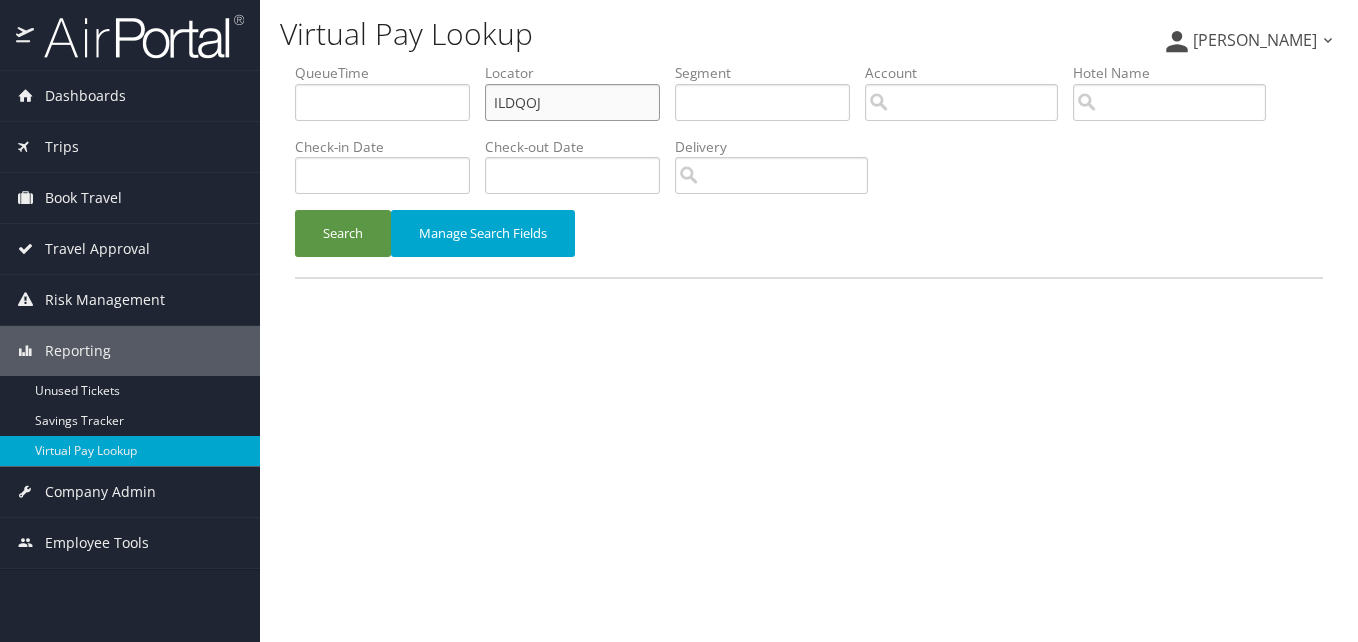 click on "QueueTime Locator ILDQOJ Segment Account Traveler Hotel Name Check-in Date Check-out Date Delivery" at bounding box center (809, 63) 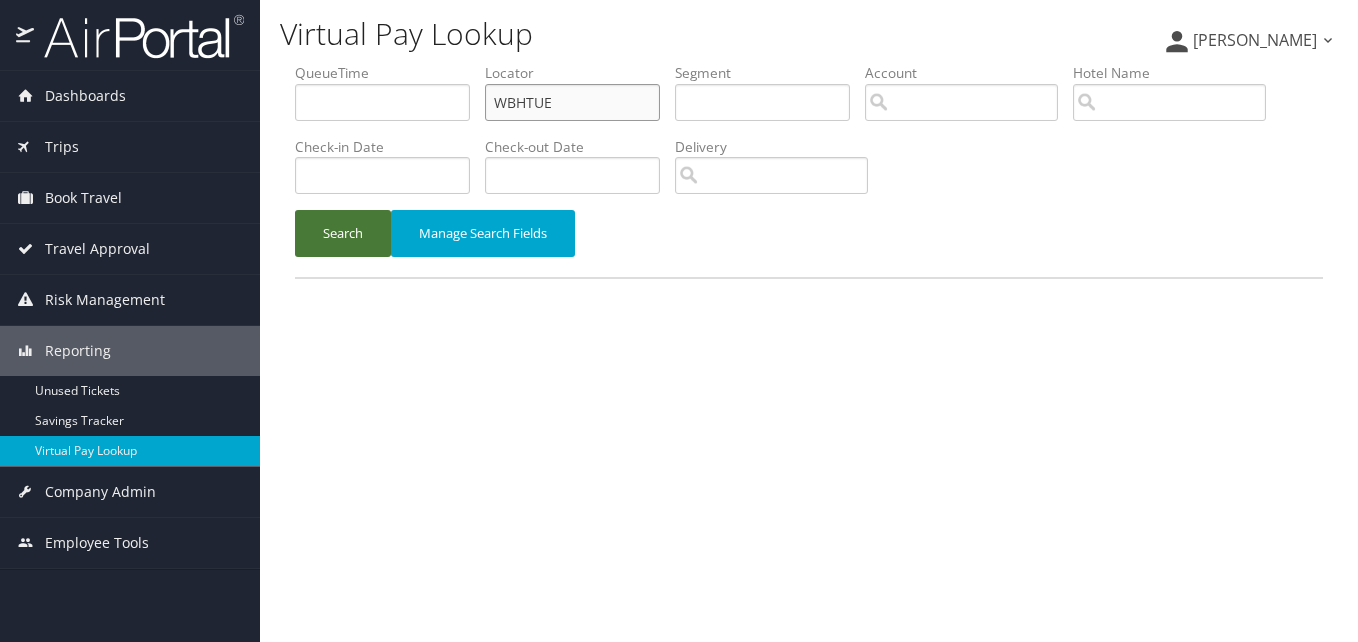 type on "WBHTUE" 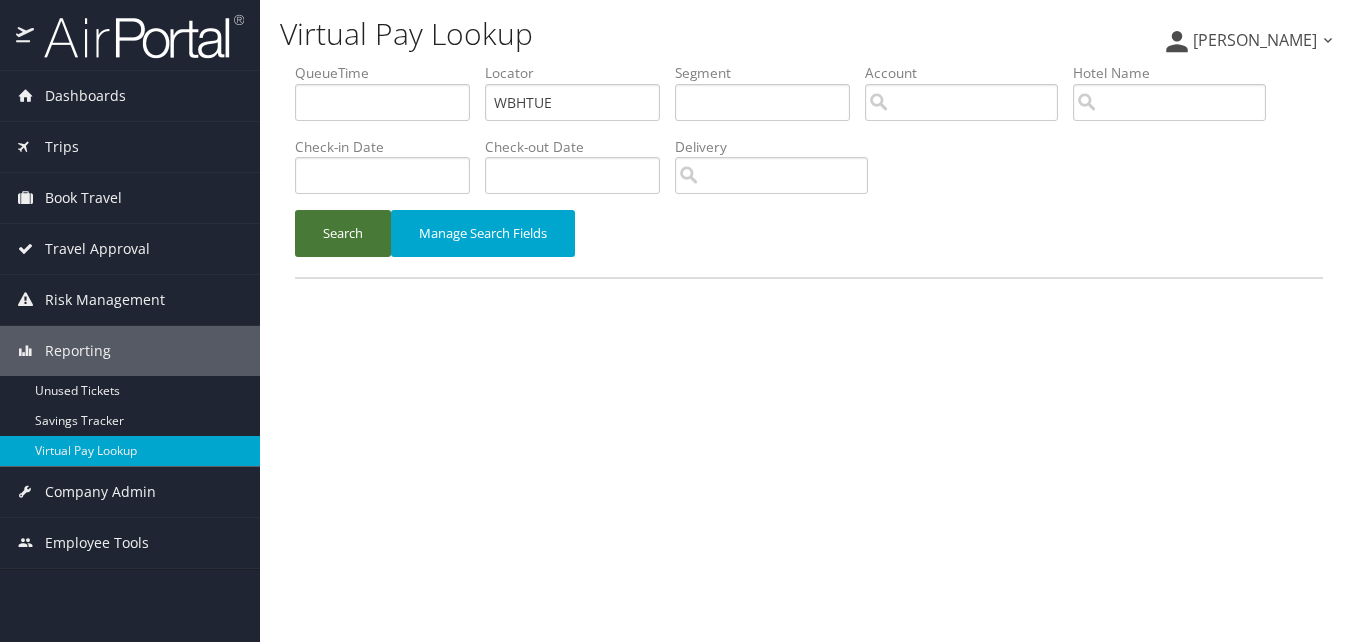 click on "Search" at bounding box center [343, 233] 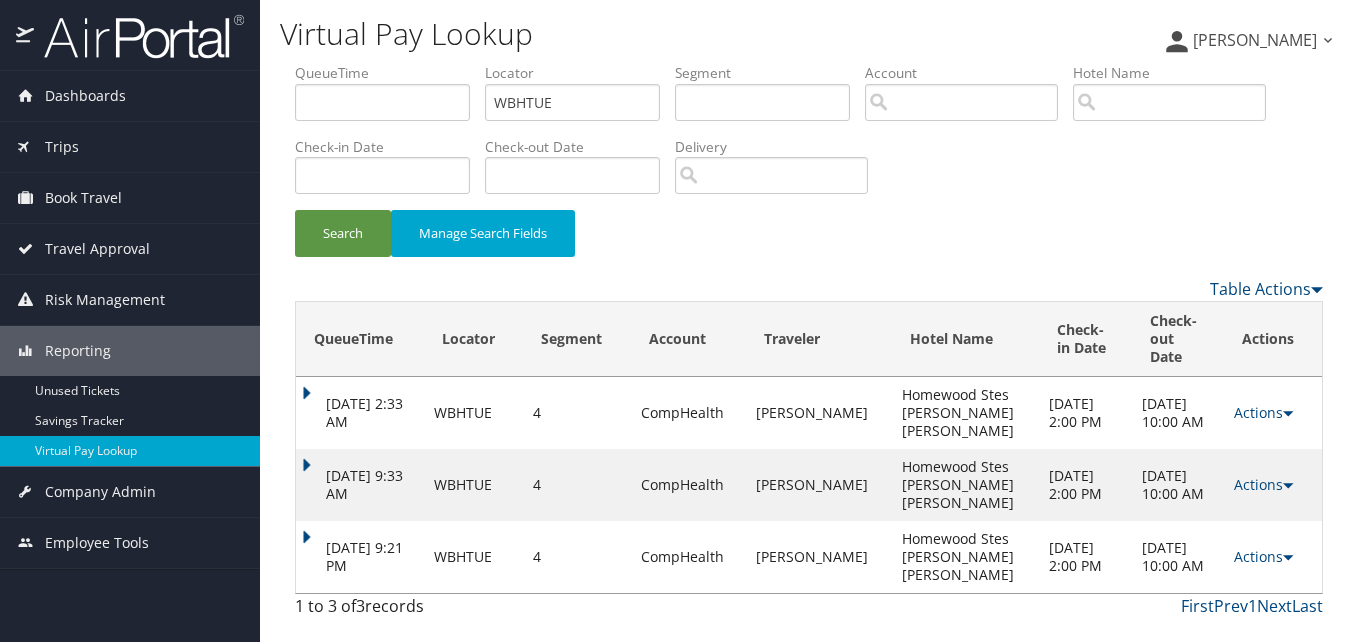 click on "Actions   Resend  Logs  View Itinerary" at bounding box center [1273, 557] 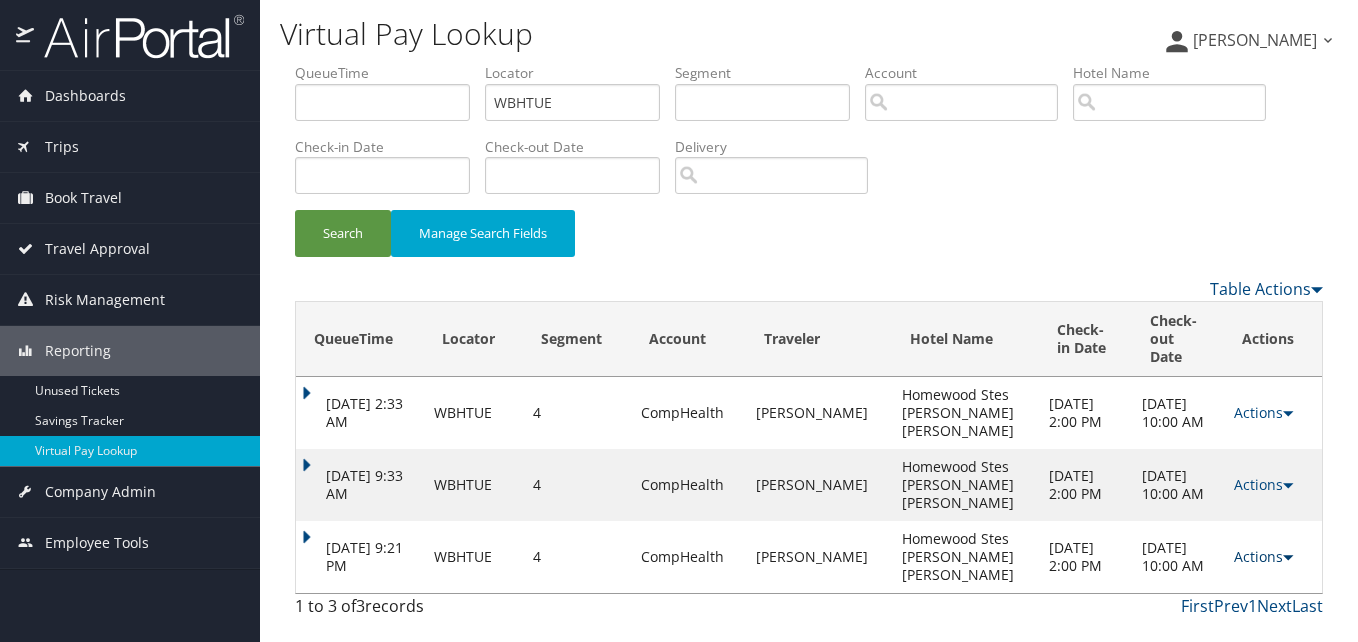 click at bounding box center [1288, 557] 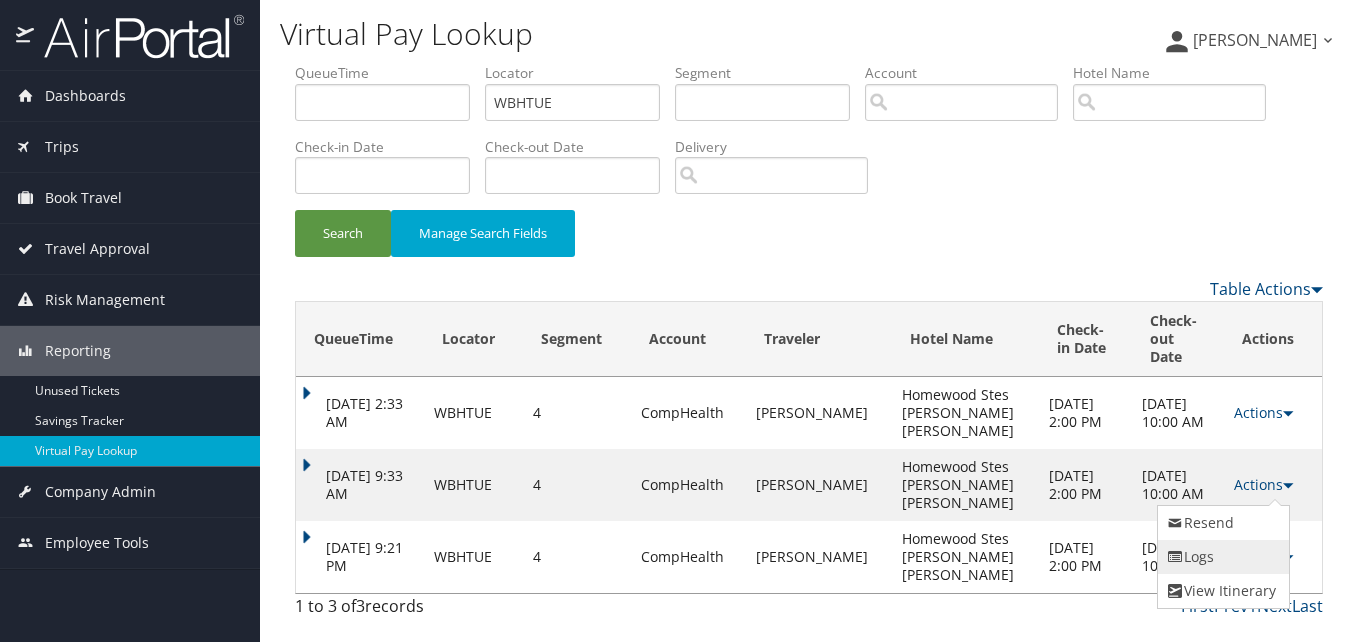 click on "Logs" at bounding box center [1221, 557] 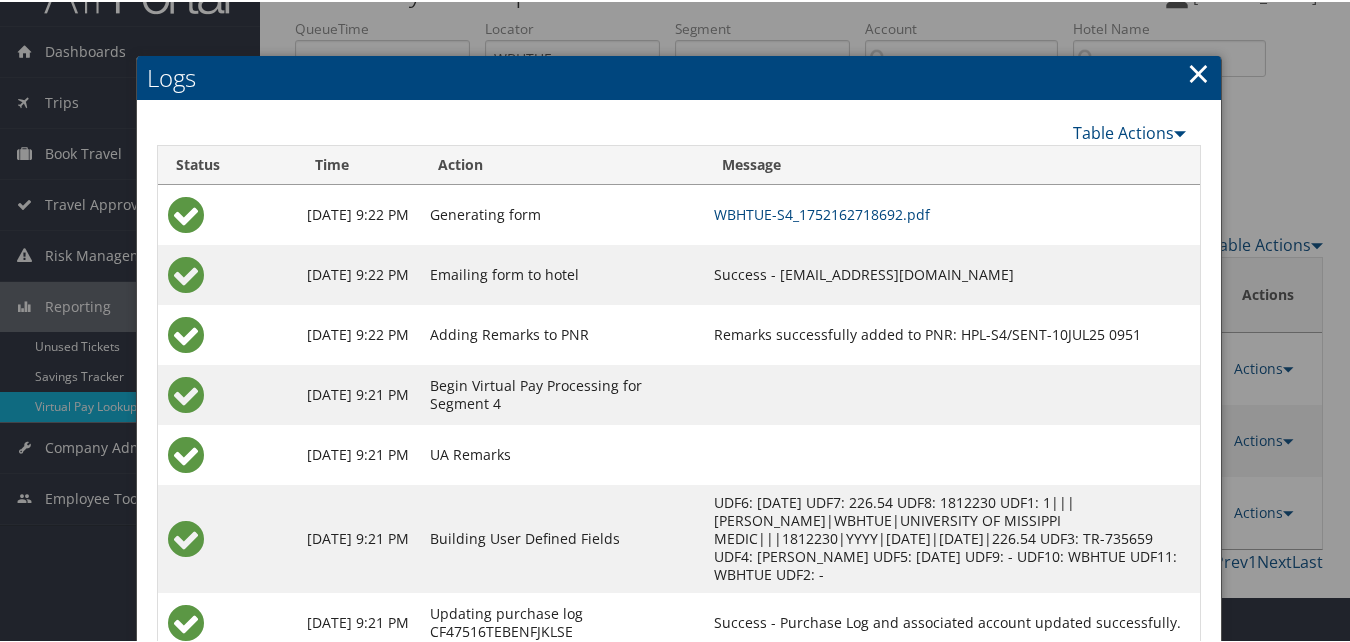 scroll, scrollTop: 11, scrollLeft: 0, axis: vertical 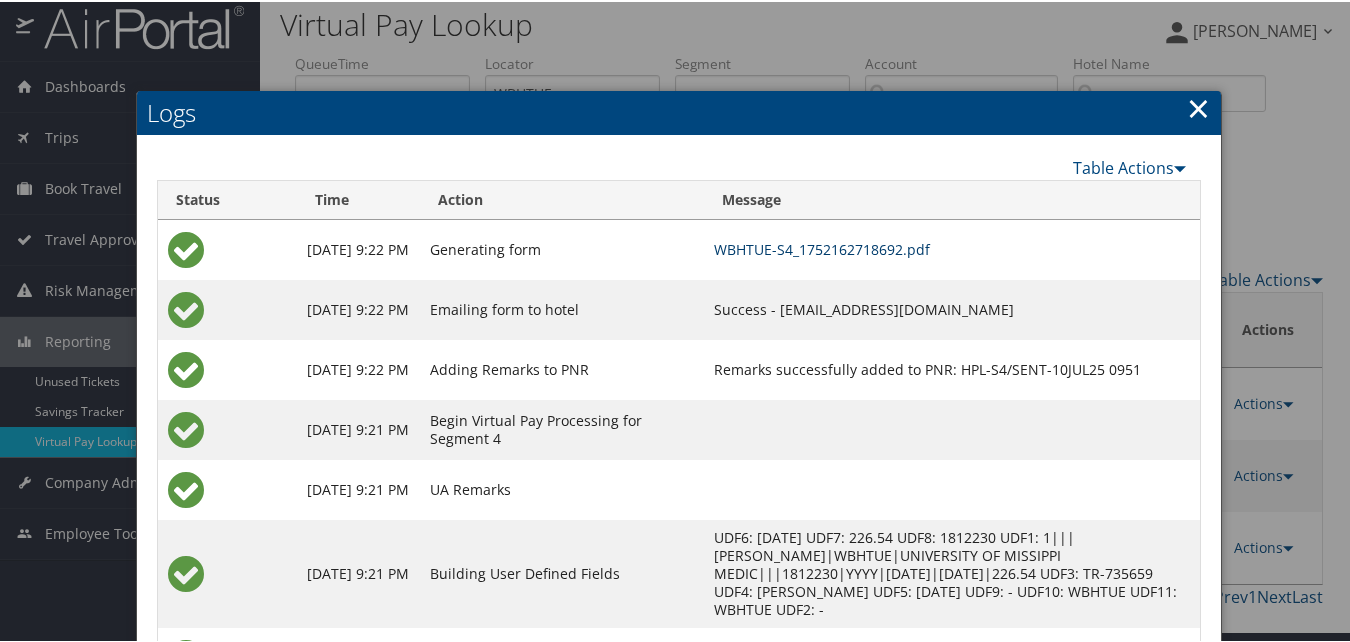 click on "WBHTUE-S4_1752162718692.pdf" at bounding box center (822, 247) 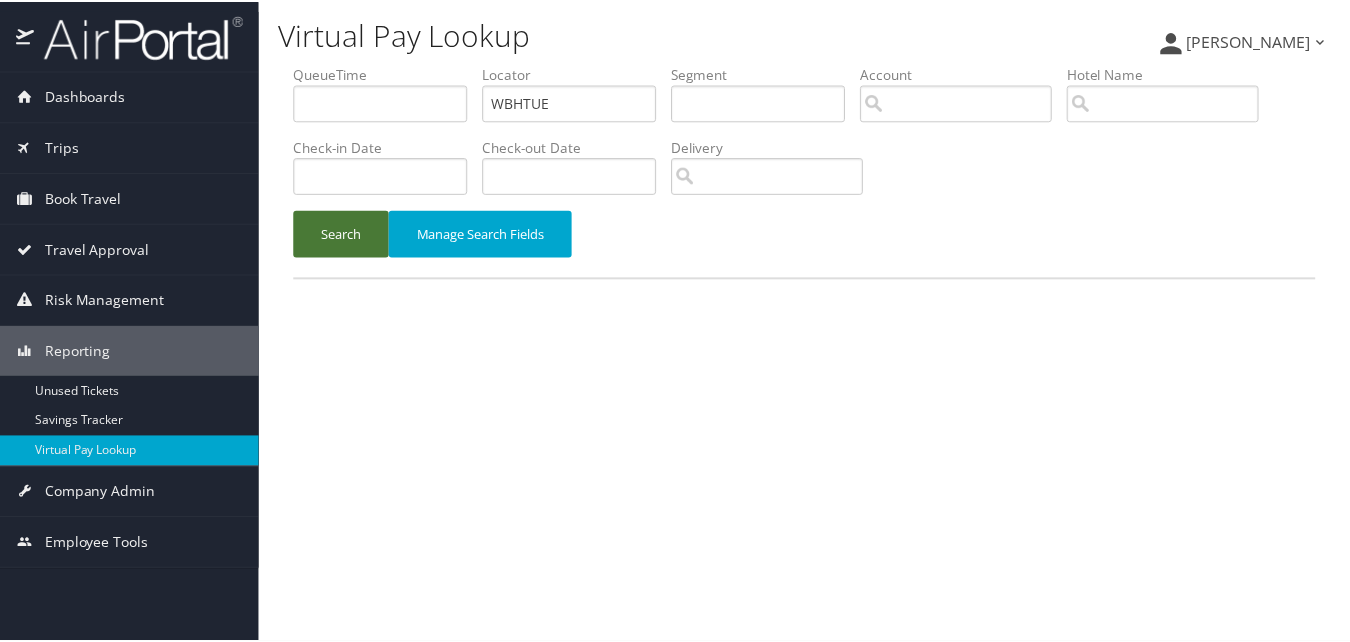 scroll, scrollTop: 0, scrollLeft: 0, axis: both 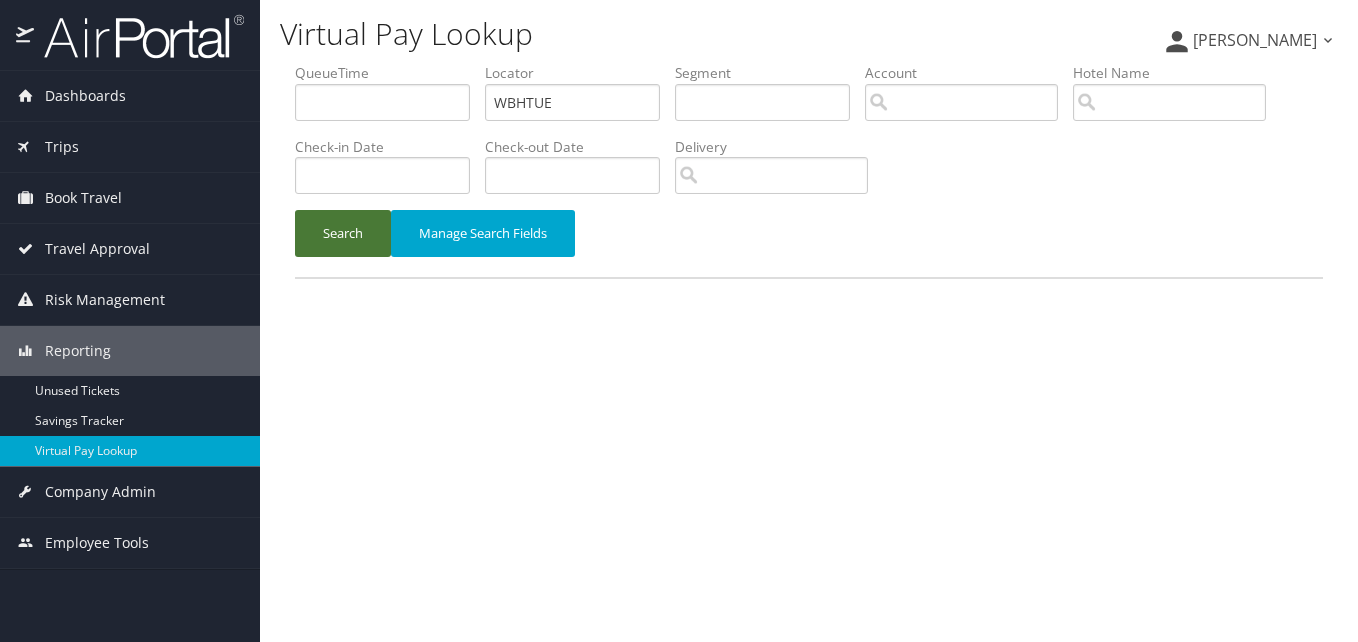 click on "Search" at bounding box center (343, 233) 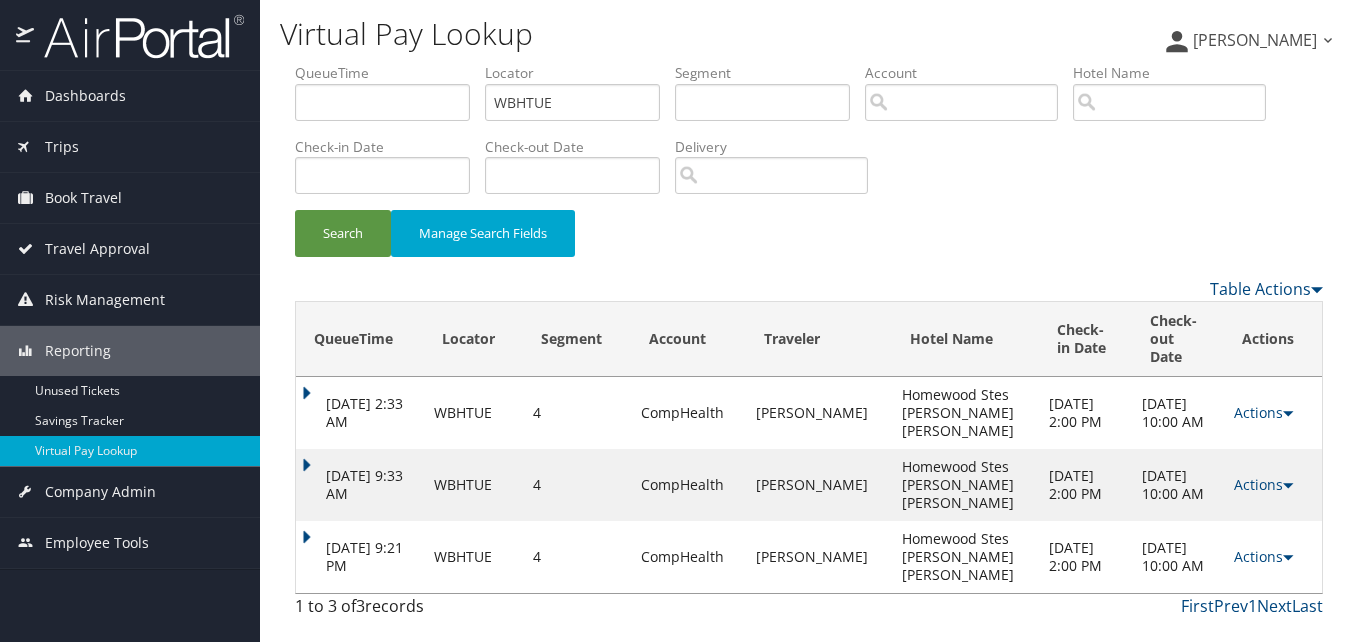 click on "Actions   Resend  Logs  View Itinerary" at bounding box center [1273, 557] 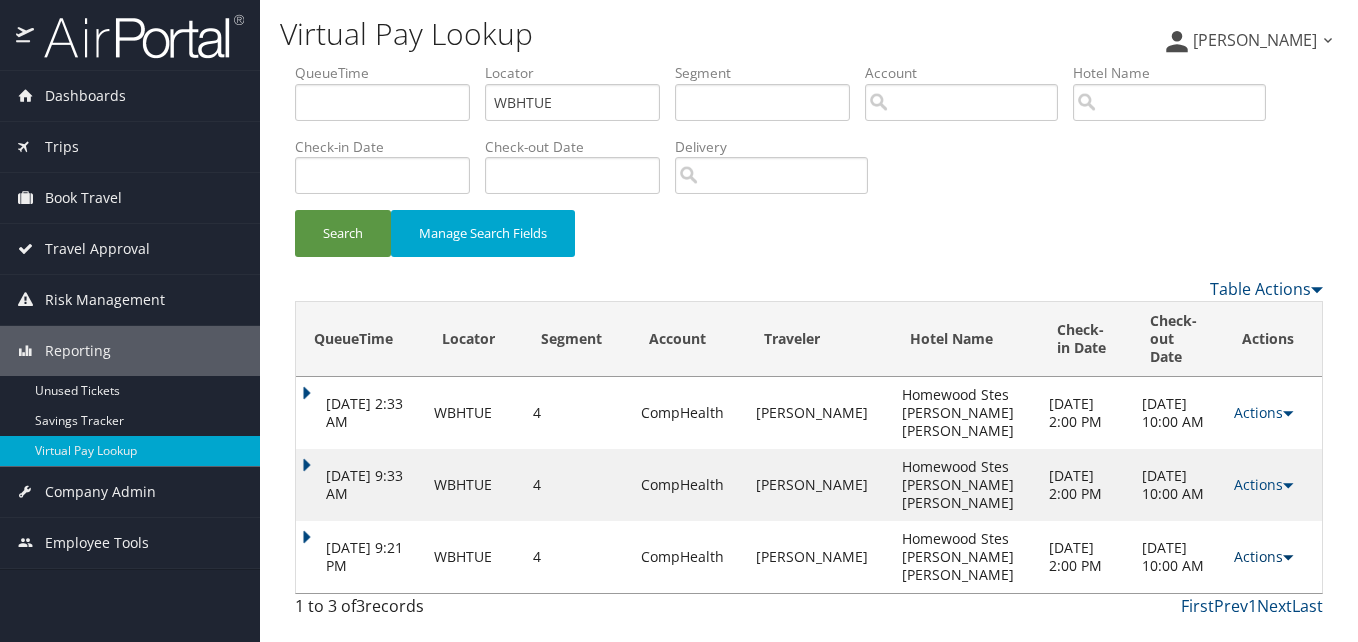 click on "Actions" at bounding box center (1263, 556) 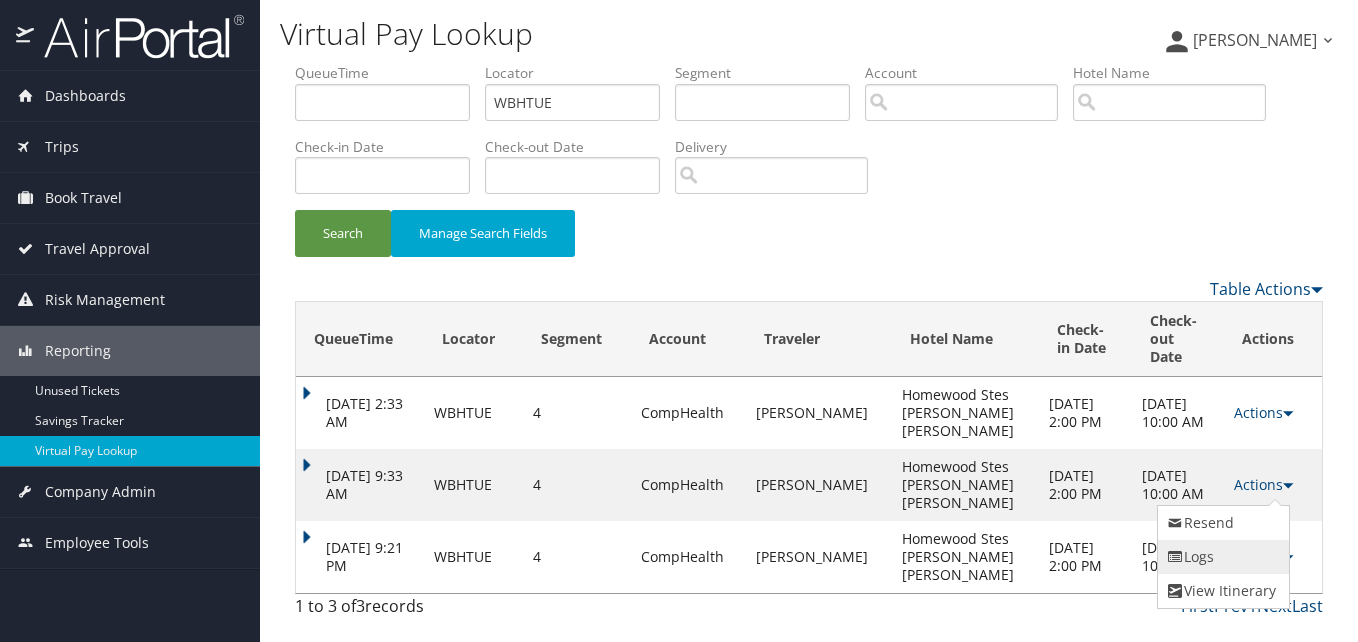 click on "Logs" at bounding box center [1221, 557] 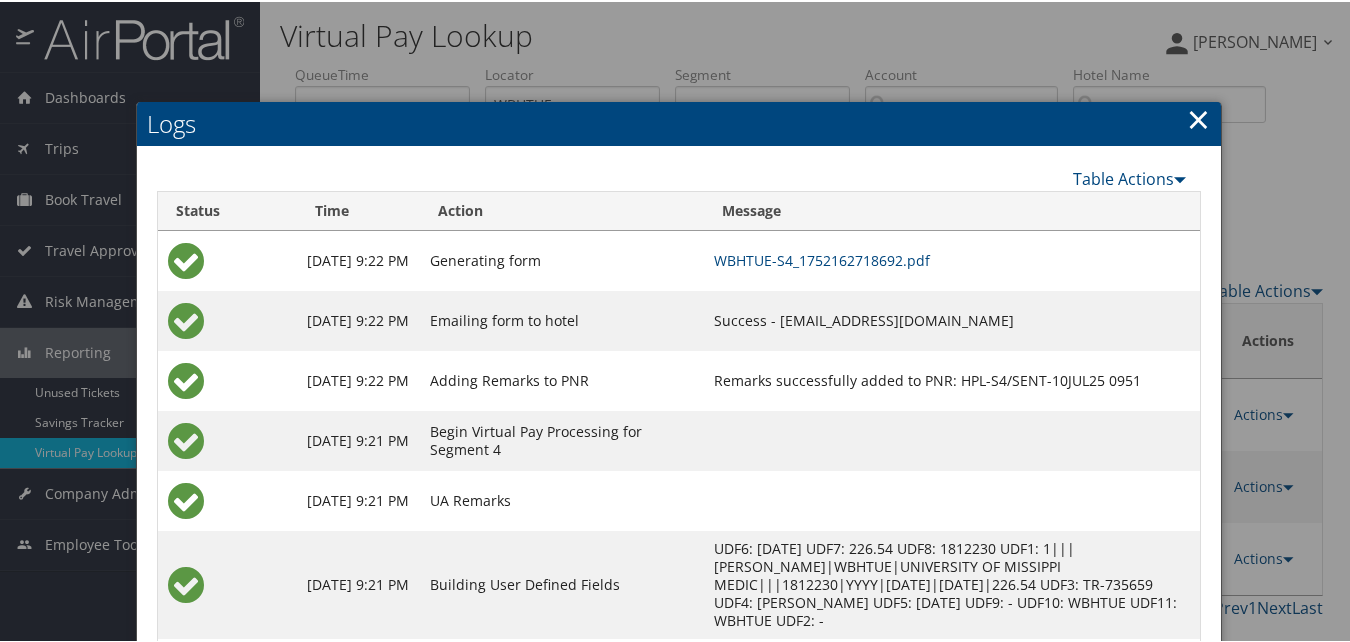 click on "×" at bounding box center (1198, 117) 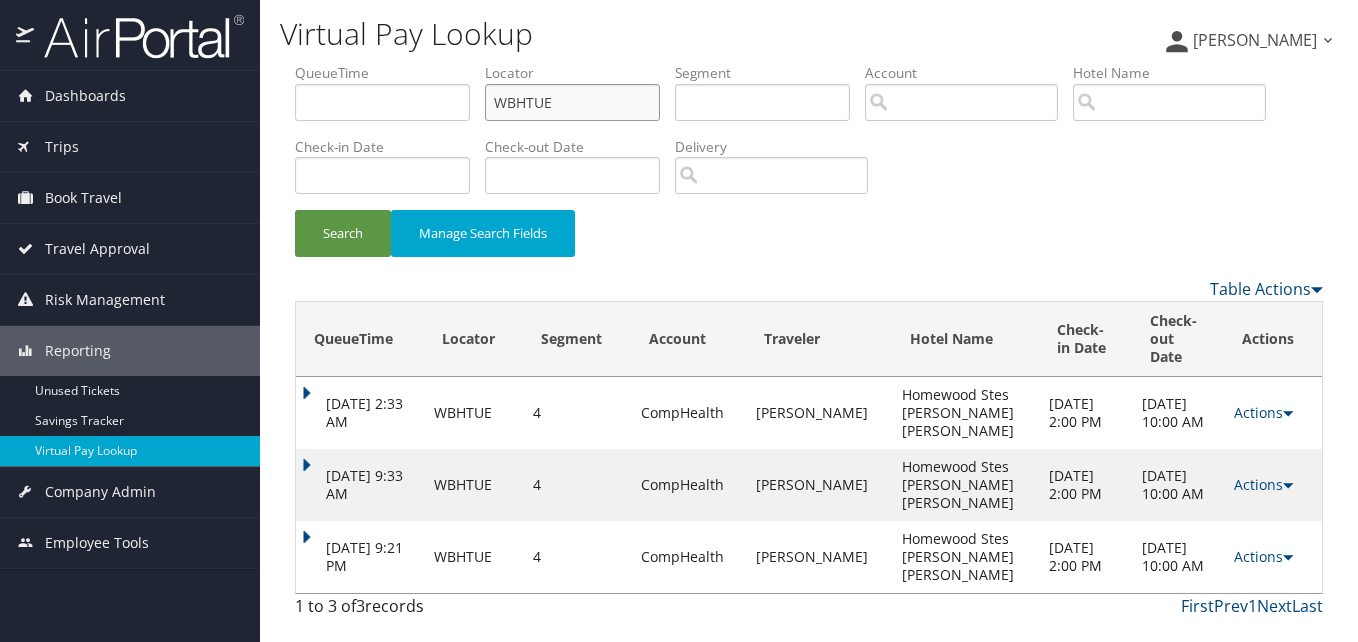 drag, startPoint x: 574, startPoint y: 105, endPoint x: 296, endPoint y: 150, distance: 281.61853 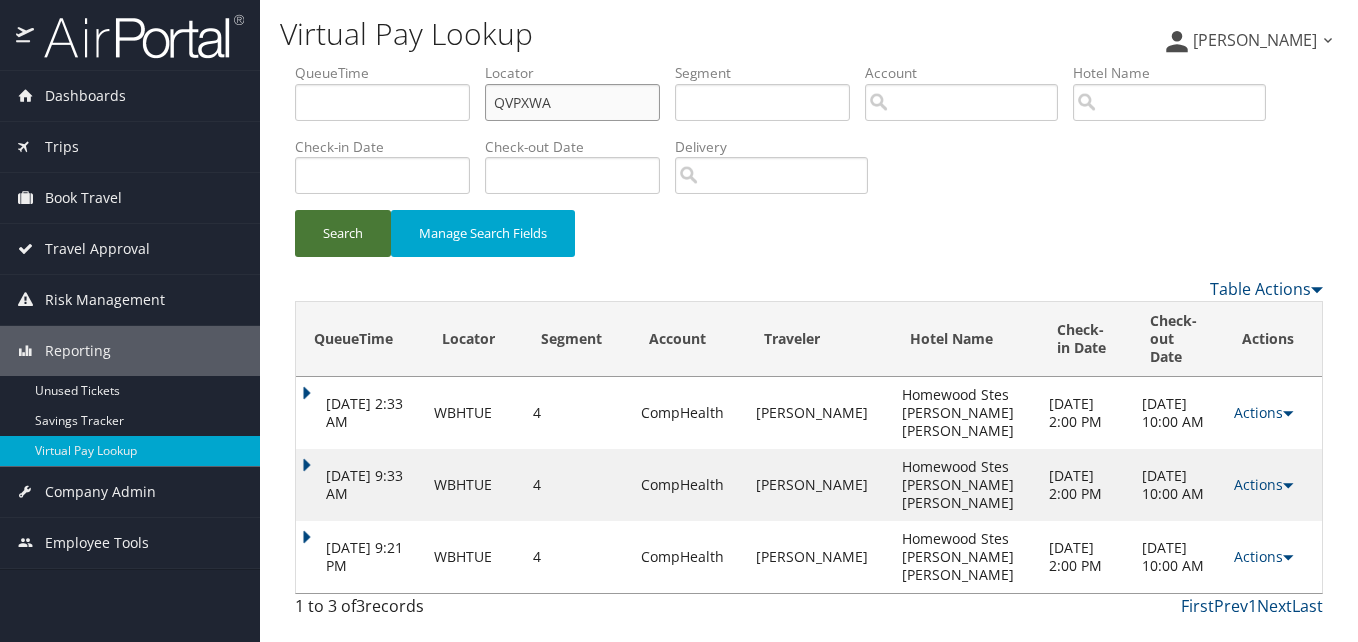 type on "QVPXWA" 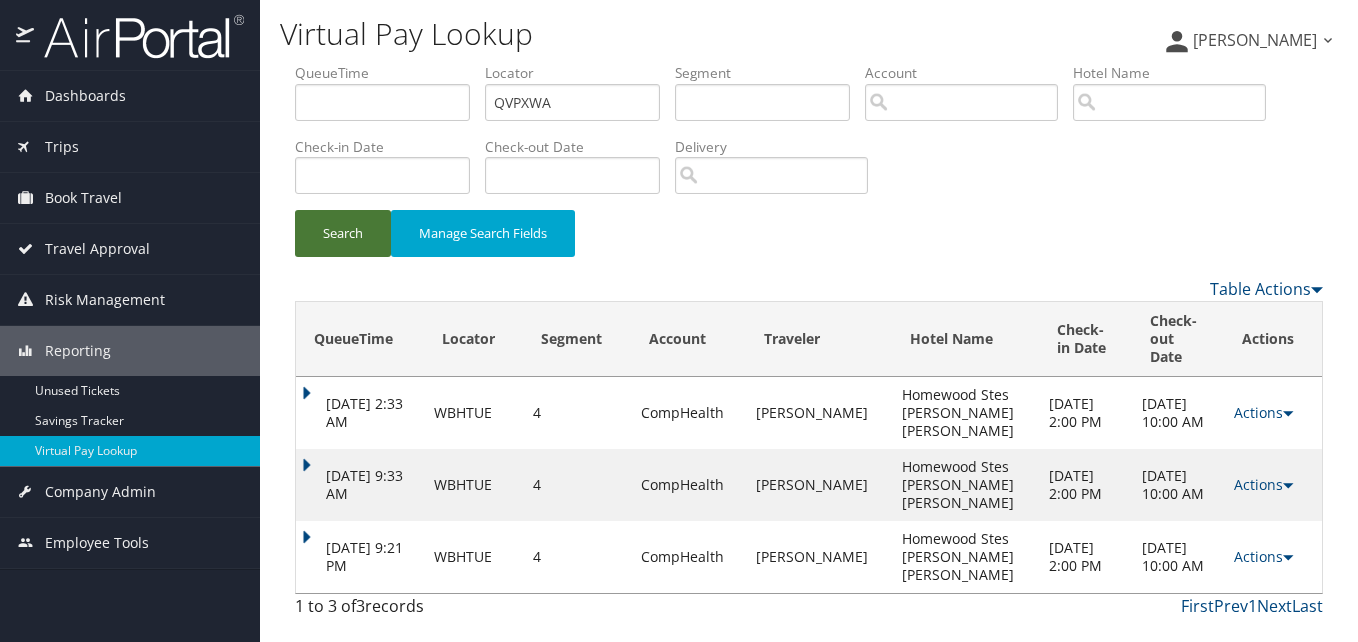 click on "Search" at bounding box center [343, 233] 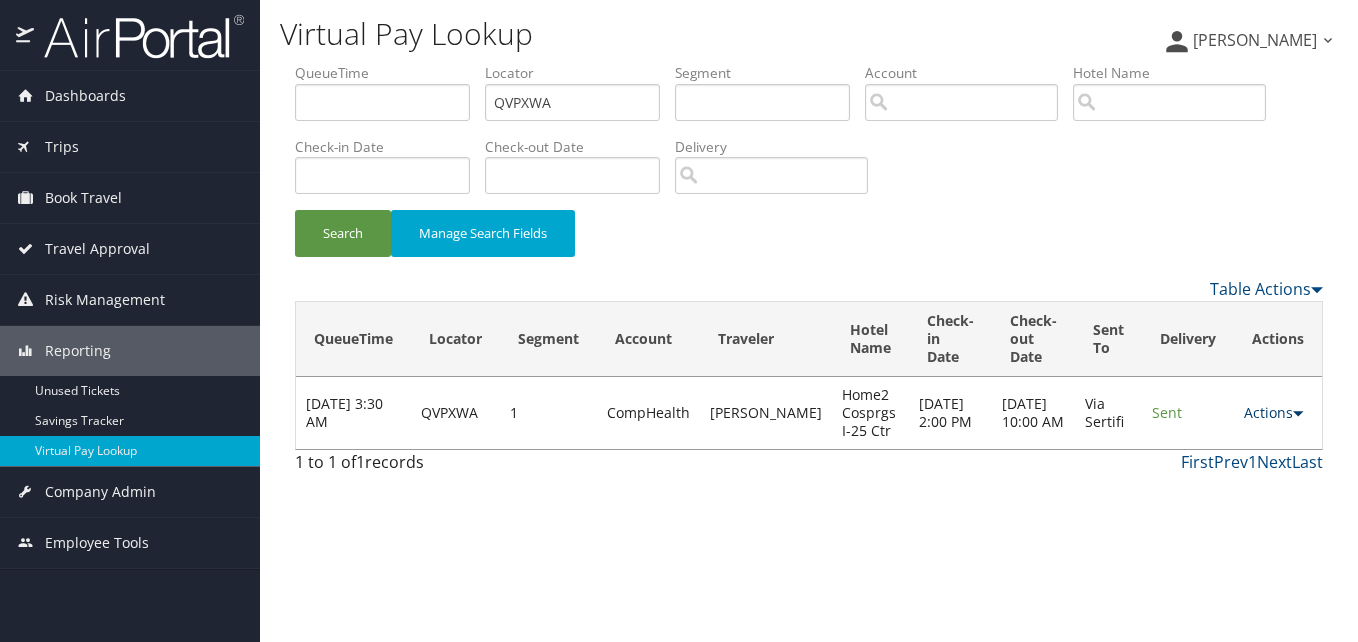 click on "Actions" at bounding box center (1273, 412) 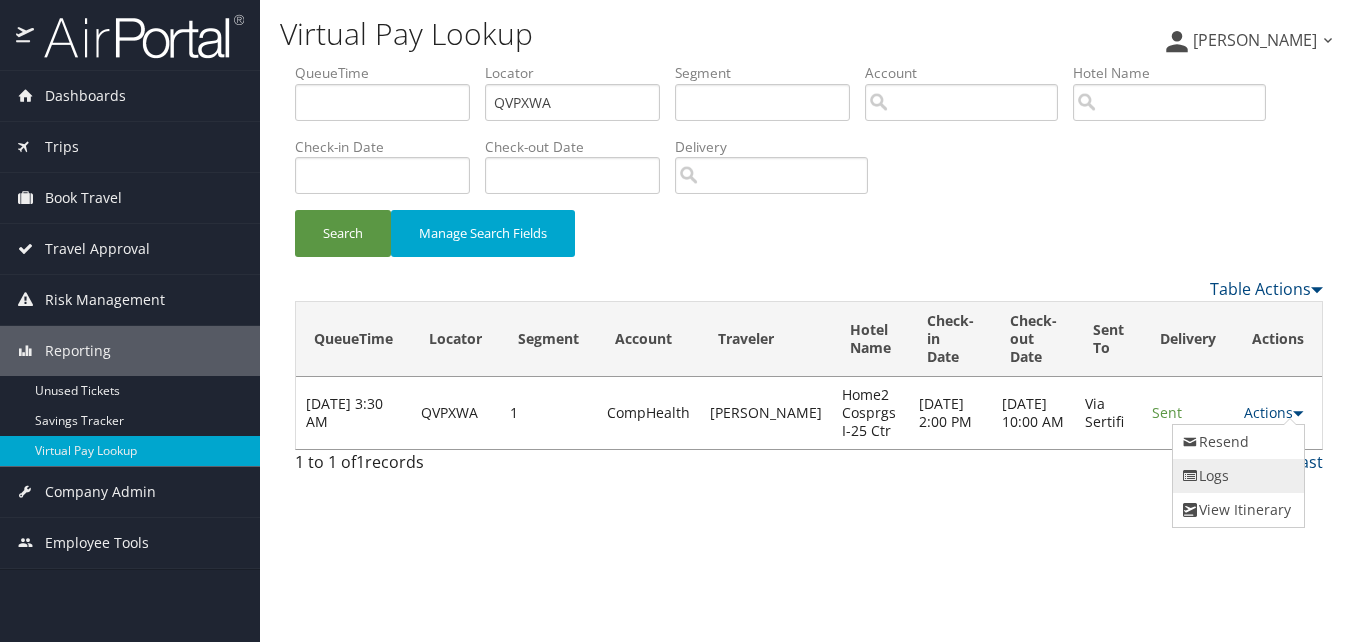 click on "Logs" at bounding box center [1236, 476] 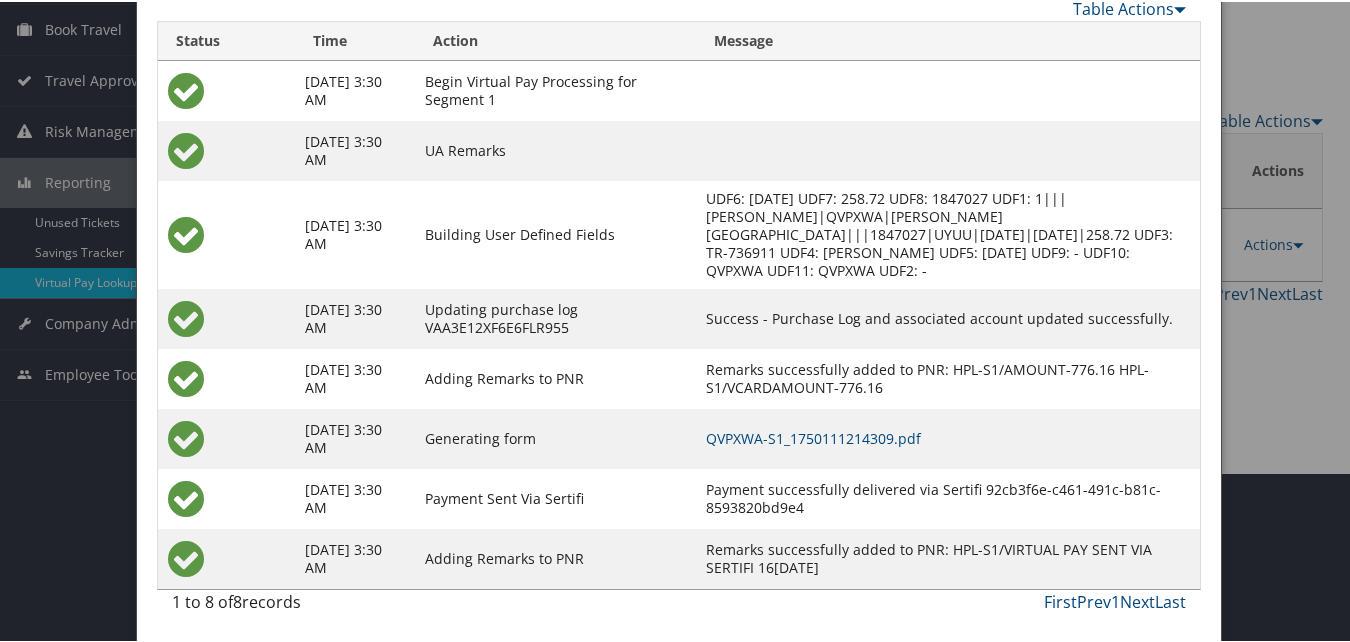 scroll, scrollTop: 171, scrollLeft: 0, axis: vertical 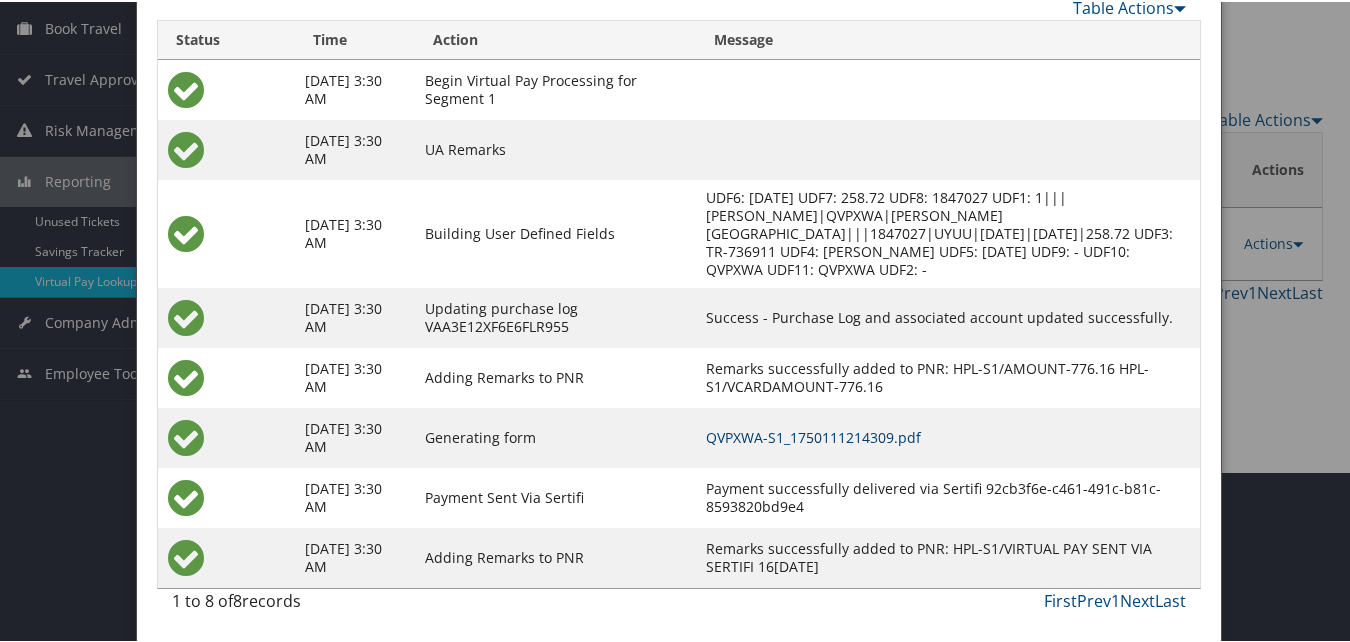 click on "QVPXWA-S1_1750111214309.pdf" at bounding box center [813, 435] 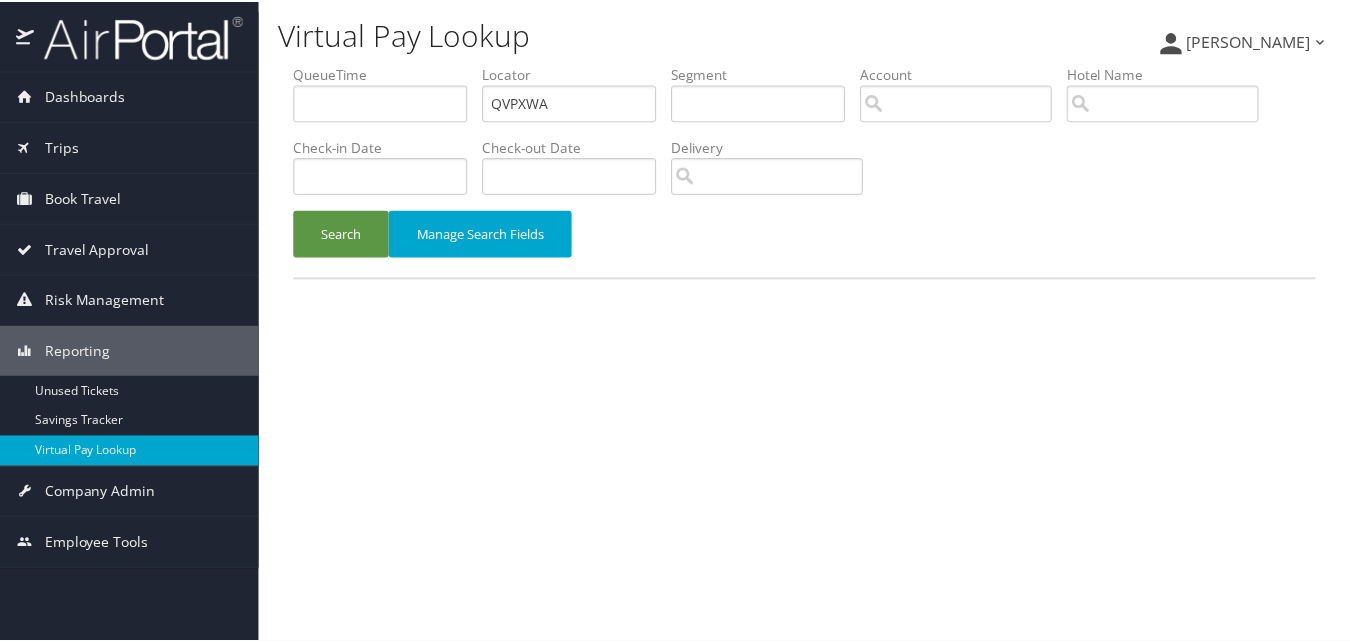 scroll, scrollTop: 0, scrollLeft: 0, axis: both 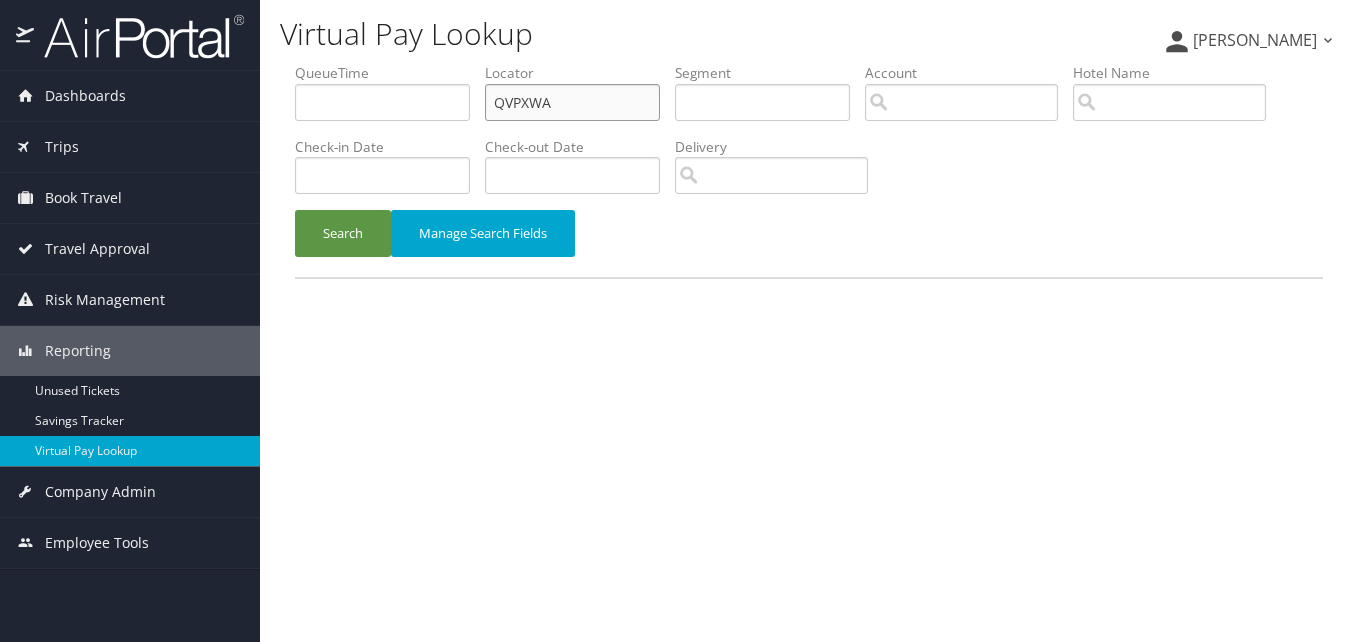 drag, startPoint x: 568, startPoint y: 91, endPoint x: 281, endPoint y: 190, distance: 303.59512 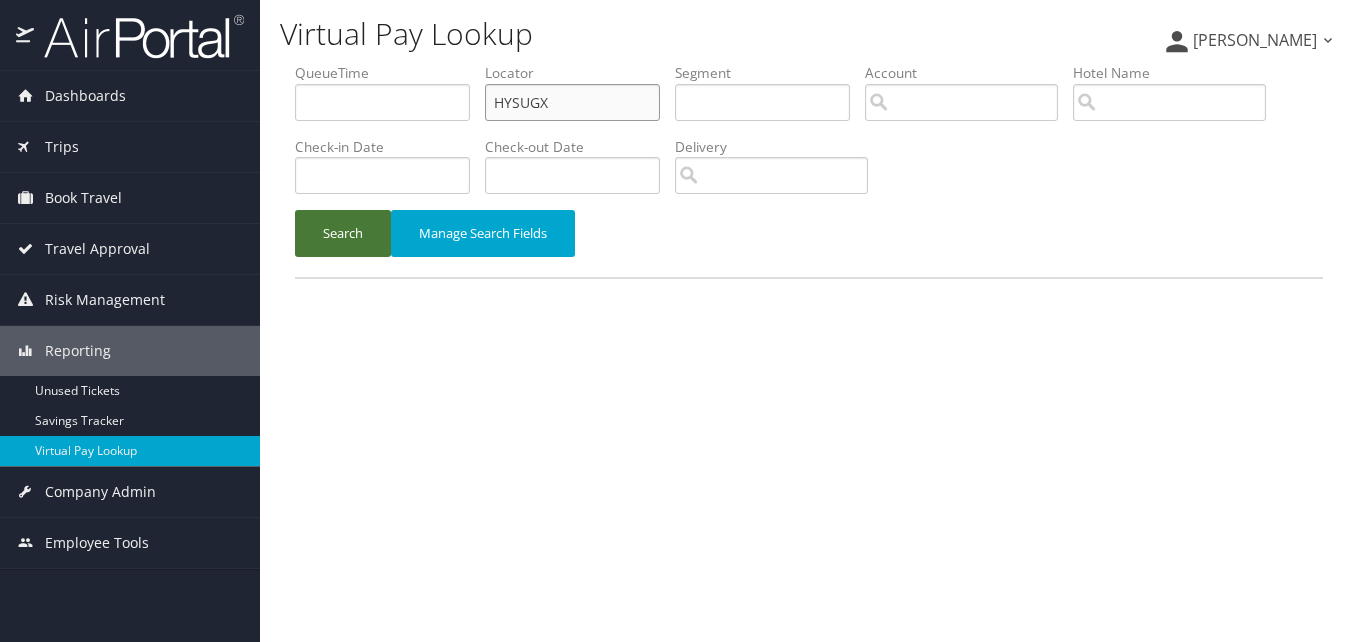 type on "HYSUGX" 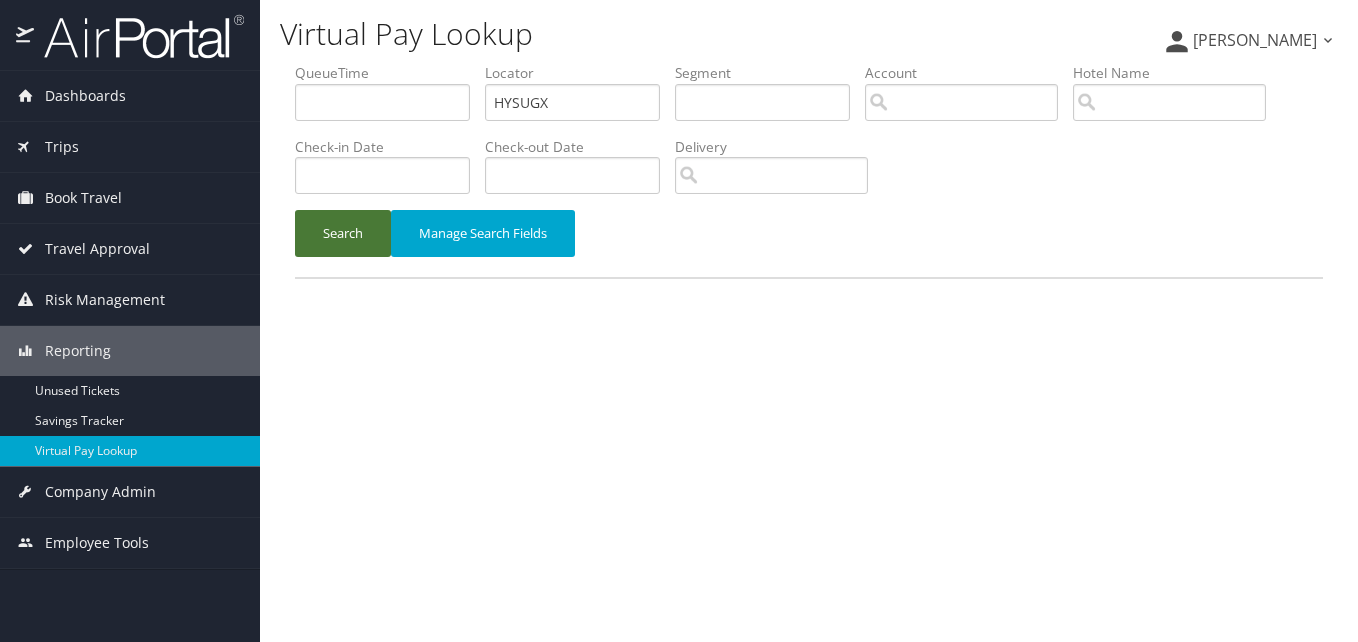 click on "Search" at bounding box center (343, 233) 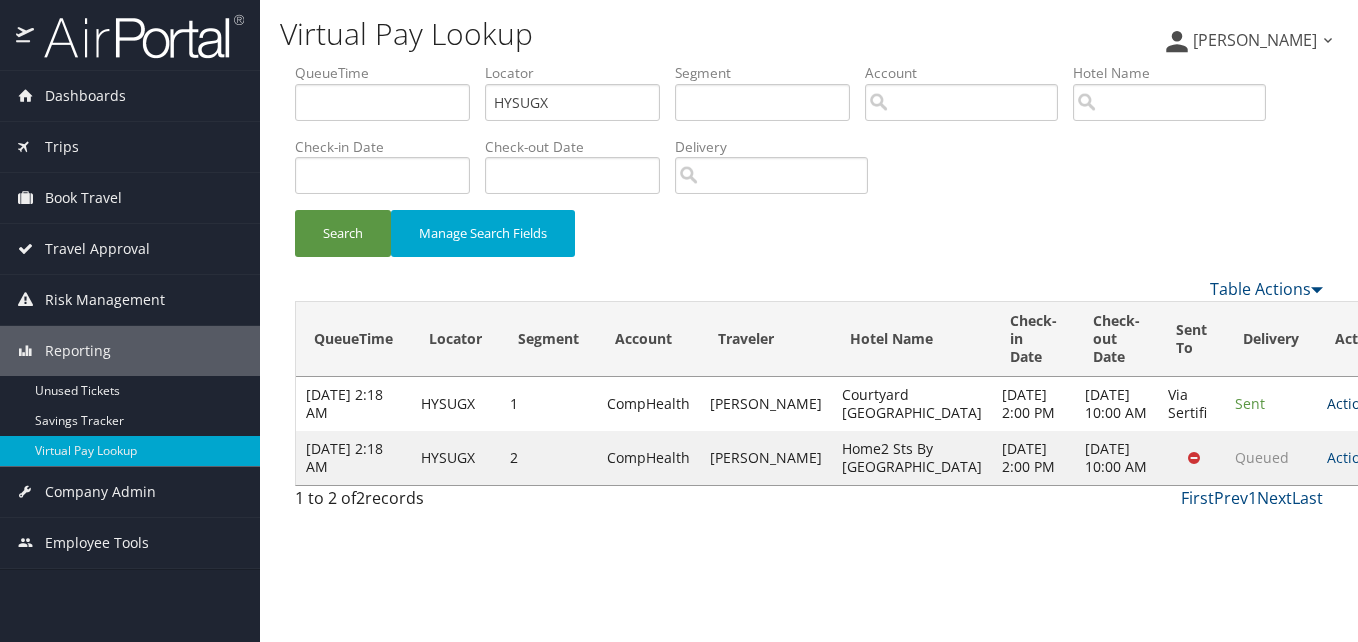 click on "Actions" at bounding box center (1356, 403) 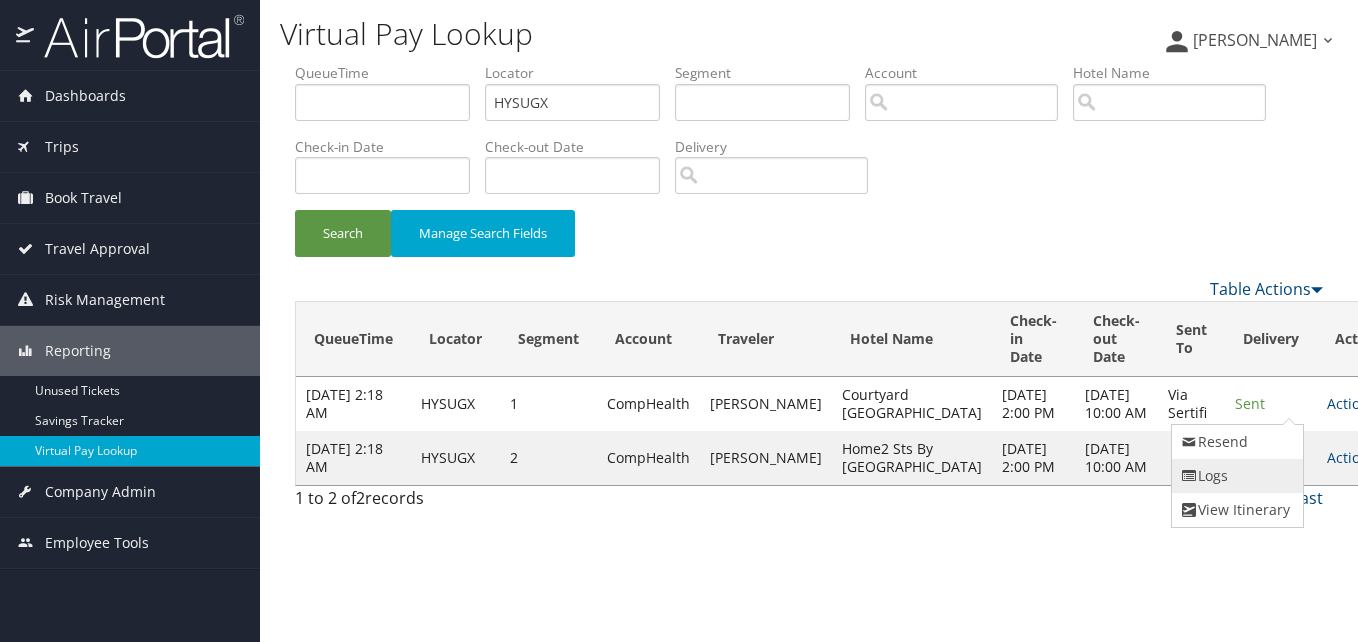 click on "Logs" at bounding box center (1235, 476) 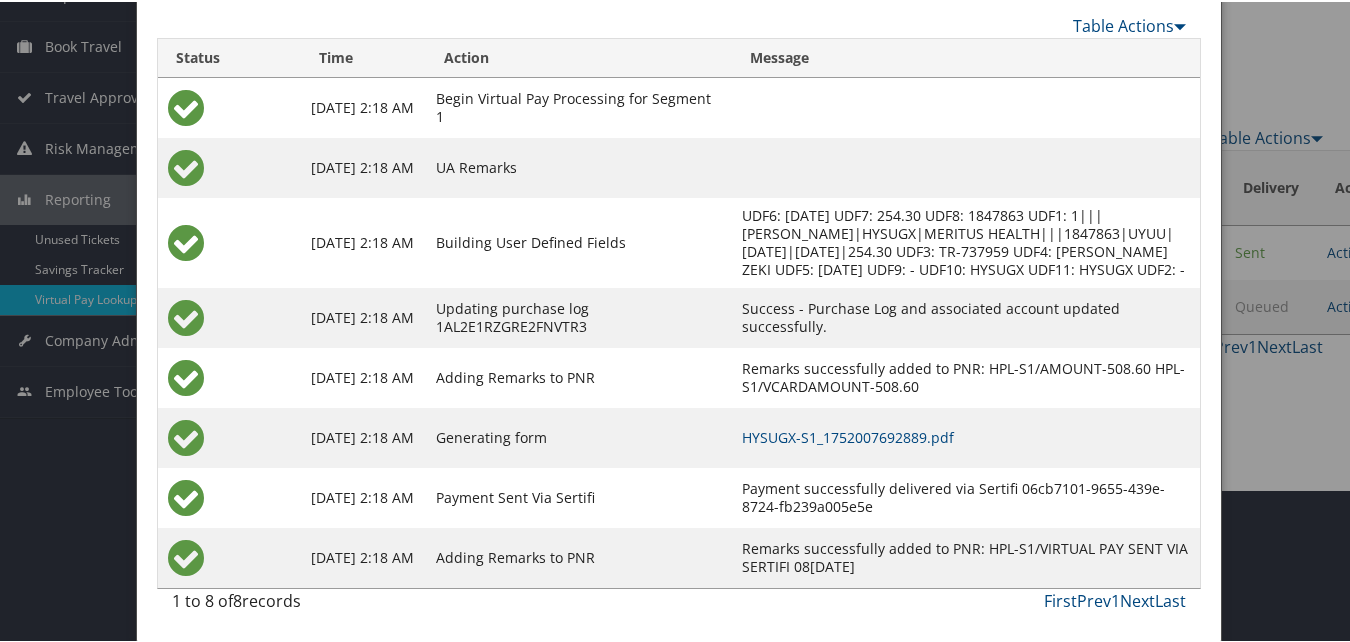 scroll, scrollTop: 171, scrollLeft: 0, axis: vertical 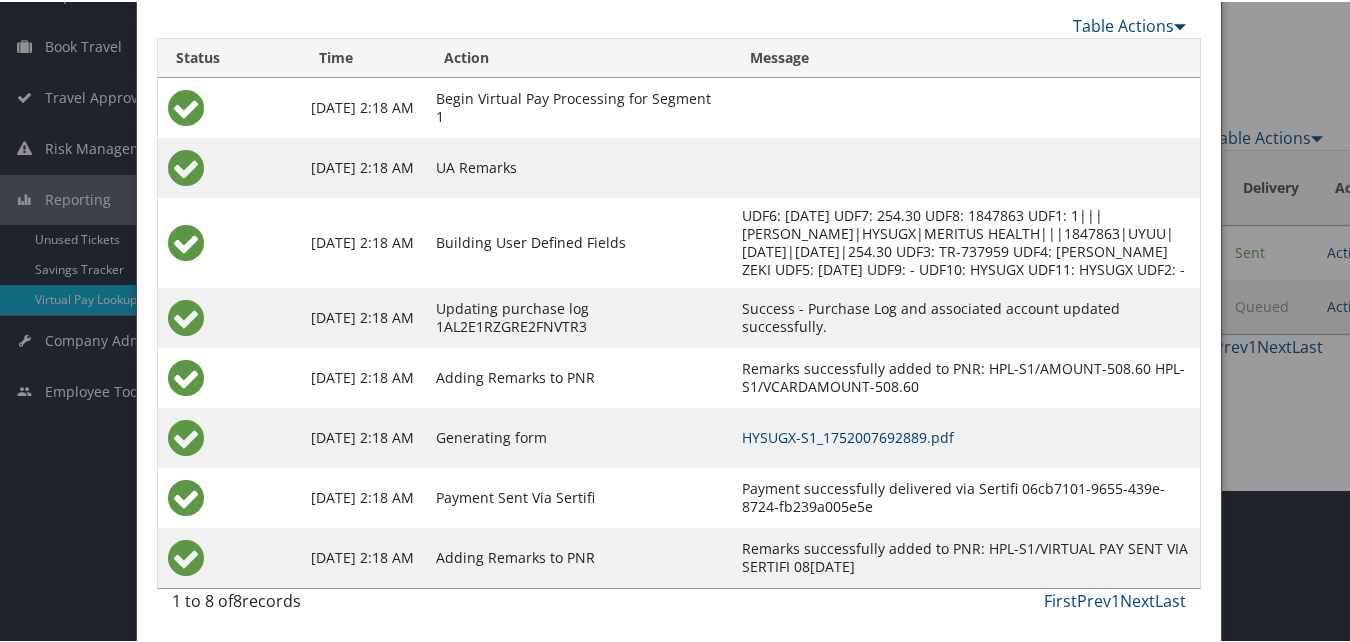 click on "HYSUGX-S1_1752007692889.pdf" at bounding box center [848, 435] 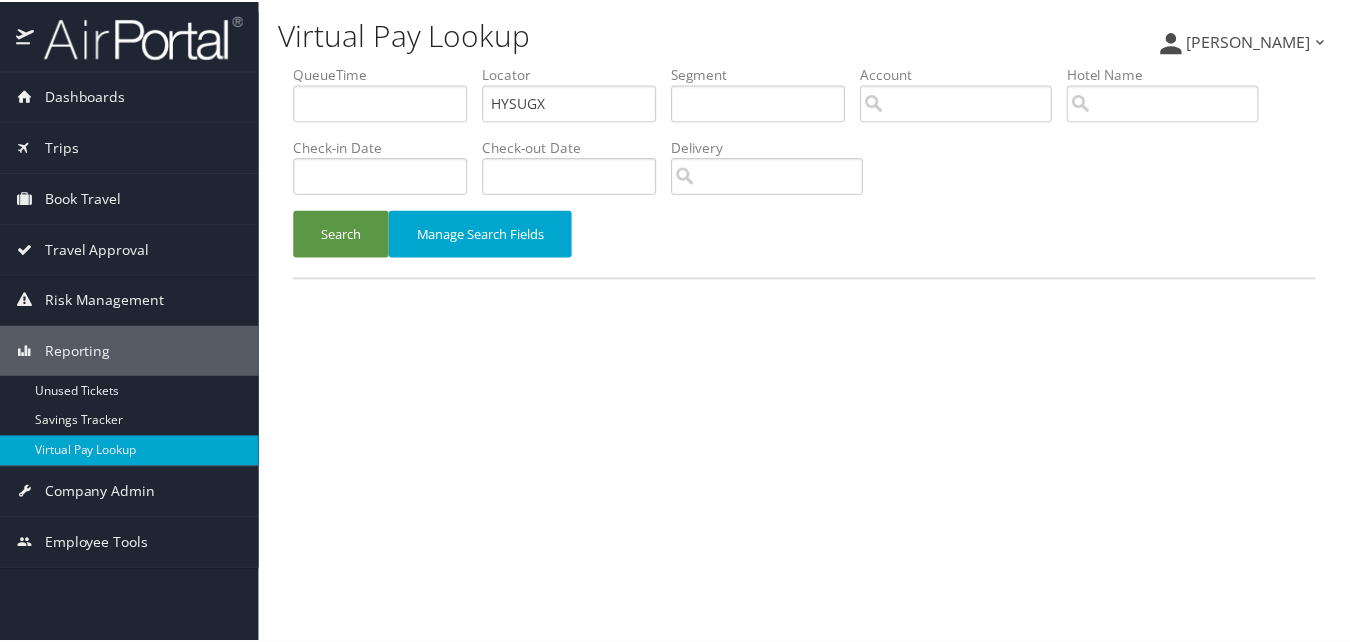 scroll, scrollTop: 0, scrollLeft: 0, axis: both 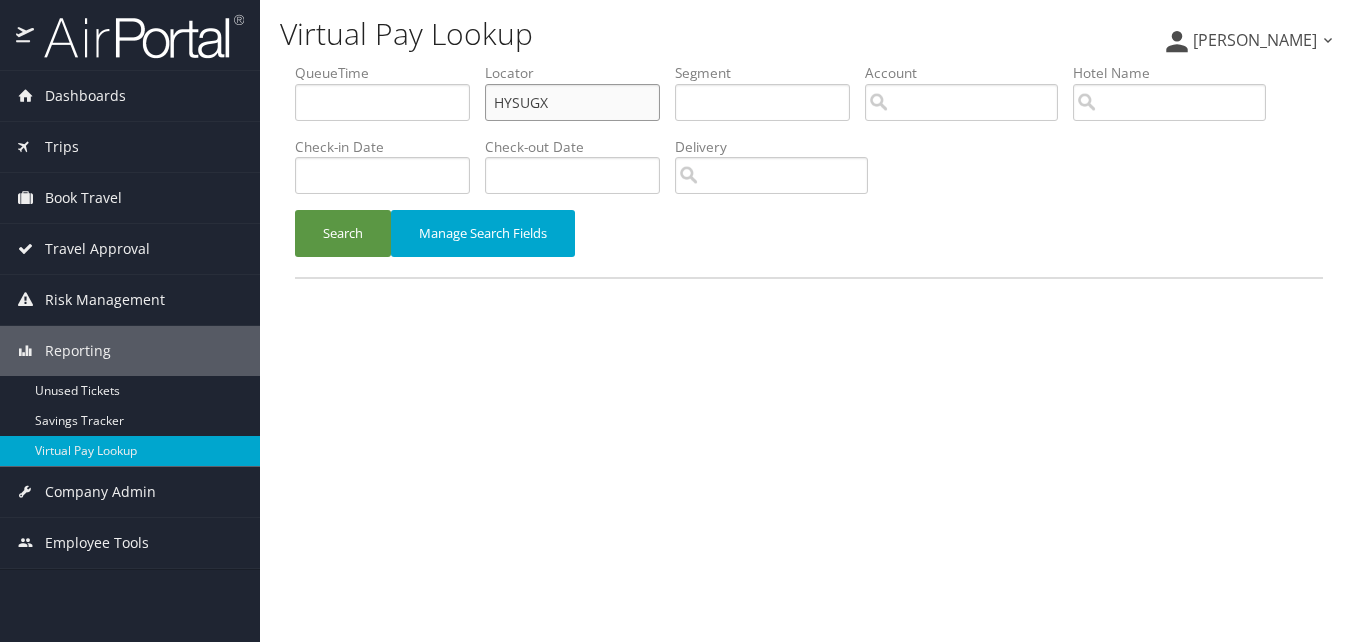 drag, startPoint x: 560, startPoint y: 93, endPoint x: 265, endPoint y: 135, distance: 297.97482 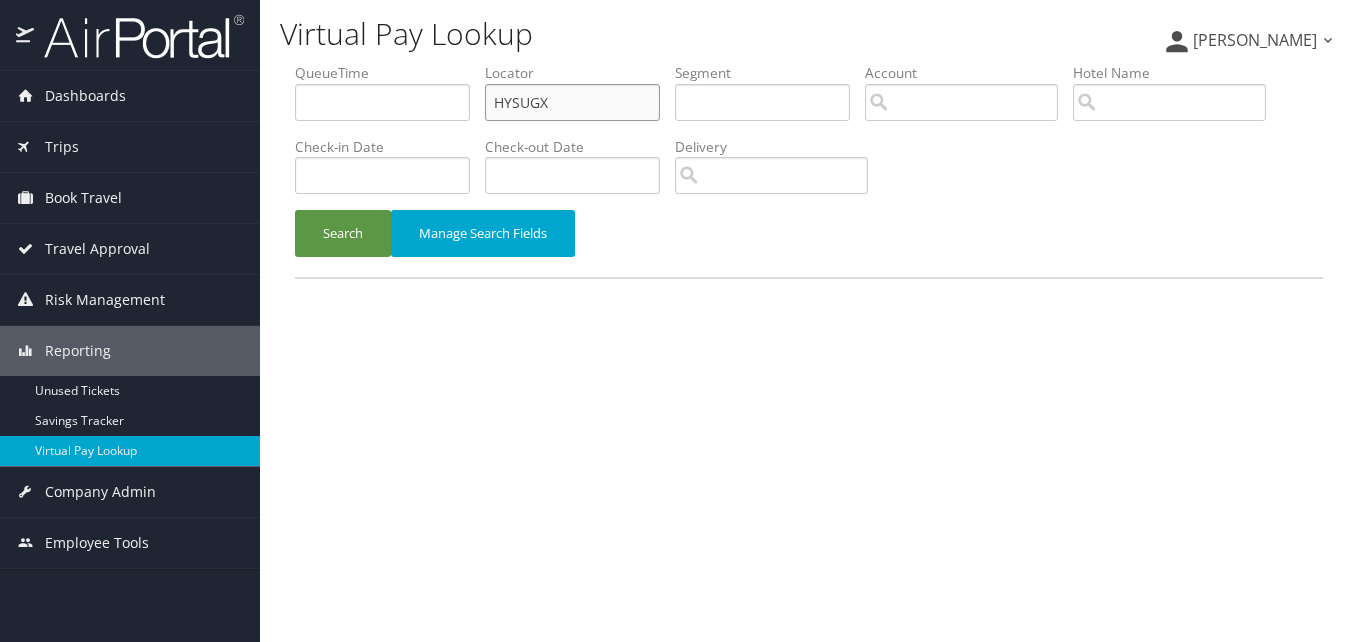 click on "Virtual Pay Lookup
Luke Perry
Luke Perry
My Settings
Travel Agency Contacts
View Travel Profile
Give Feedback
Sign Out" at bounding box center [809, 321] 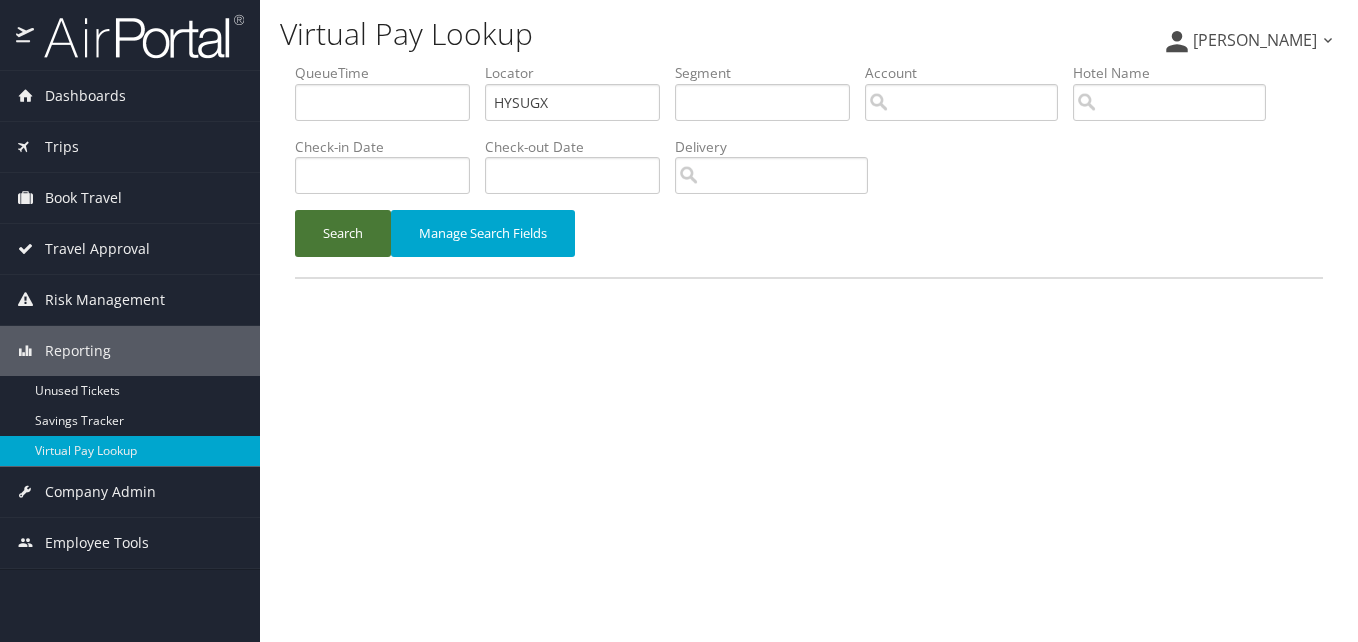 click on "Search" at bounding box center [343, 233] 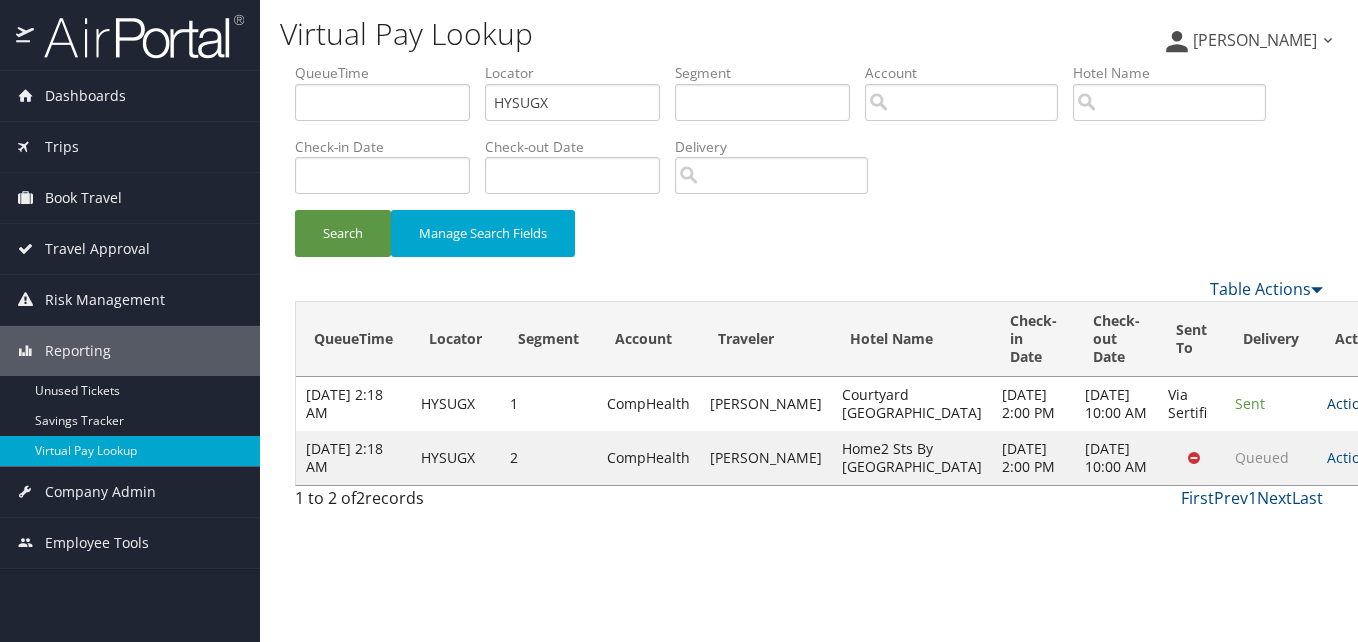 click on "Actions" at bounding box center (1356, 403) 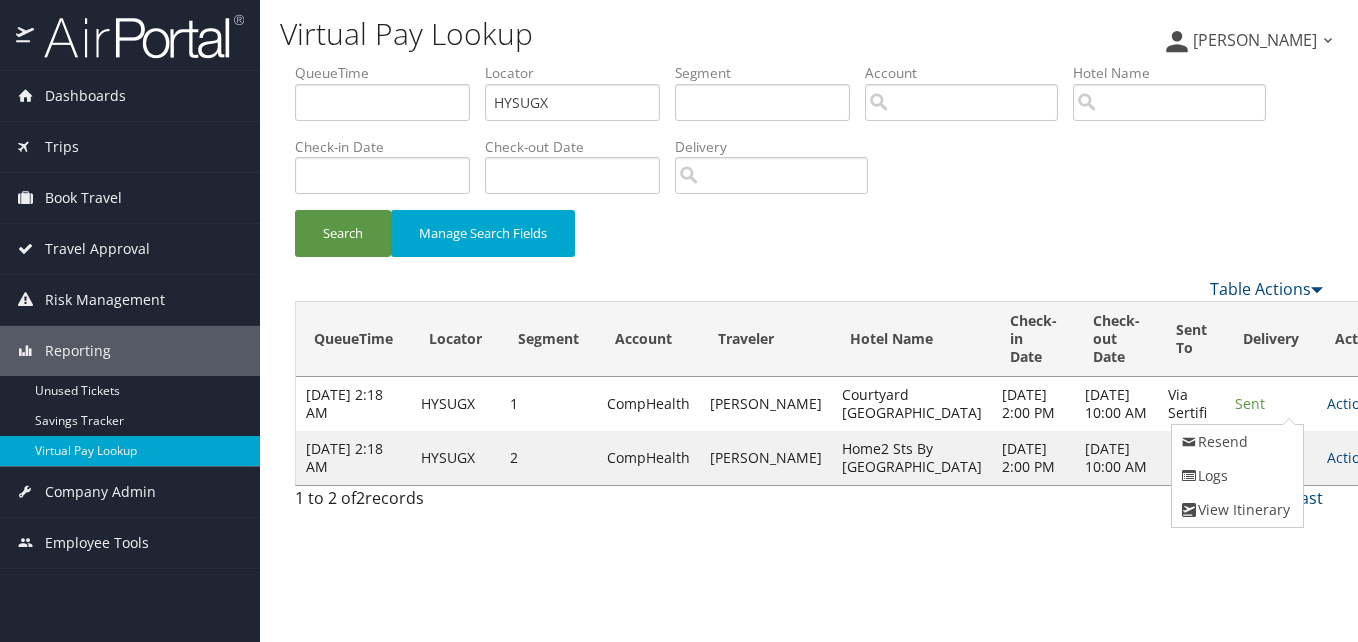 click at bounding box center (1191, 458) 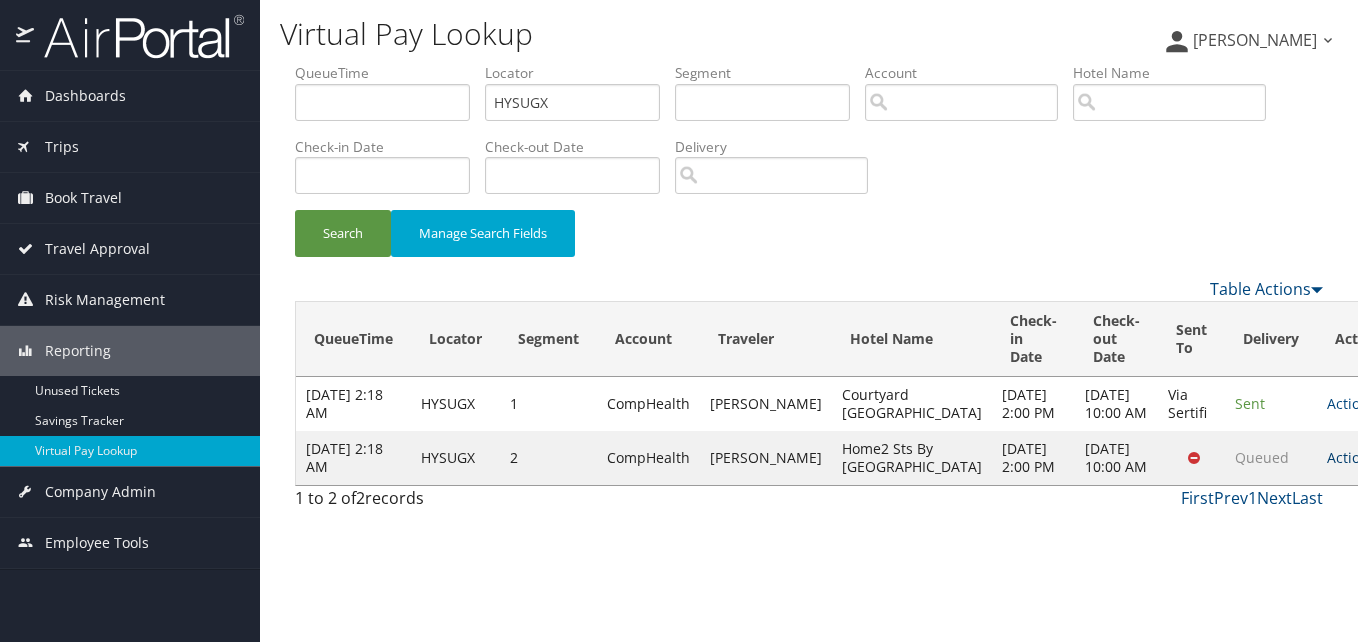 click on "Actions" at bounding box center [1356, 457] 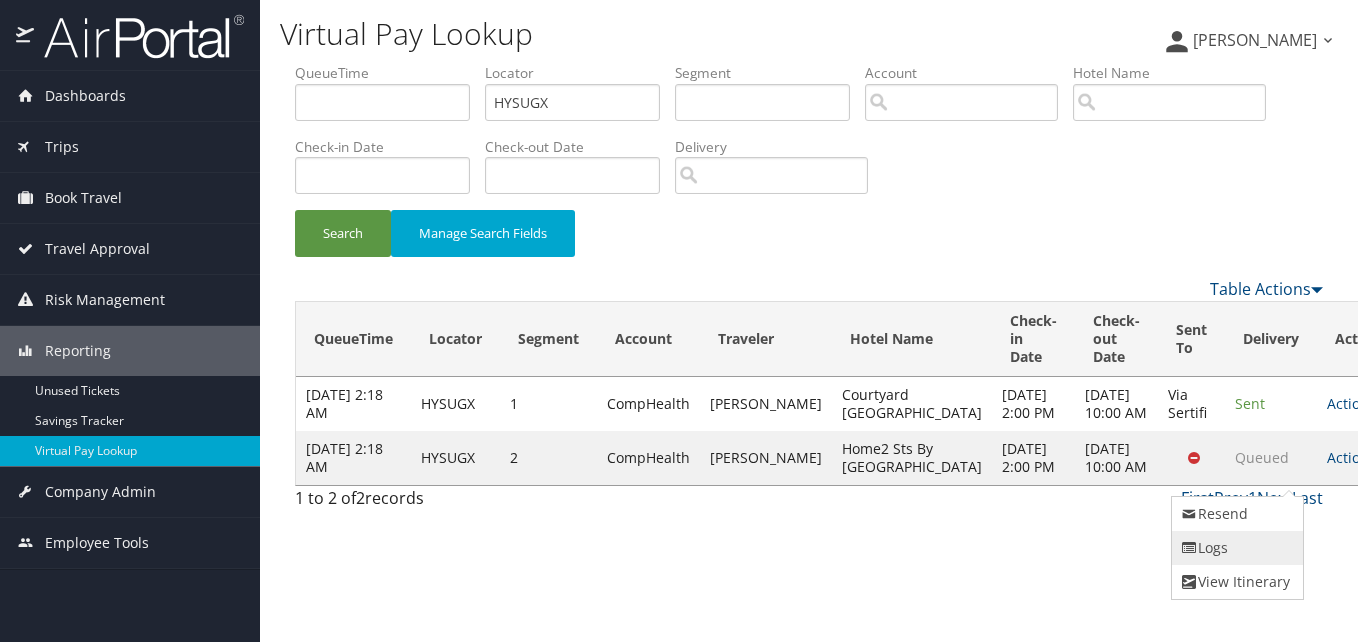 click on "Logs" at bounding box center (1235, 548) 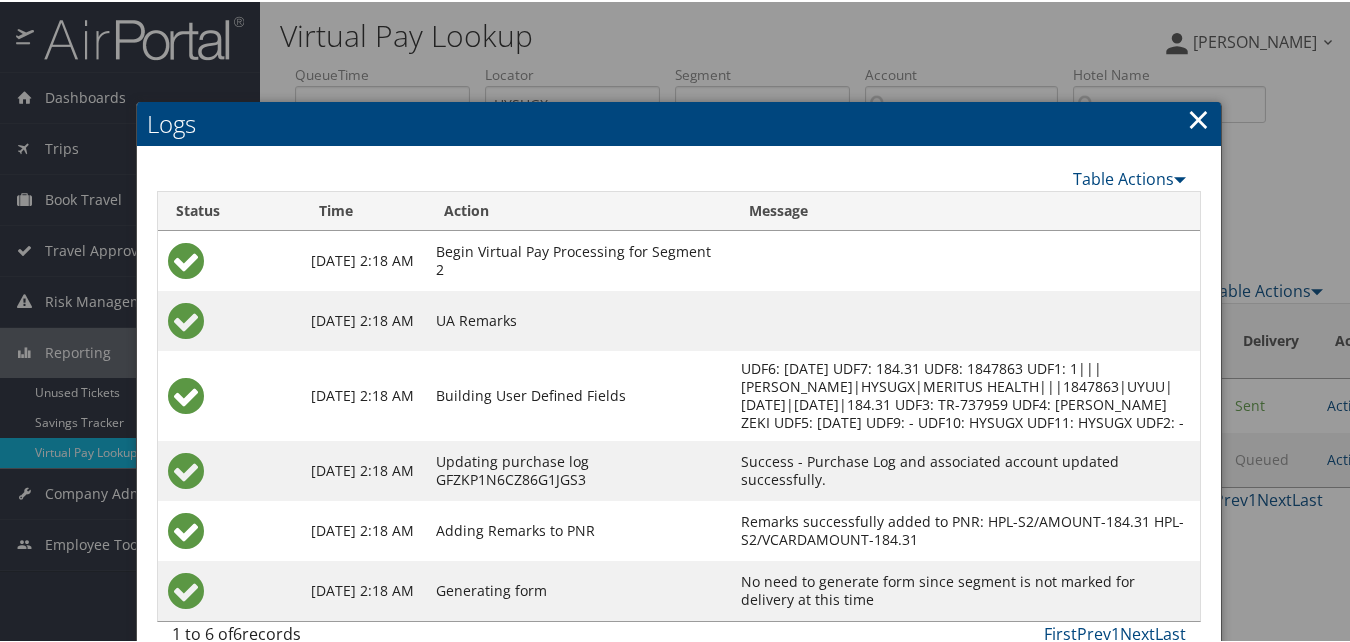 scroll, scrollTop: 51, scrollLeft: 0, axis: vertical 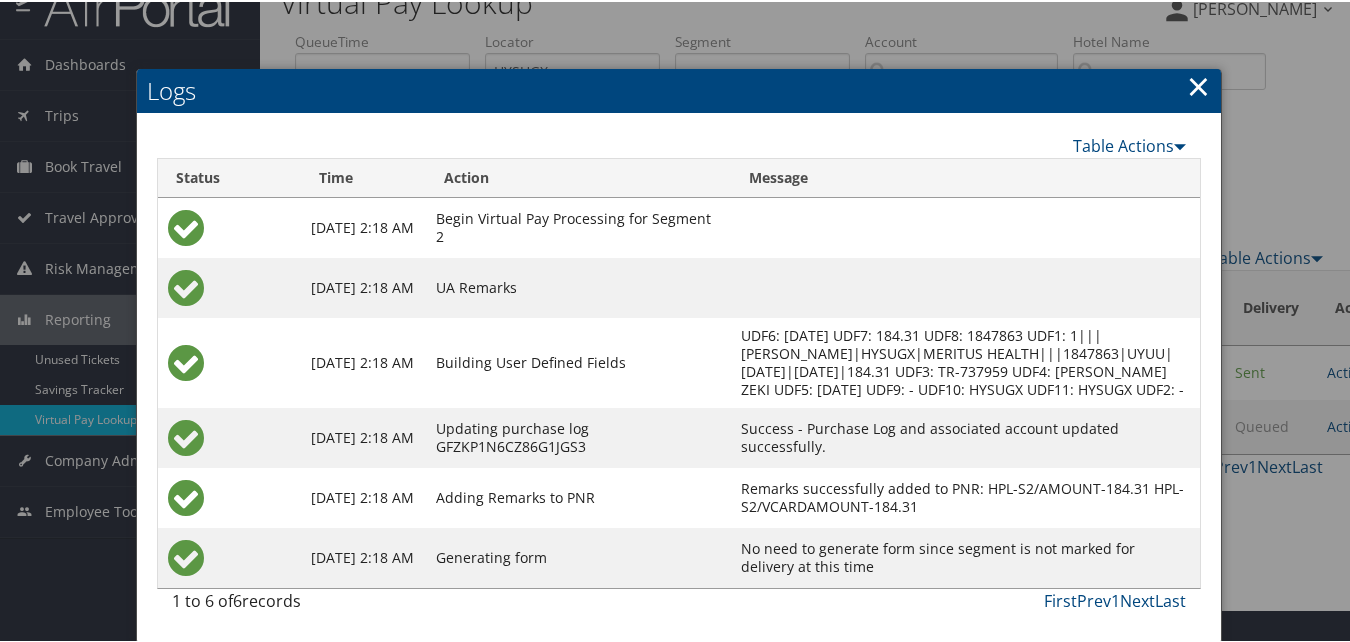 click on "×" at bounding box center [1198, 84] 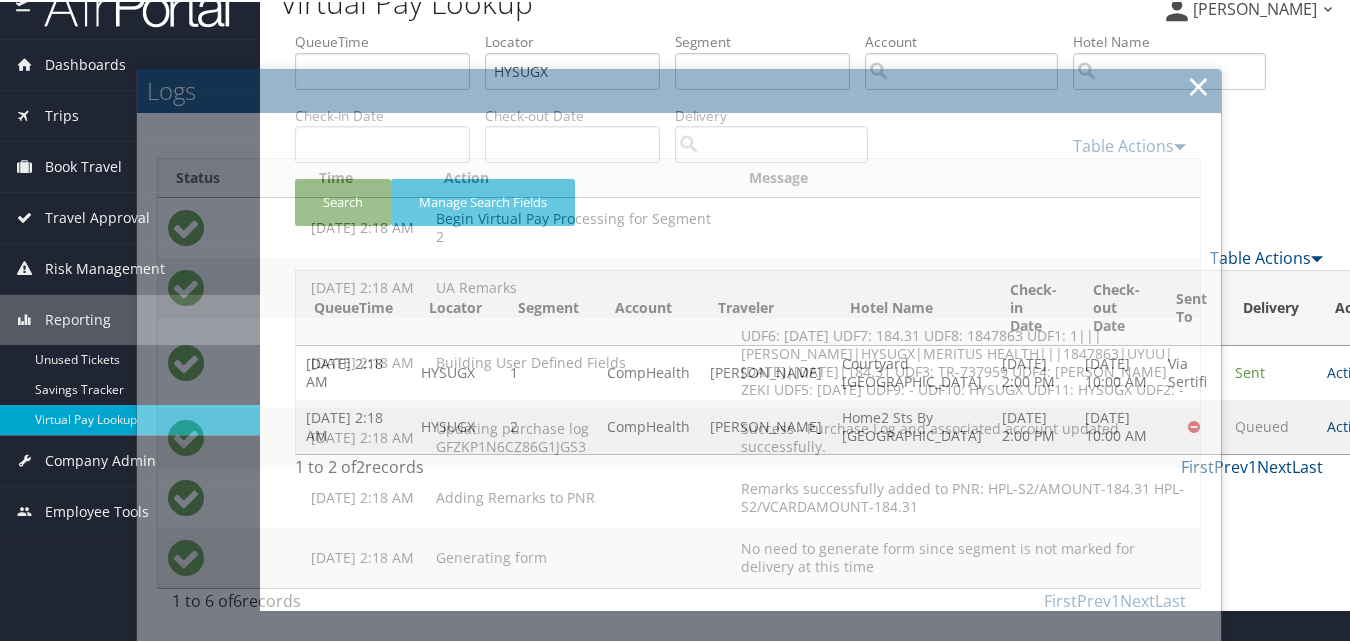 scroll, scrollTop: 0, scrollLeft: 0, axis: both 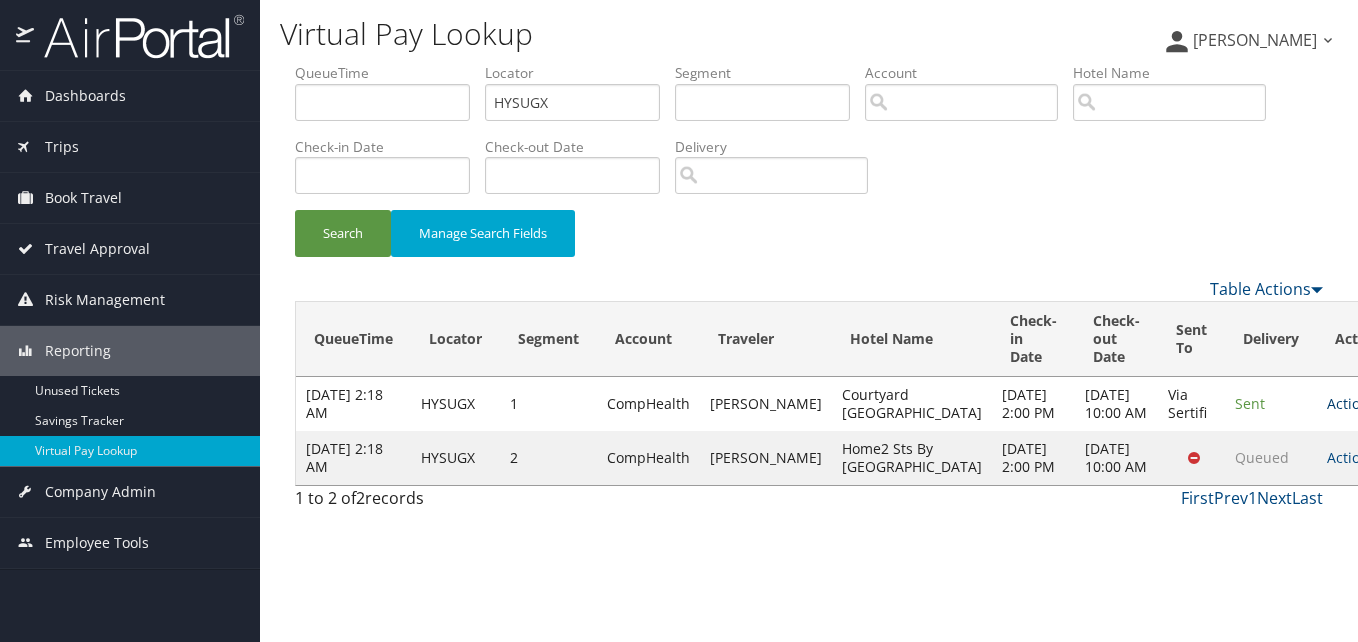 click on "Actions" at bounding box center [1356, 403] 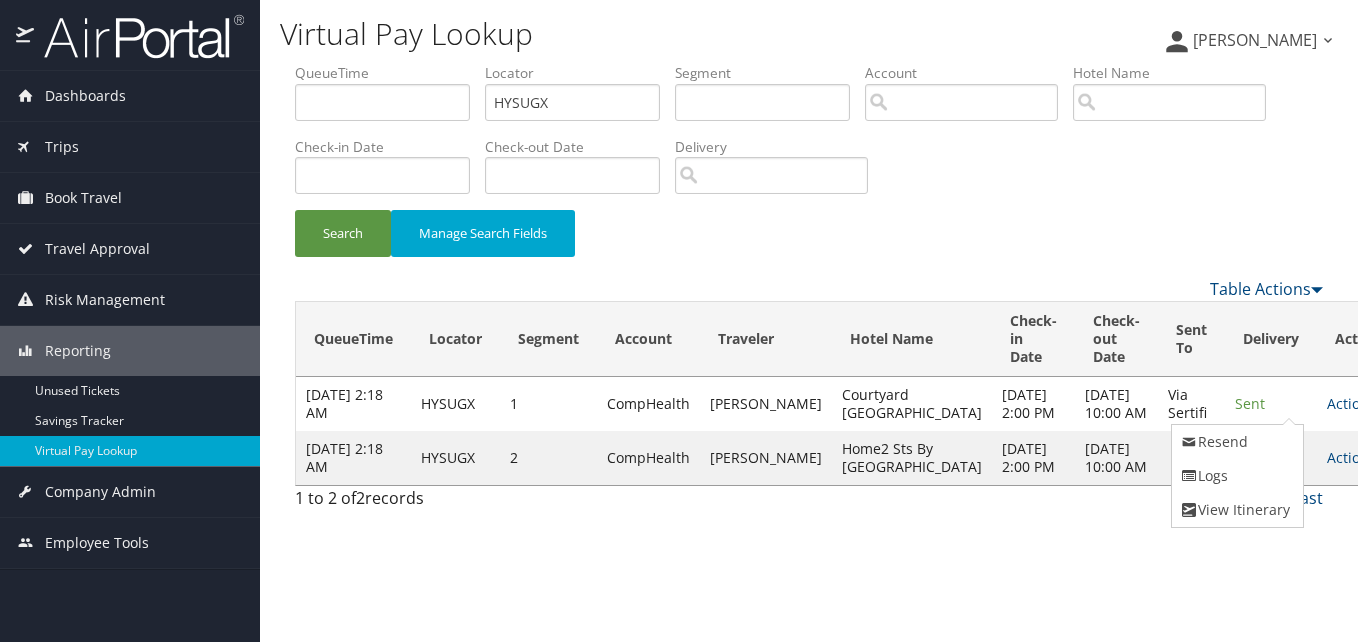 click on "Logs" at bounding box center [1235, 476] 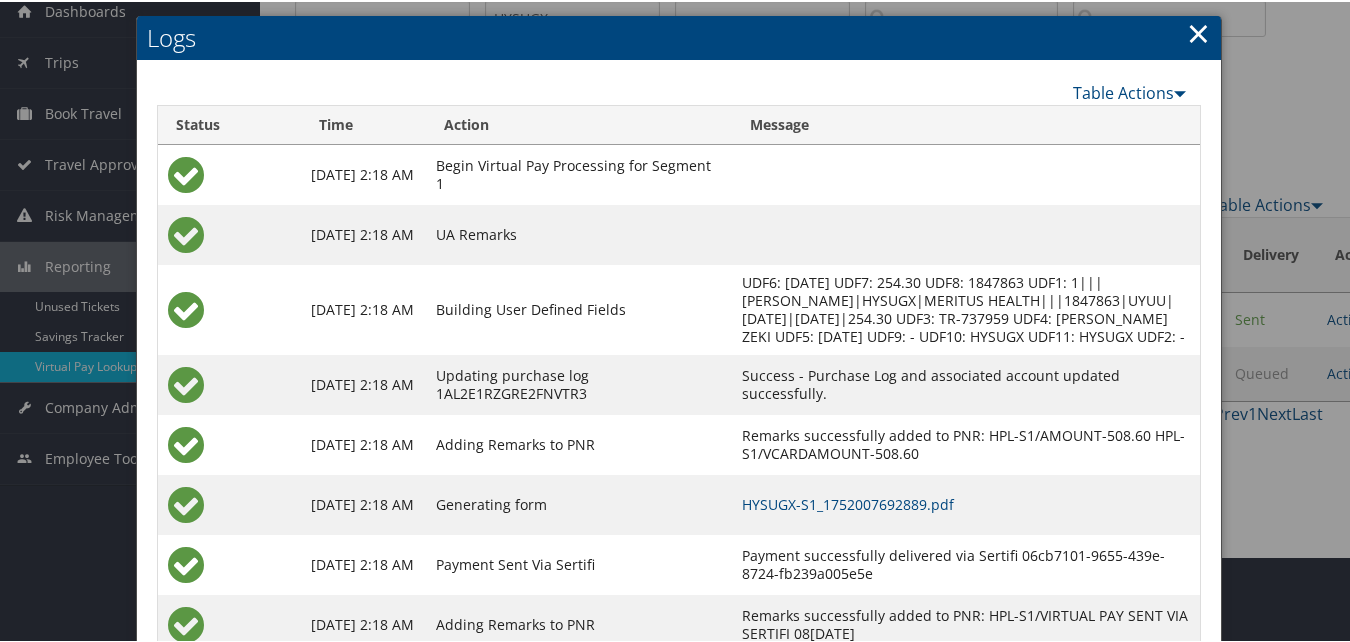 scroll, scrollTop: 171, scrollLeft: 0, axis: vertical 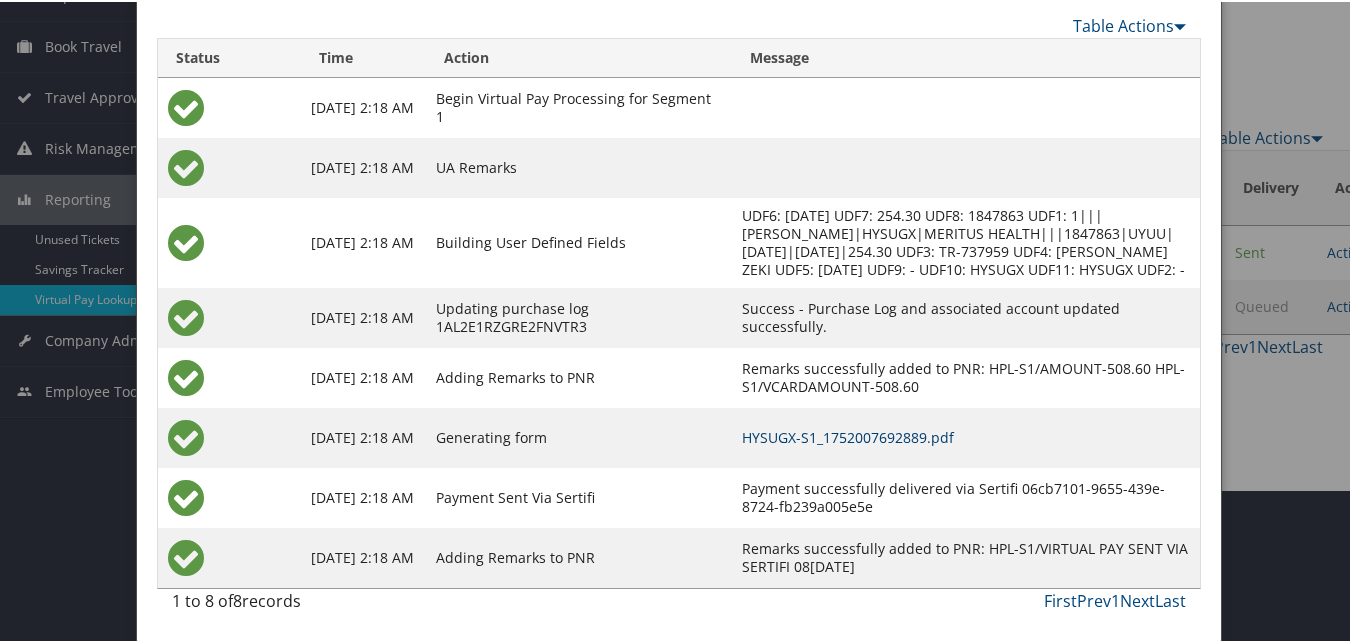 click on "HYSUGX-S1_1752007692889.pdf" at bounding box center [848, 435] 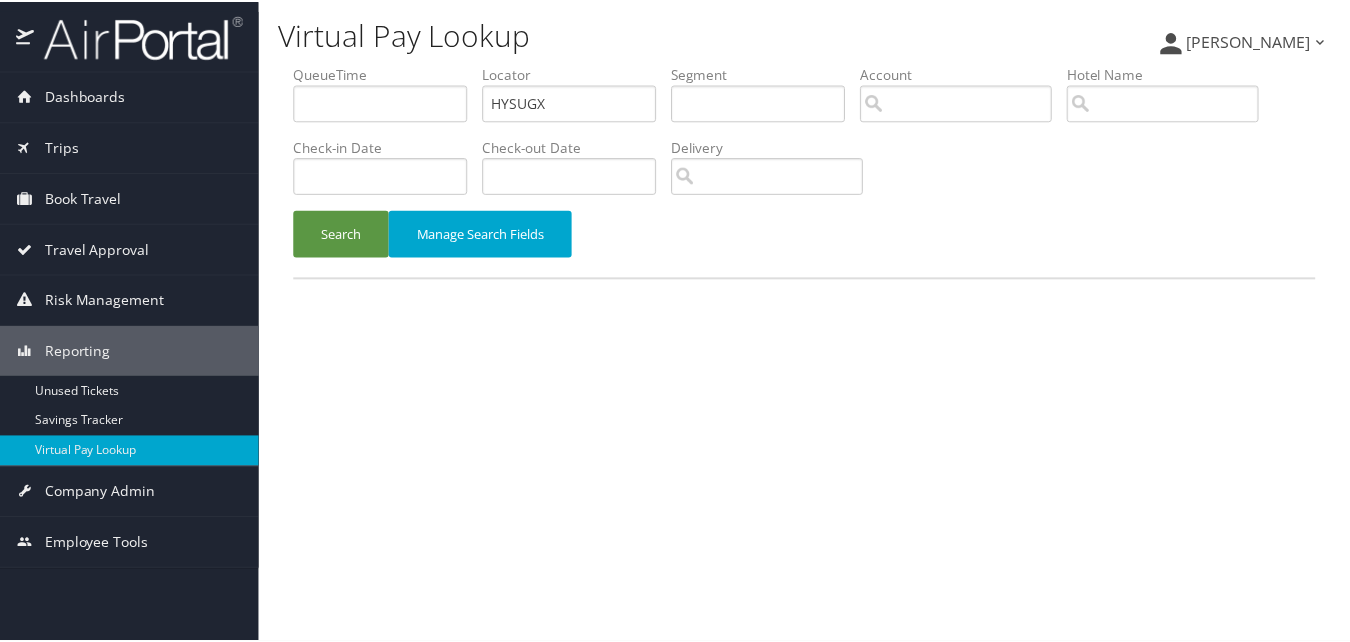 scroll, scrollTop: 0, scrollLeft: 0, axis: both 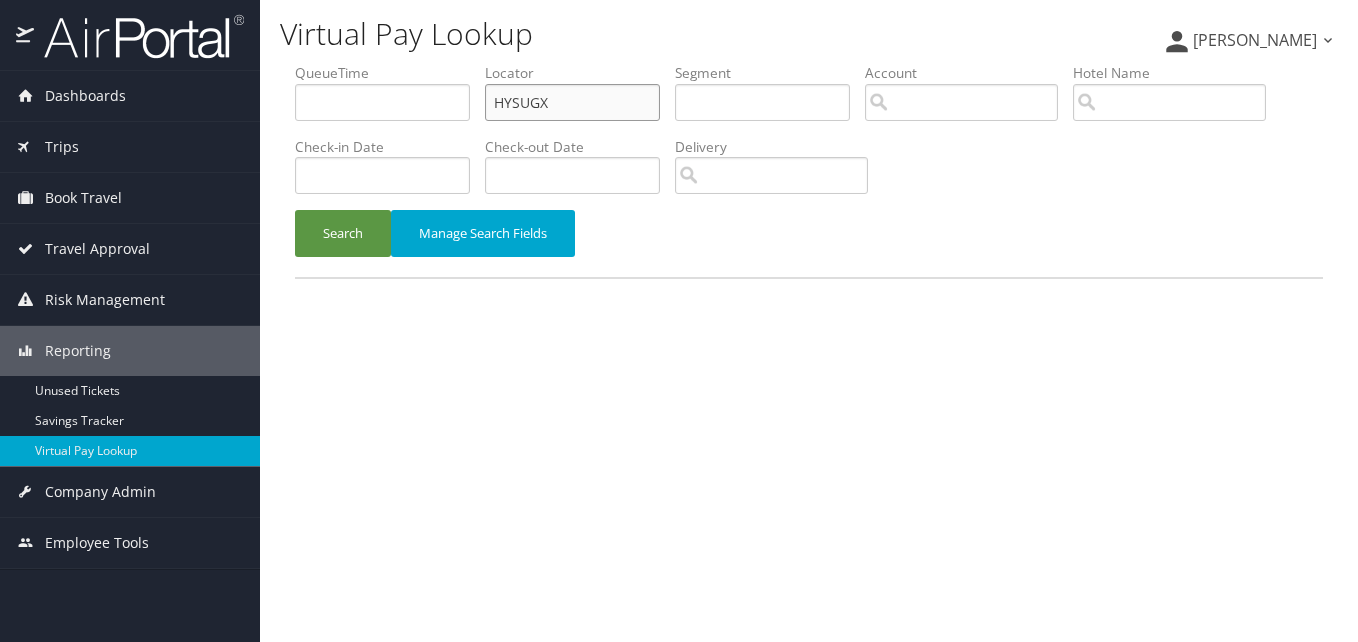 drag, startPoint x: 556, startPoint y: 102, endPoint x: 353, endPoint y: 109, distance: 203.12065 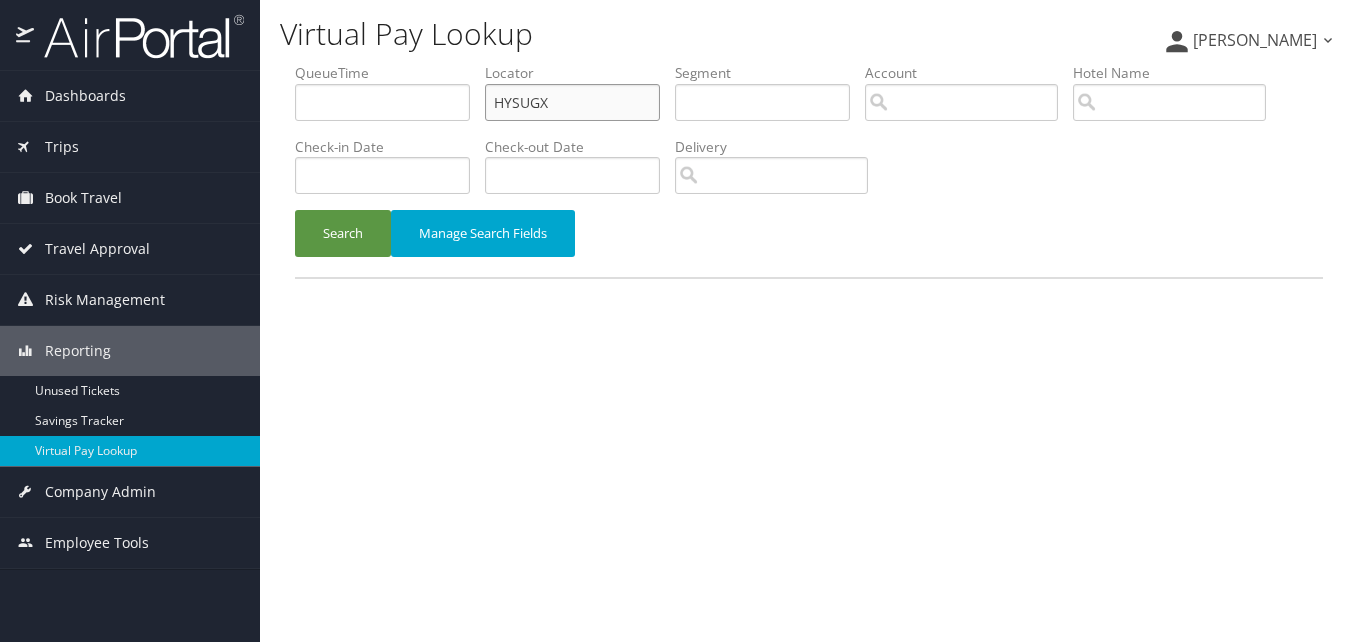 click on "QueueTime Locator HYSUGX Segment Account Traveler Hotel Name Check-in Date Check-out Date Delivery" at bounding box center (809, 63) 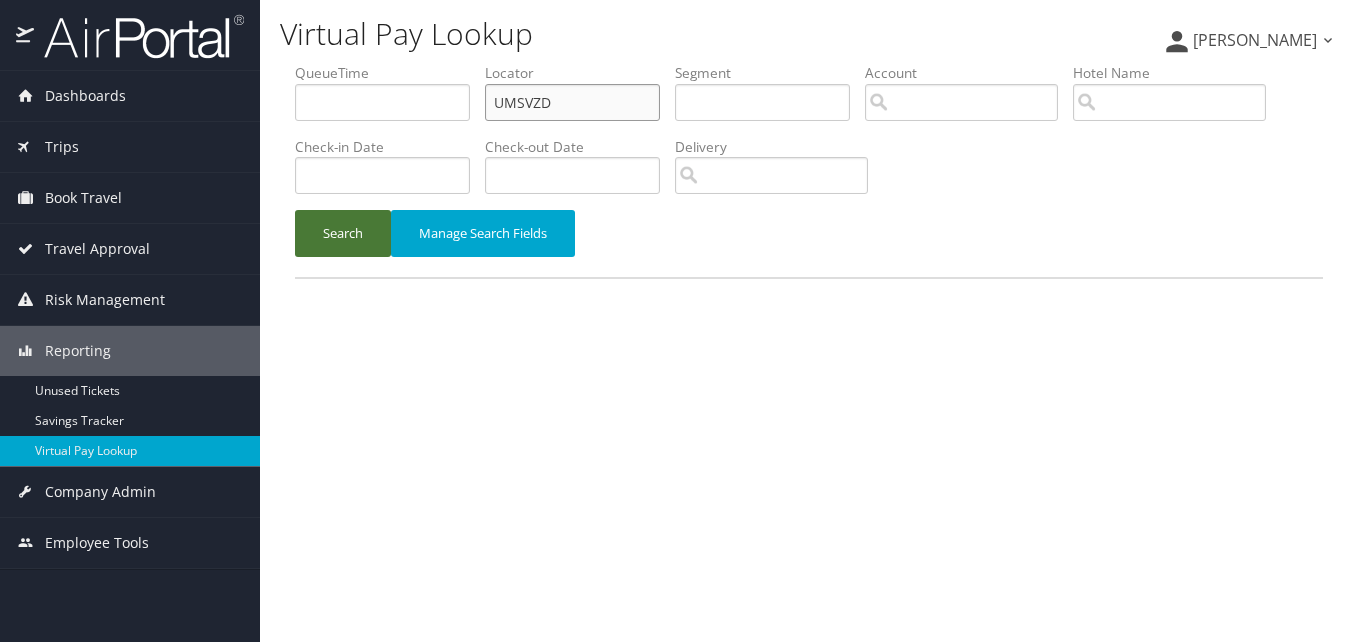 type on "UMSVZD" 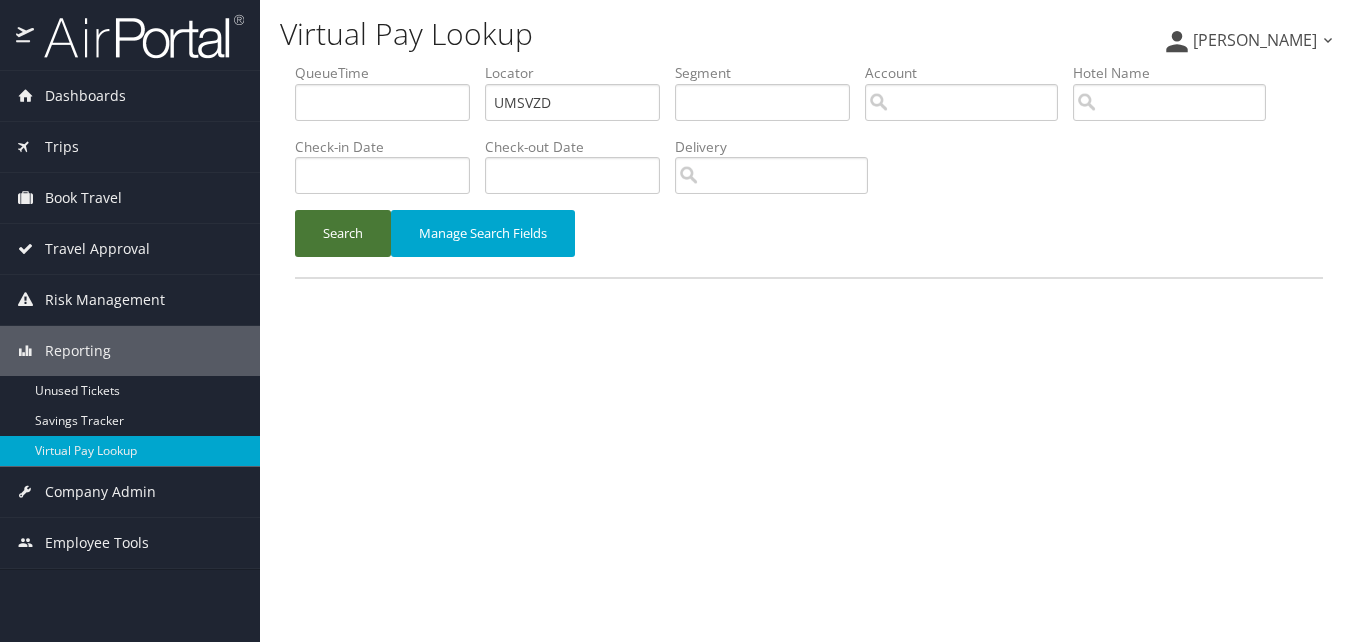click on "Search" at bounding box center (343, 233) 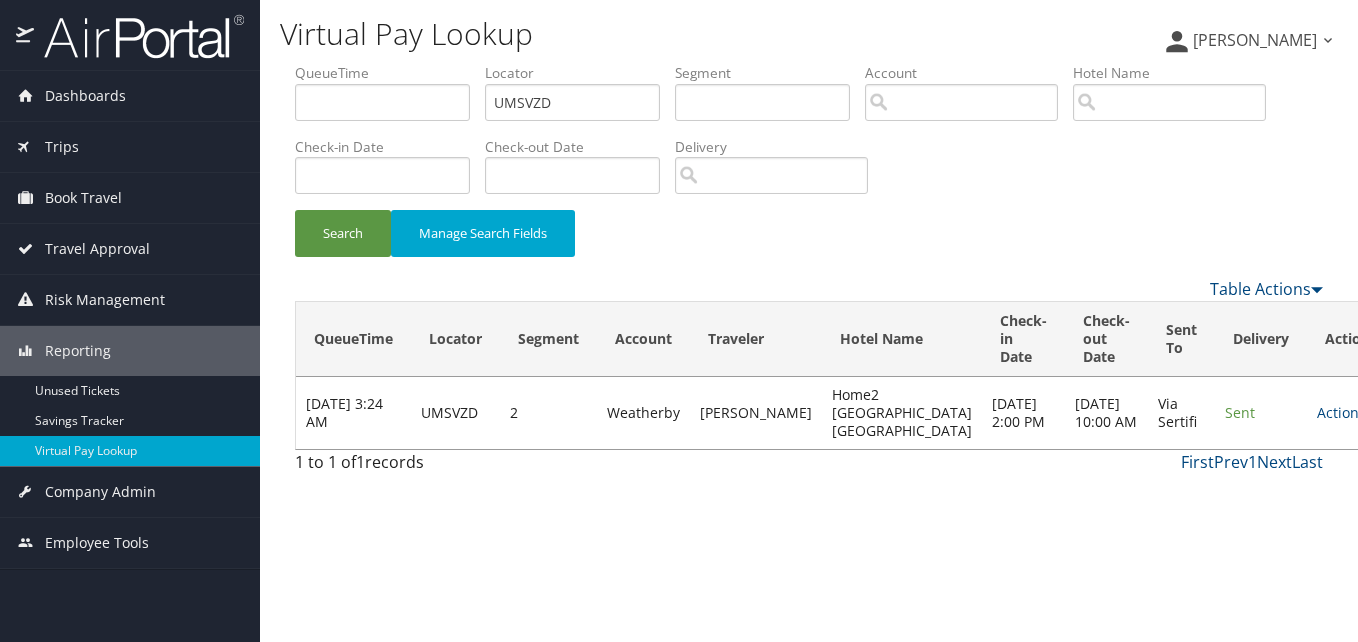 click on "Actions   Resend  Logs  View Itinerary" at bounding box center [1351, 413] 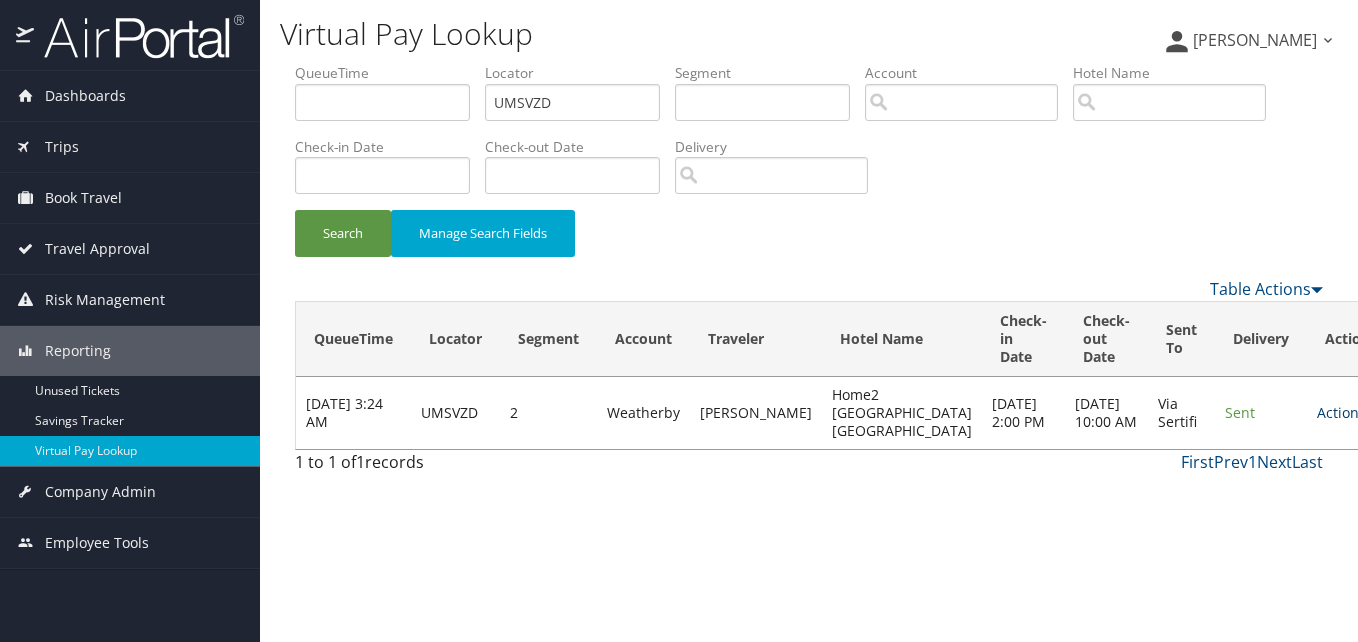 click on "Actions" at bounding box center (1346, 412) 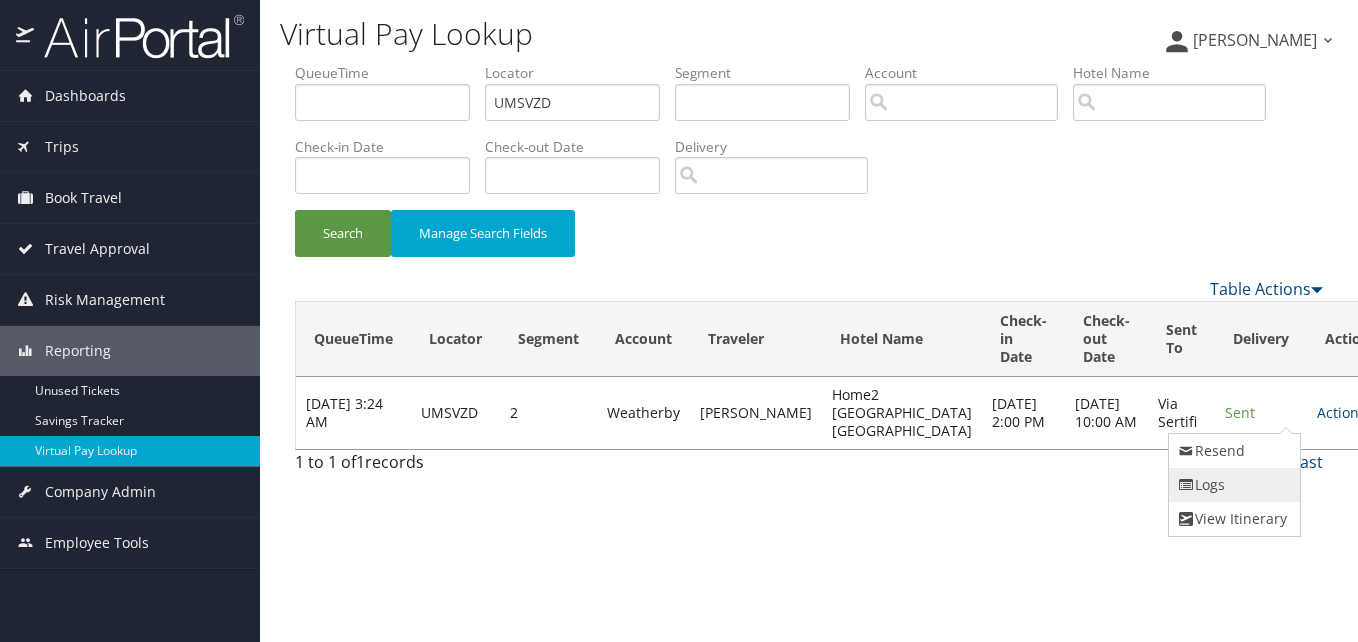 click on "Logs" at bounding box center (1232, 485) 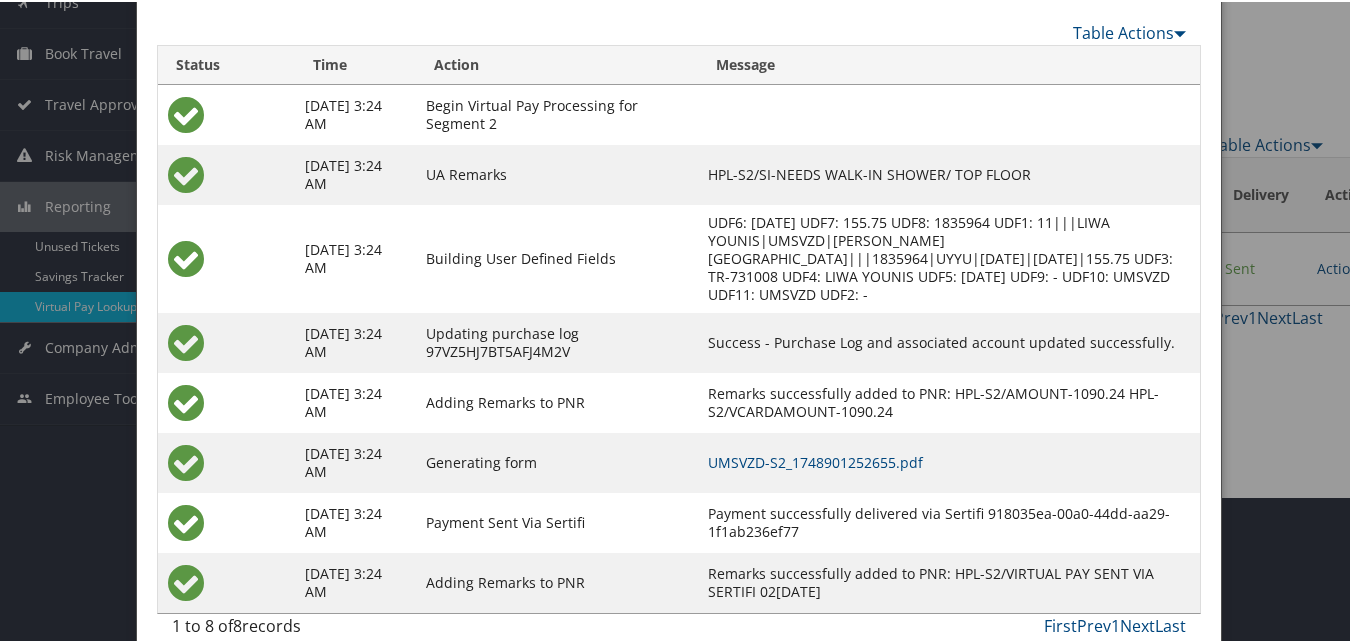 scroll, scrollTop: 171, scrollLeft: 0, axis: vertical 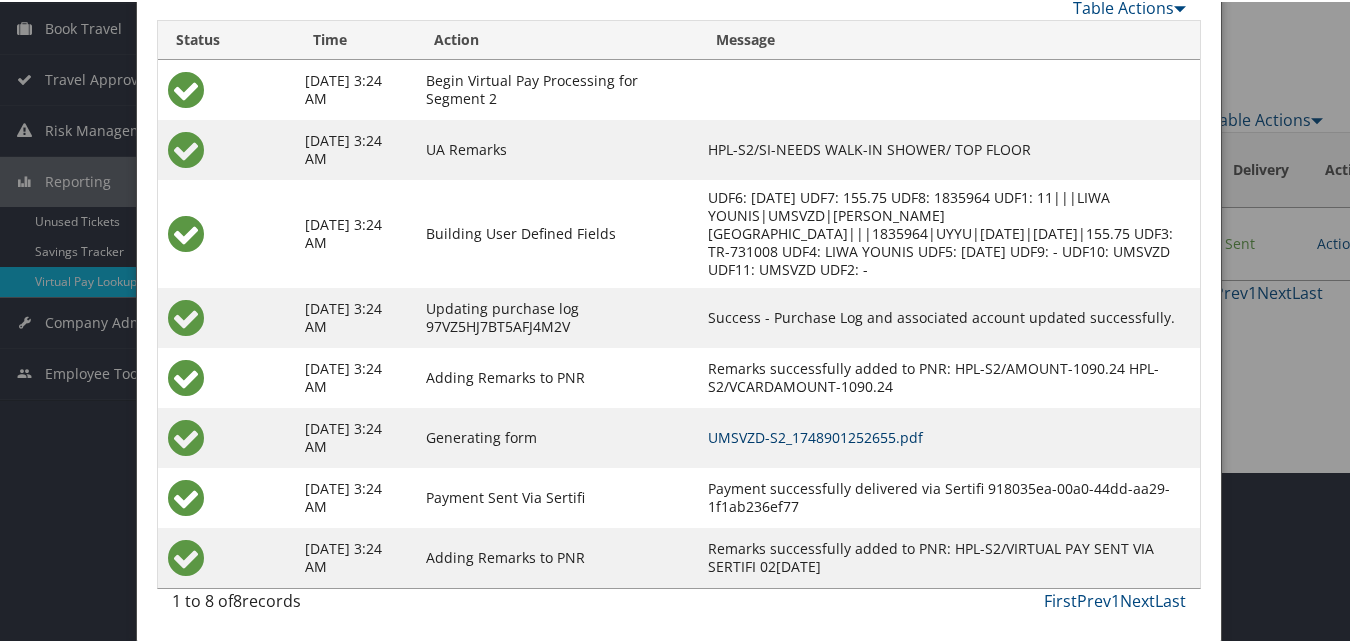 click on "UMSVZD-S2_1748901252655.pdf" at bounding box center [815, 435] 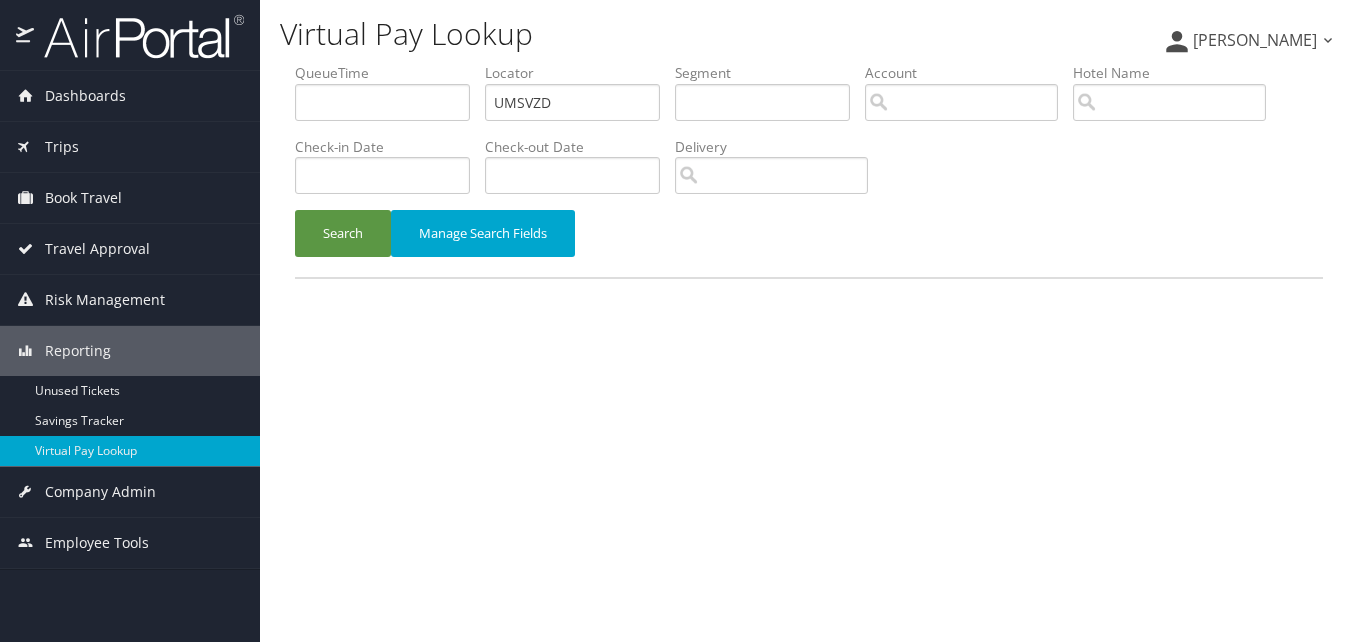 scroll, scrollTop: 0, scrollLeft: 0, axis: both 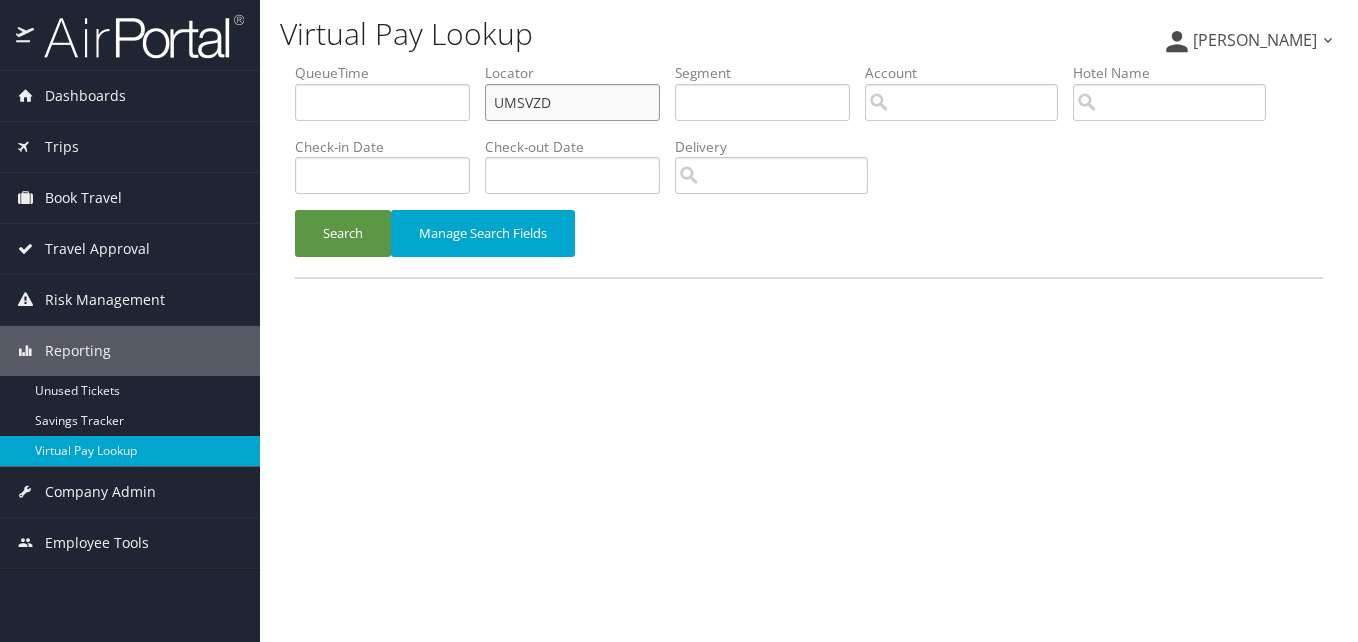 drag, startPoint x: 580, startPoint y: 95, endPoint x: 322, endPoint y: 151, distance: 264.00757 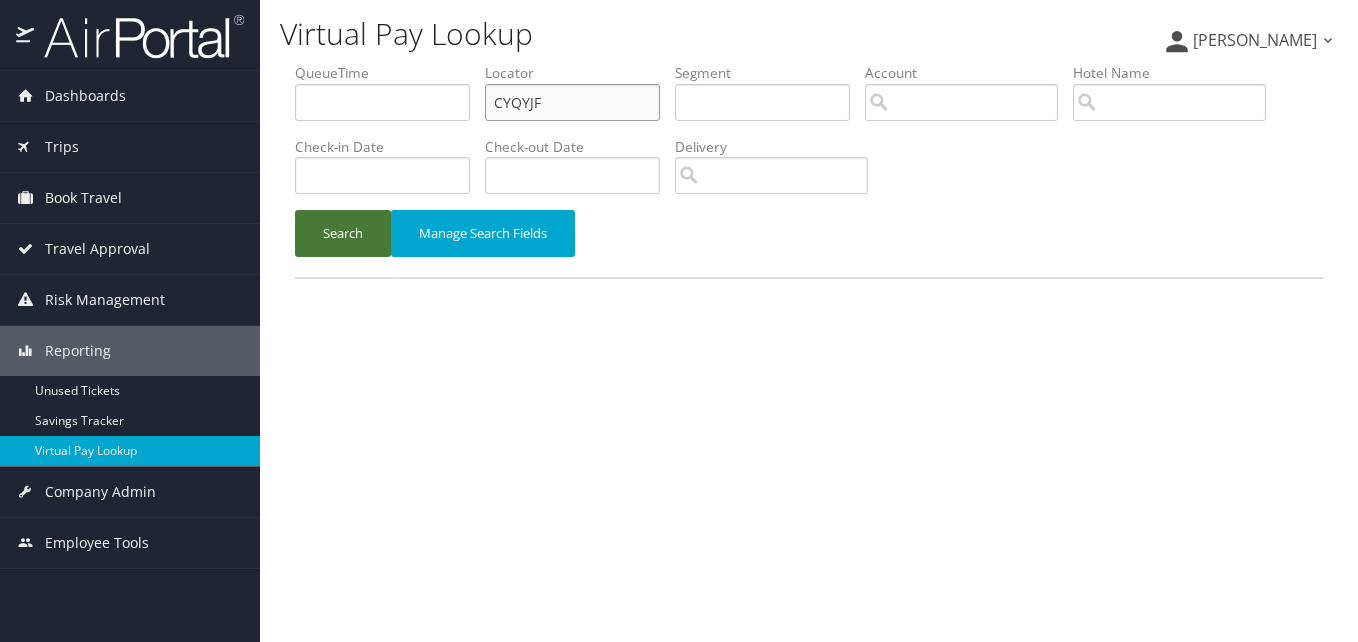 type on "CYQYJF" 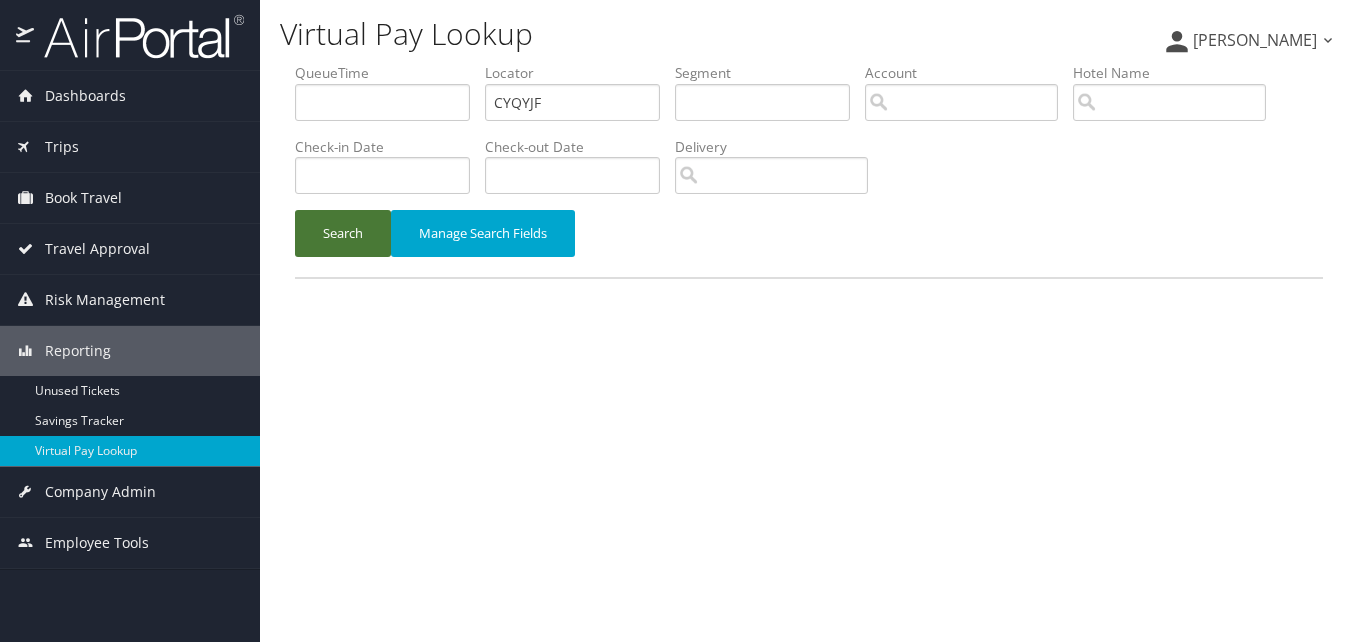click on "Search" at bounding box center (343, 233) 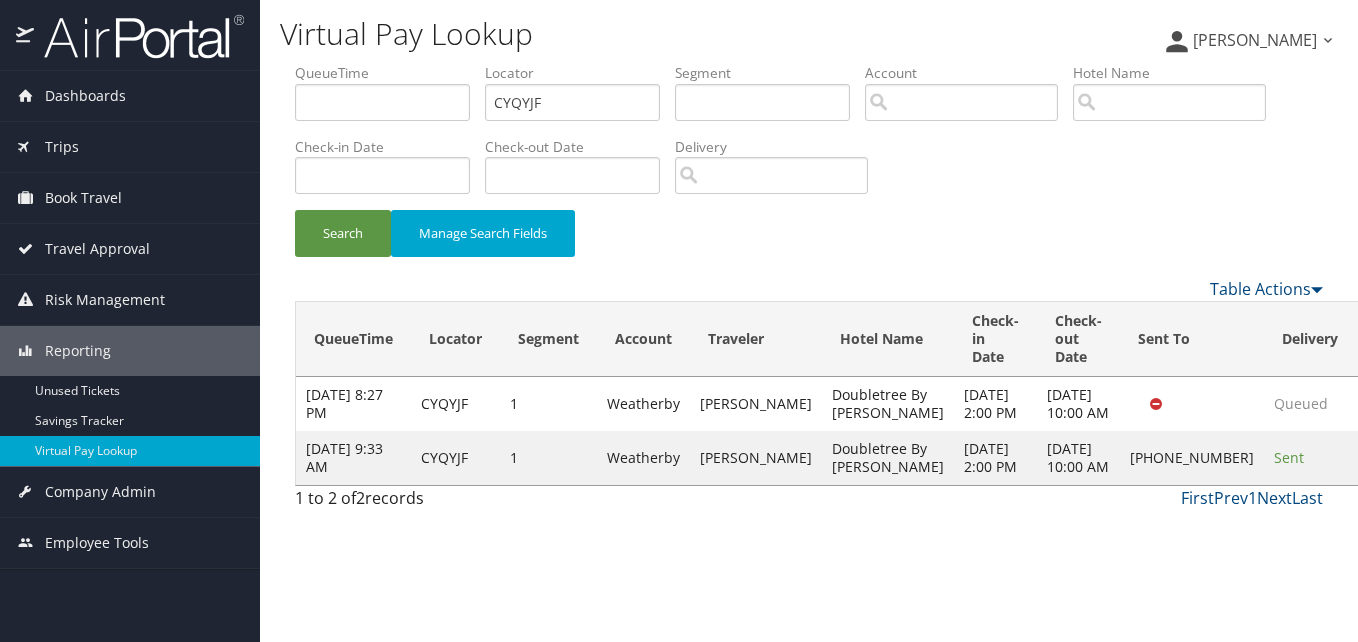 click on "Actions" at bounding box center [1395, 457] 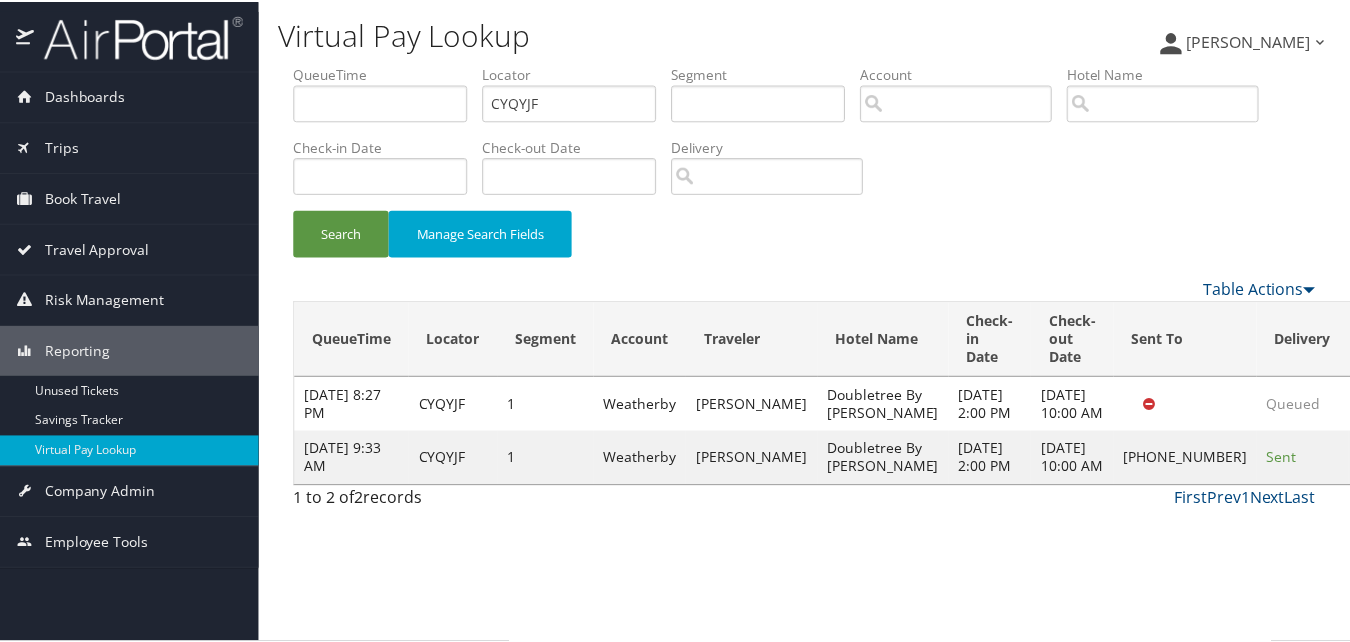 scroll, scrollTop: 1, scrollLeft: 0, axis: vertical 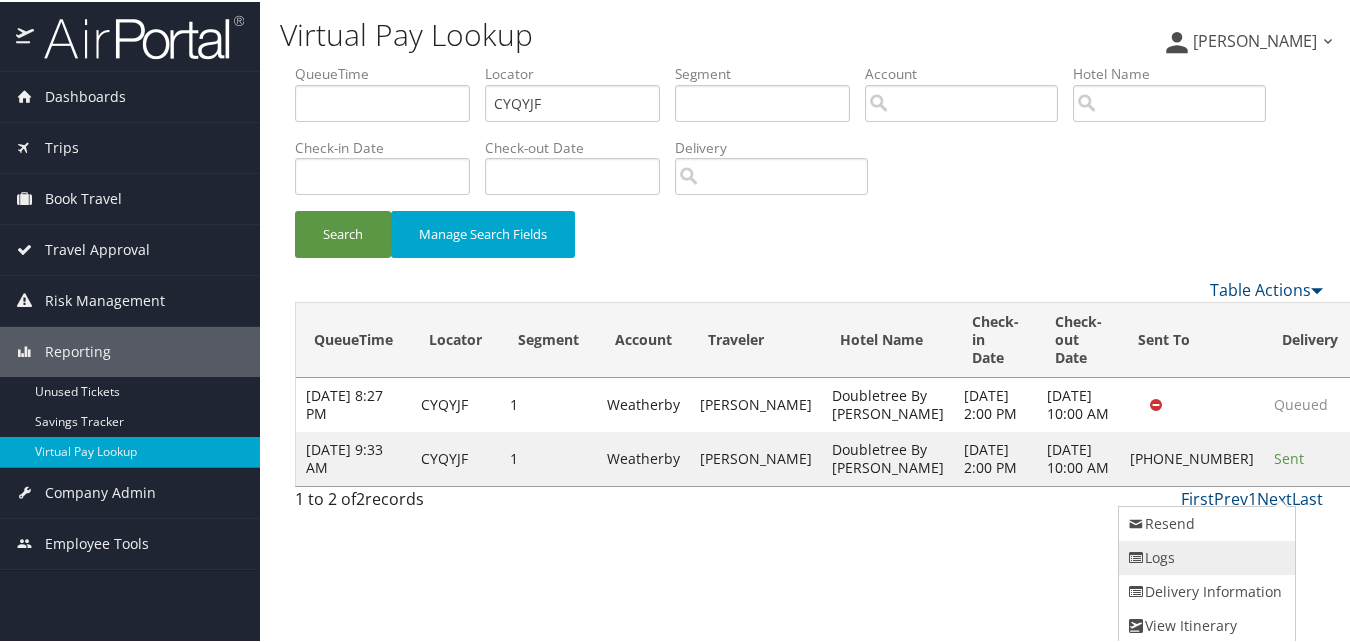 click on "Logs" at bounding box center [1204, 556] 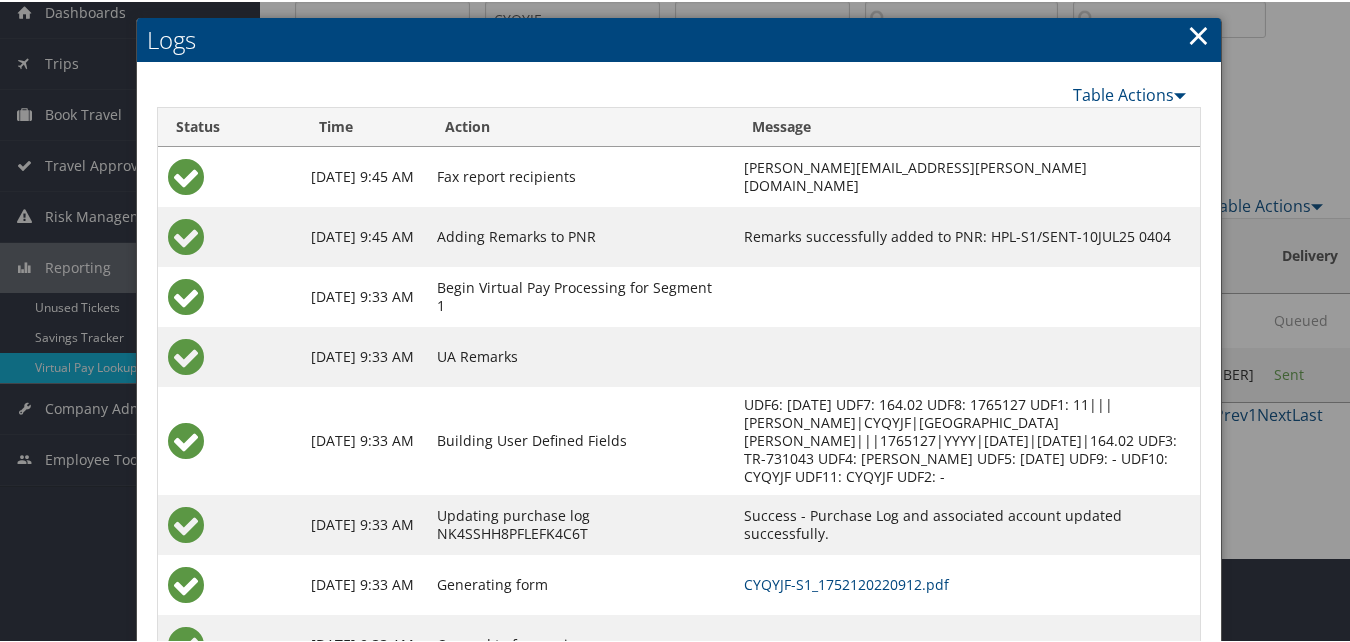 scroll, scrollTop: 172, scrollLeft: 0, axis: vertical 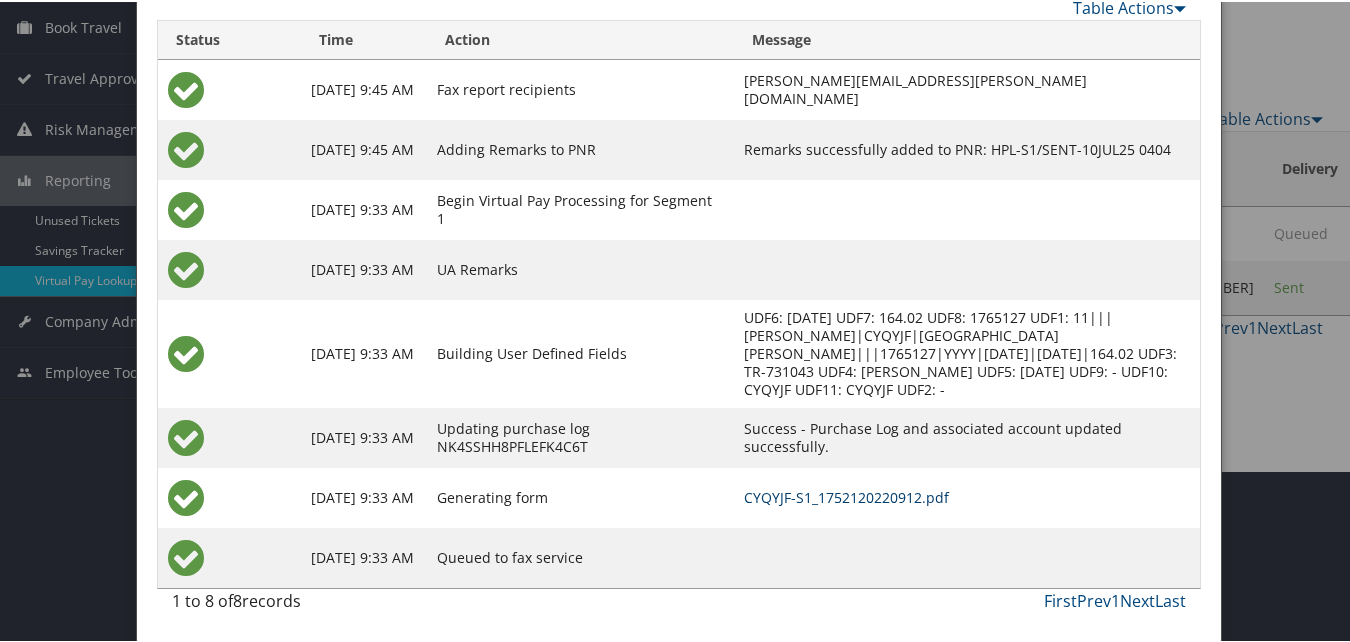 click on "CYQYJF-S1_1752120220912.pdf" at bounding box center [846, 495] 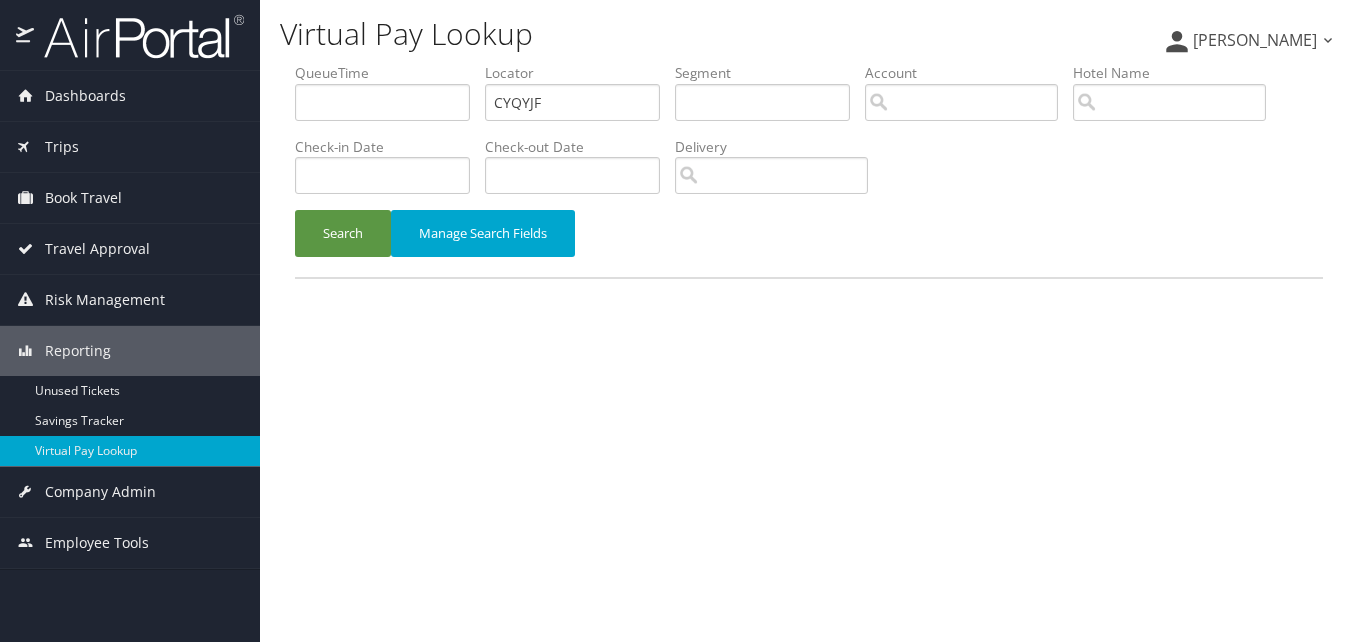scroll, scrollTop: 0, scrollLeft: 0, axis: both 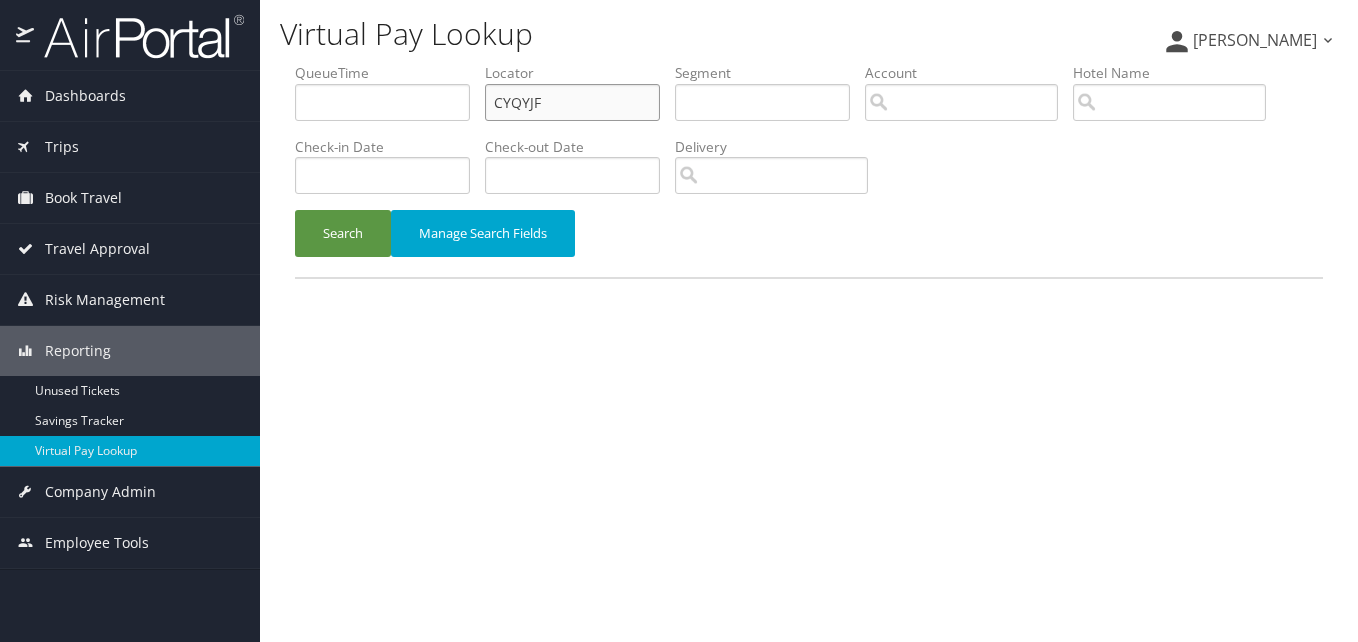 drag, startPoint x: 576, startPoint y: 98, endPoint x: 309, endPoint y: 156, distance: 273.22702 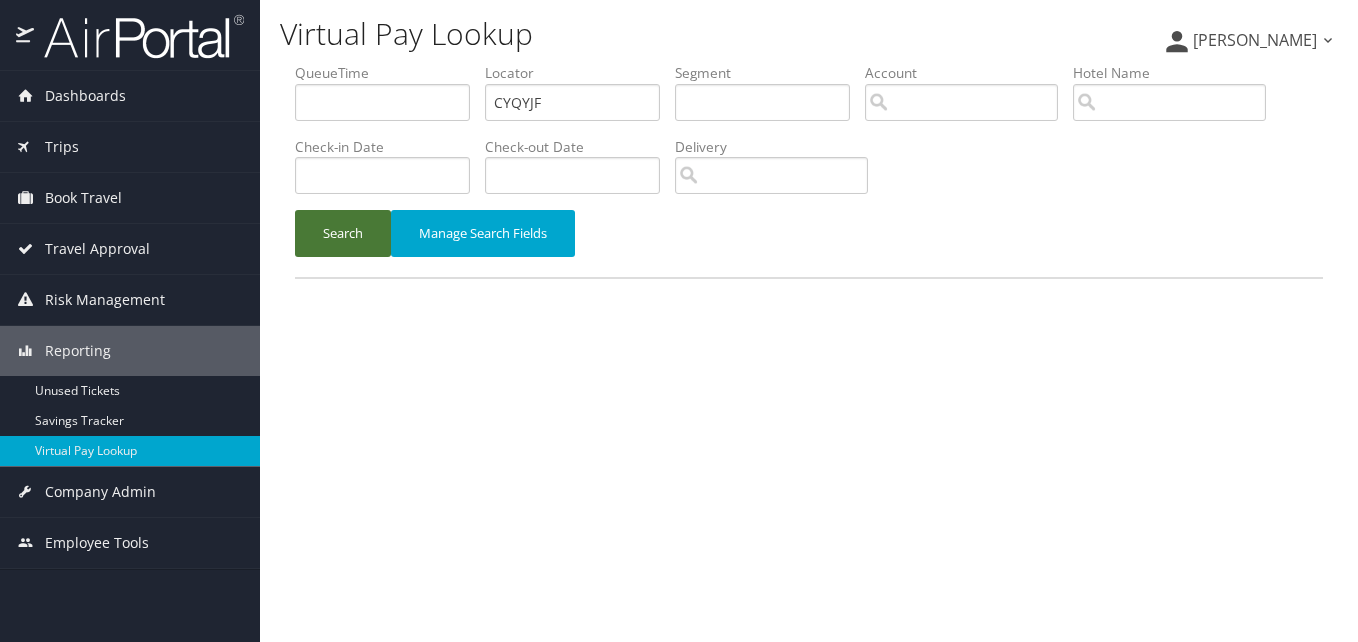 click on "Search" at bounding box center [343, 233] 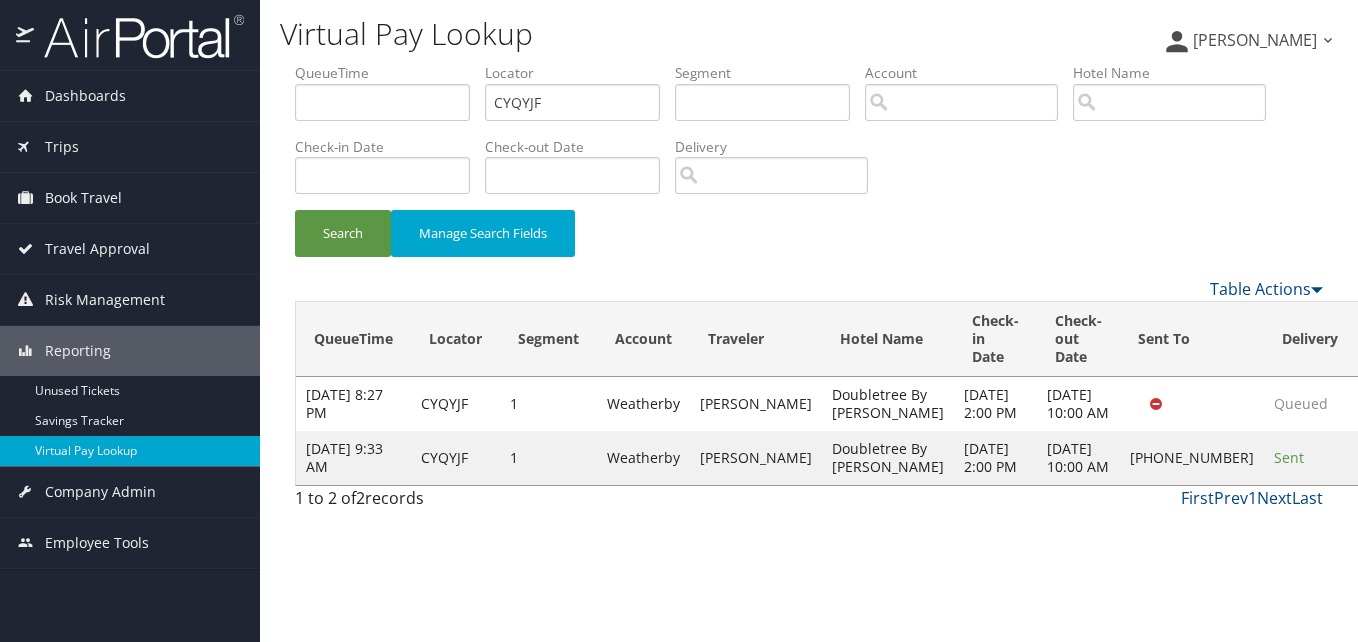 click on "Actions" at bounding box center [1395, 457] 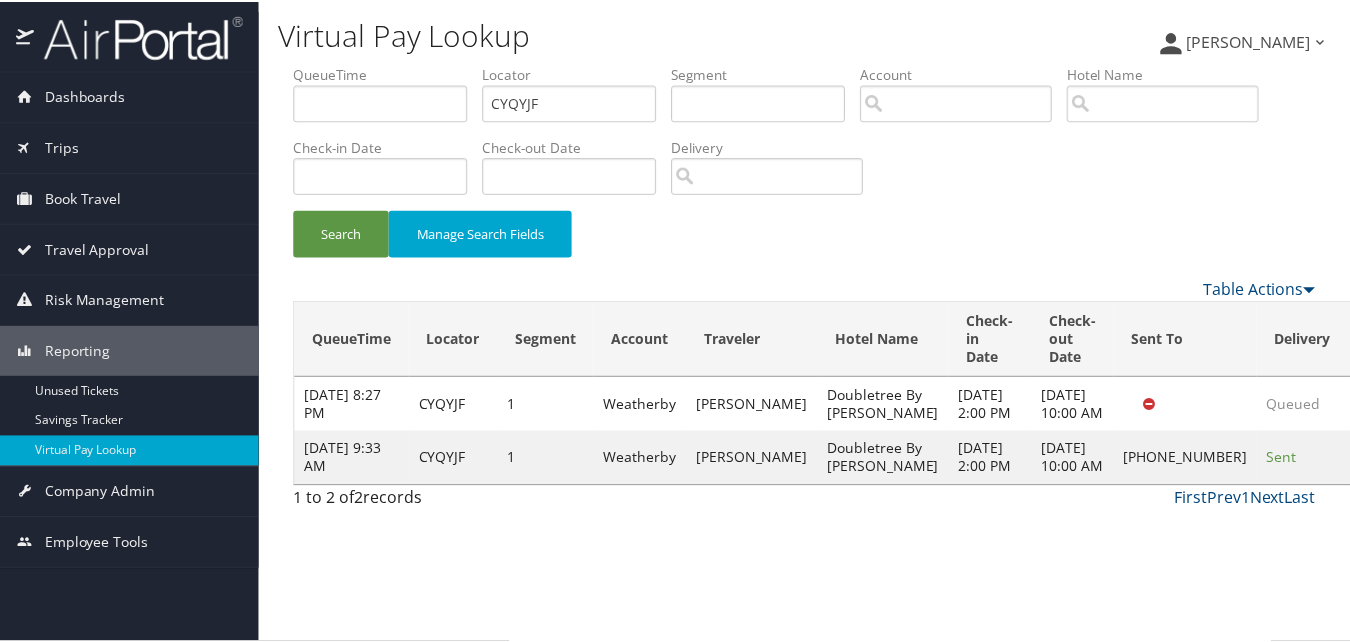 scroll, scrollTop: 1, scrollLeft: 0, axis: vertical 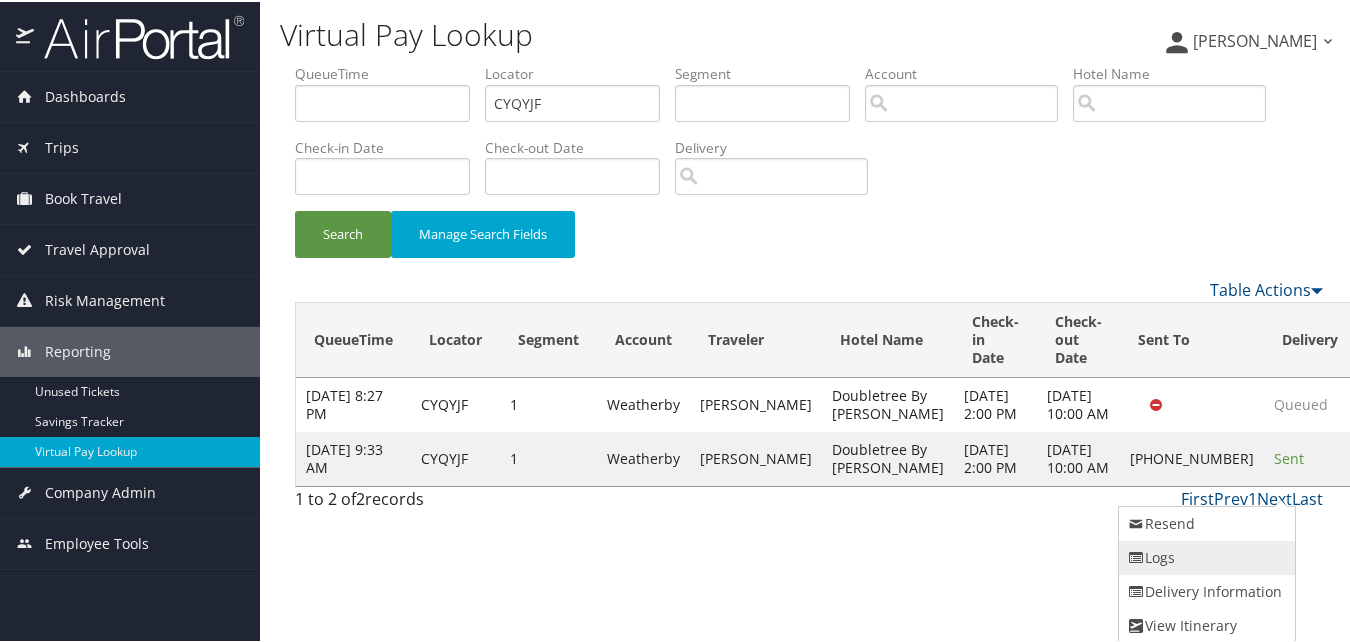 click on "Logs" at bounding box center (1204, 556) 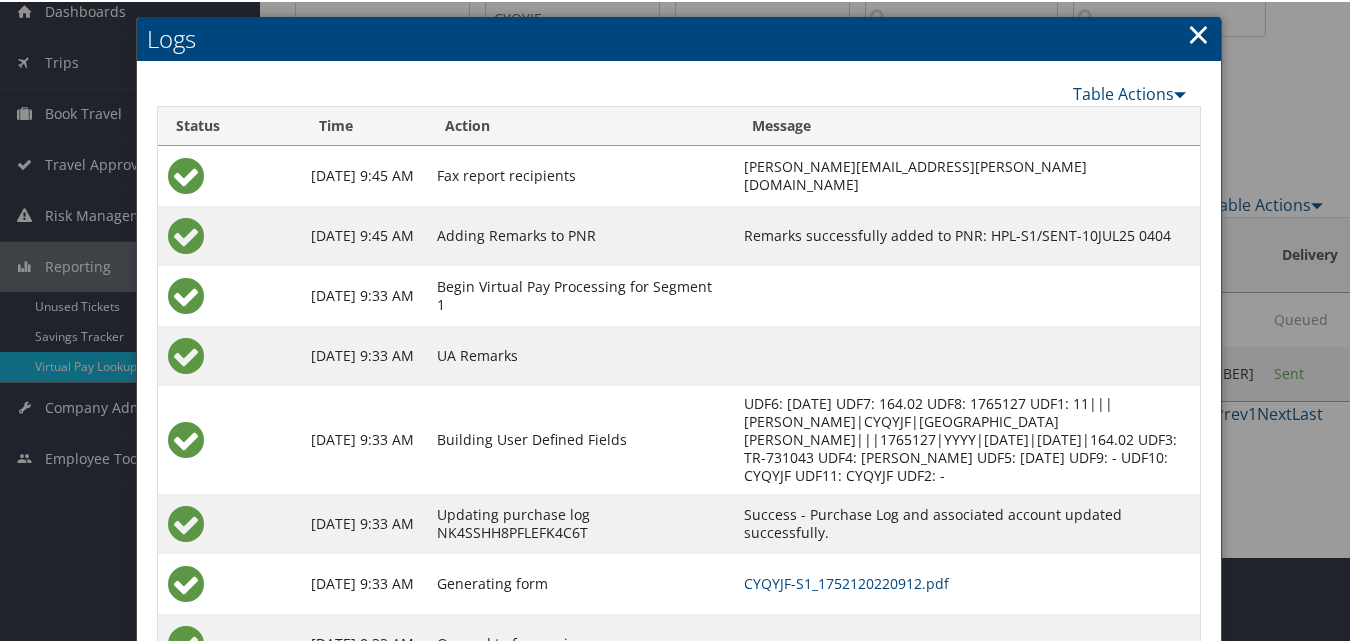 scroll, scrollTop: 172, scrollLeft: 0, axis: vertical 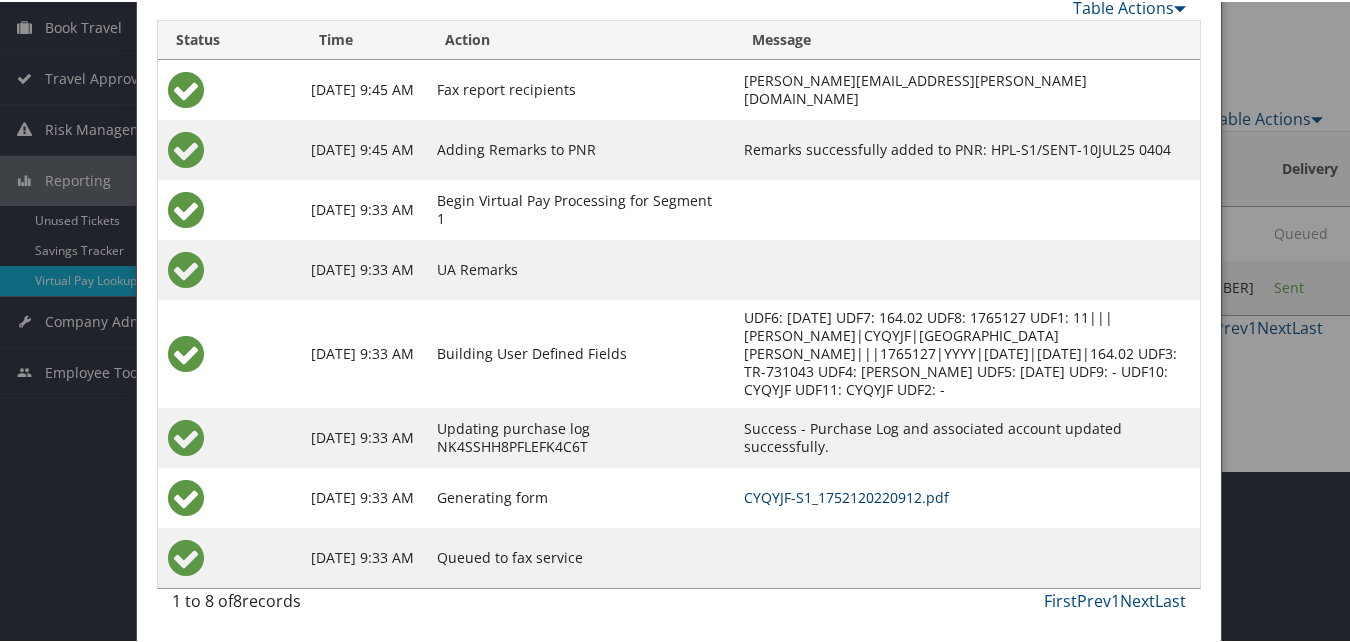 click on "CYQYJF-S1_1752120220912.pdf" at bounding box center (846, 495) 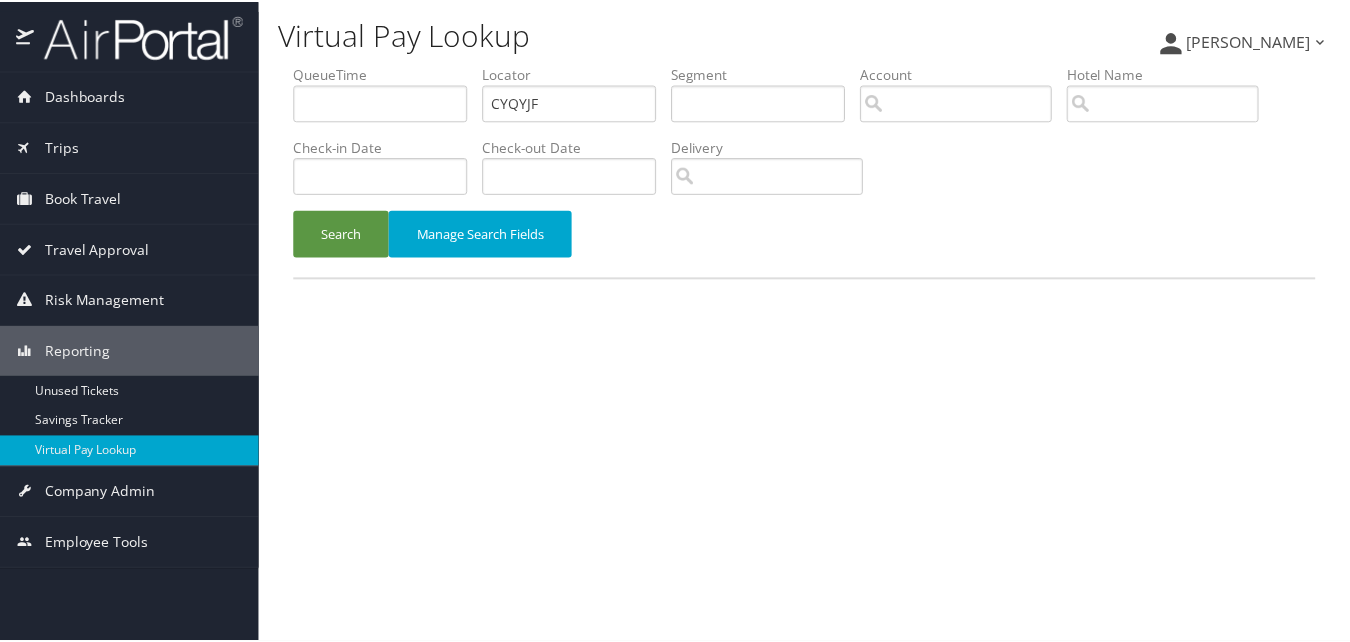 scroll, scrollTop: 0, scrollLeft: 0, axis: both 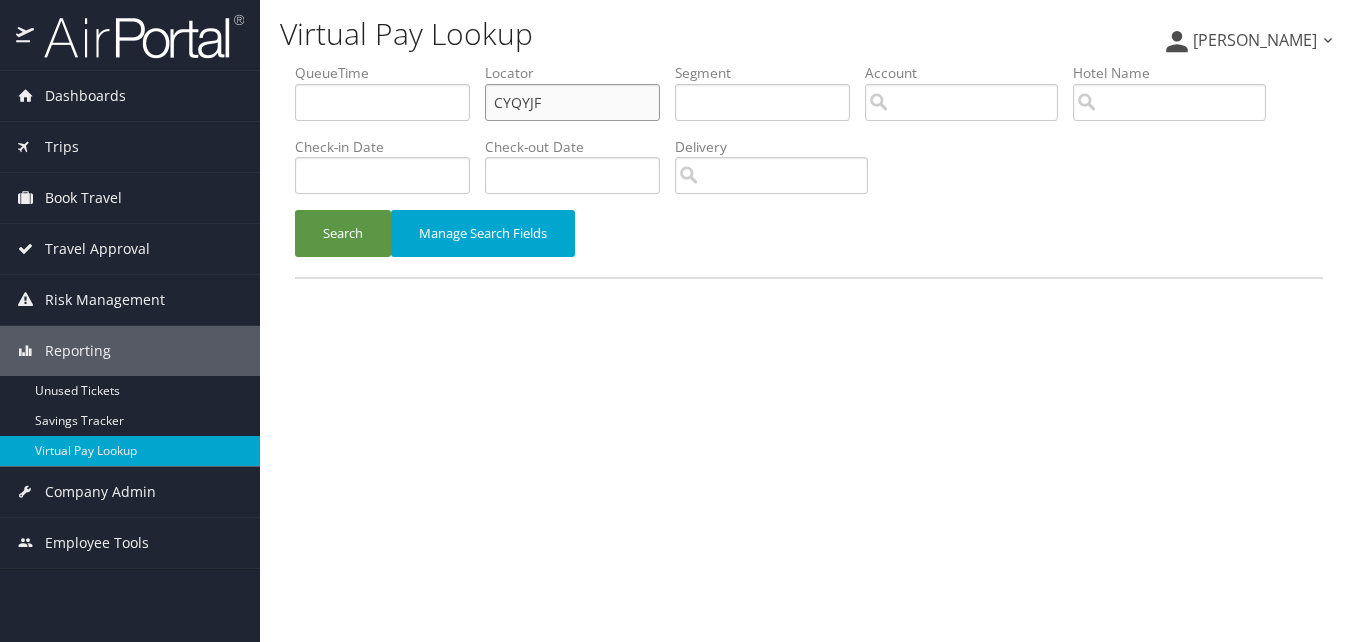 drag, startPoint x: 481, startPoint y: 110, endPoint x: 428, endPoint y: 115, distance: 53.235325 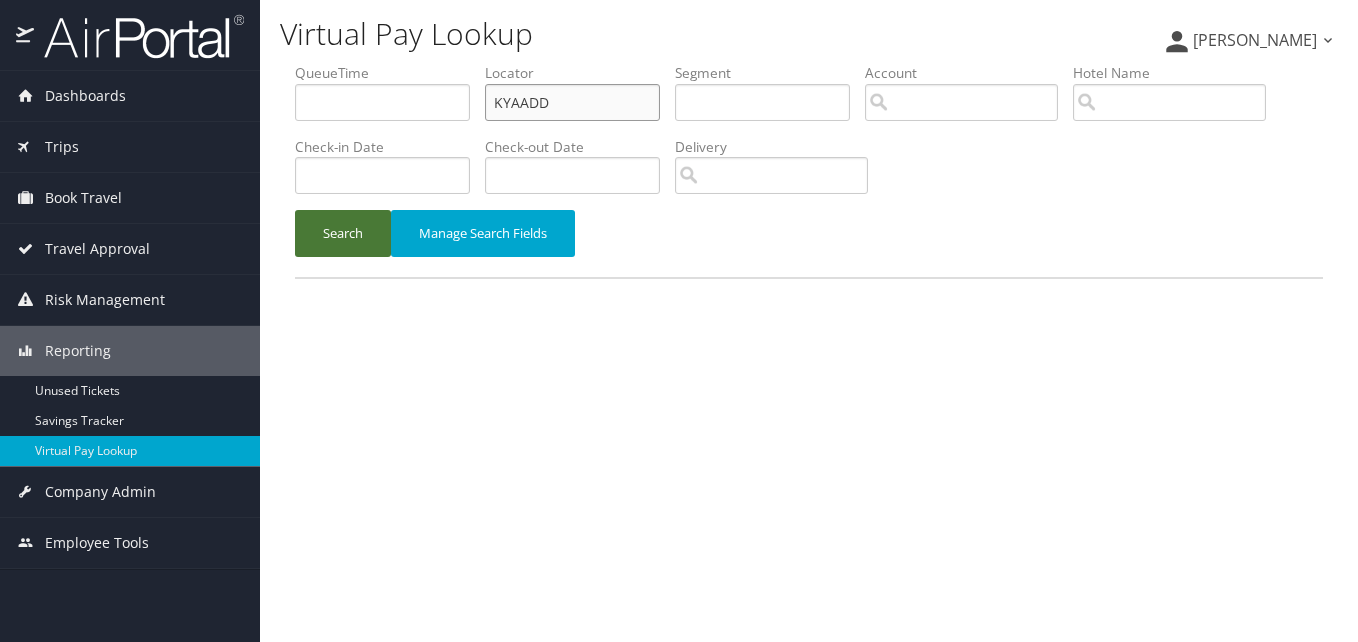 type on "KYAADD" 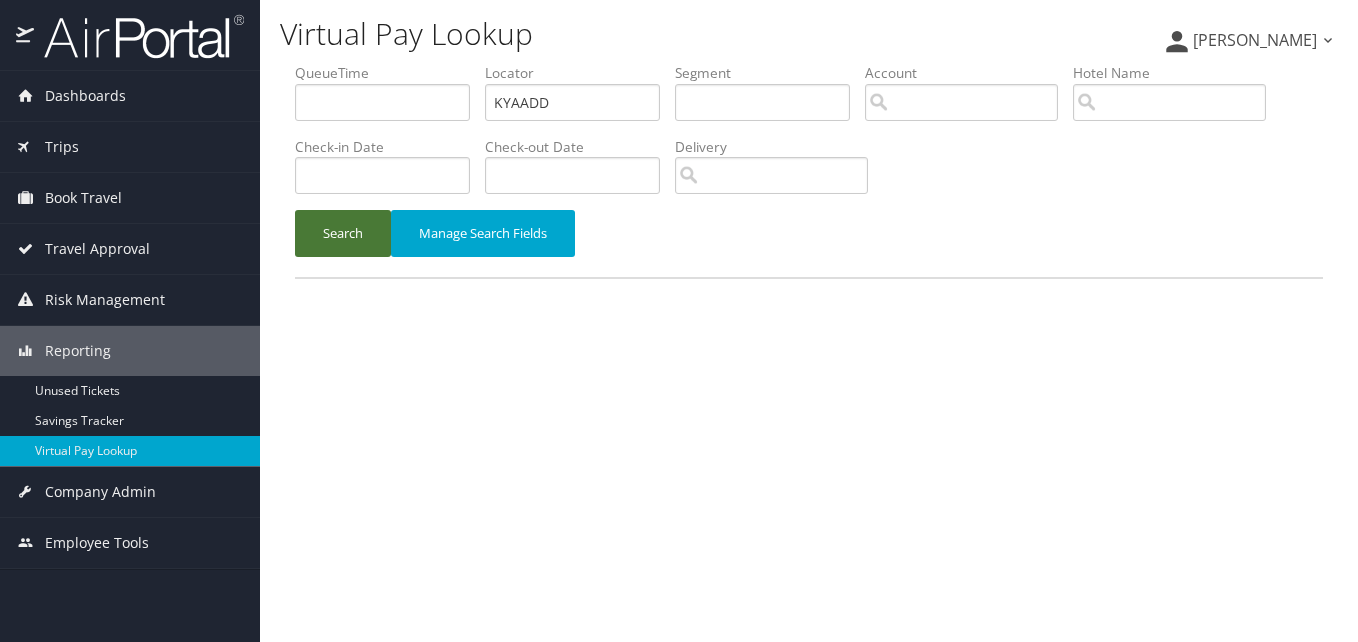 click on "Search" at bounding box center [343, 233] 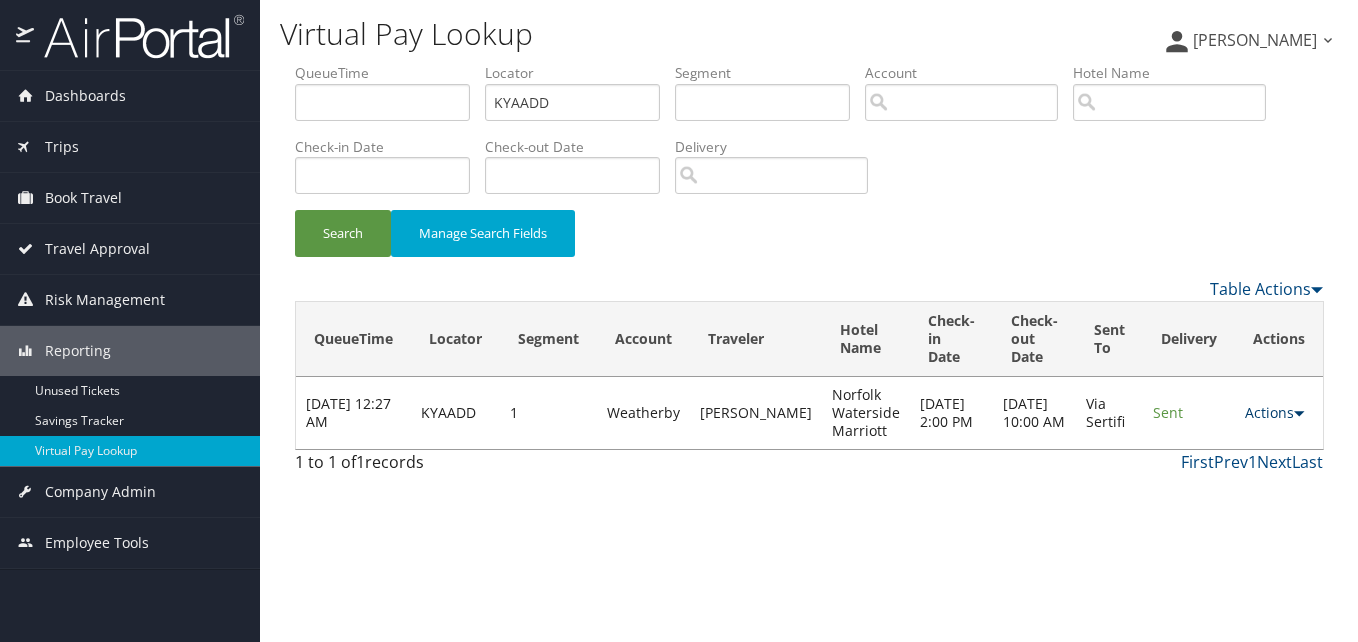 click on "Actions" at bounding box center (1274, 412) 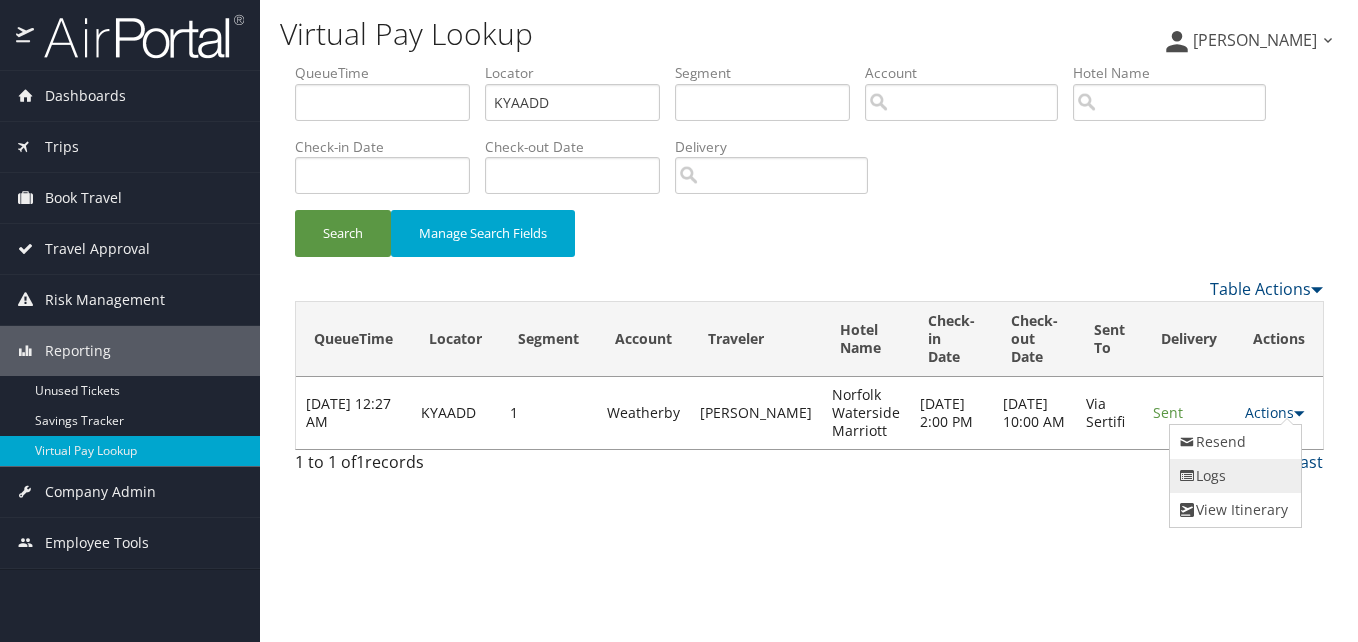 click on "Logs" at bounding box center [1233, 476] 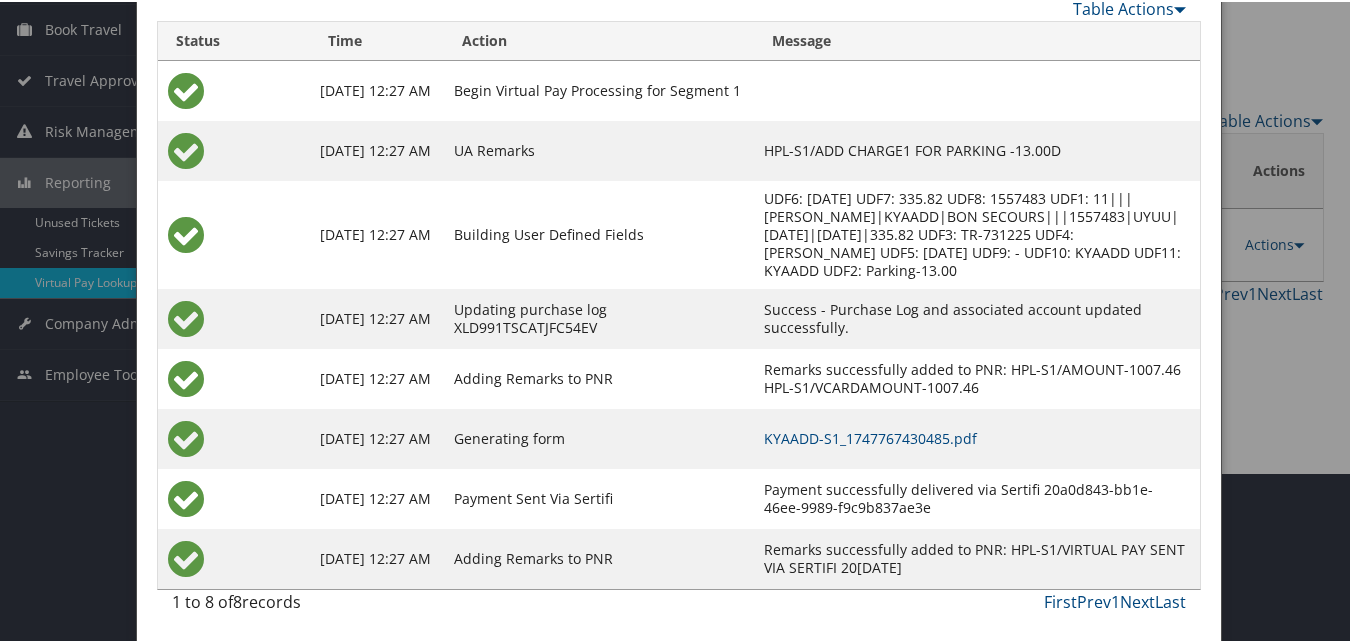 scroll, scrollTop: 171, scrollLeft: 0, axis: vertical 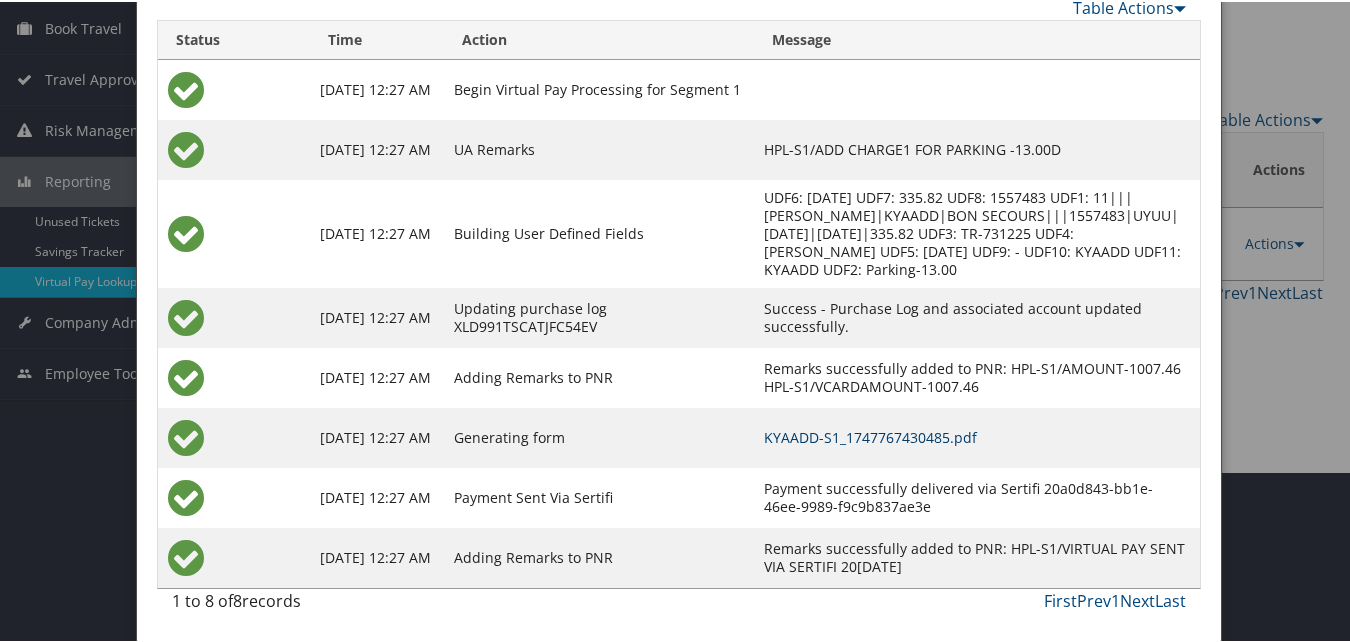 click on "KYAADD-S1_1747767430485.pdf" at bounding box center (870, 435) 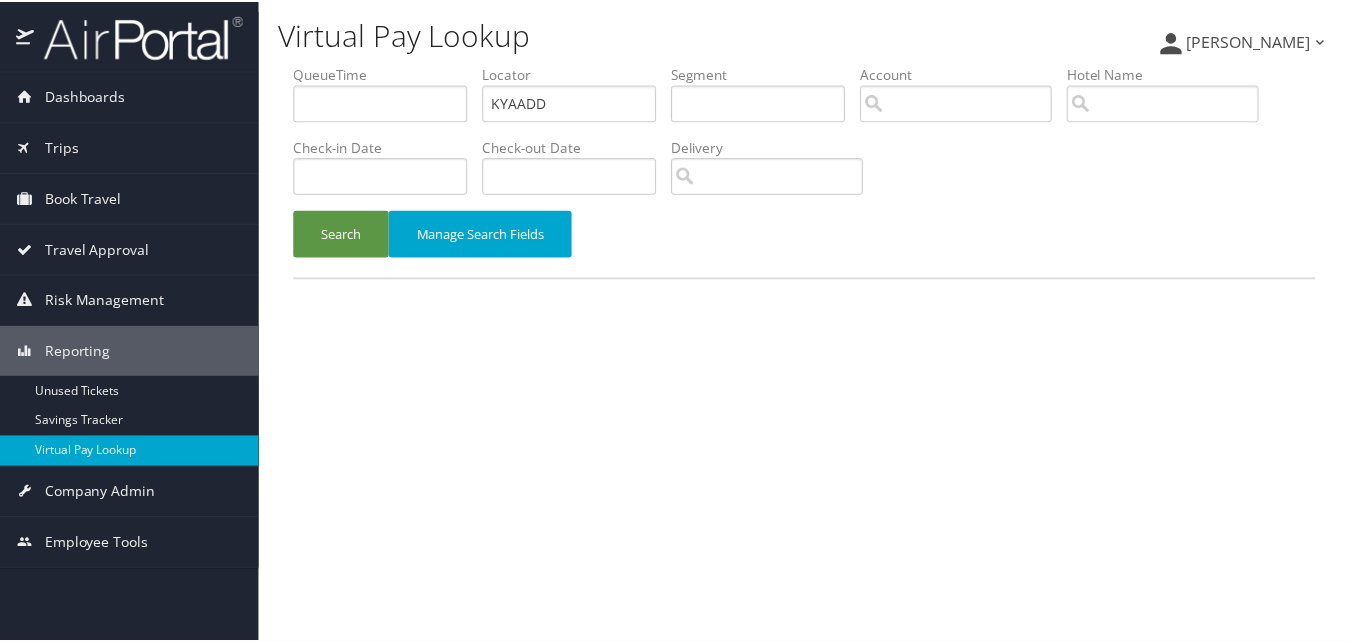 scroll, scrollTop: 0, scrollLeft: 0, axis: both 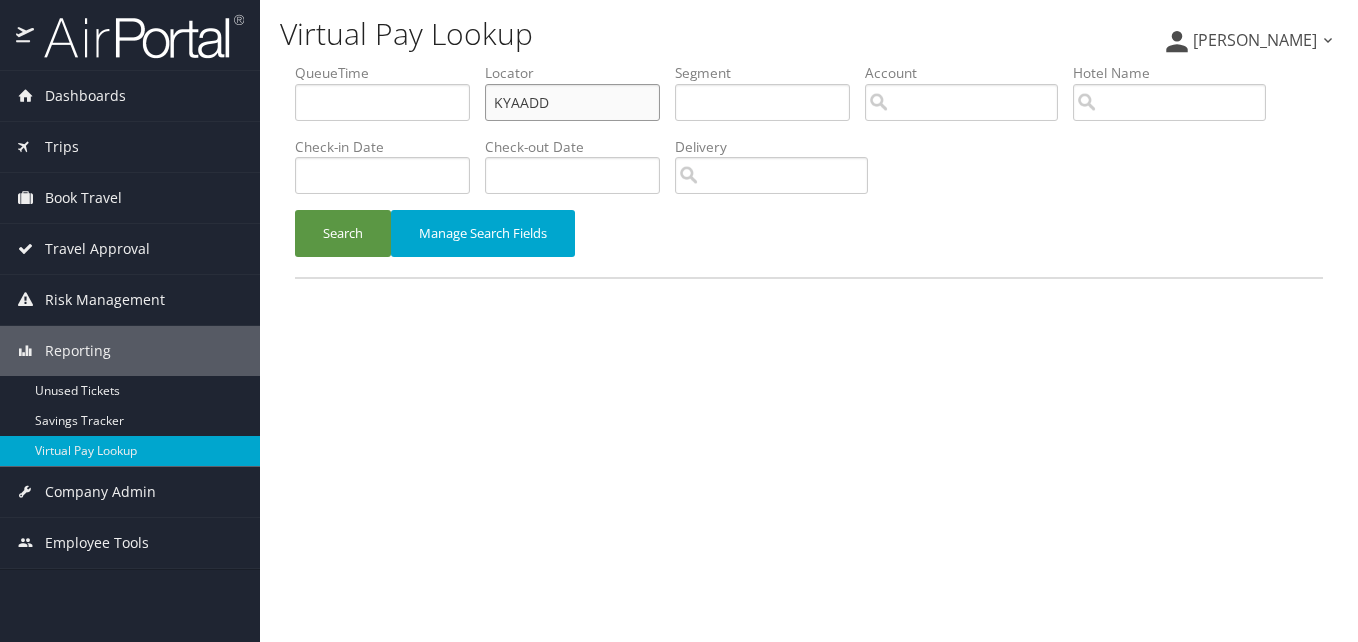 drag, startPoint x: 550, startPoint y: 115, endPoint x: 346, endPoint y: 155, distance: 207.88458 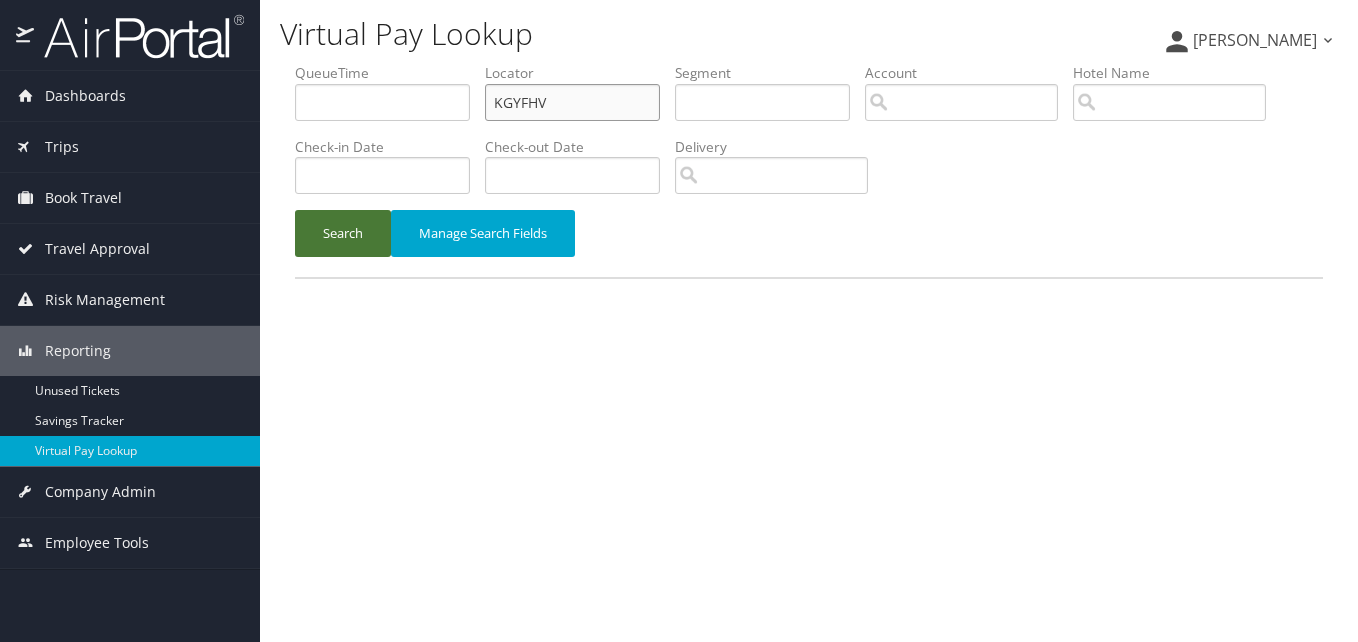 type on "KGYFHV" 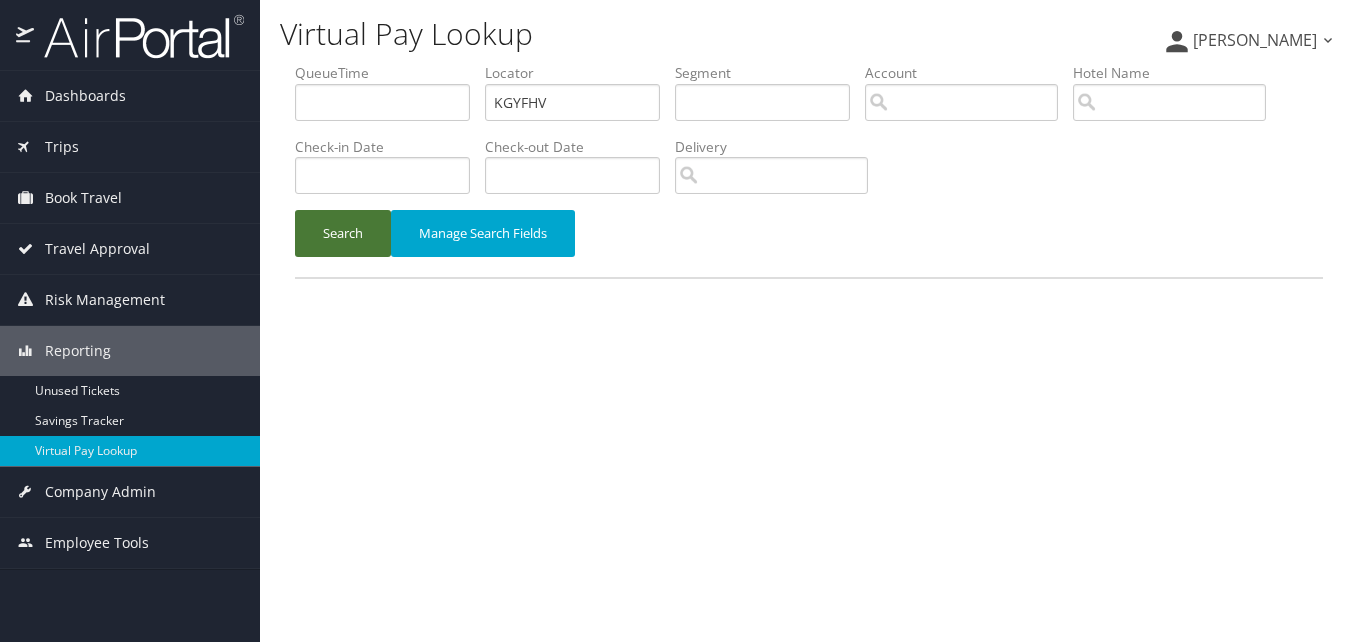 drag, startPoint x: 343, startPoint y: 234, endPoint x: 405, endPoint y: 271, distance: 72.20111 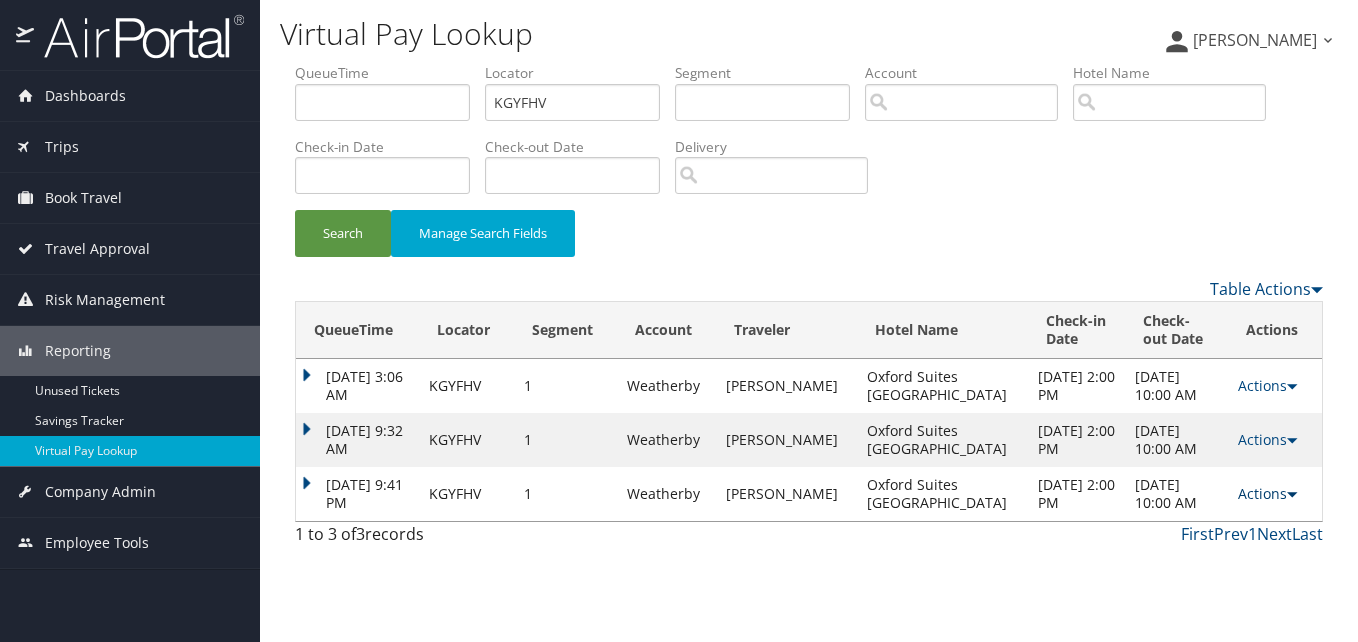 click on "Actions" at bounding box center (1267, 493) 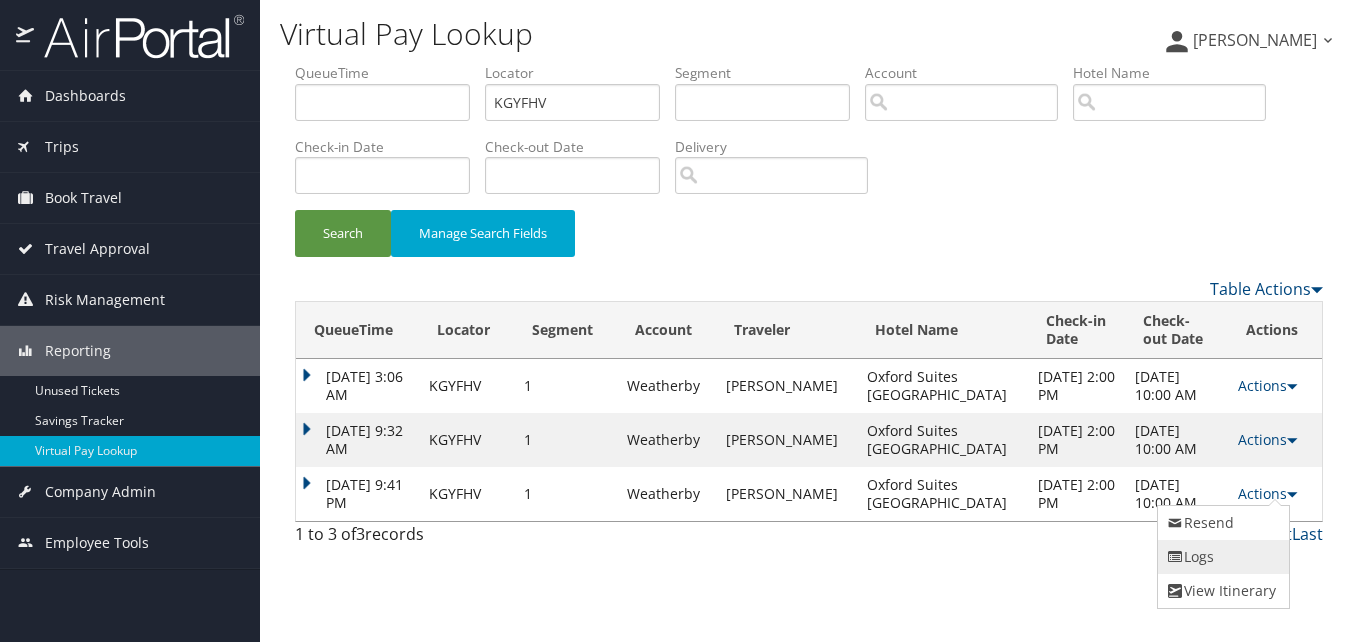 click on "Logs" at bounding box center (1221, 557) 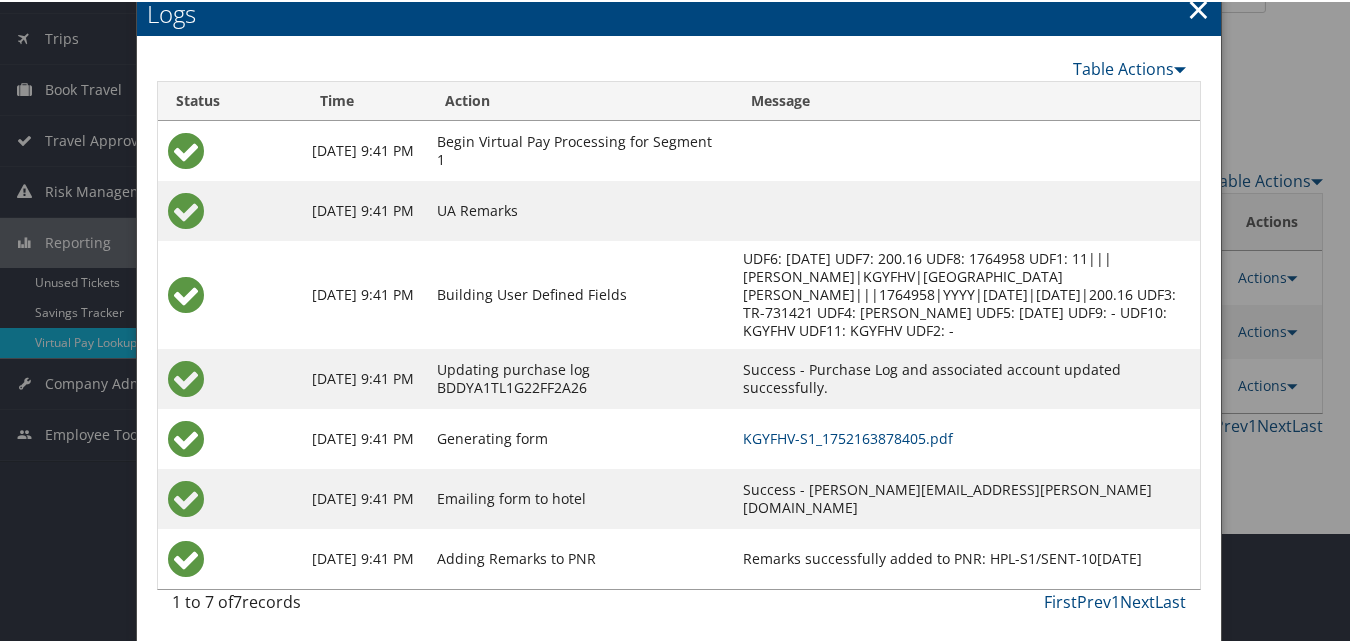 scroll, scrollTop: 111, scrollLeft: 0, axis: vertical 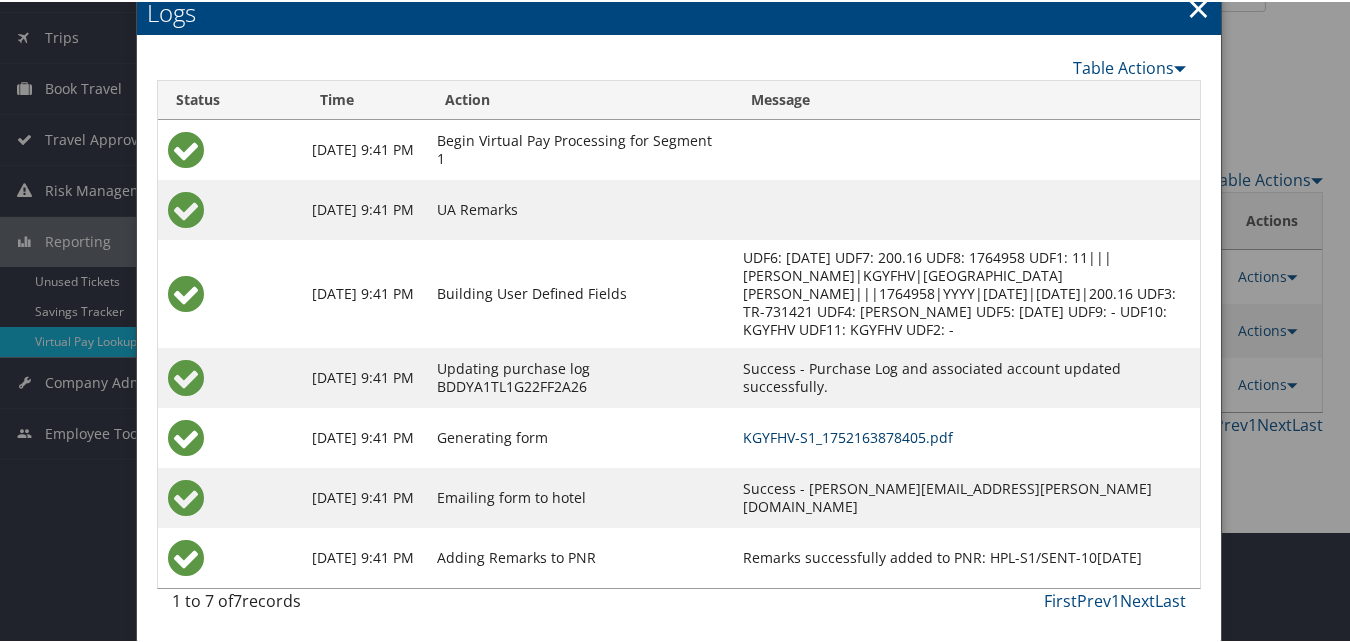 click on "KGYFHV-S1_1752163878405.pdf" at bounding box center (848, 435) 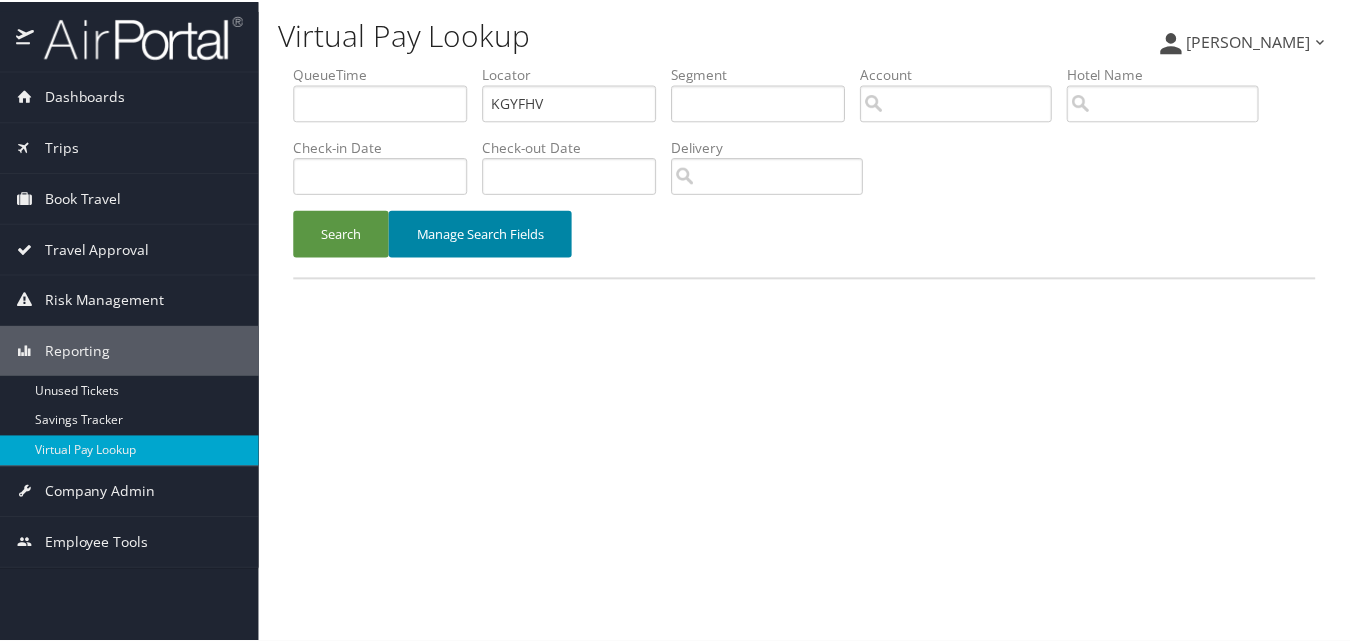scroll, scrollTop: 0, scrollLeft: 0, axis: both 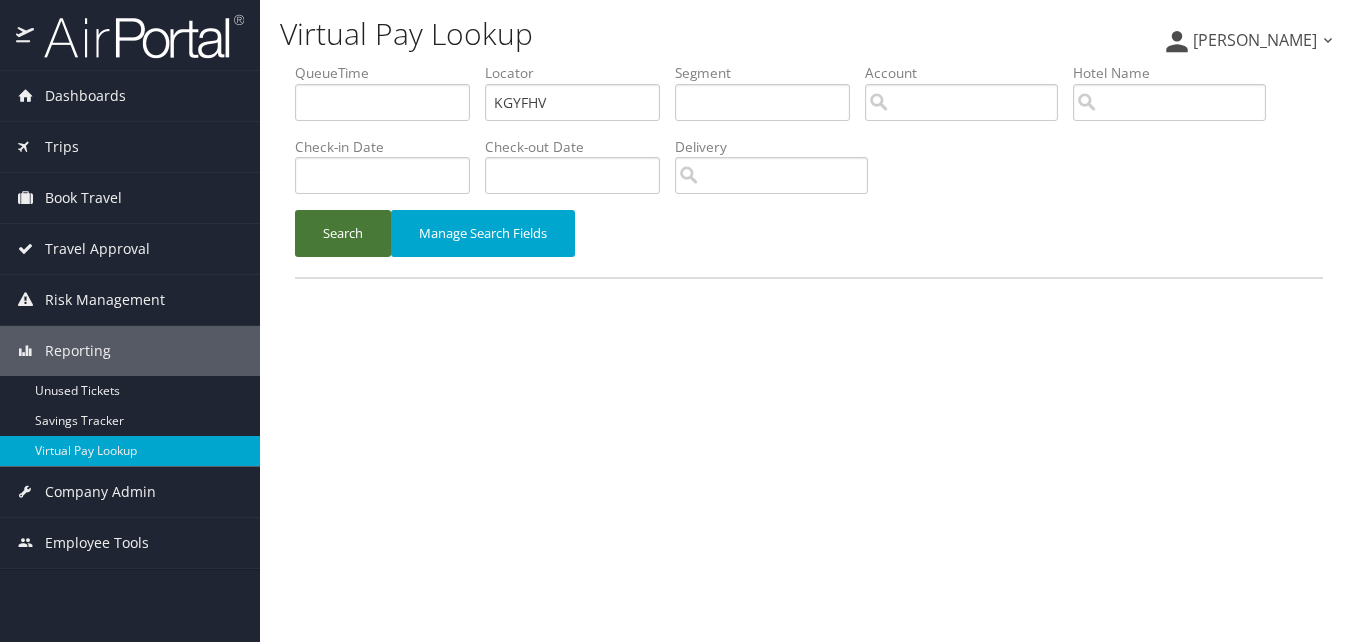 click on "Search" at bounding box center [343, 233] 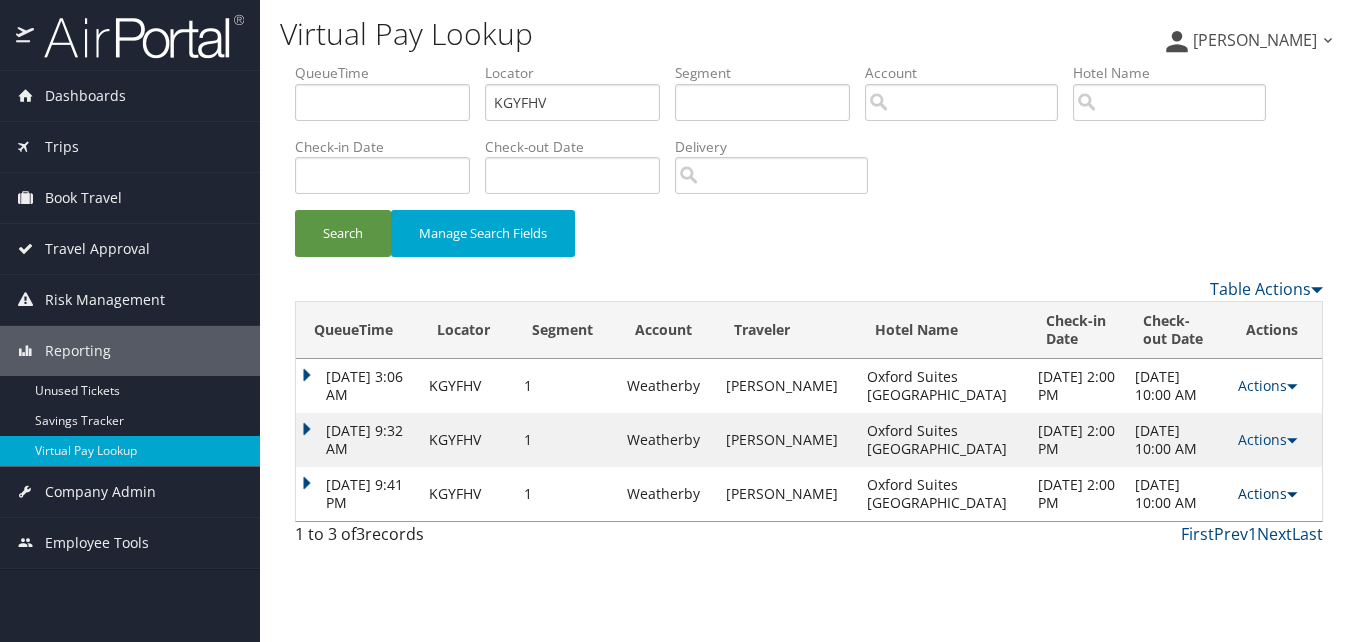 click on "Actions" at bounding box center [1267, 493] 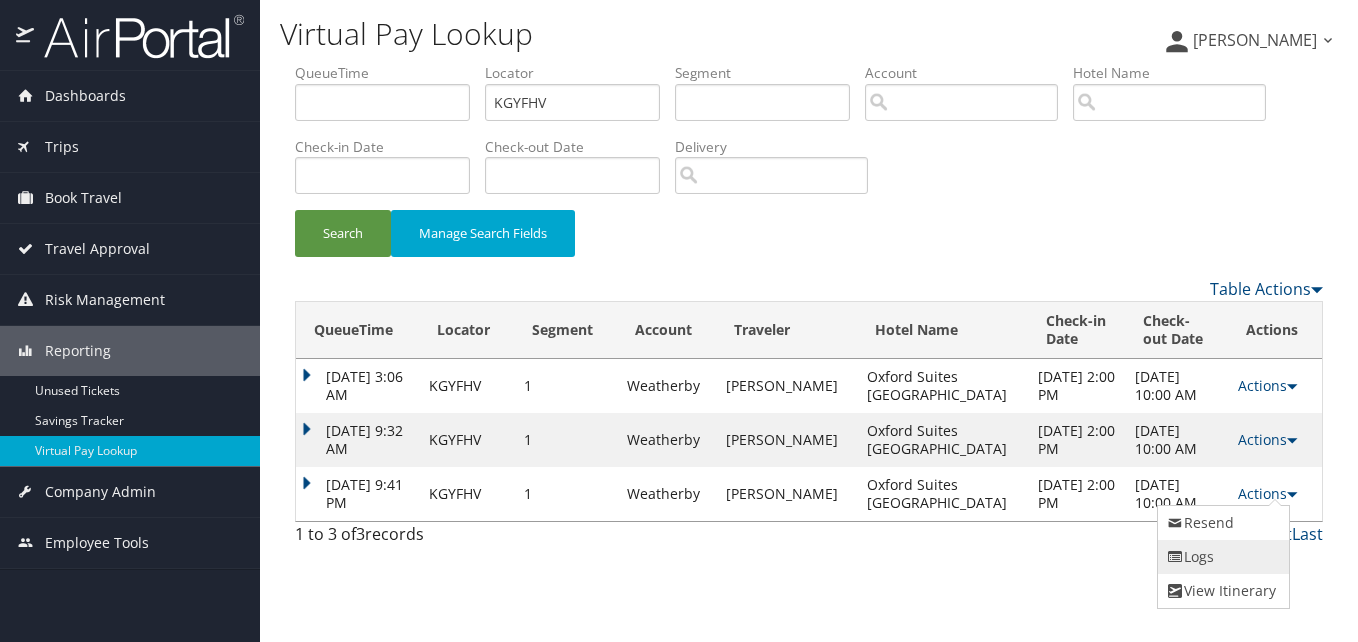 click on "Logs" at bounding box center (1221, 557) 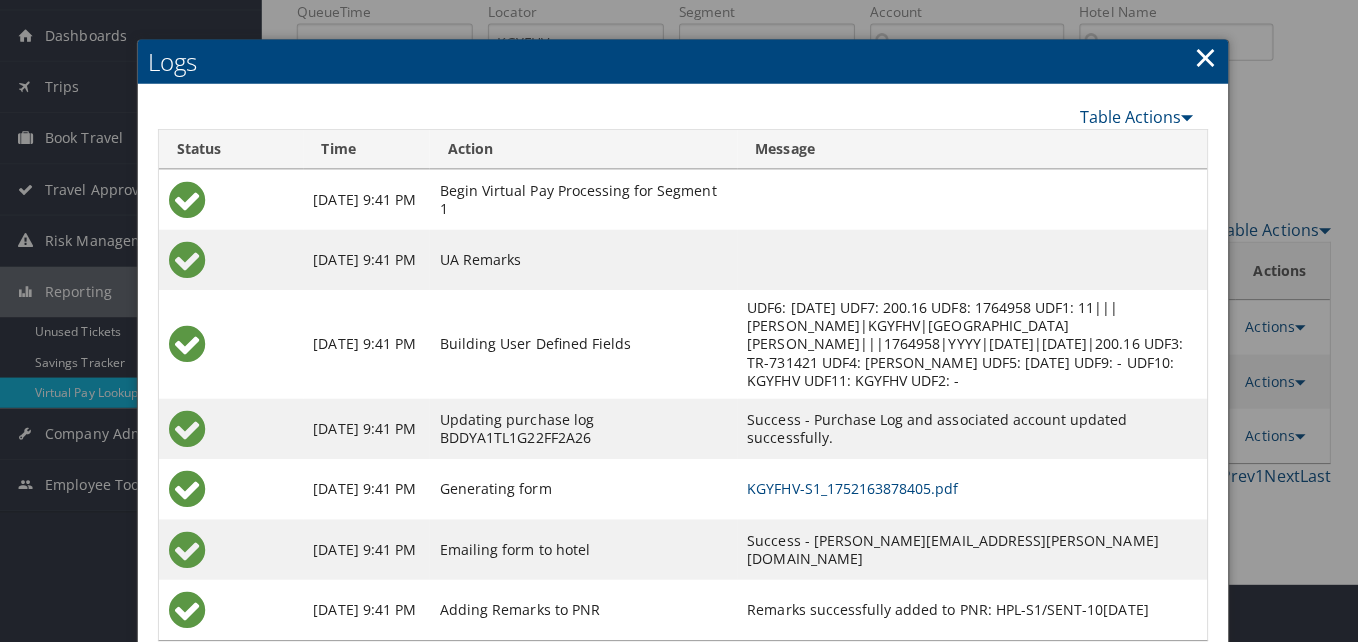 scroll, scrollTop: 0, scrollLeft: 0, axis: both 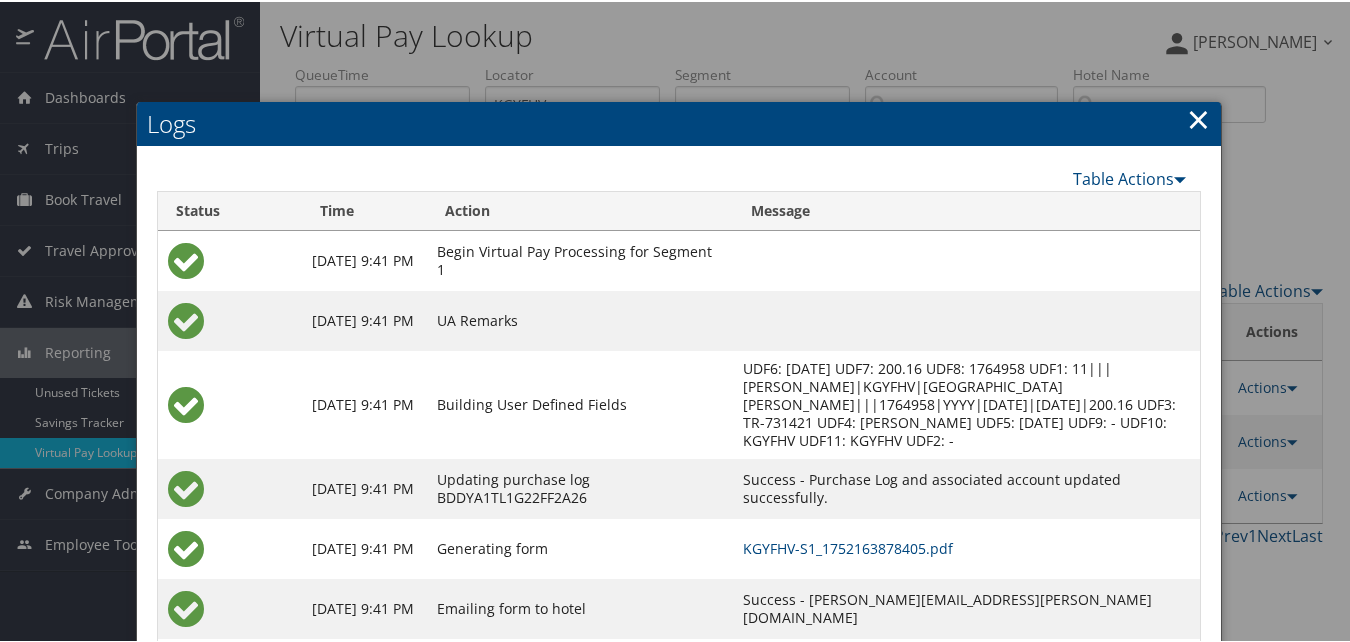 click on "Logs" at bounding box center [679, 122] 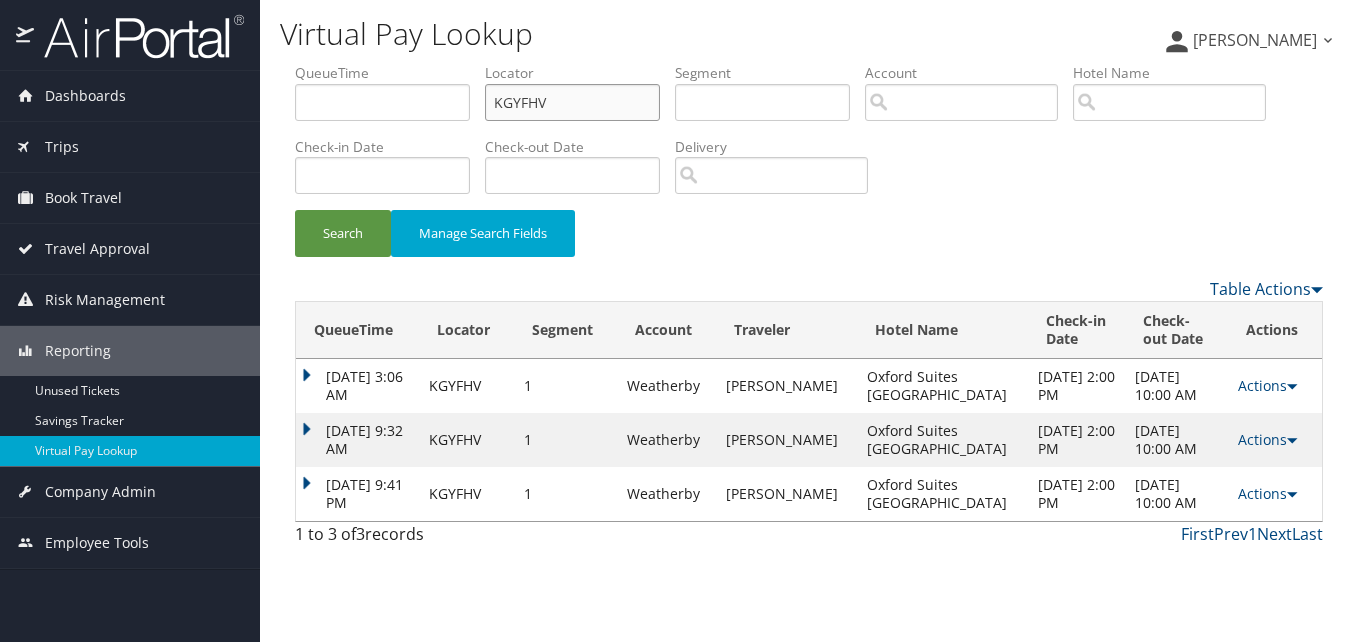 drag, startPoint x: 571, startPoint y: 106, endPoint x: 331, endPoint y: 123, distance: 240.60133 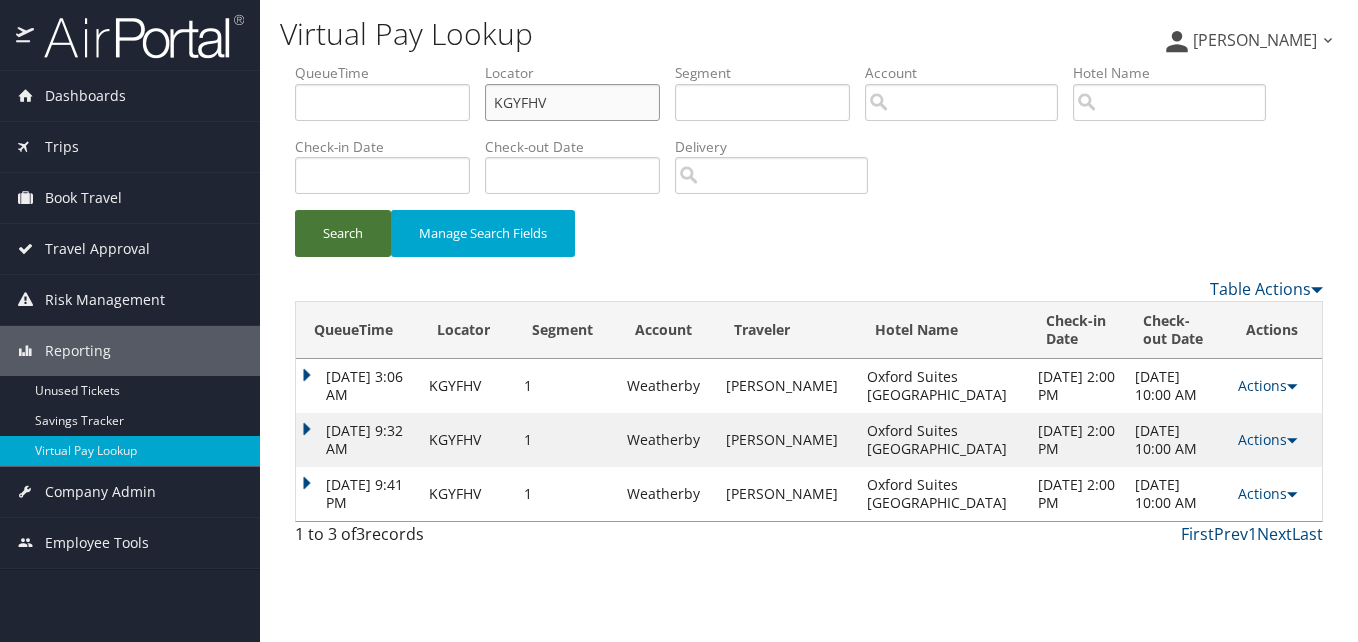 paste on "FCKLGL" 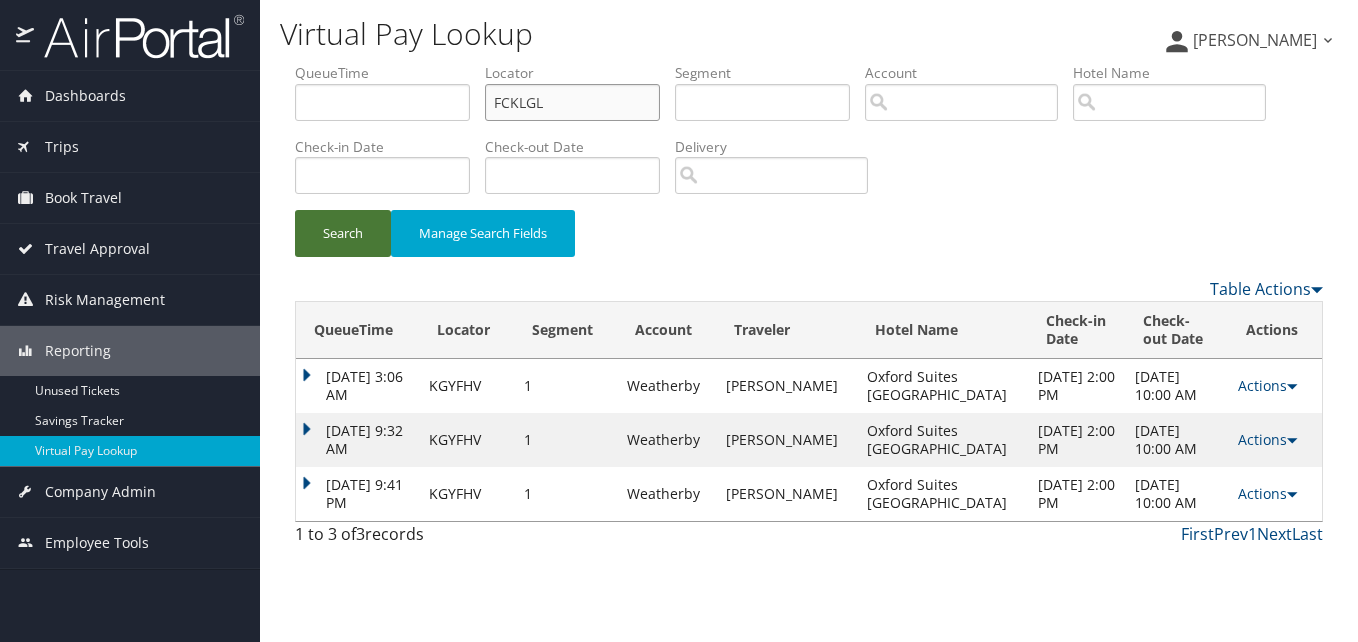 type on "FCKLGL" 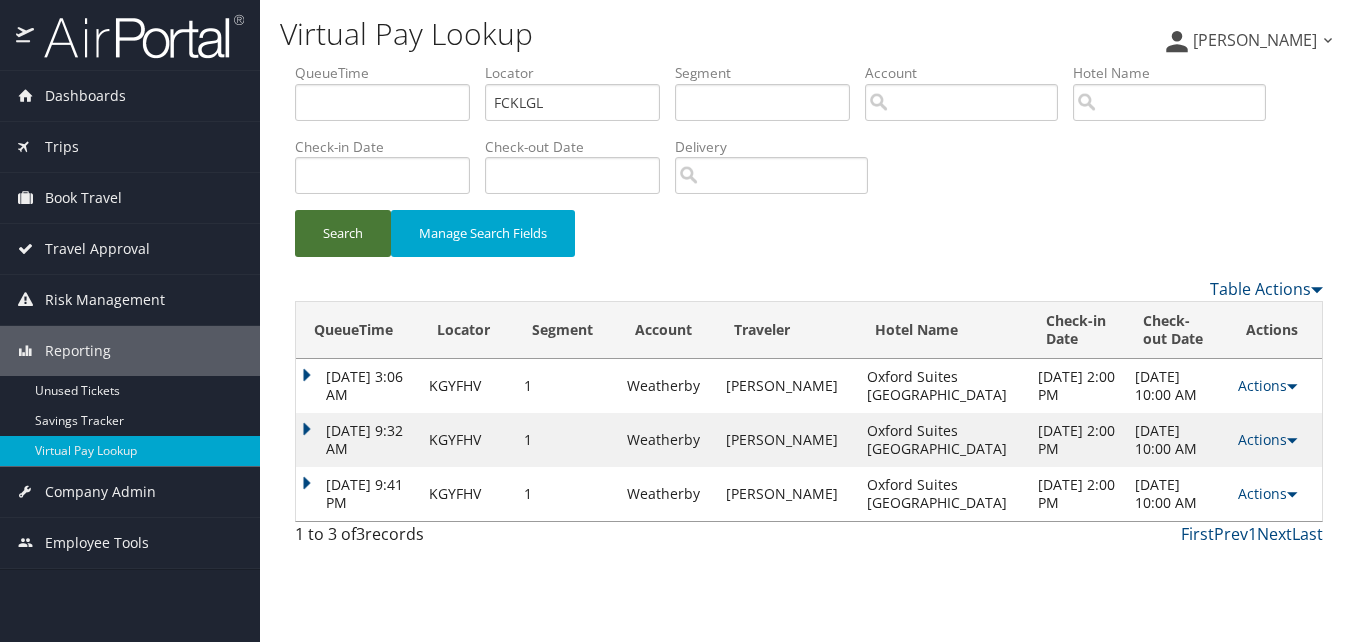 click on "Search" at bounding box center [343, 233] 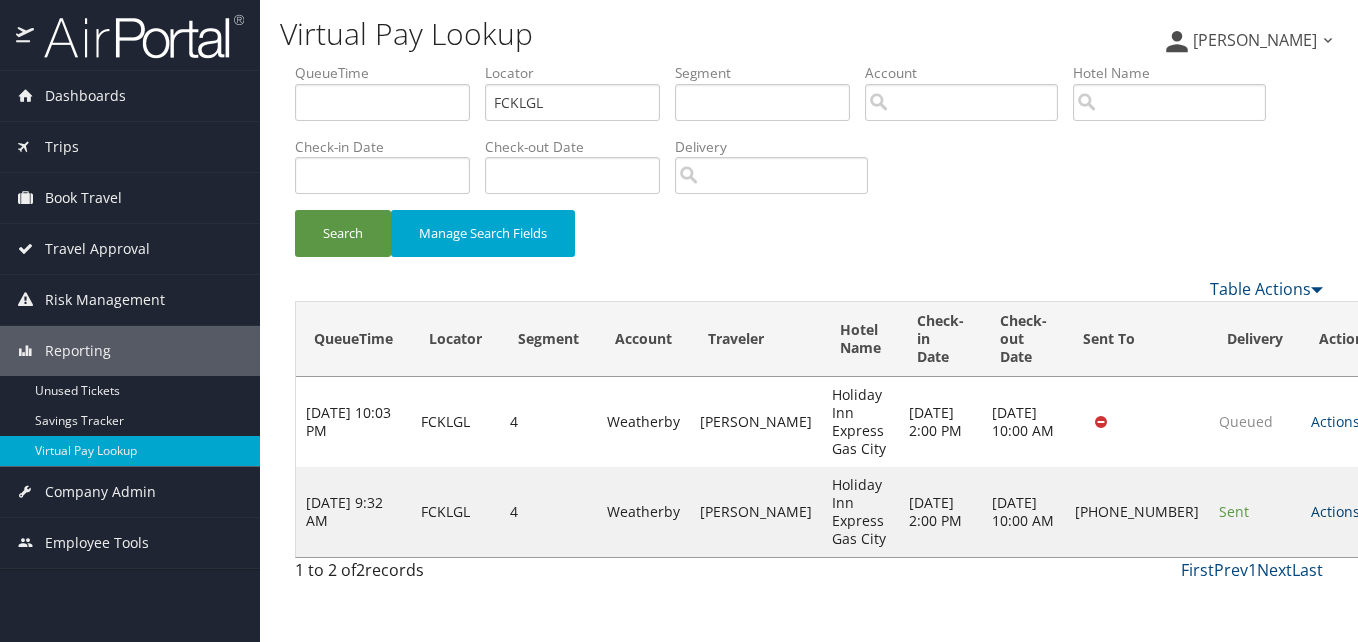click on "Actions" at bounding box center [1340, 511] 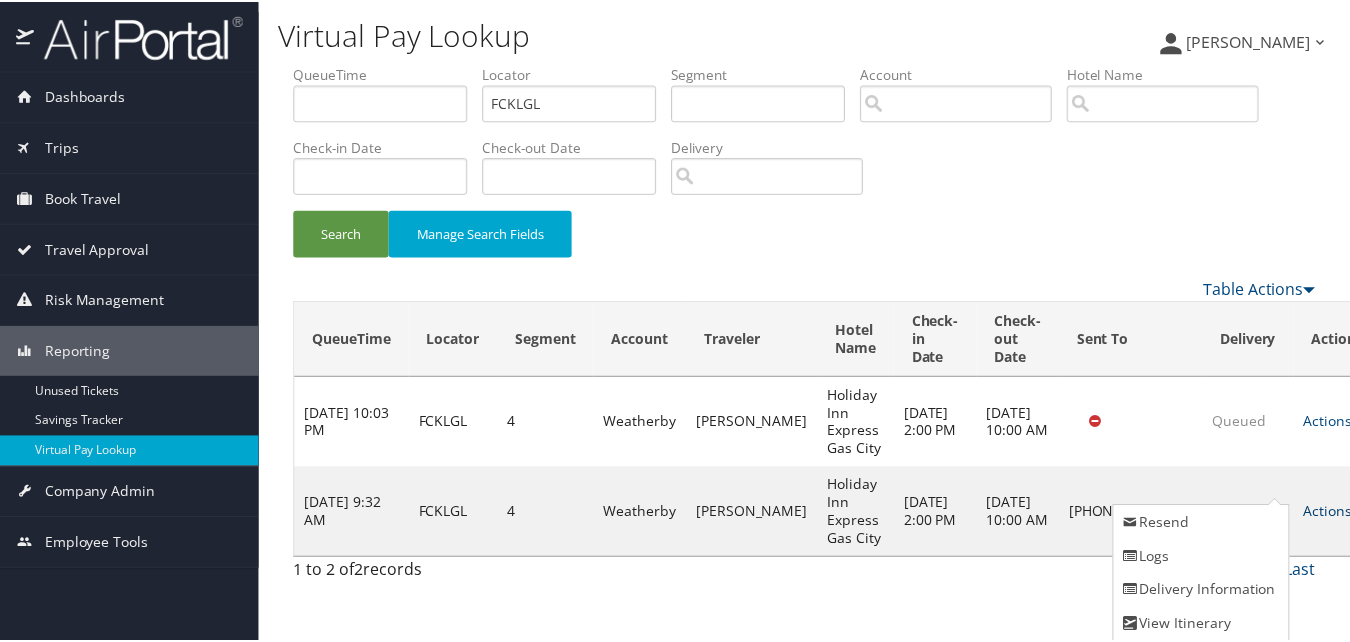 scroll, scrollTop: 1, scrollLeft: 0, axis: vertical 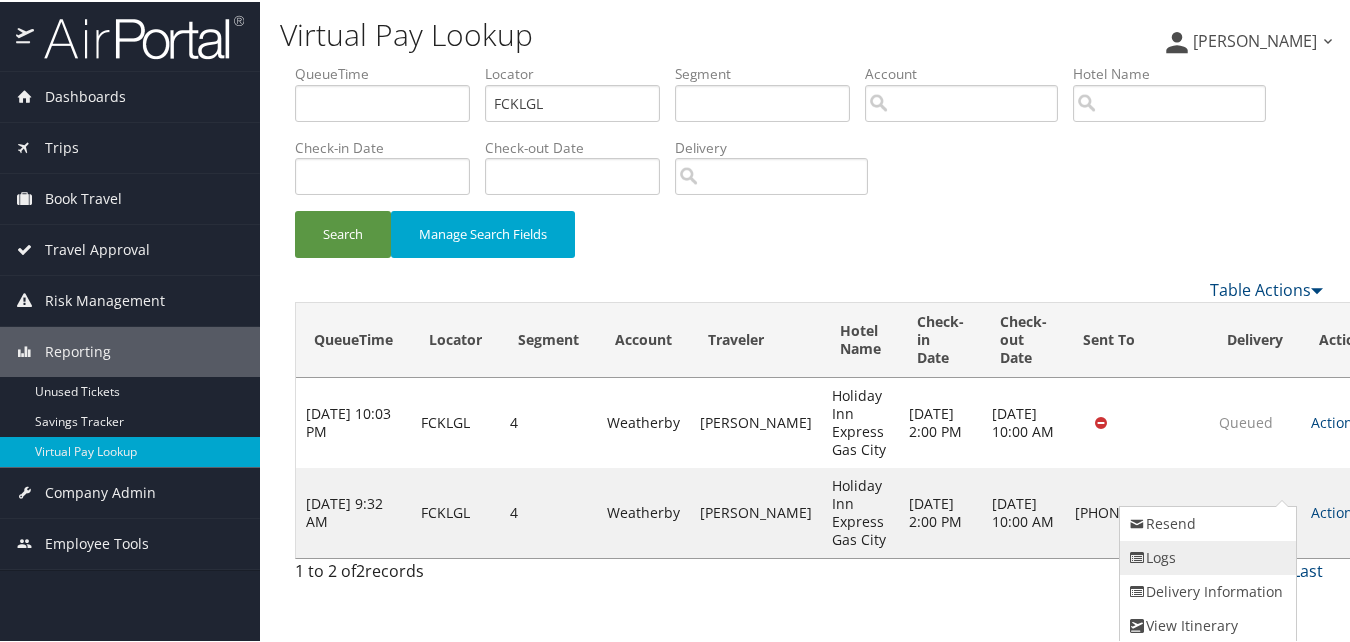 click on "Logs" at bounding box center [1205, 556] 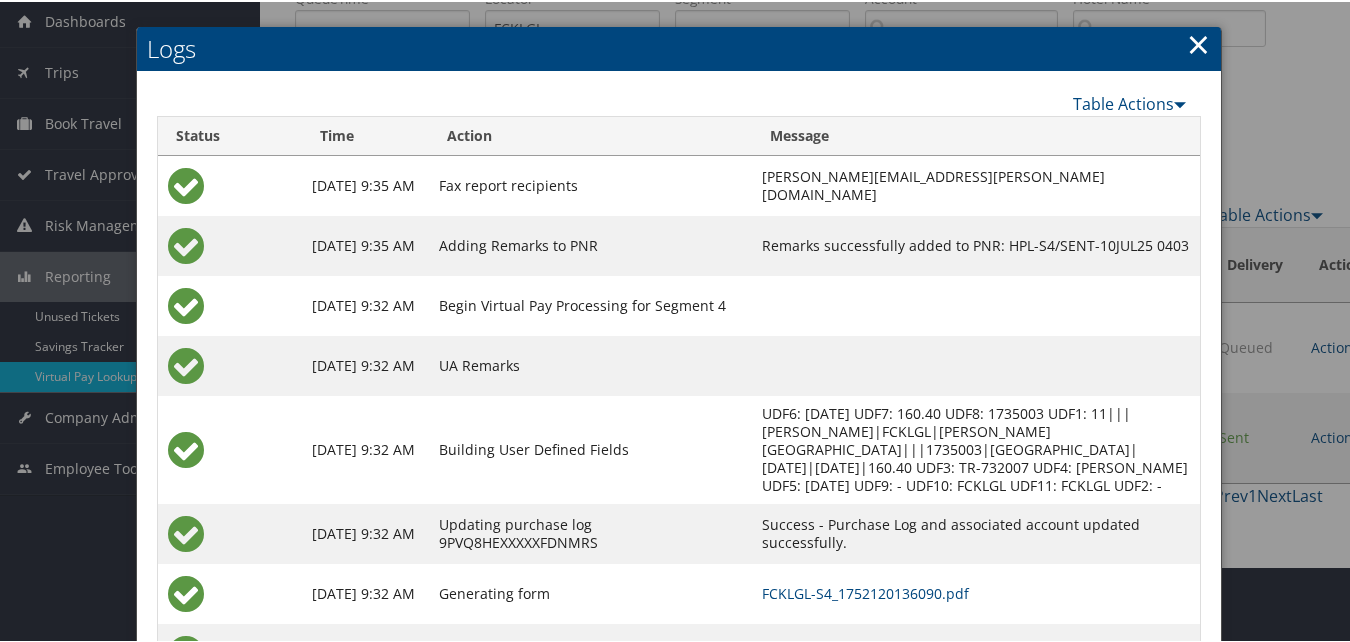 scroll, scrollTop: 154, scrollLeft: 0, axis: vertical 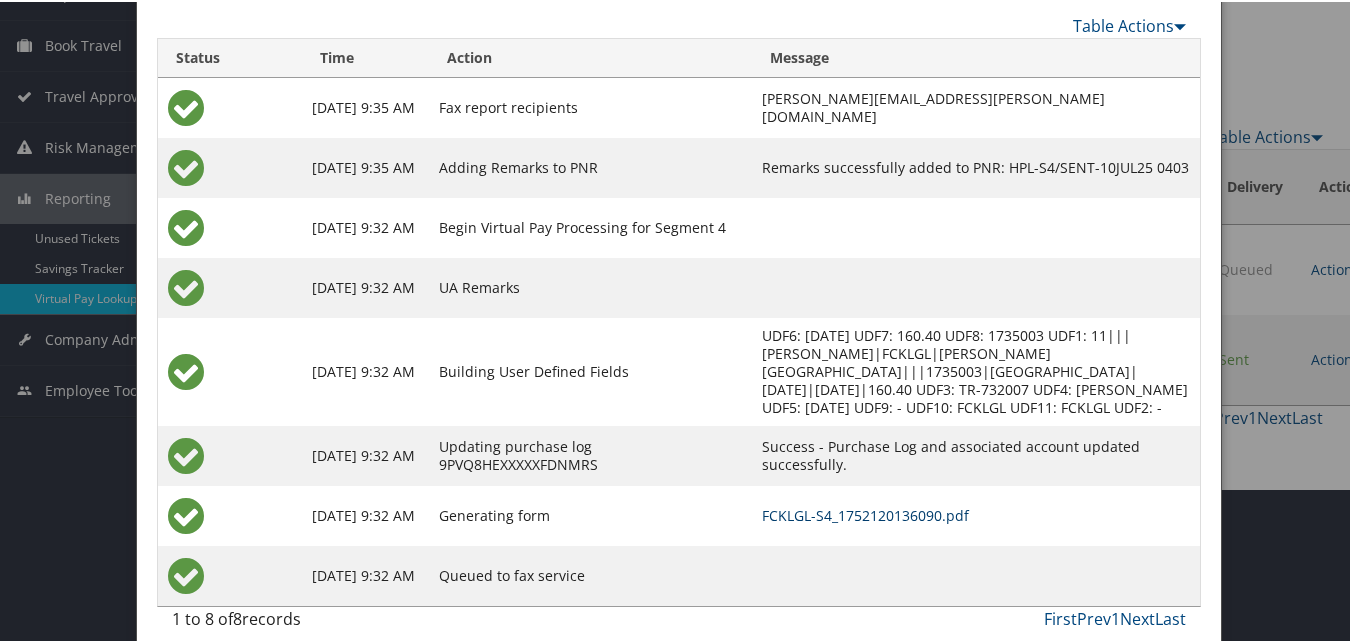 click on "FCKLGL-S4_1752120136090.pdf" at bounding box center (865, 513) 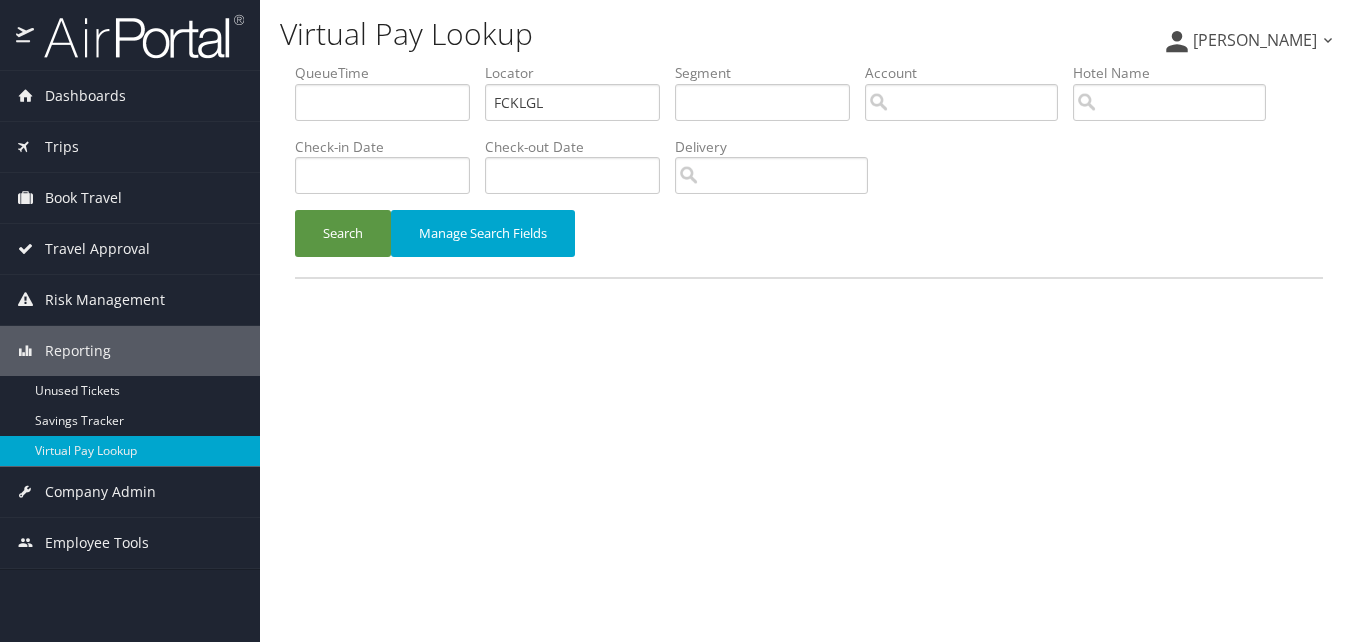 scroll, scrollTop: 0, scrollLeft: 0, axis: both 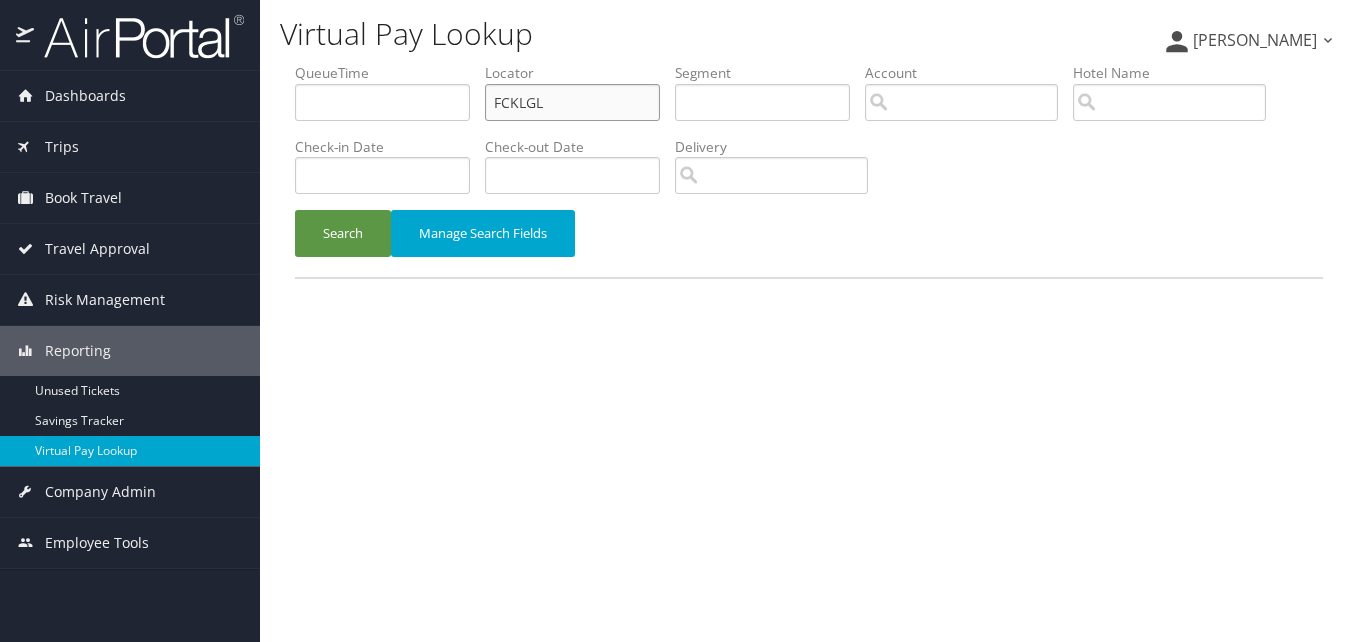 drag, startPoint x: 569, startPoint y: 103, endPoint x: 353, endPoint y: 125, distance: 217.11748 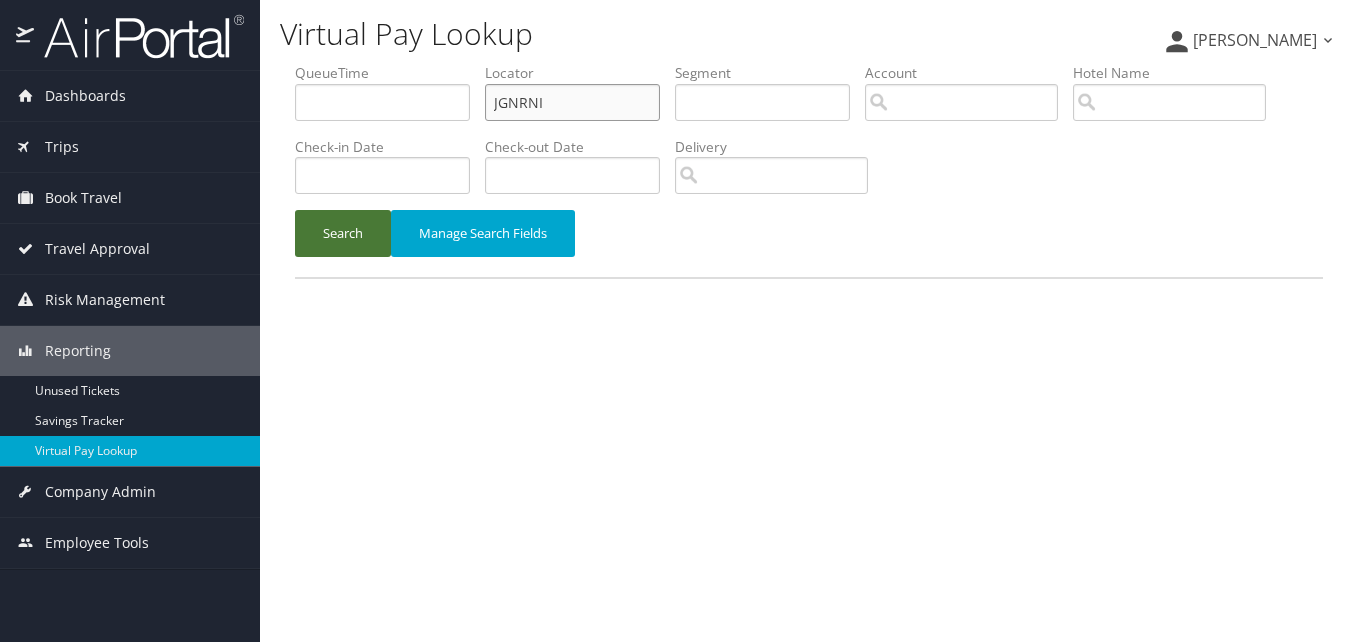 type on "JGNRNI" 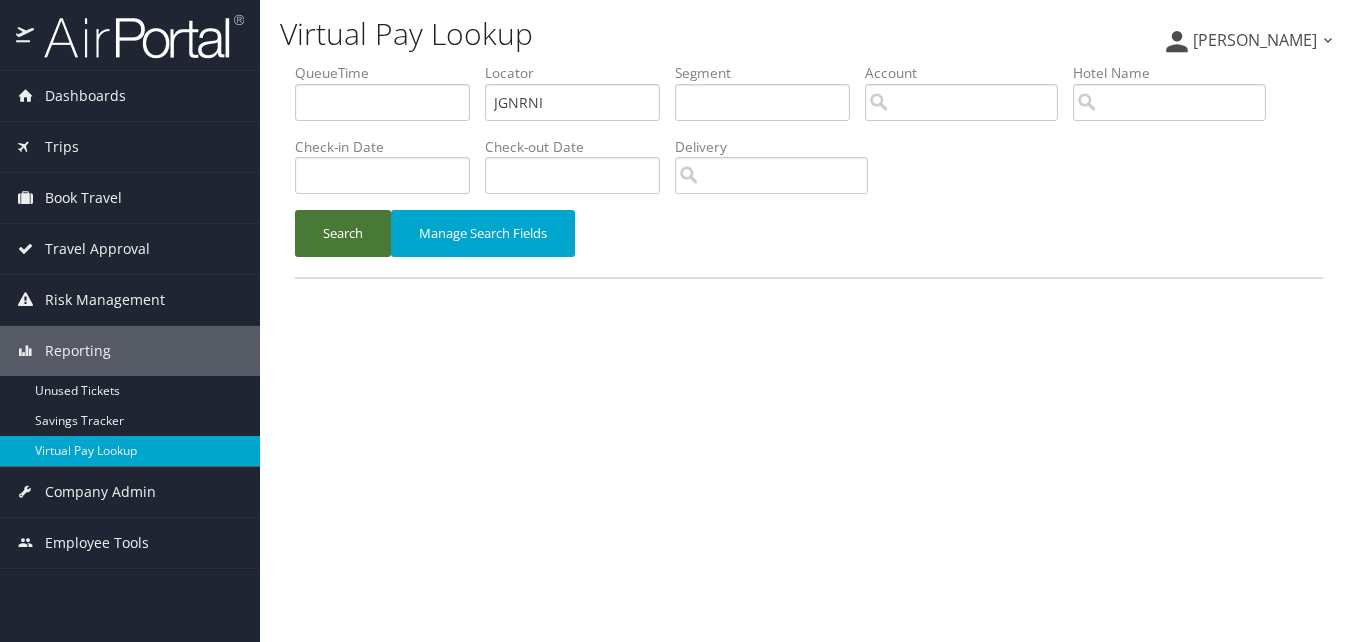 click on "Search" at bounding box center (343, 233) 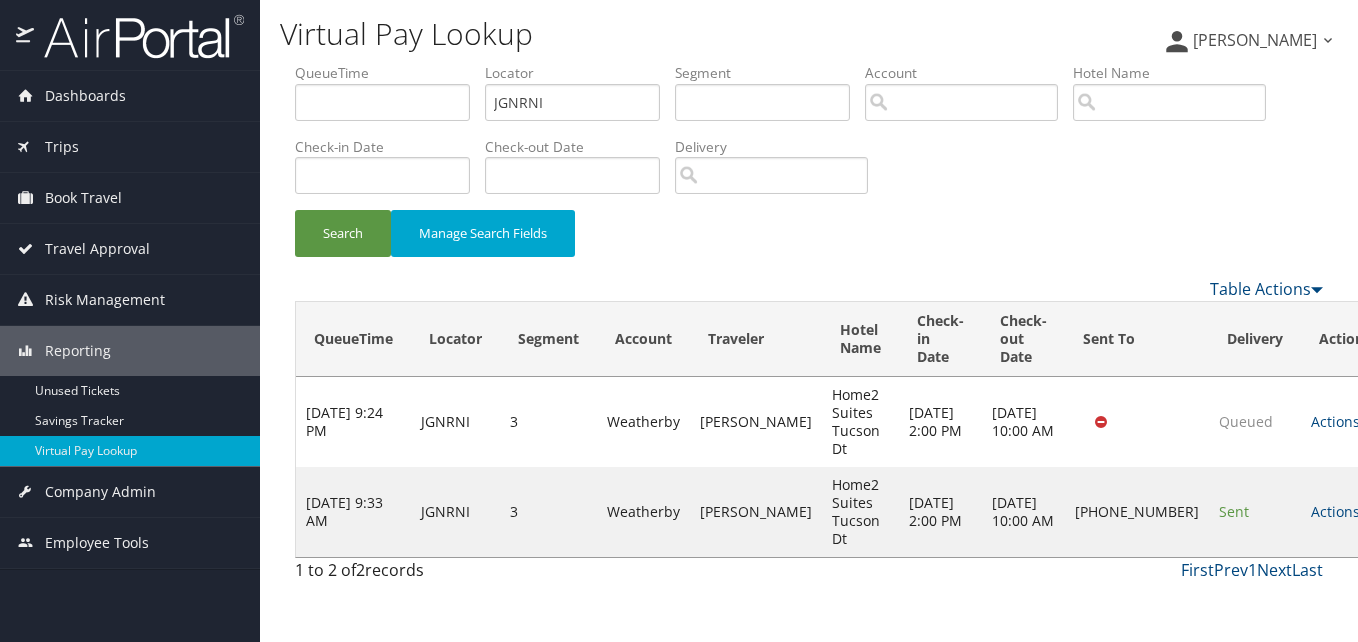 click on "Actions" at bounding box center (1340, 511) 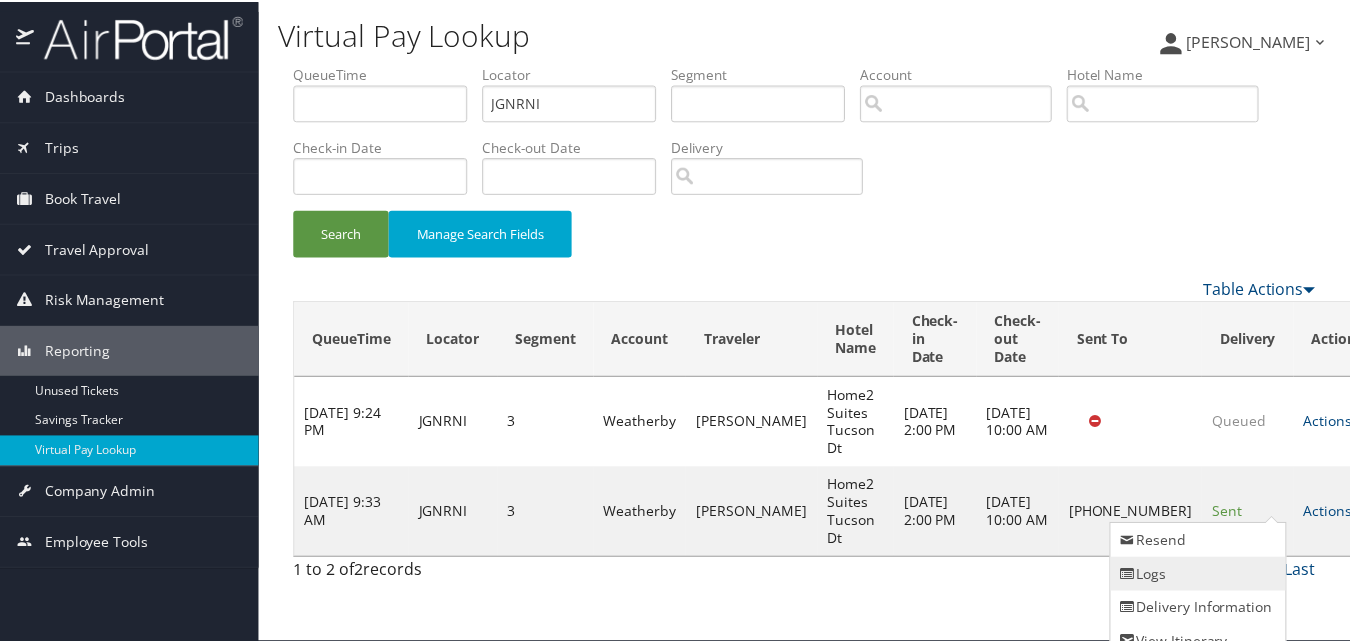 scroll, scrollTop: 19, scrollLeft: 0, axis: vertical 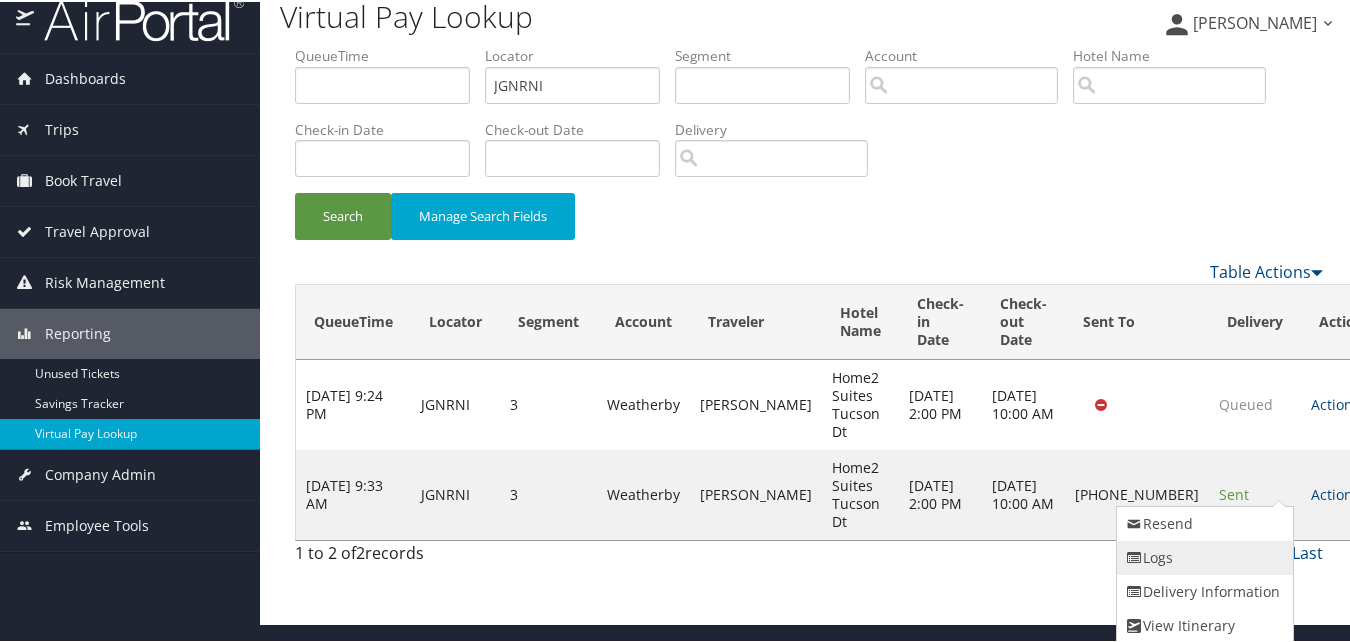 click on "Logs" at bounding box center (1202, 556) 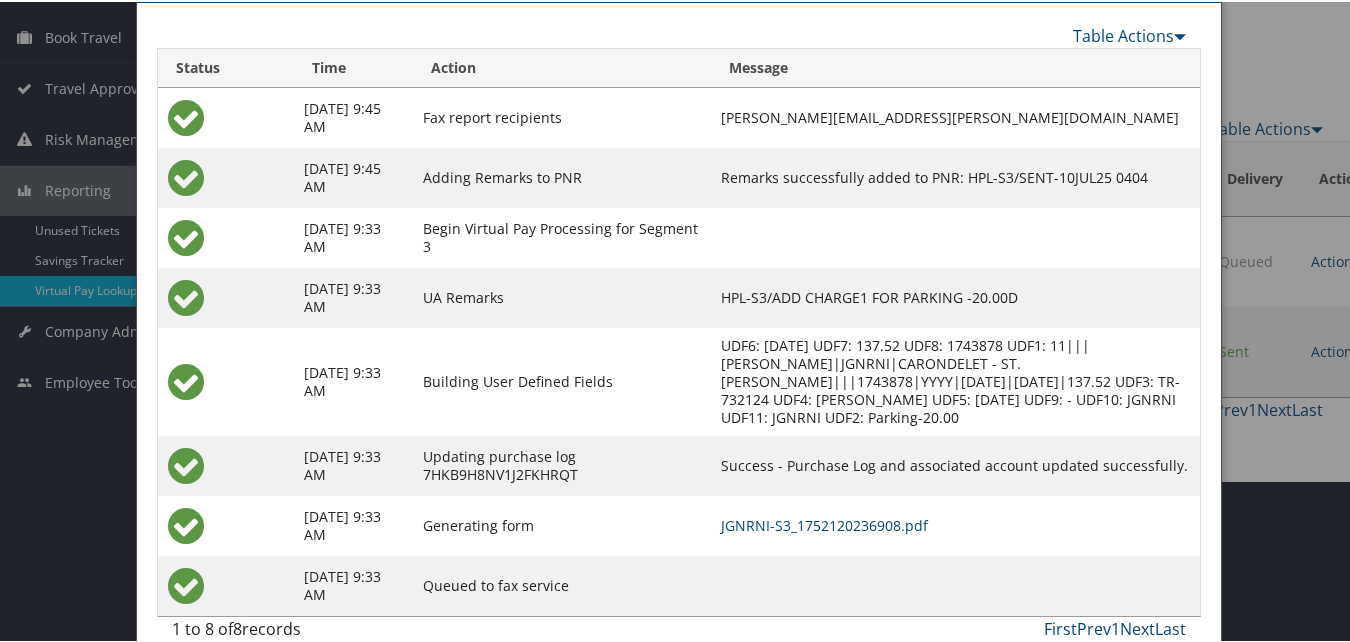 scroll, scrollTop: 172, scrollLeft: 0, axis: vertical 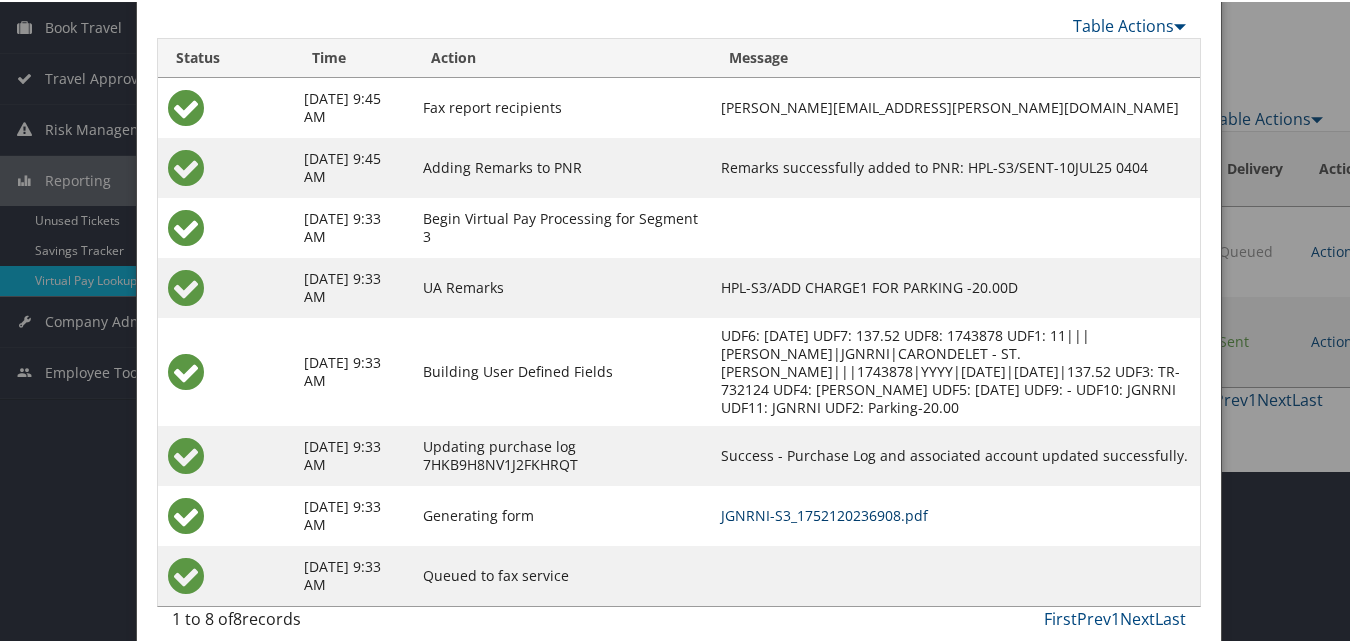 click on "JGNRNI-S3_1752120236908.pdf" at bounding box center (824, 513) 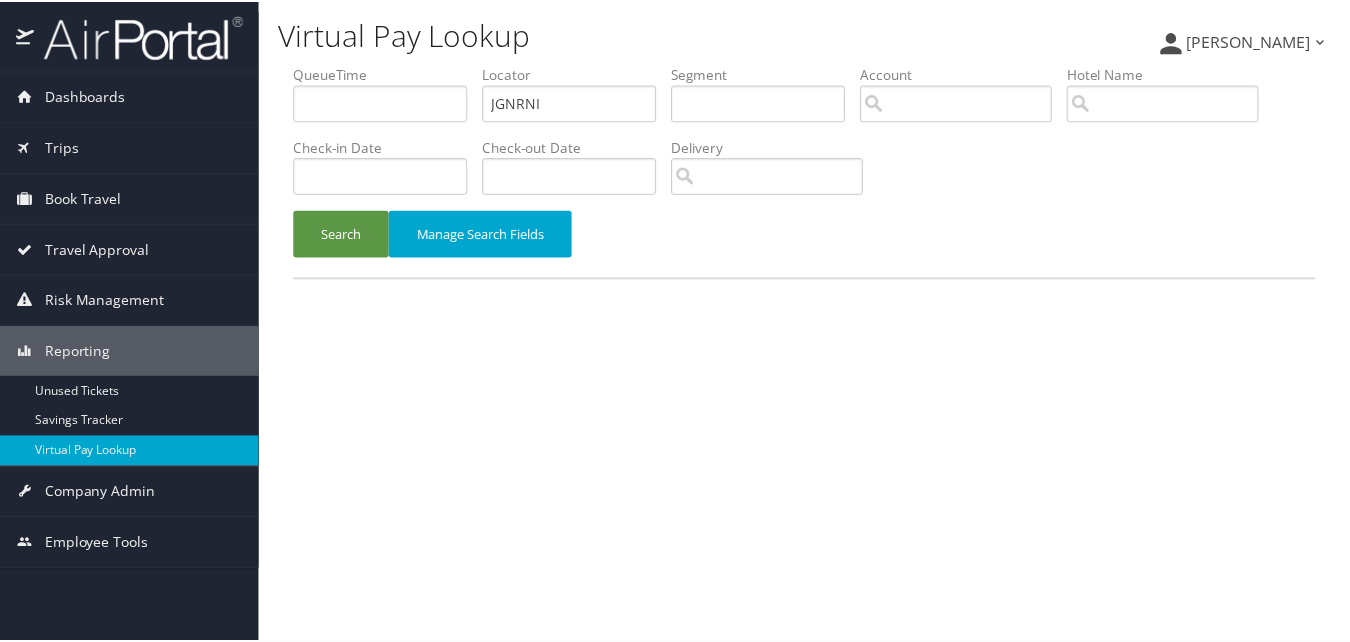 scroll, scrollTop: 0, scrollLeft: 0, axis: both 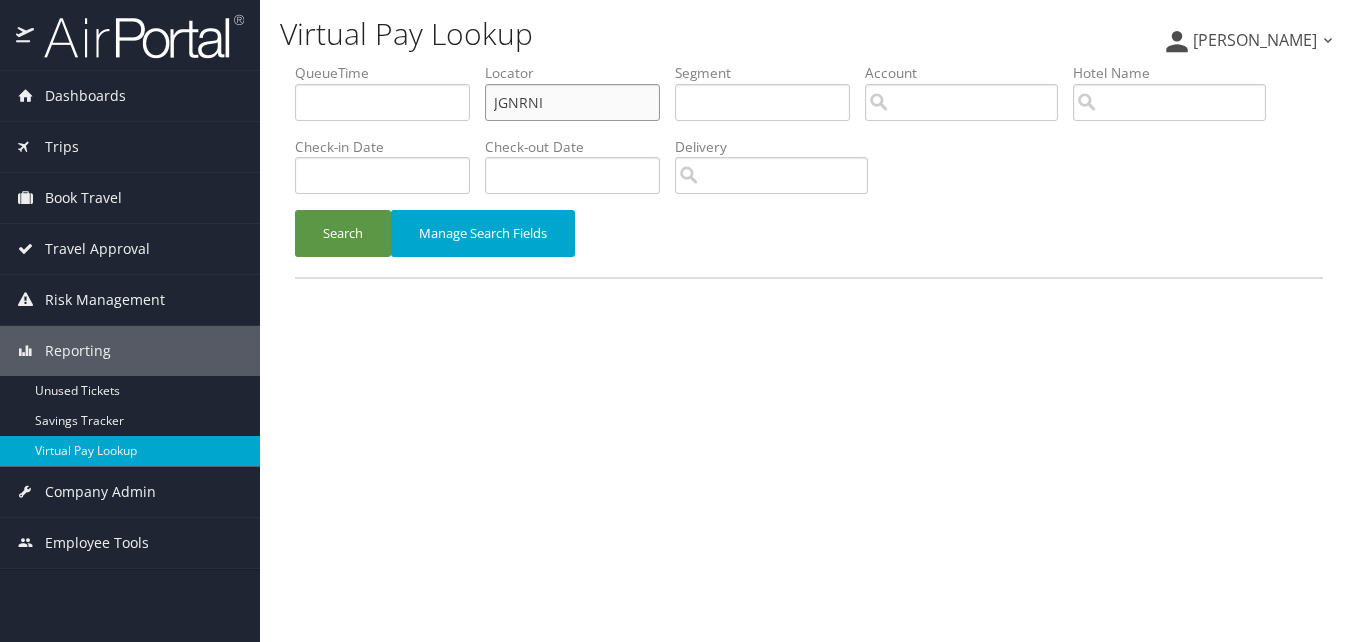 drag, startPoint x: 476, startPoint y: 114, endPoint x: 431, endPoint y: 116, distance: 45.044422 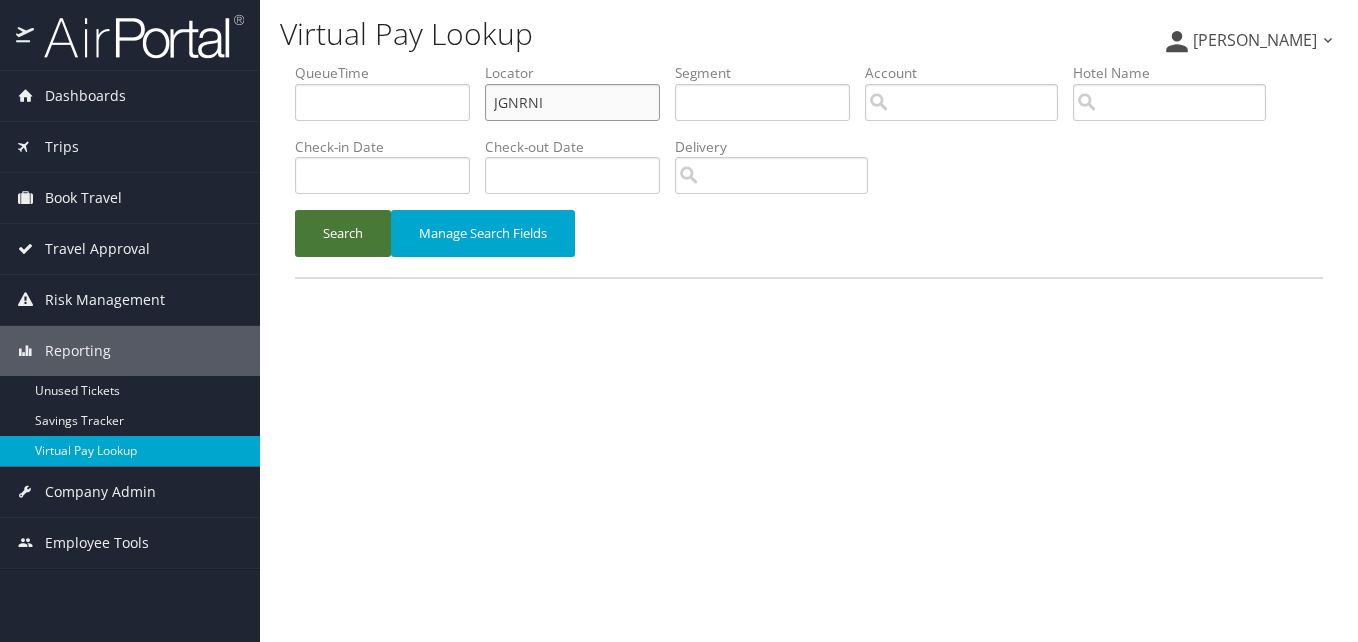 paste on "NLDSQJ" 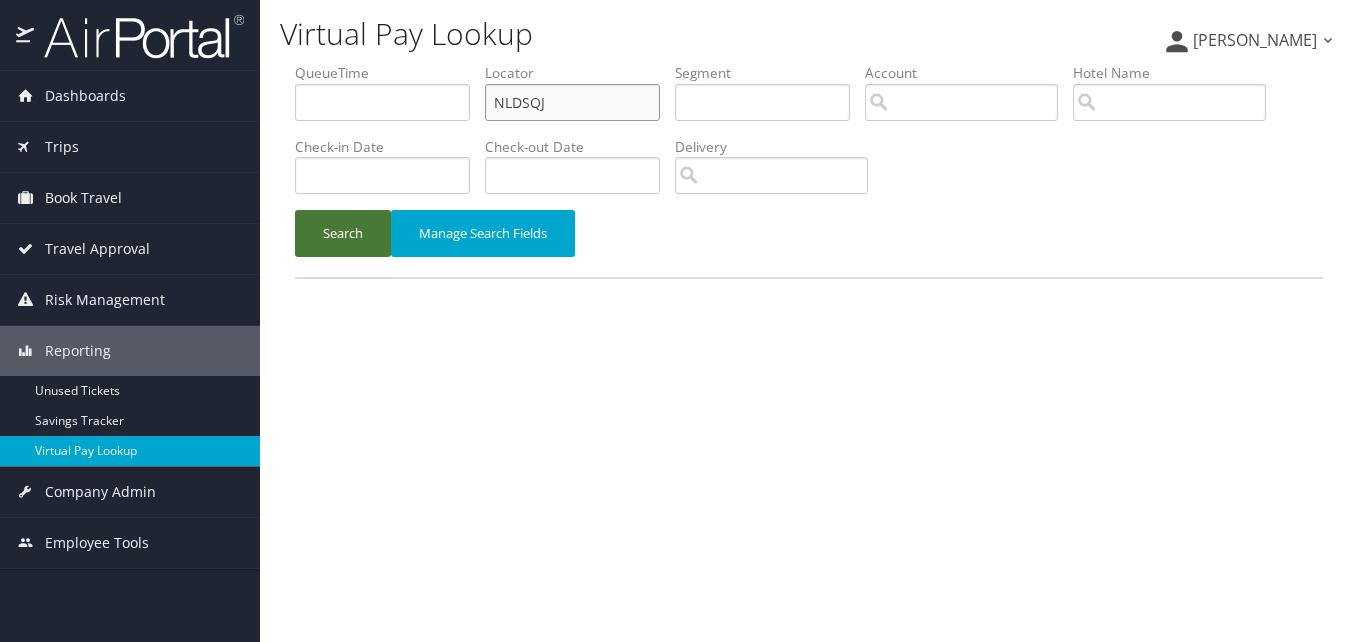 type on "NLDSQJ" 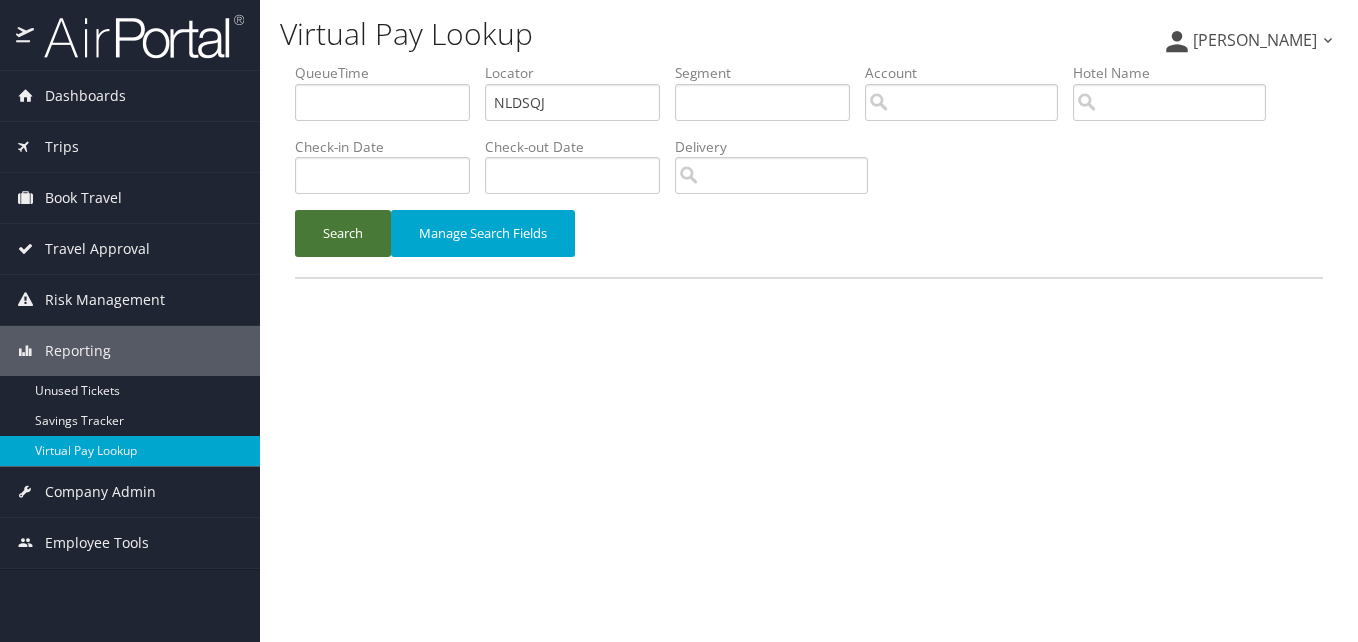 click on "Search" at bounding box center (343, 233) 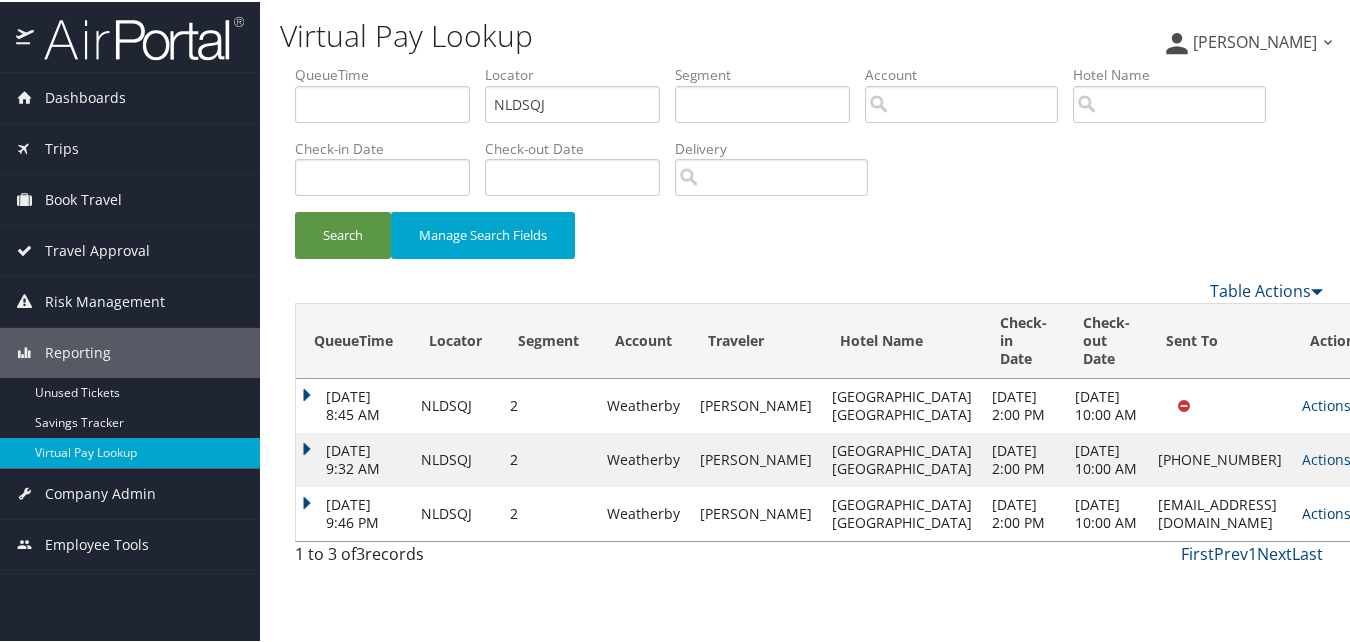 click on "Actions" at bounding box center [1331, 511] 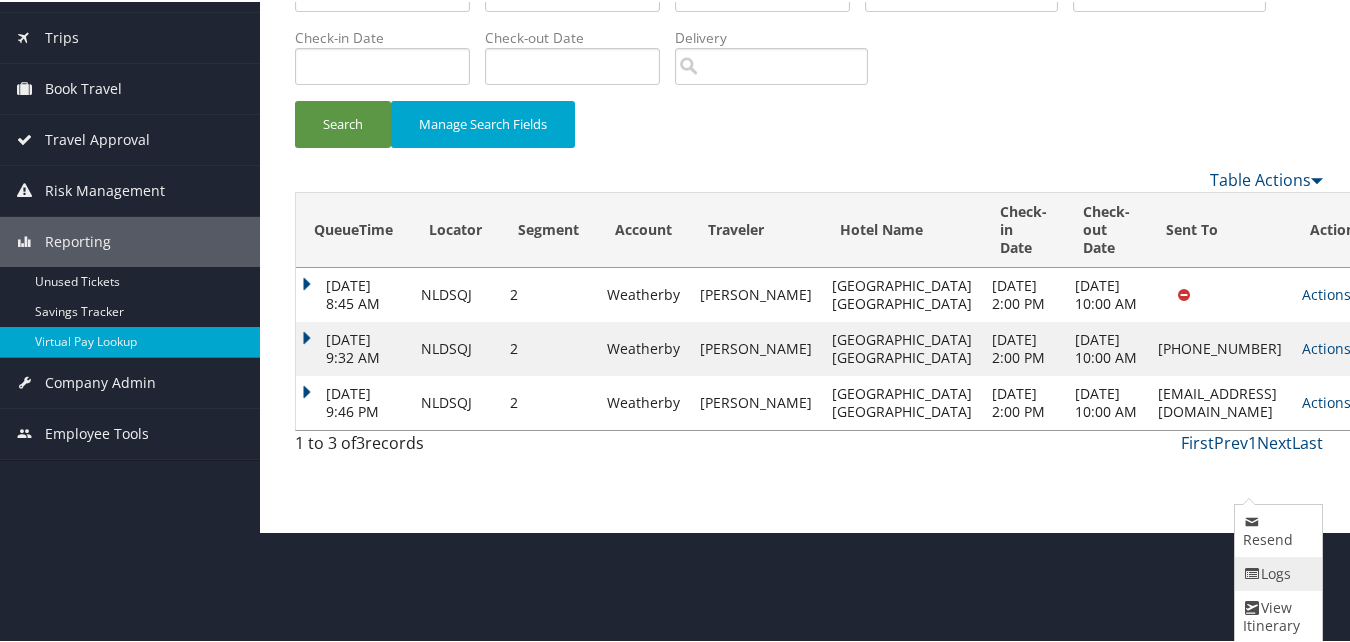 click at bounding box center [1252, 572] 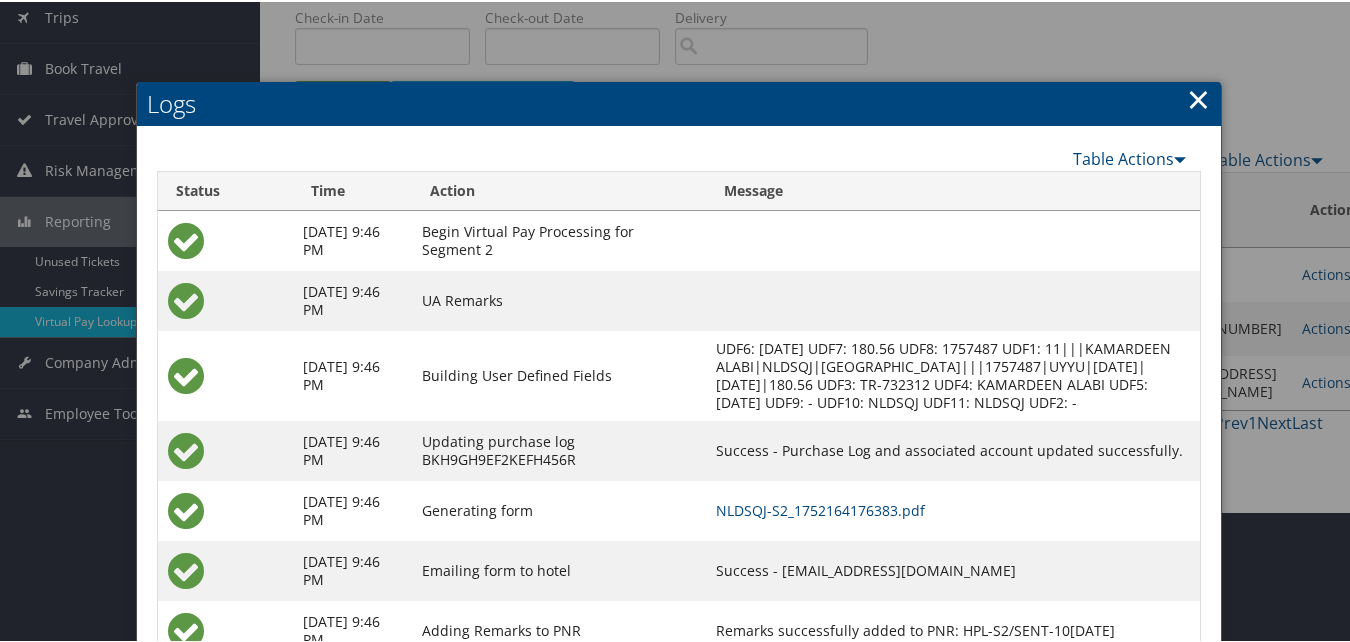 scroll, scrollTop: 222, scrollLeft: 0, axis: vertical 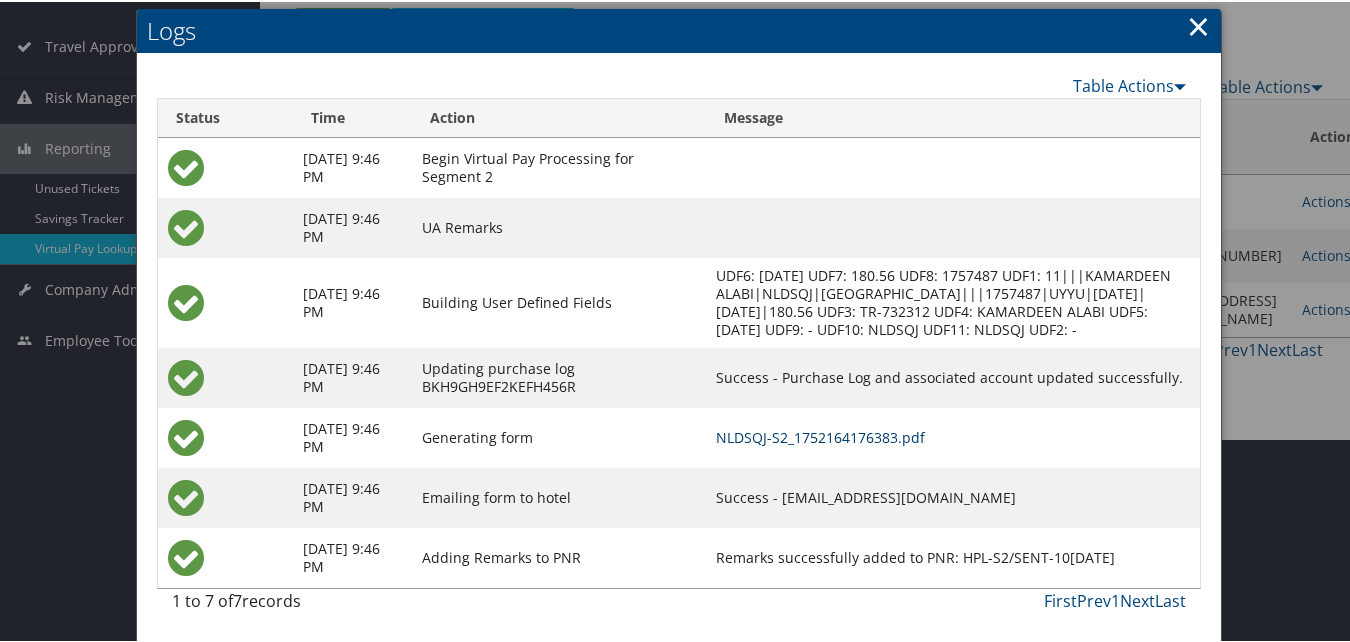 click on "NLDSQJ-S2_1752164176383.pdf" at bounding box center [820, 435] 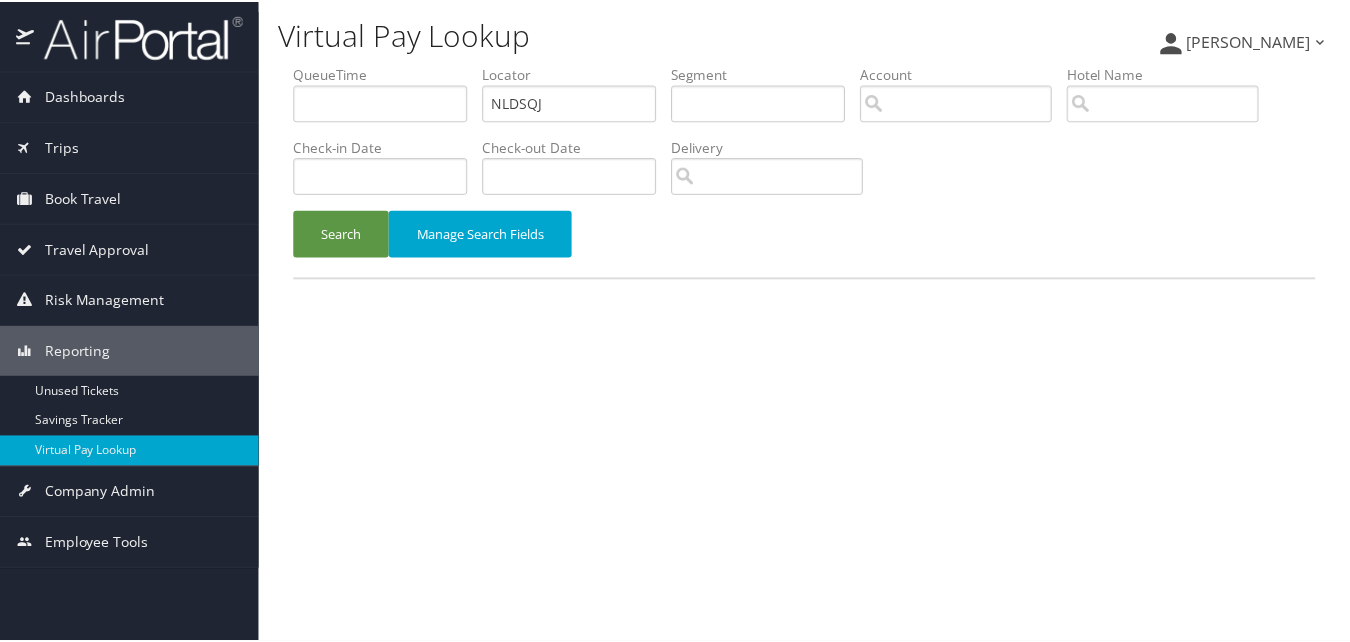 scroll, scrollTop: 0, scrollLeft: 0, axis: both 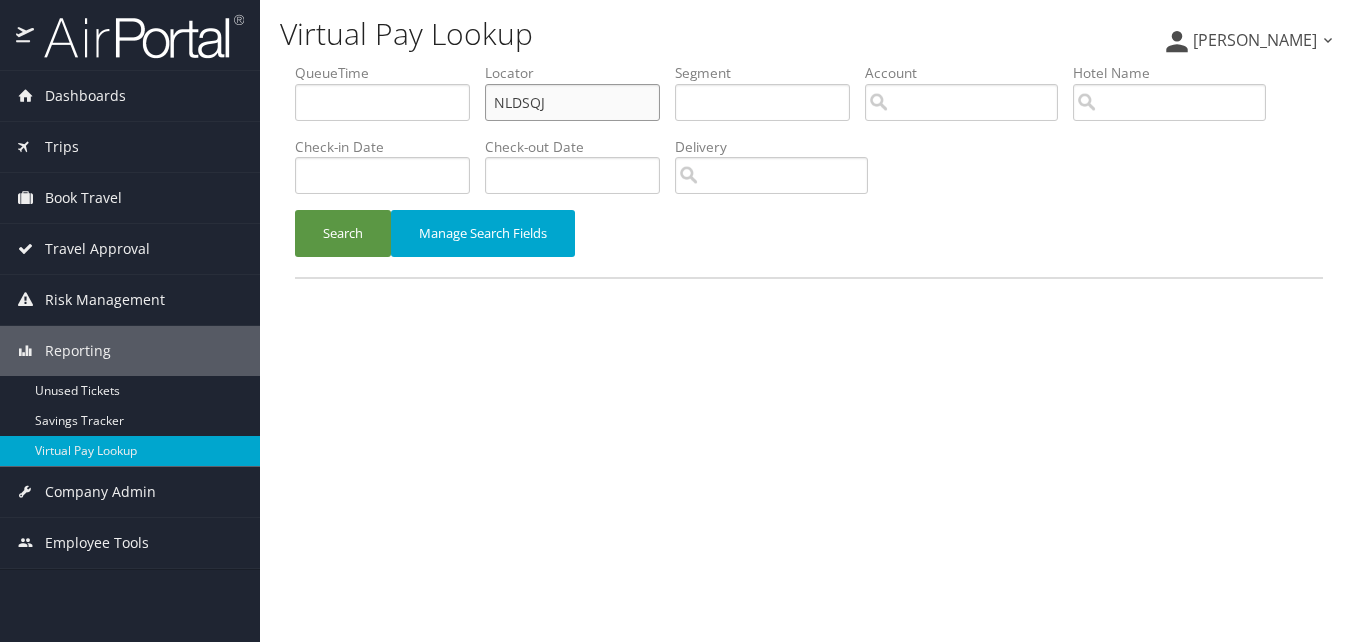 drag, startPoint x: 556, startPoint y: 99, endPoint x: 371, endPoint y: 134, distance: 188.28171 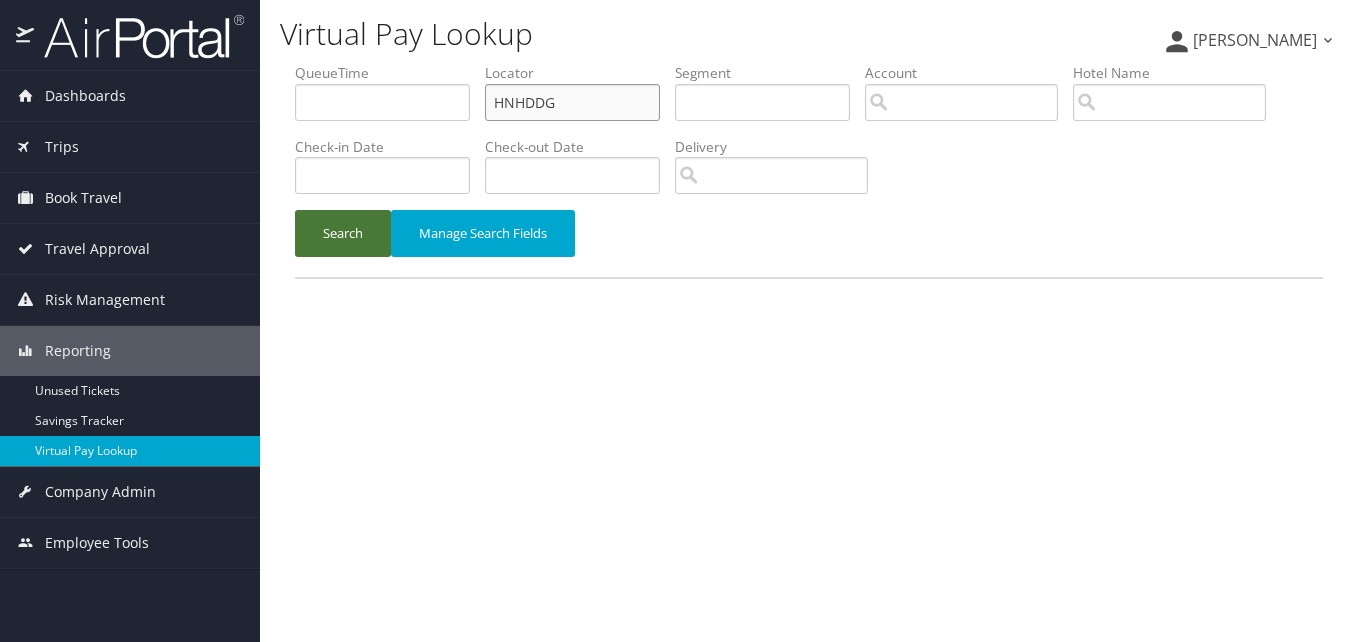 type on "HNHDDG" 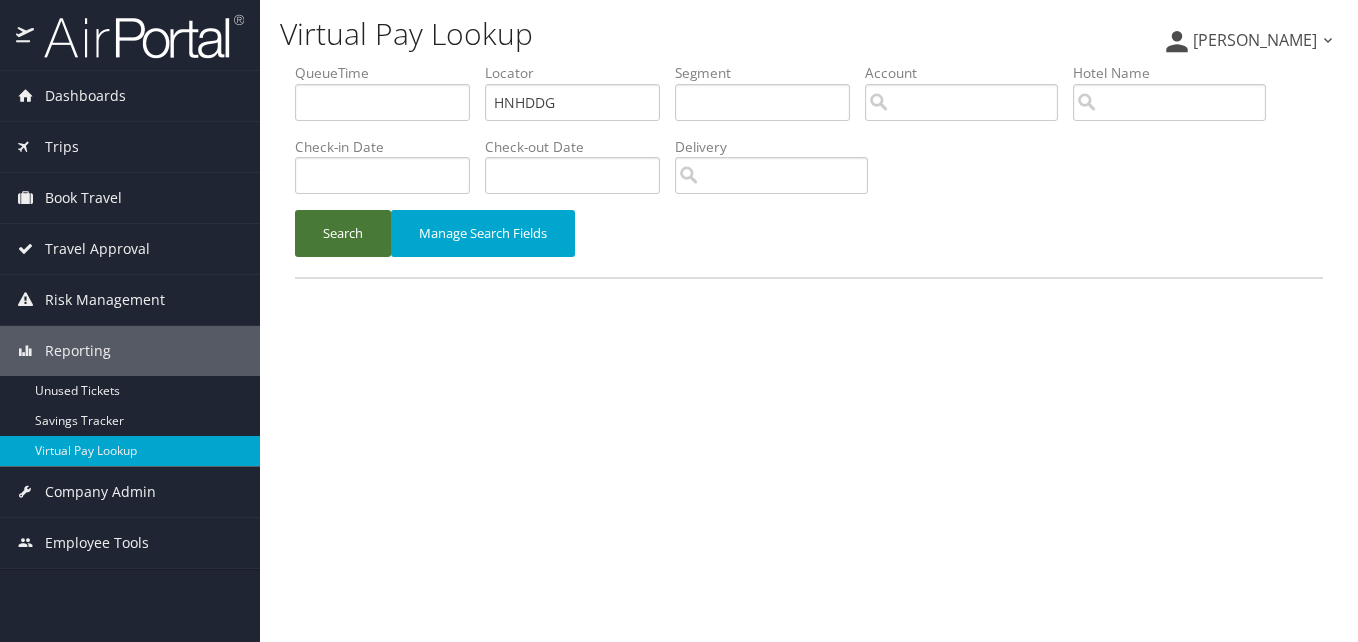 click on "Search" at bounding box center (343, 233) 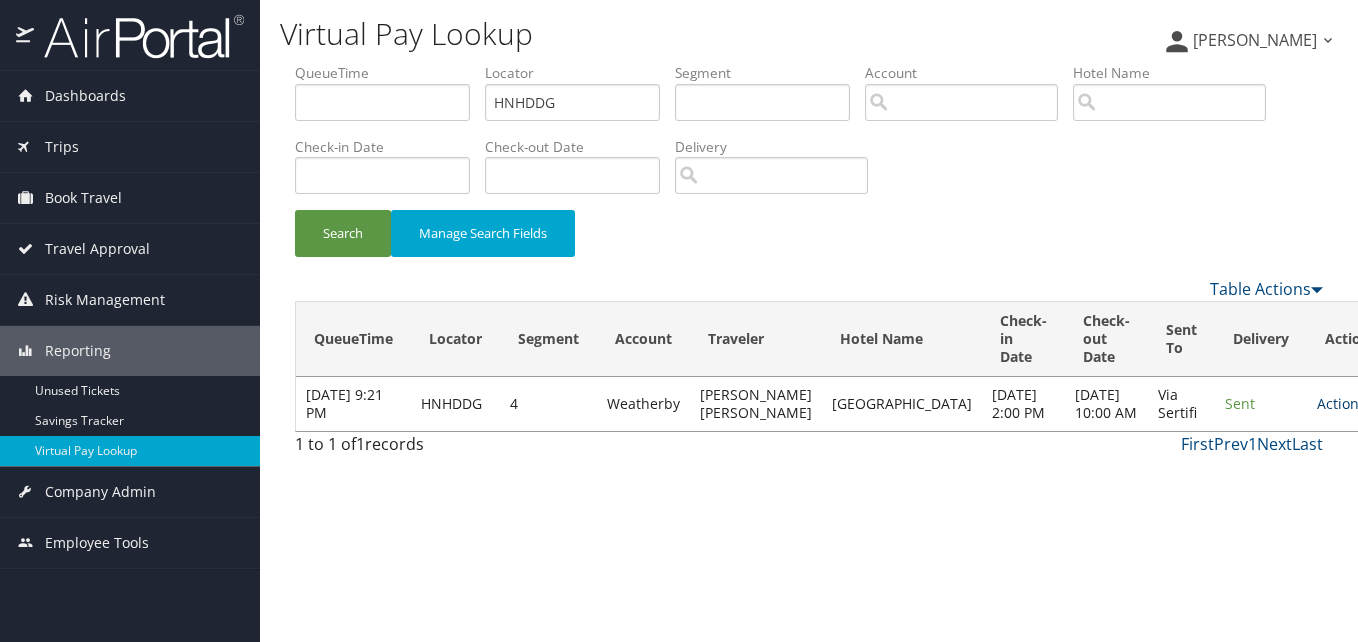 click at bounding box center [1371, 404] 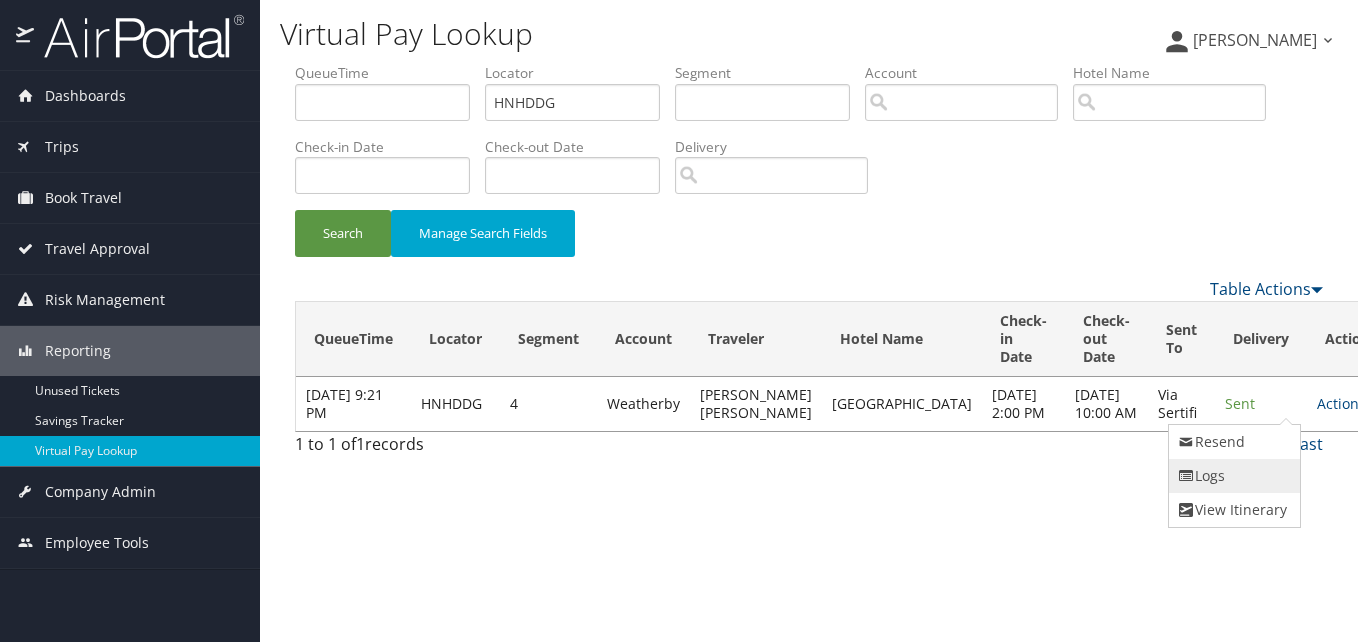 click on "Logs" at bounding box center (1232, 476) 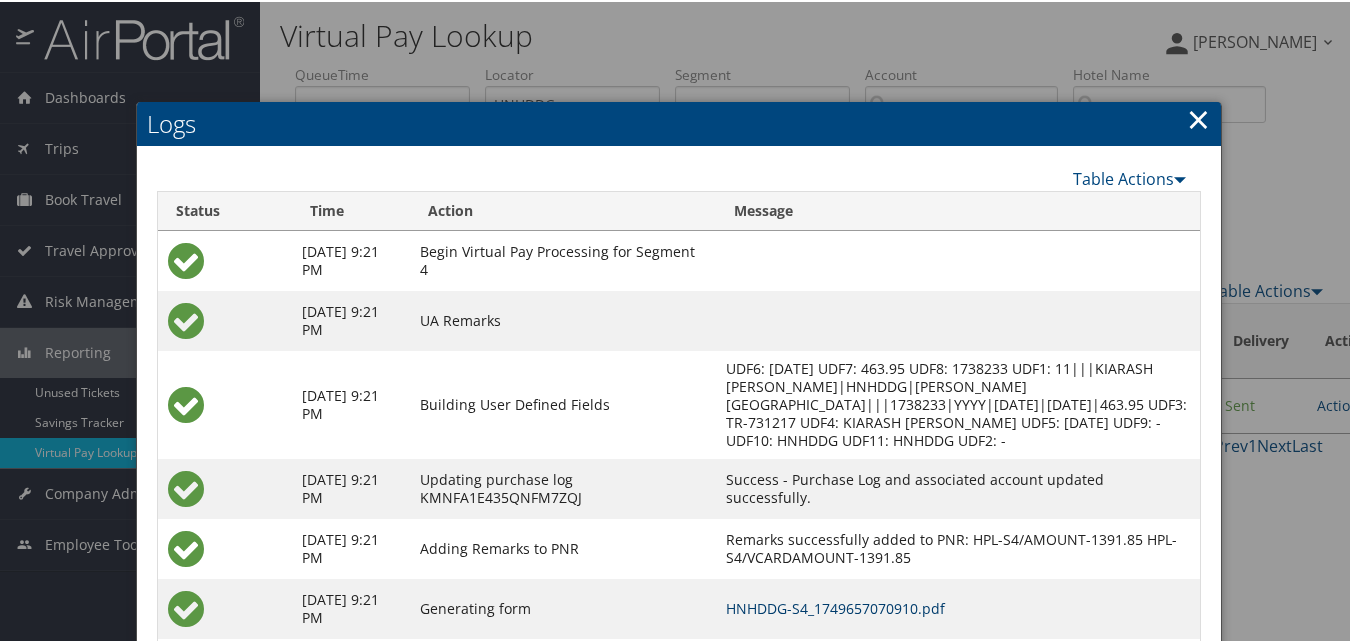 click on "HNHDDG-S4_1749657070910.pdf" at bounding box center (835, 606) 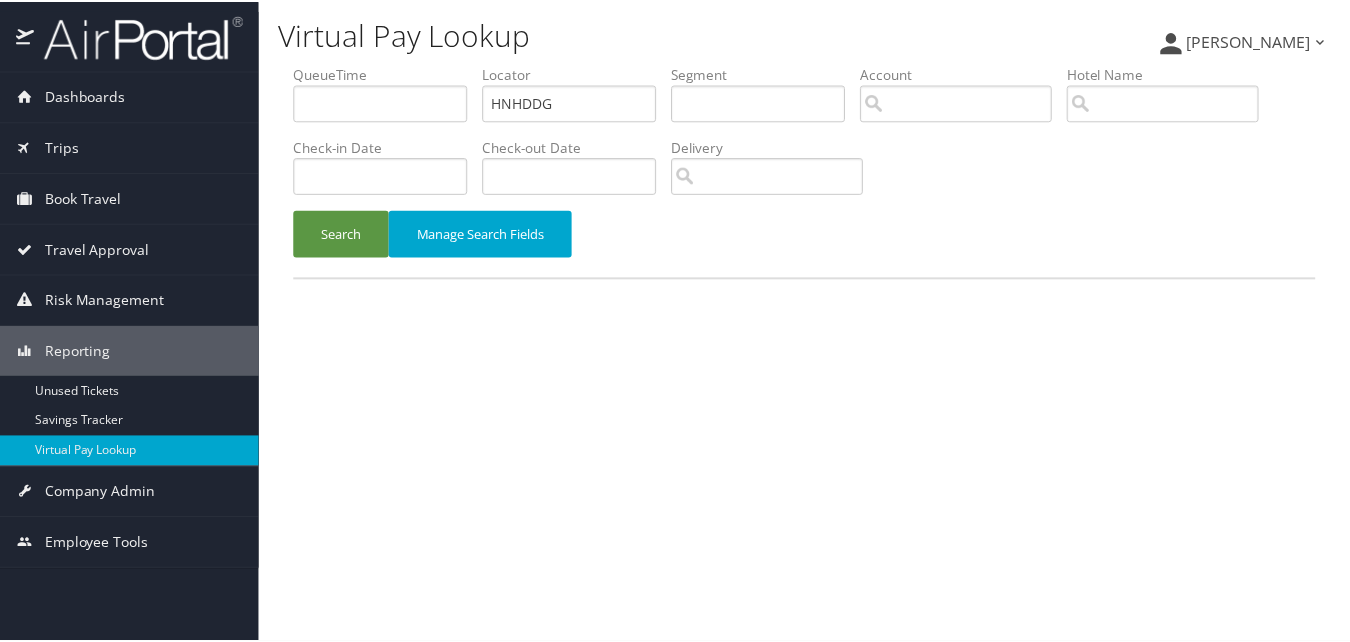 scroll, scrollTop: 0, scrollLeft: 0, axis: both 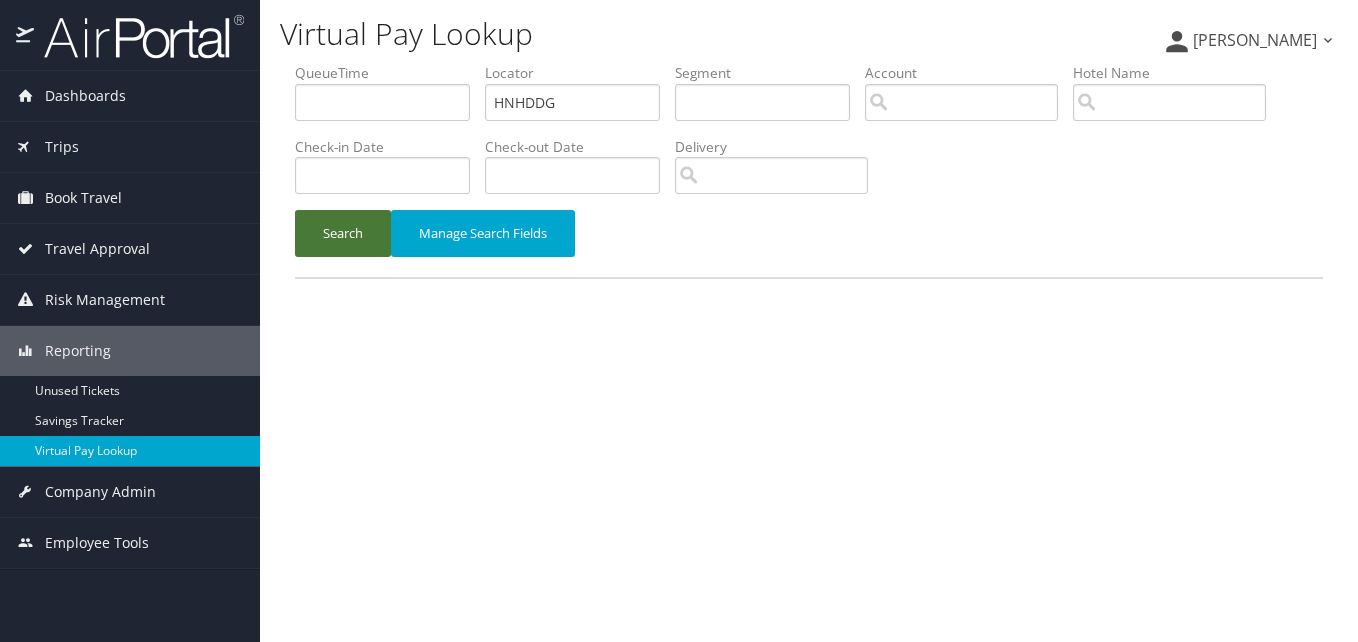 click on "Search" at bounding box center [343, 233] 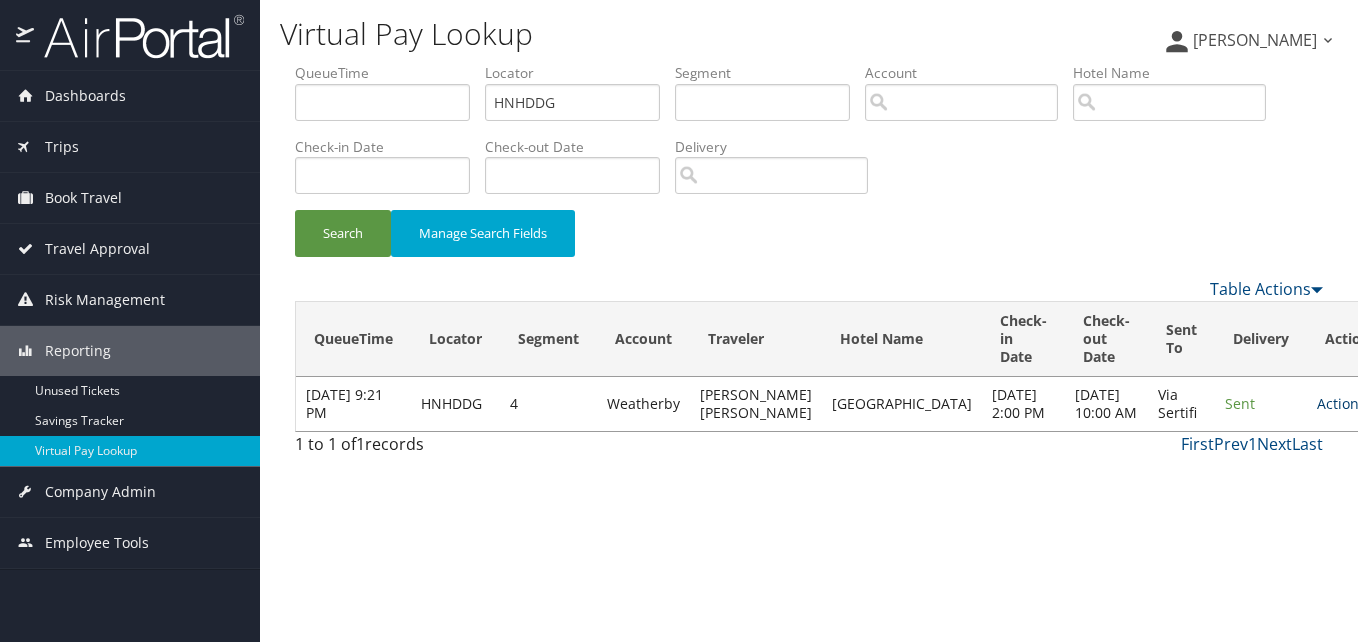 click on "Actions" at bounding box center (1346, 403) 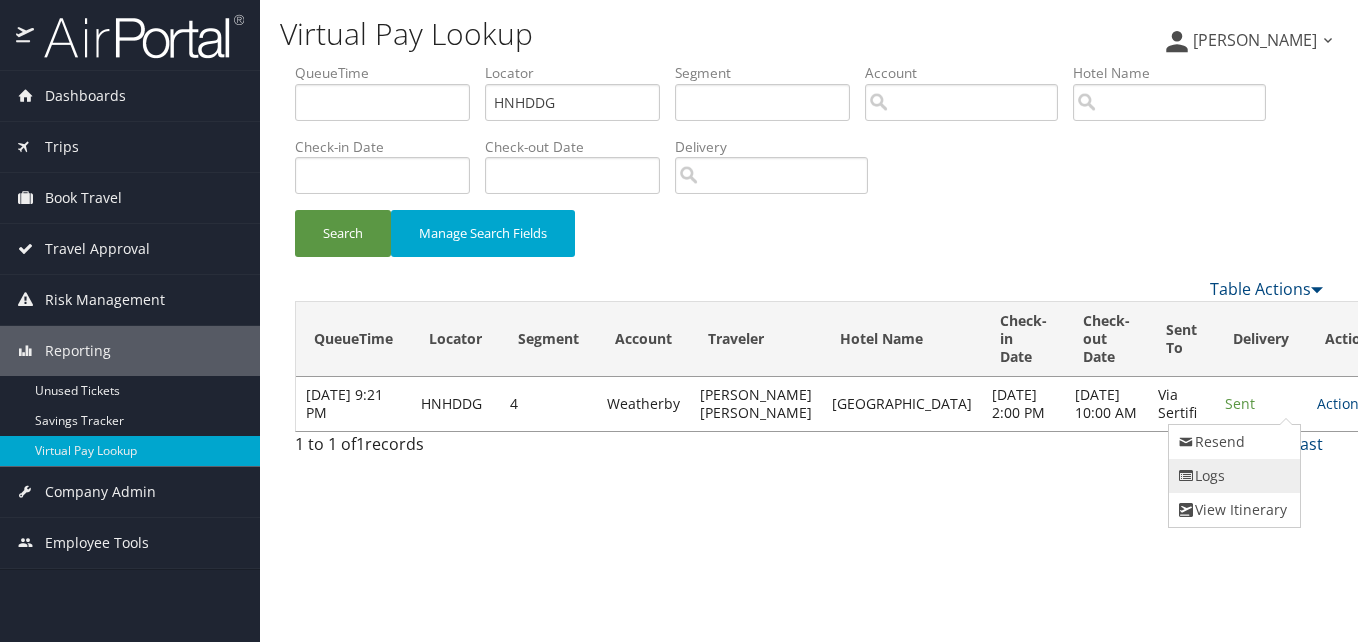 click on "Logs" at bounding box center (1232, 476) 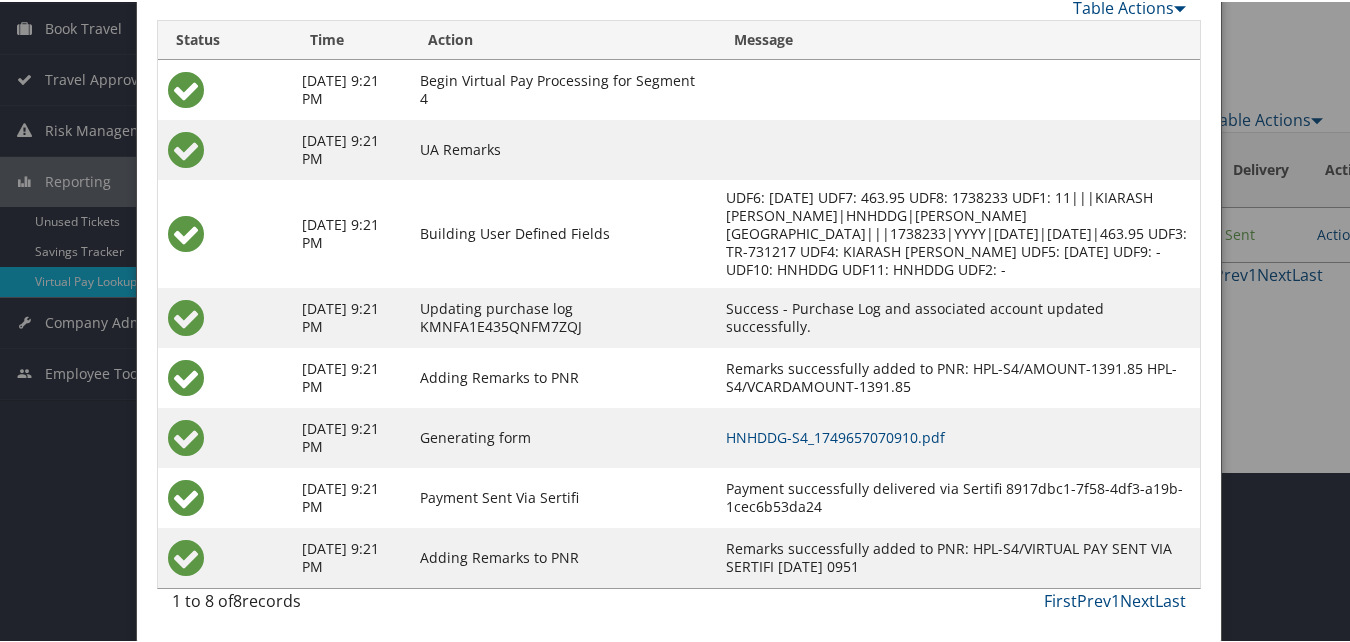 scroll, scrollTop: 189, scrollLeft: 0, axis: vertical 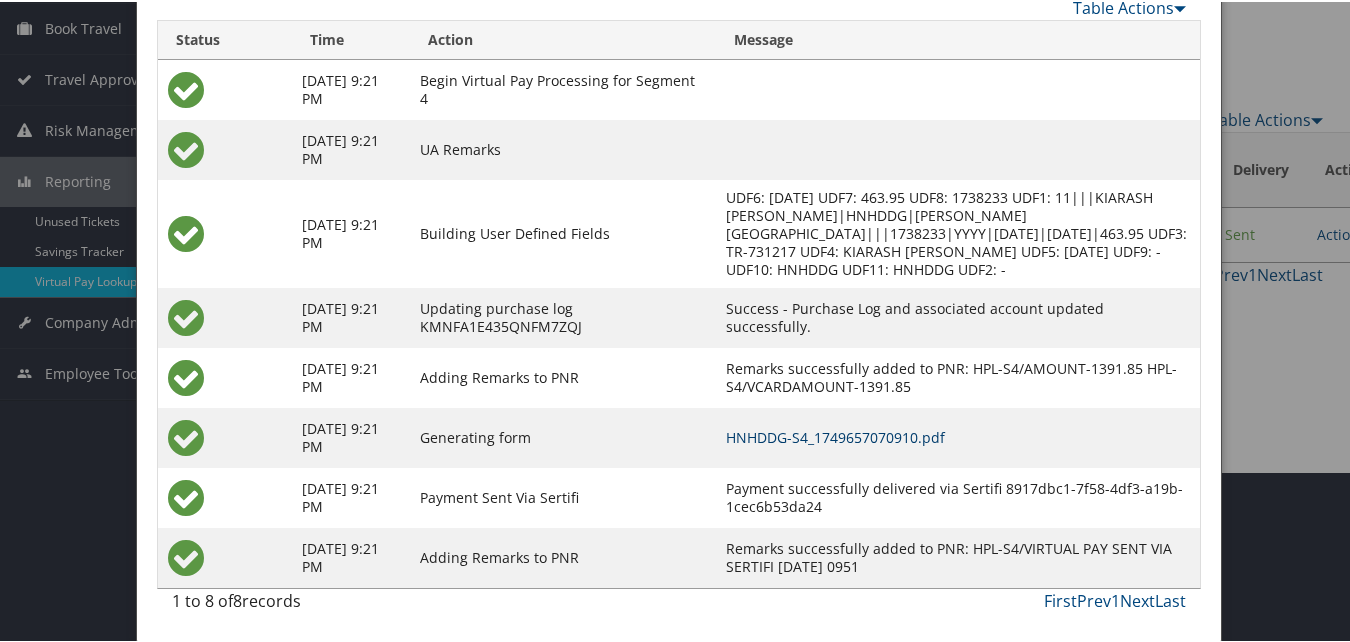 click on "HNHDDG-S4_1749657070910.pdf" at bounding box center (835, 435) 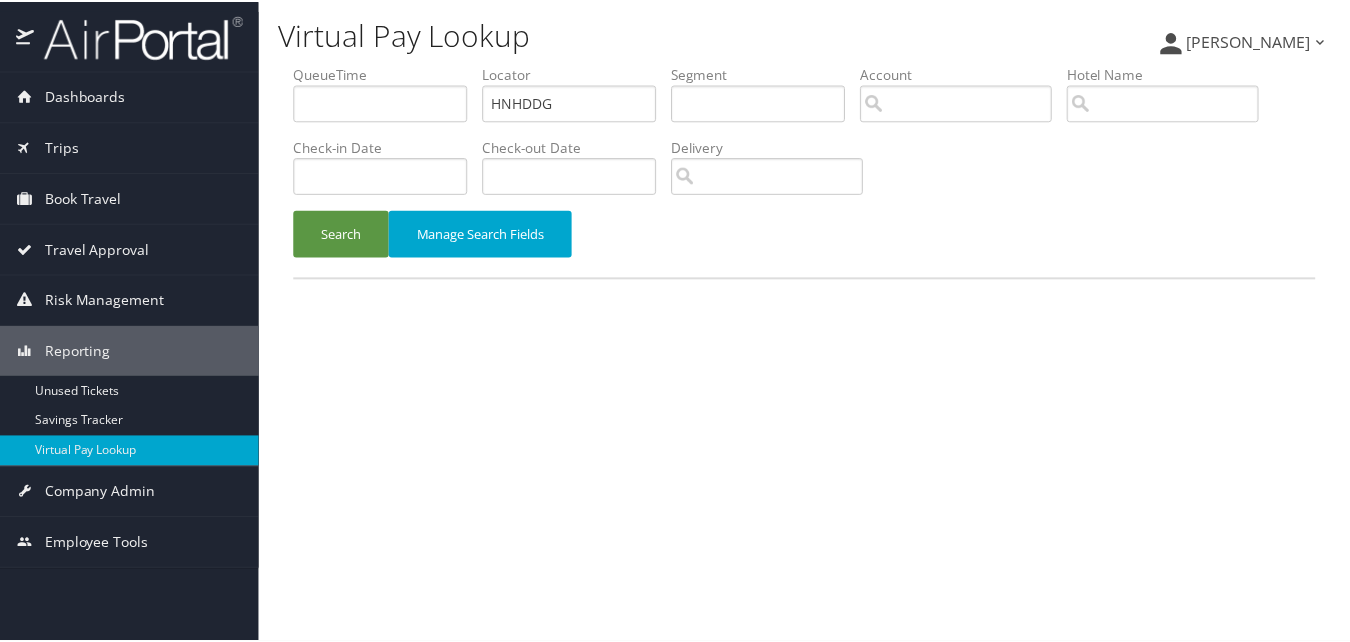 scroll, scrollTop: 0, scrollLeft: 0, axis: both 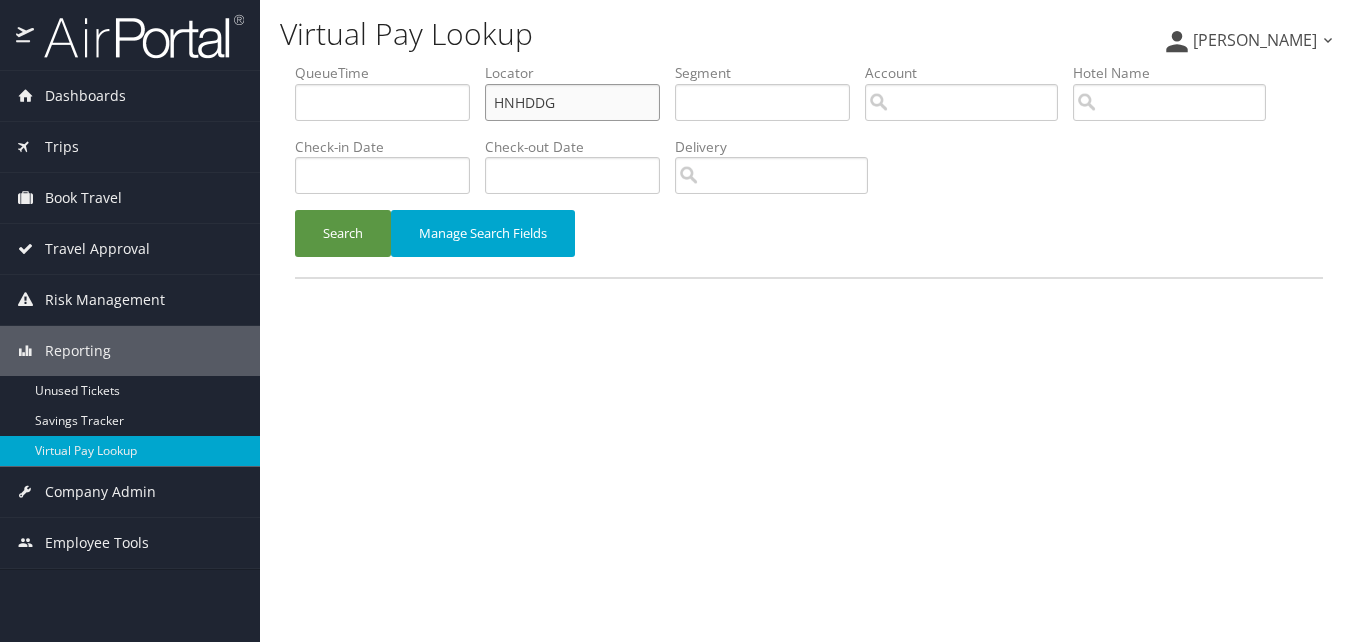 drag, startPoint x: 588, startPoint y: 111, endPoint x: 306, endPoint y: 131, distance: 282.70834 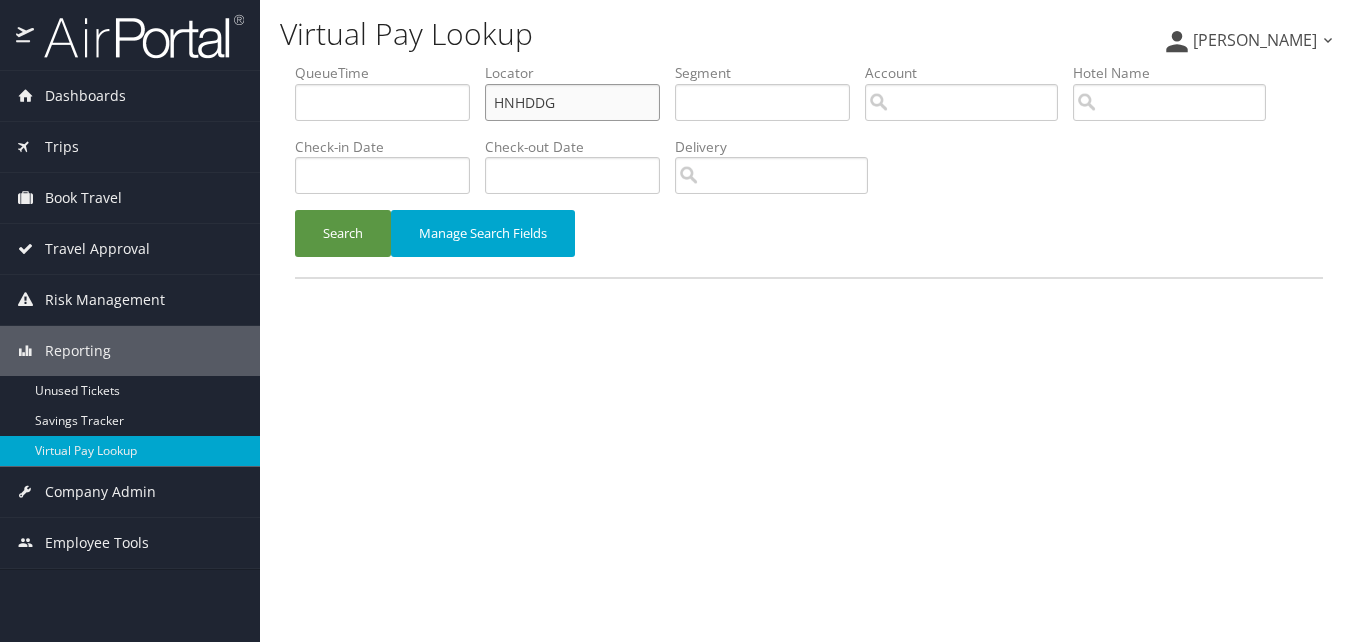 click on "QueueTime Locator HNHDDG Segment Account Traveler Hotel Name Check-in Date Check-out Date Delivery" at bounding box center (809, 63) 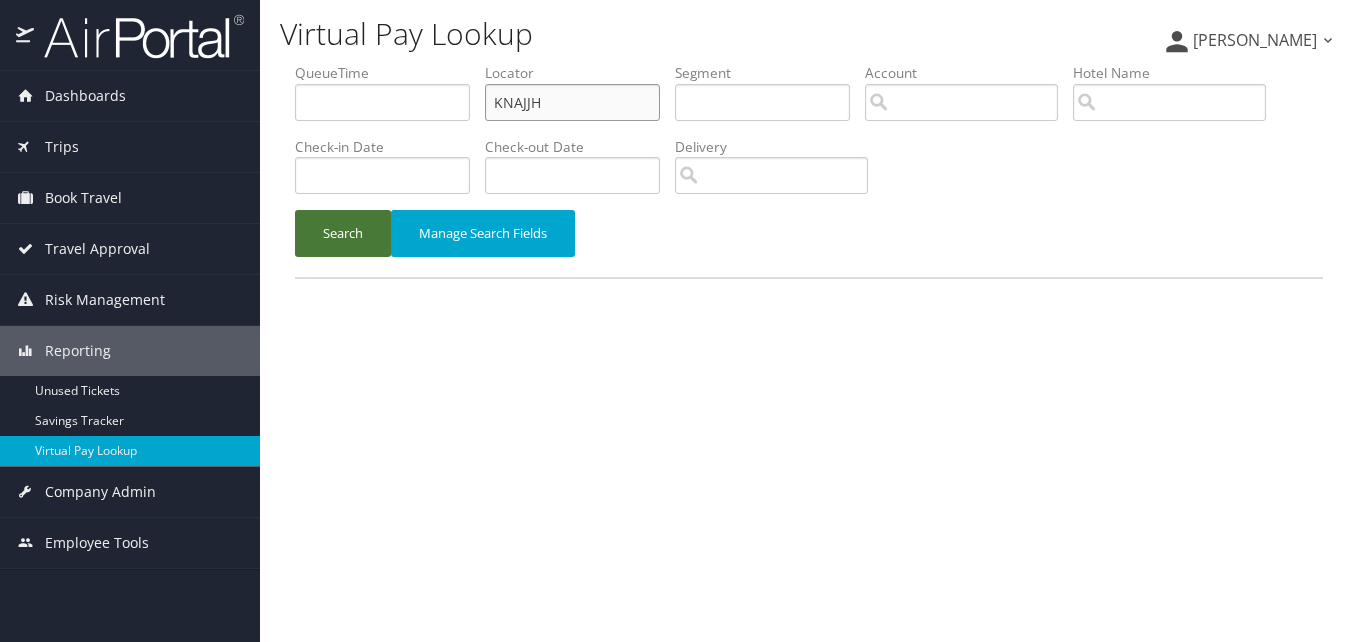 type on "KNAJJH" 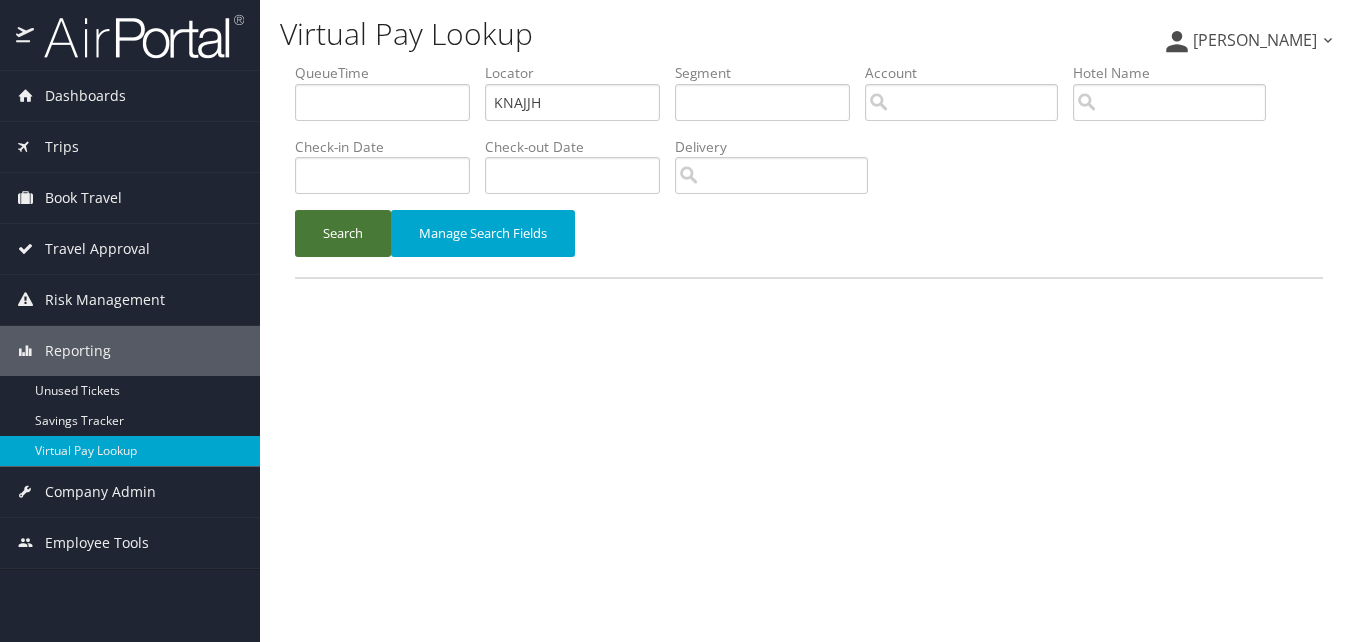 click on "Search" at bounding box center [343, 233] 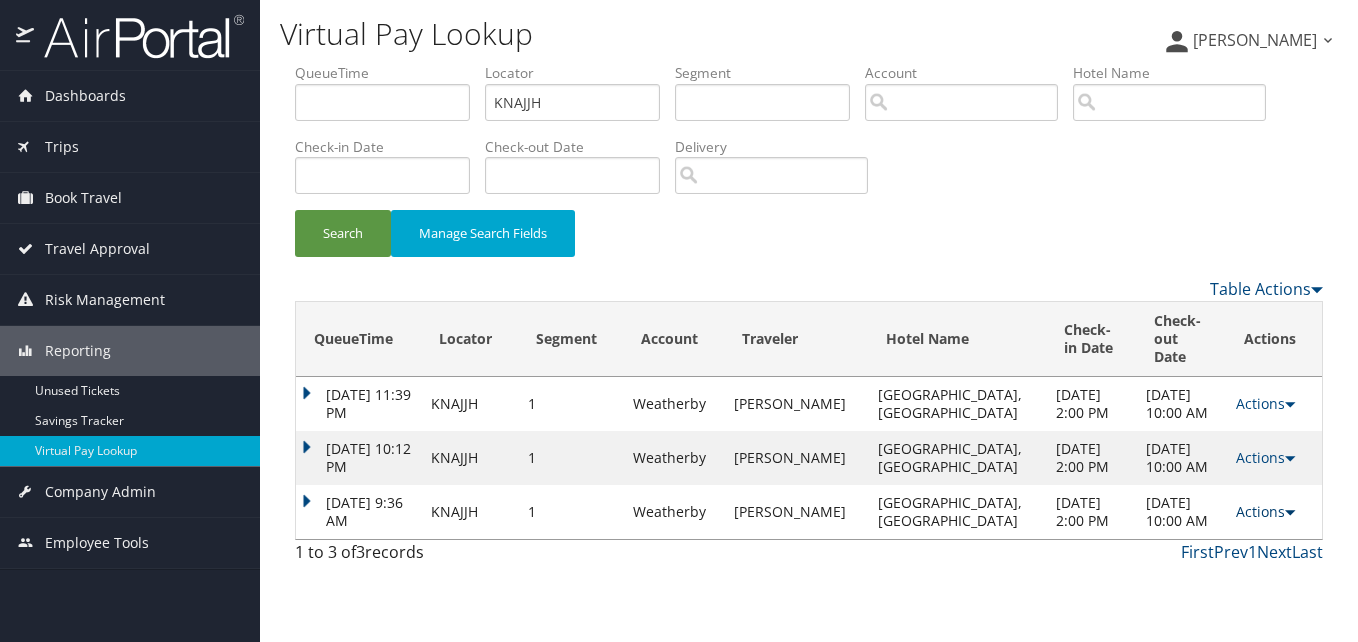 click on "Actions" at bounding box center [1265, 511] 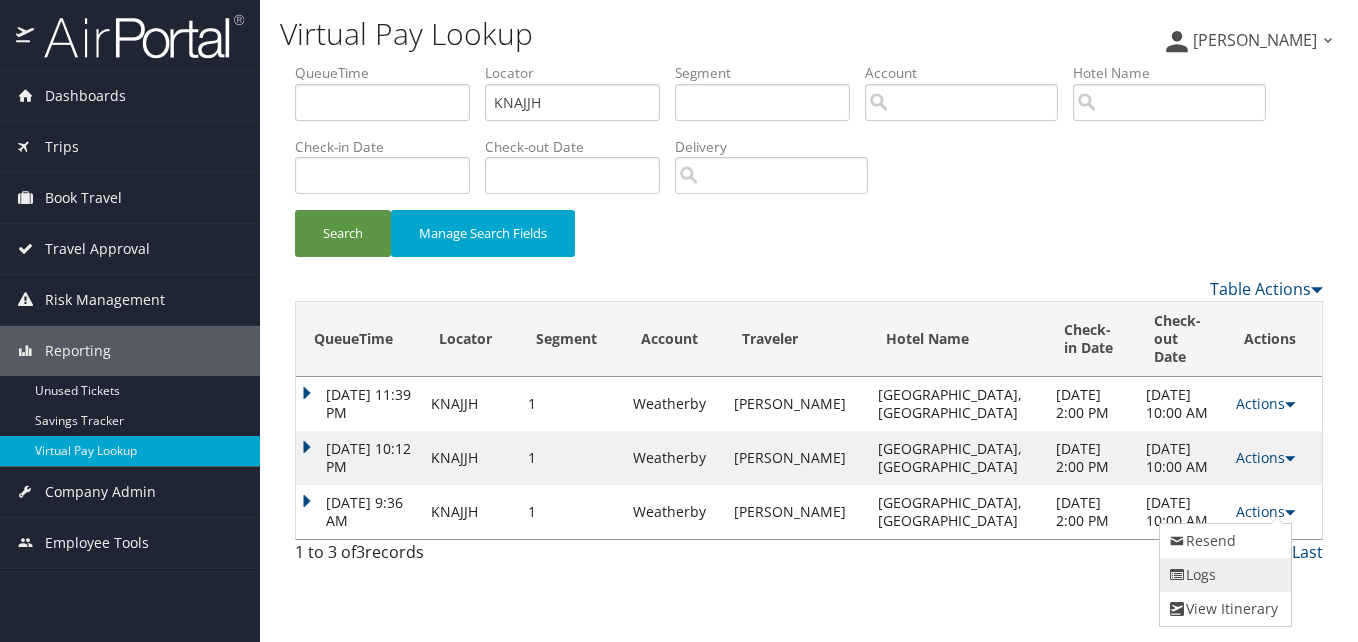click on "Logs" at bounding box center [1223, 575] 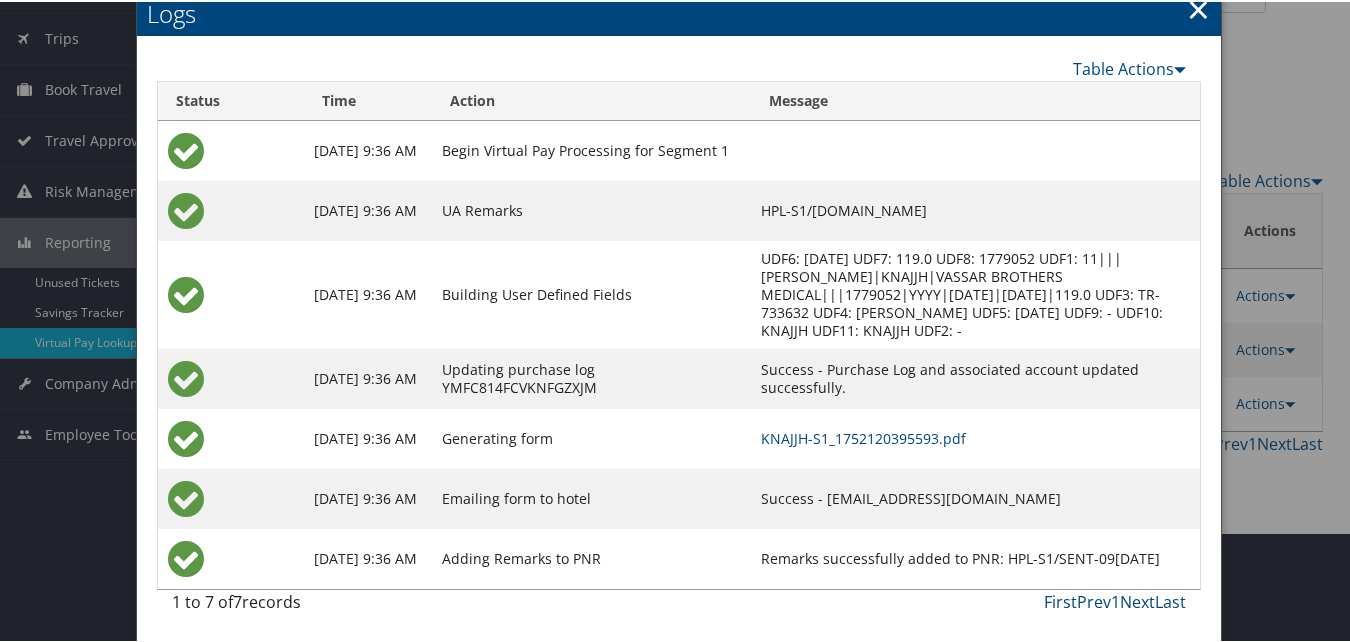 scroll, scrollTop: 111, scrollLeft: 0, axis: vertical 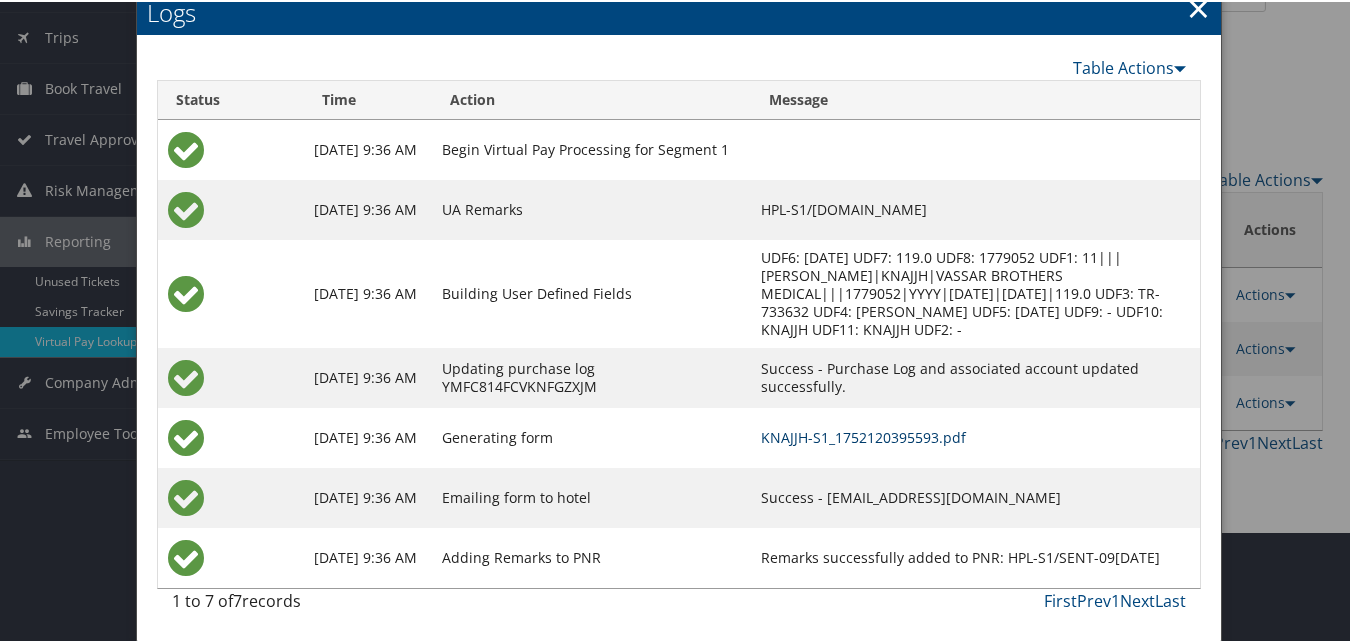 click on "KNAJJH-S1_1752120395593.pdf" at bounding box center (863, 435) 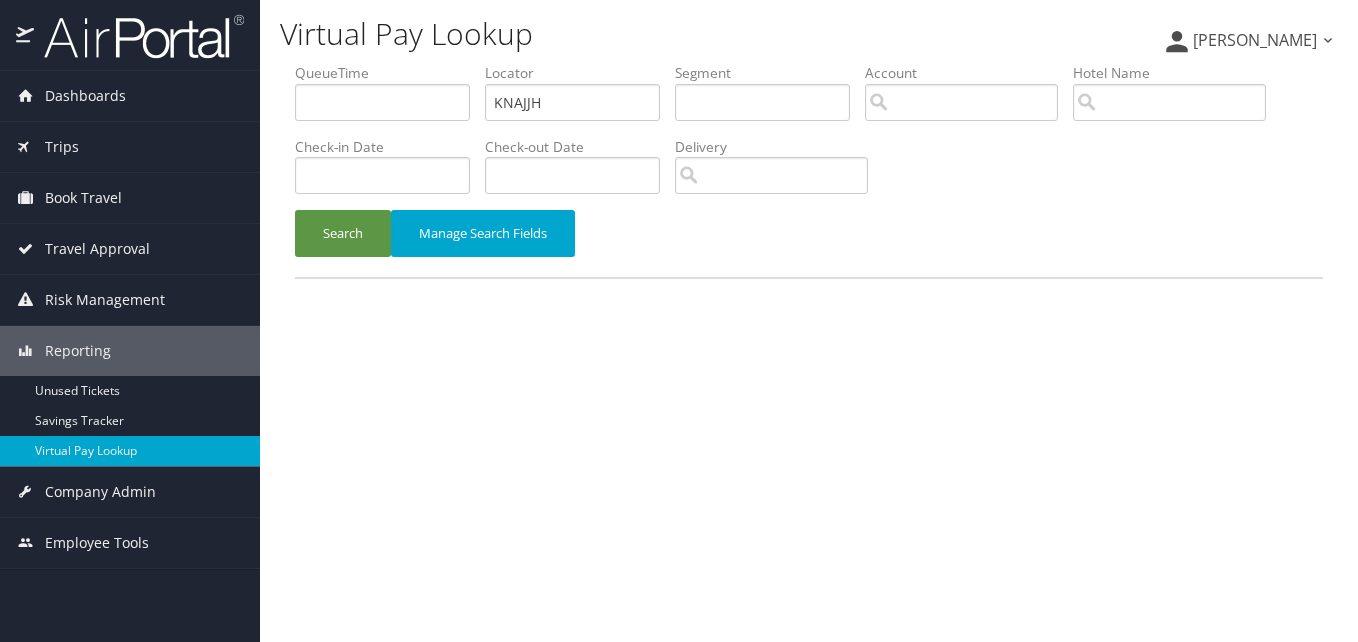 scroll, scrollTop: 0, scrollLeft: 0, axis: both 